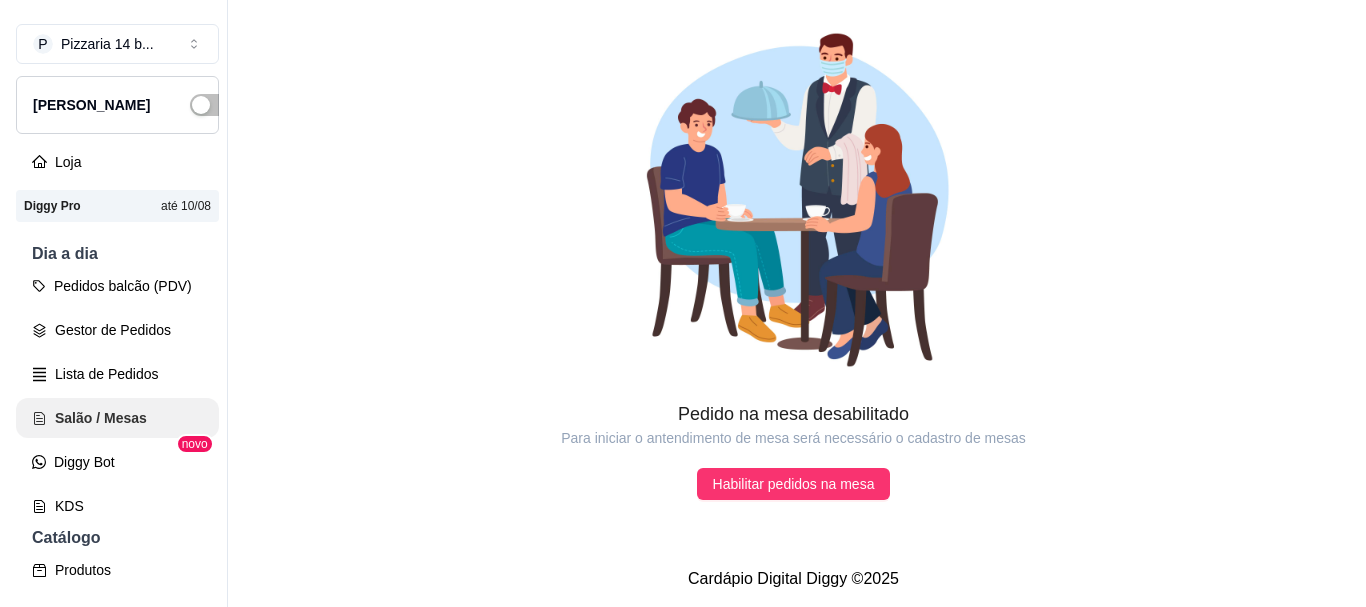 scroll, scrollTop: 0, scrollLeft: 0, axis: both 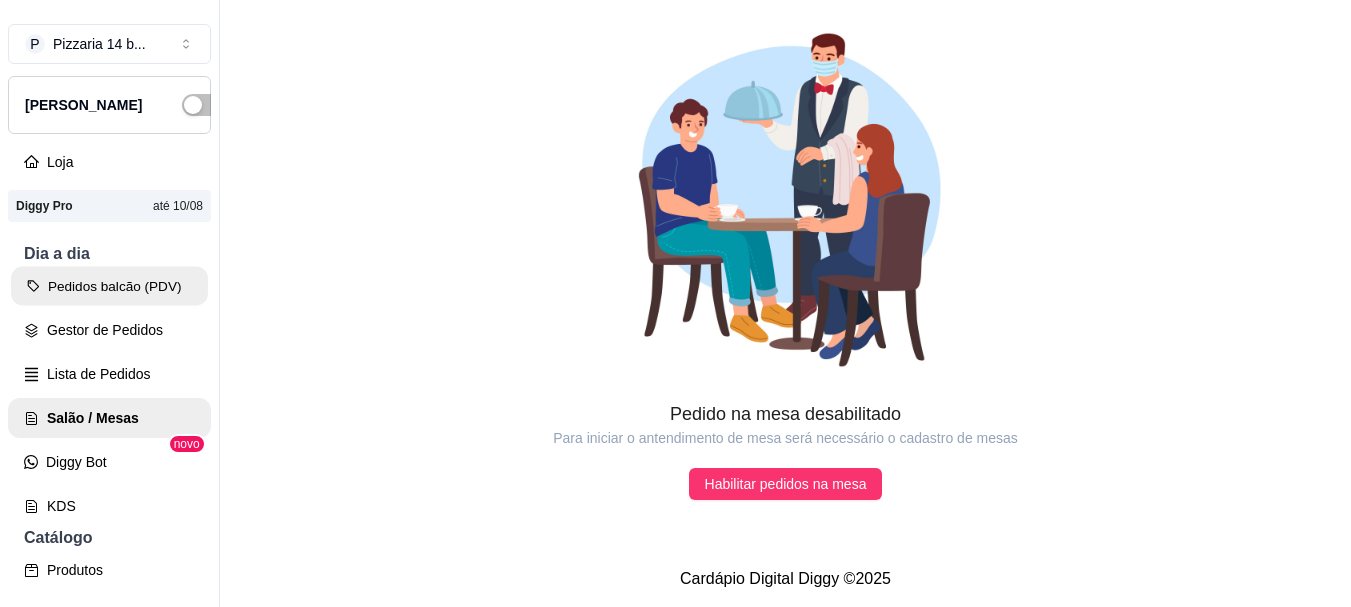 click on "Pedidos balcão (PDV)" at bounding box center [109, 286] 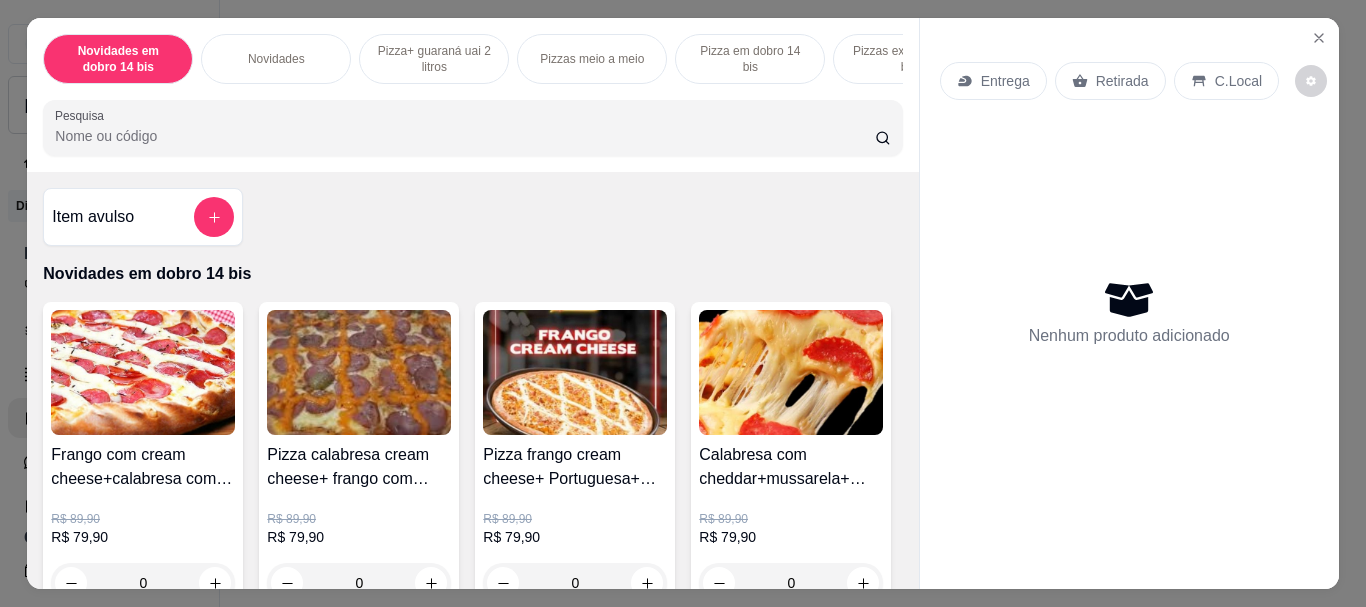 click on "Pizzas exclusivas 14 bis" at bounding box center (908, 59) 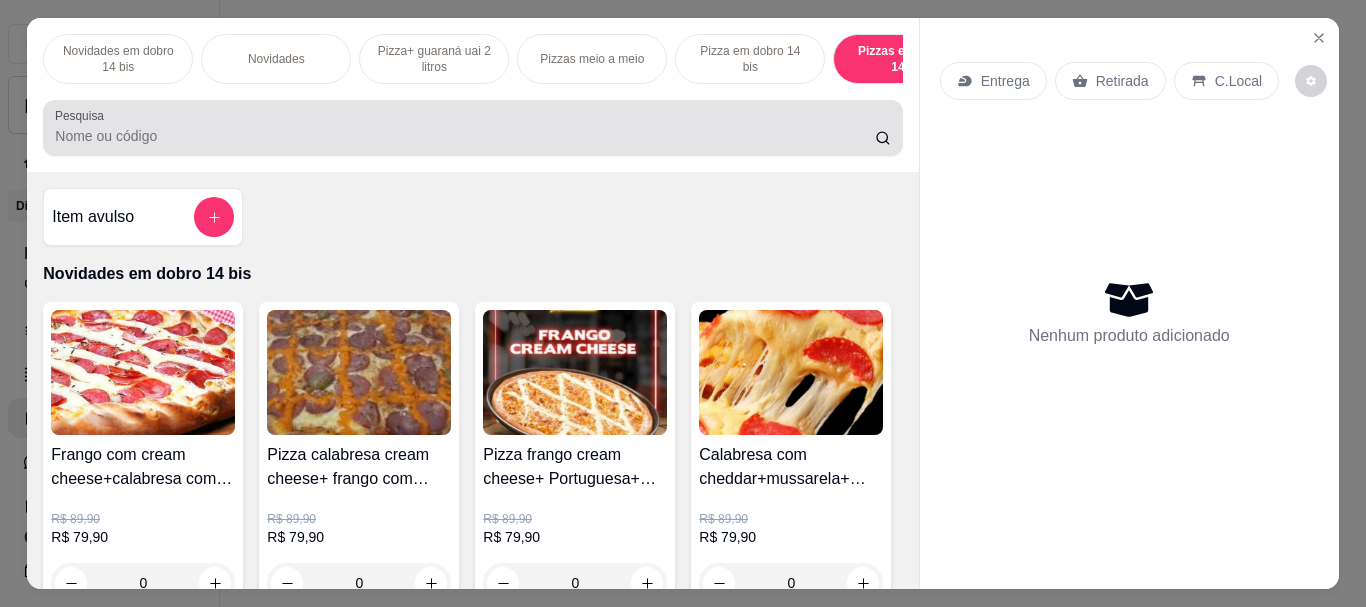drag, startPoint x: 878, startPoint y: 76, endPoint x: 886, endPoint y: 86, distance: 12.806249 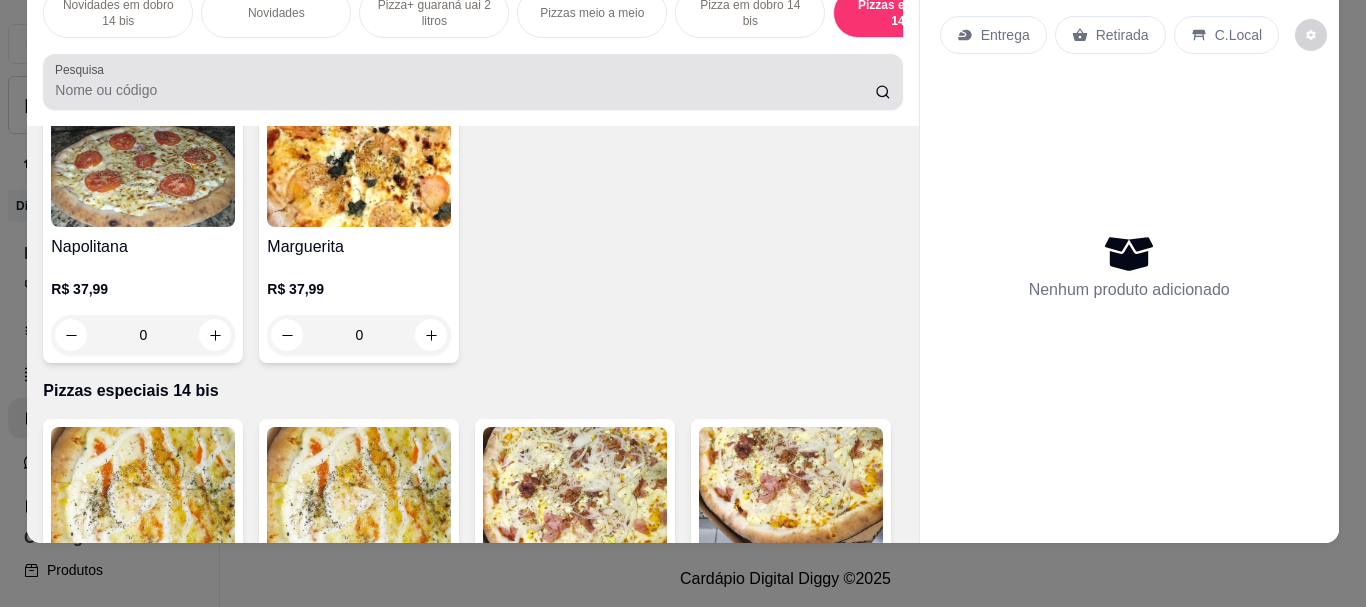 click on "Pesquisa" at bounding box center (472, 82) 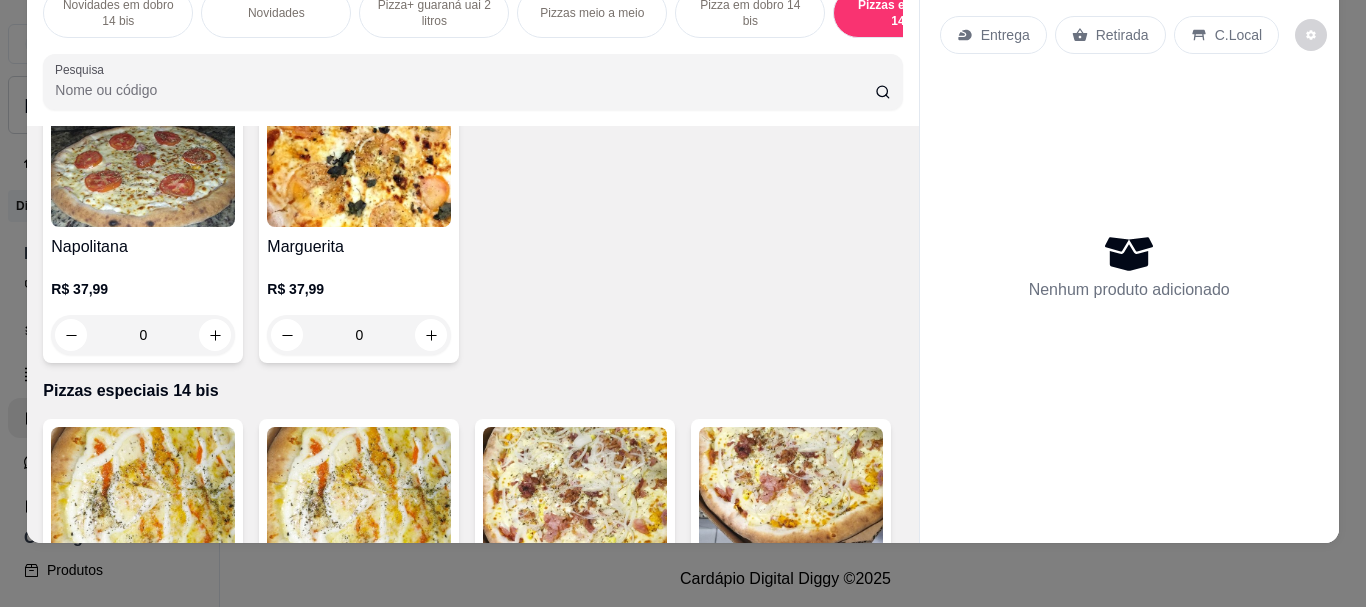 click on "Novidades em dobro 14 bis  Novidades Pizza+ guaraná uai 2 litros  Pizzas meio a meio Pizza em dobro 14 bis  Pizzas exclusivas 14 bis Pizza grande 8 pedacos promocionais  Pizzas especiais 14 bis Refrigerante1/5 Adicional" at bounding box center (472, 13) 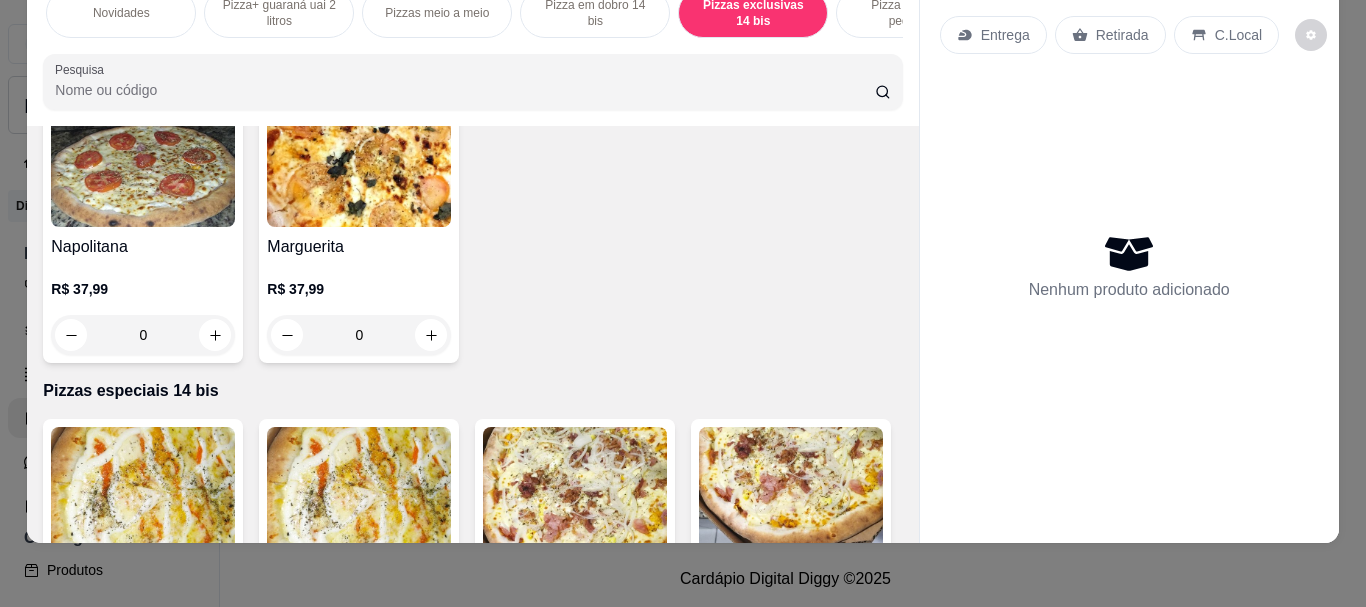 scroll, scrollTop: 0, scrollLeft: 160, axis: horizontal 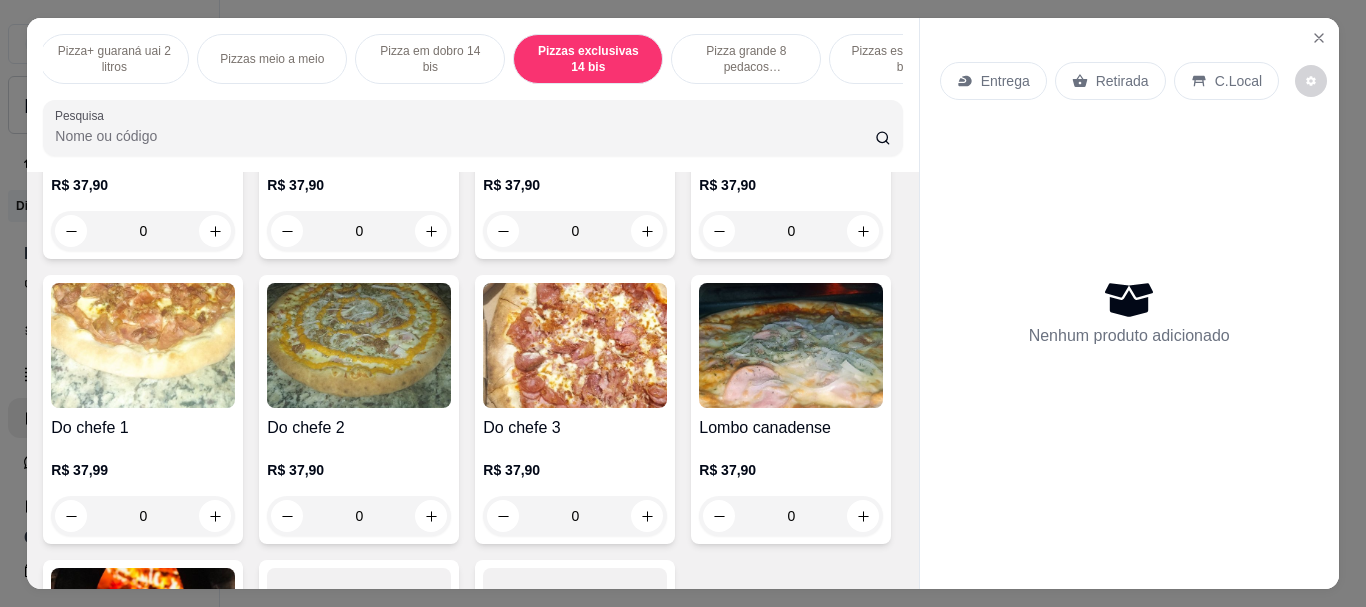 click on "Pizza grande 8 pedacos promocionais" at bounding box center (746, 59) 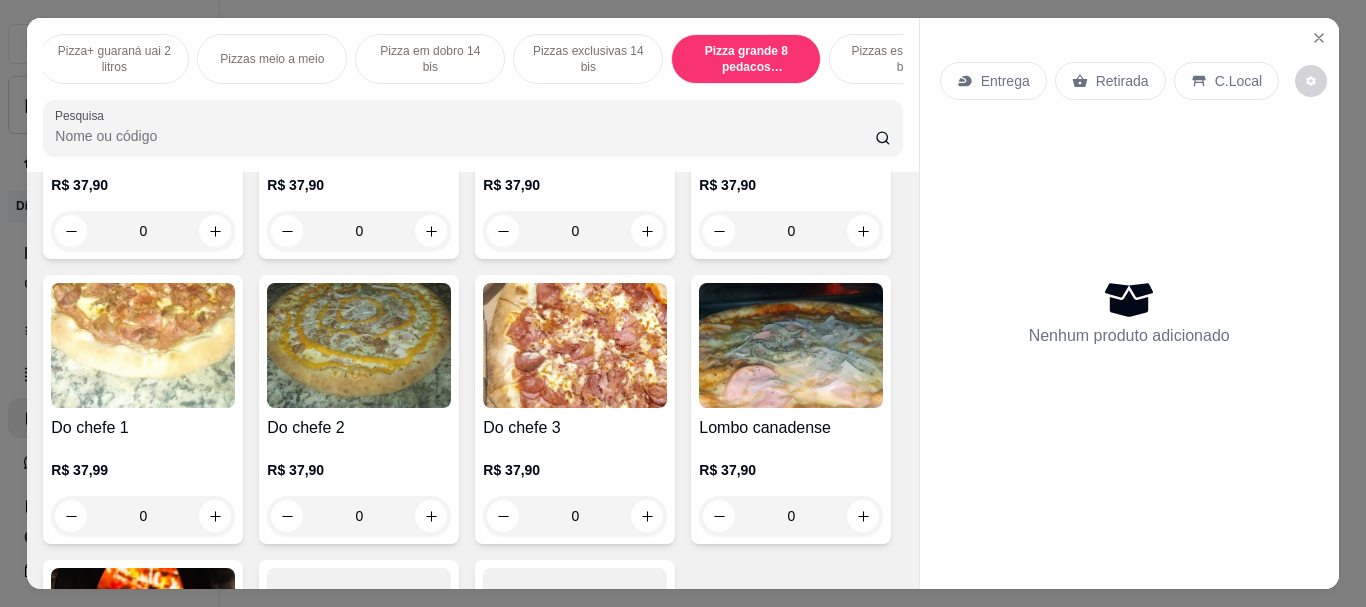 scroll, scrollTop: 7975, scrollLeft: 0, axis: vertical 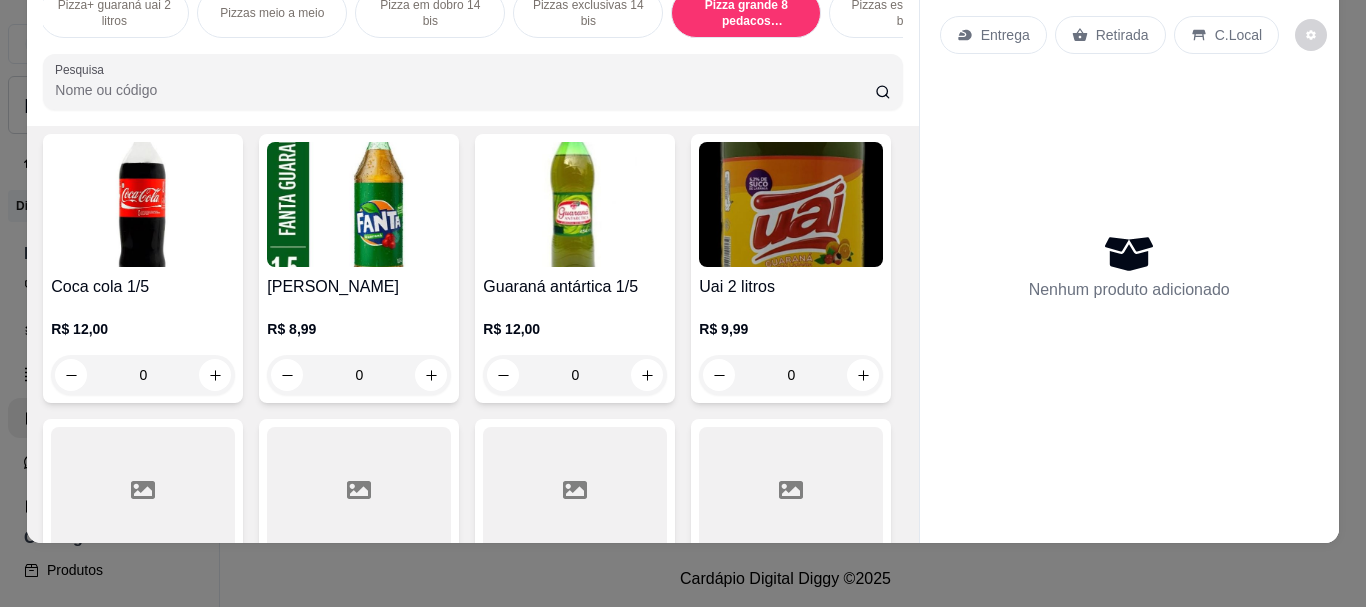 click at bounding box center [359, -1871] 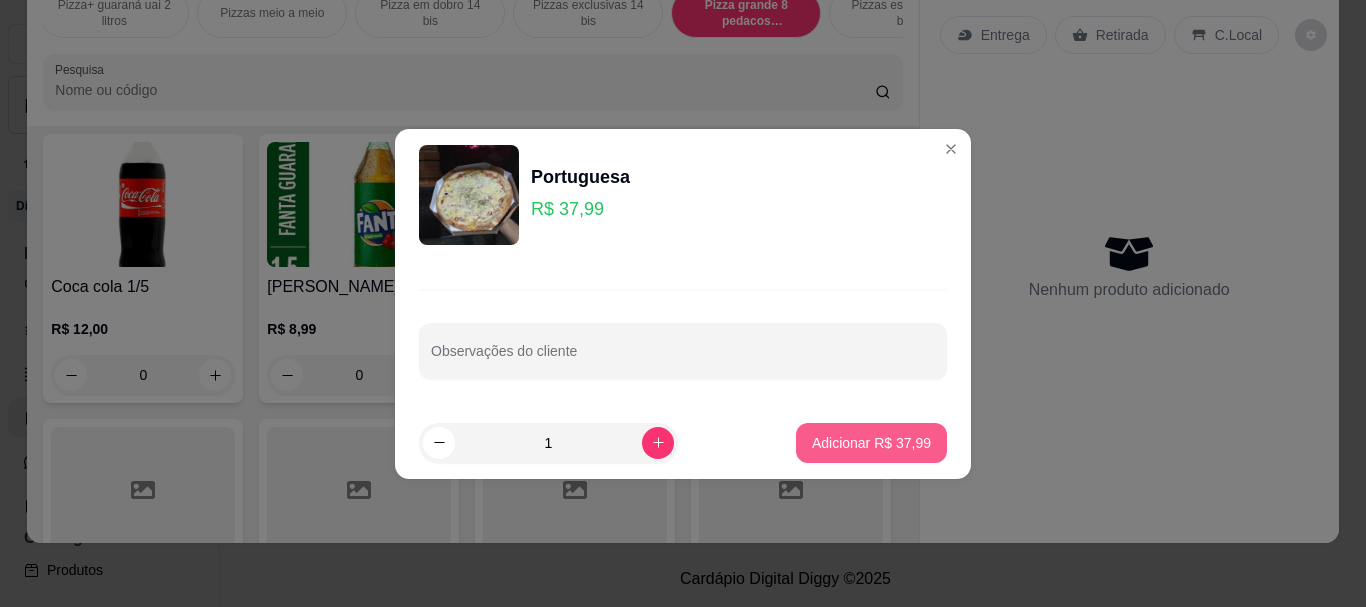 click on "Adicionar   R$ 37,99" at bounding box center [871, 443] 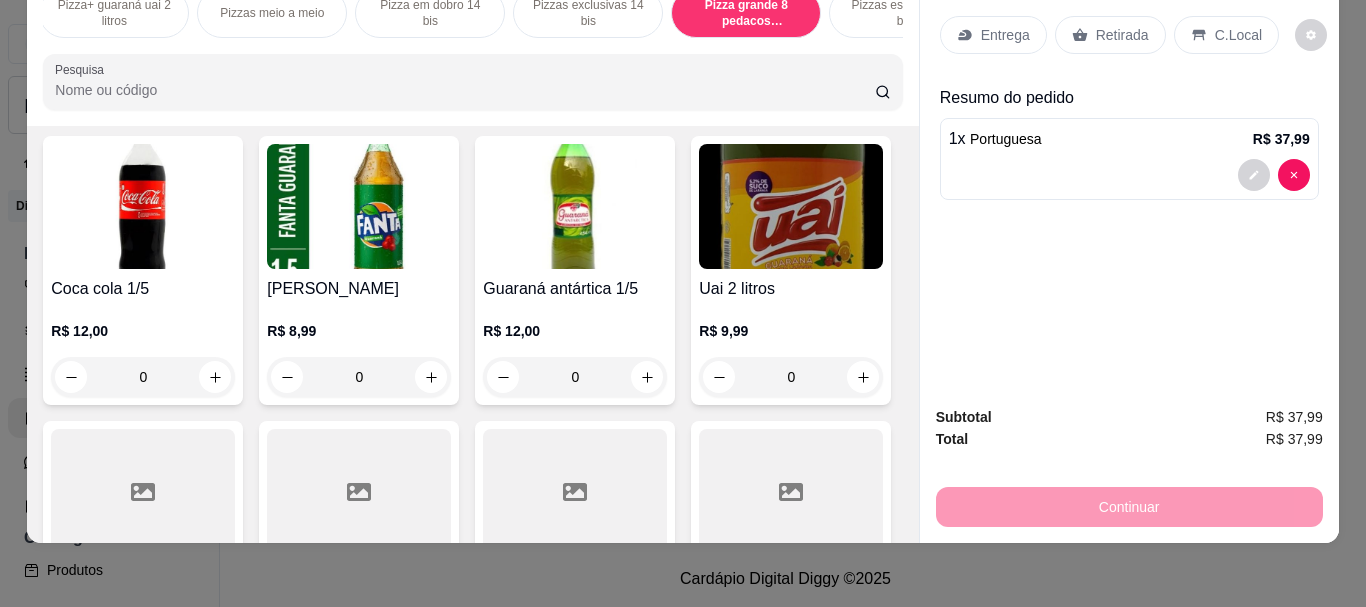 click at bounding box center (143, -1871) 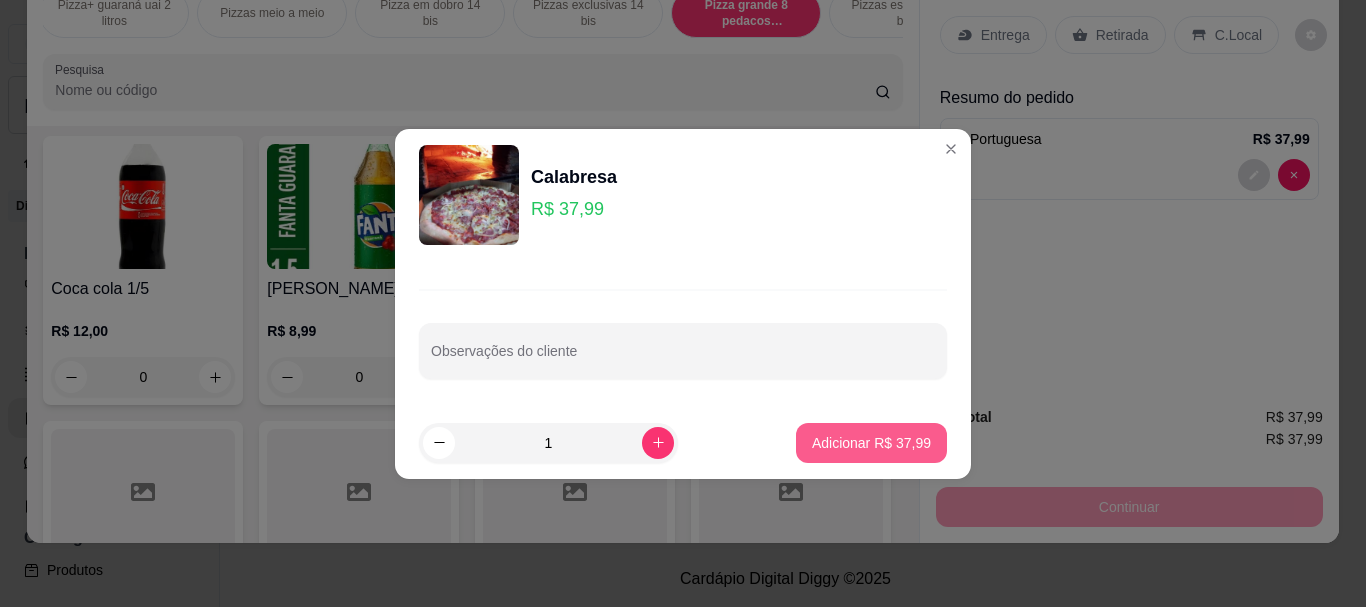 click on "Adicionar   R$ 37,99" at bounding box center [871, 443] 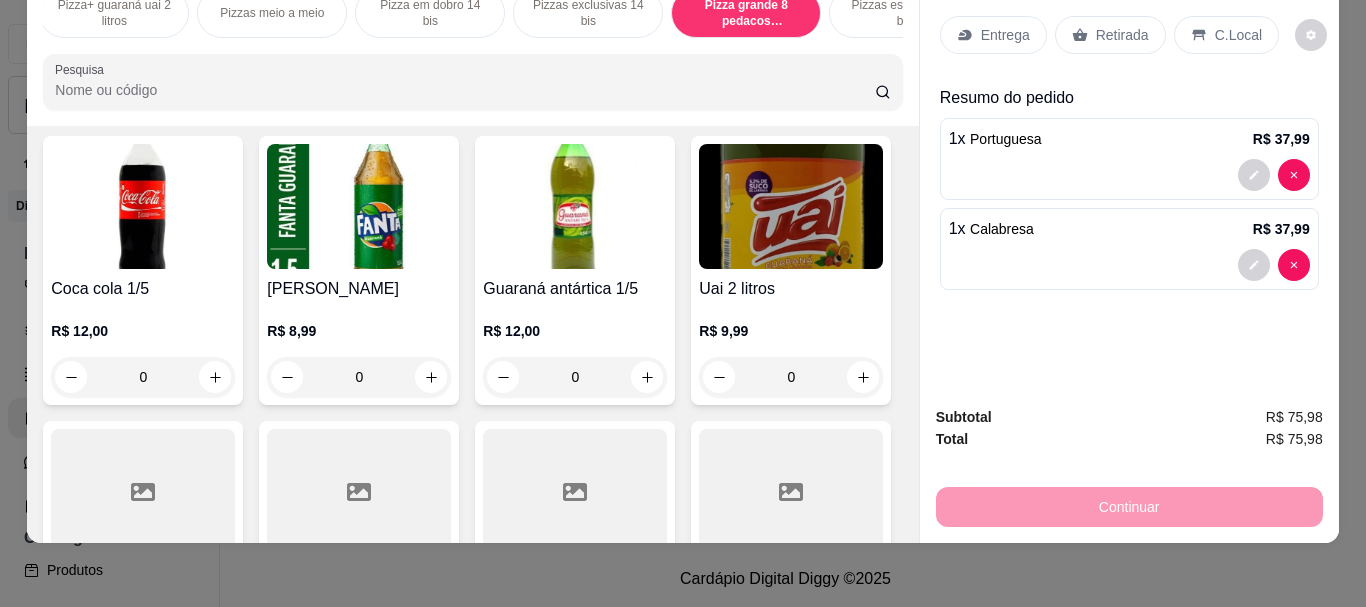 scroll, scrollTop: 8075, scrollLeft: 0, axis: vertical 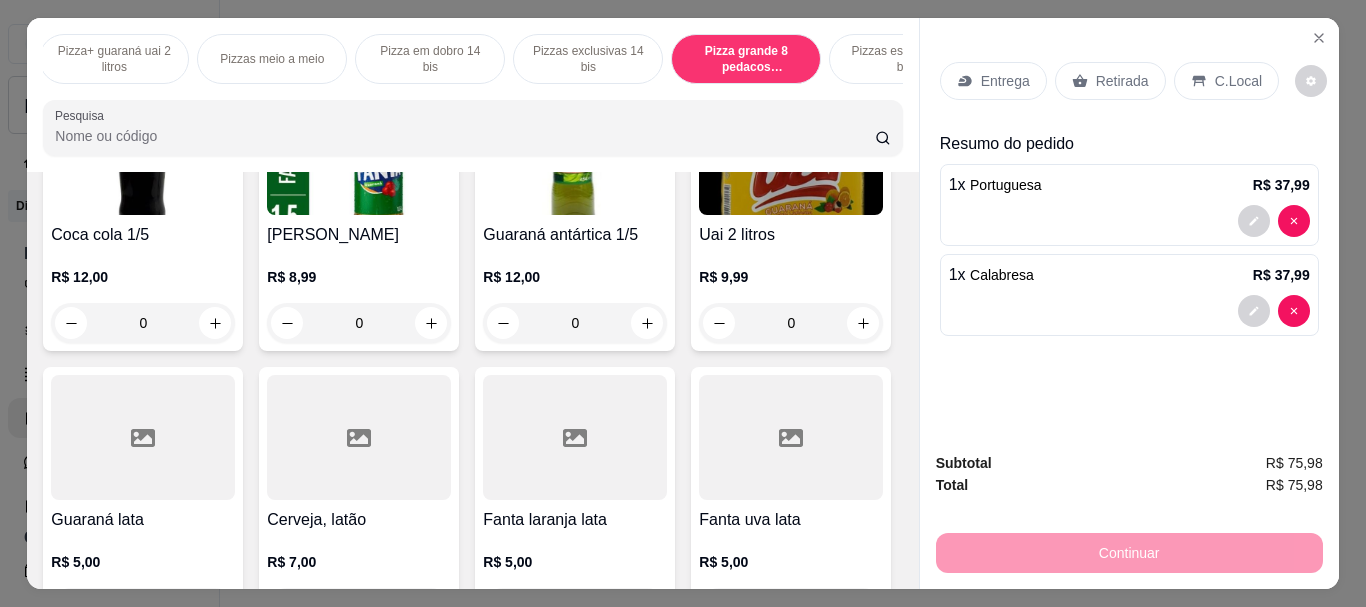 click on "Pizzas exclusivas 14 bis" at bounding box center (588, 59) 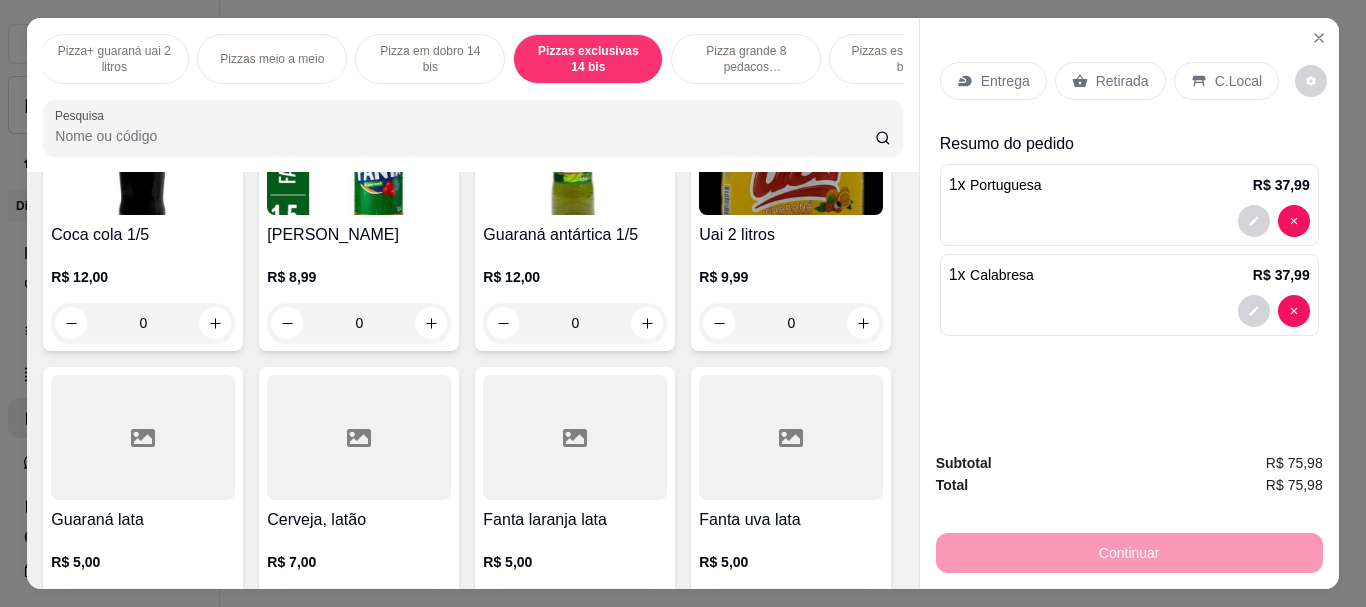 scroll, scrollTop: 6795, scrollLeft: 0, axis: vertical 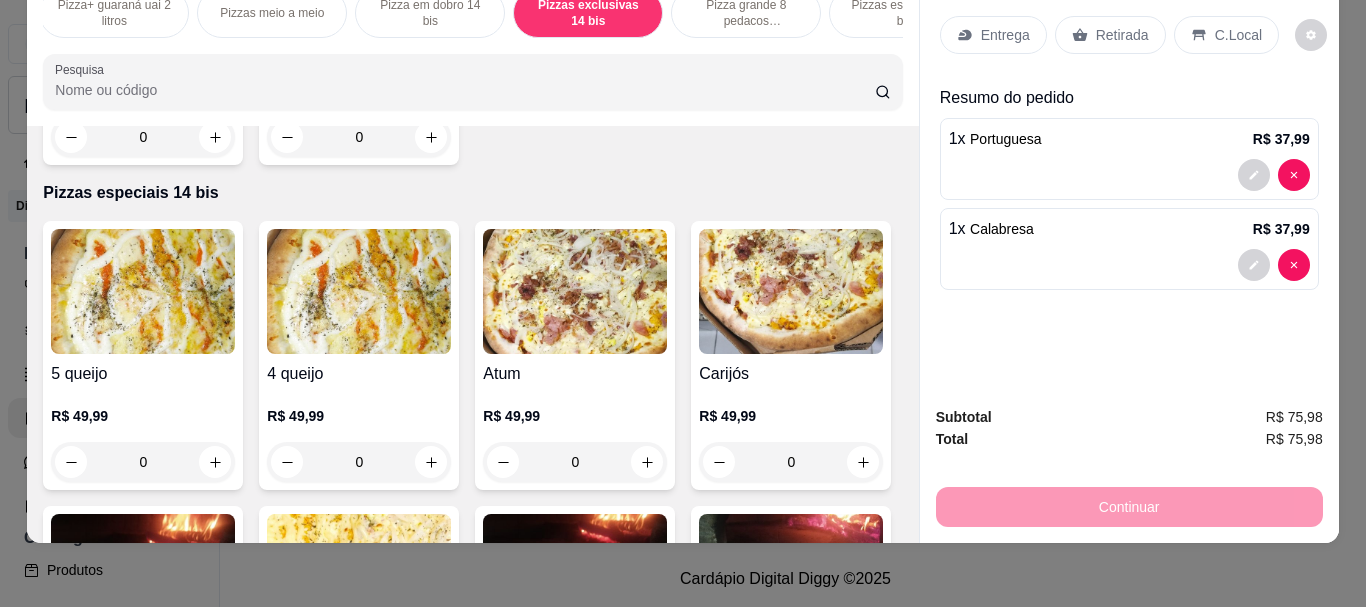 click at bounding box center [791, -1786] 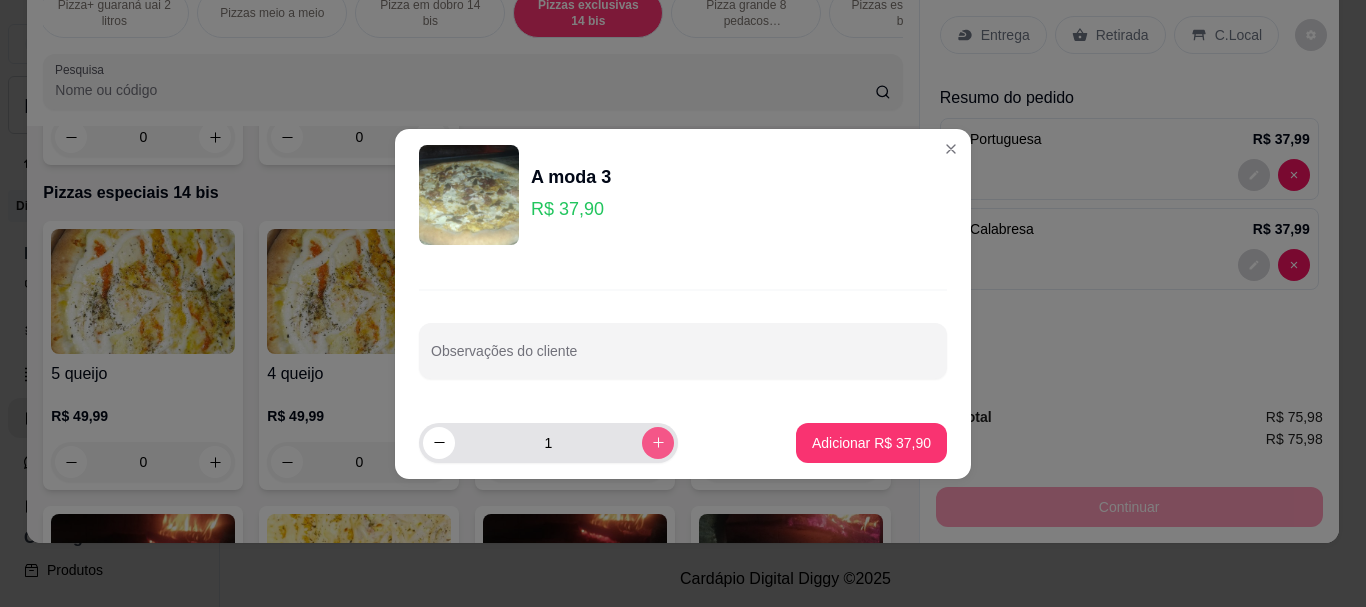 click 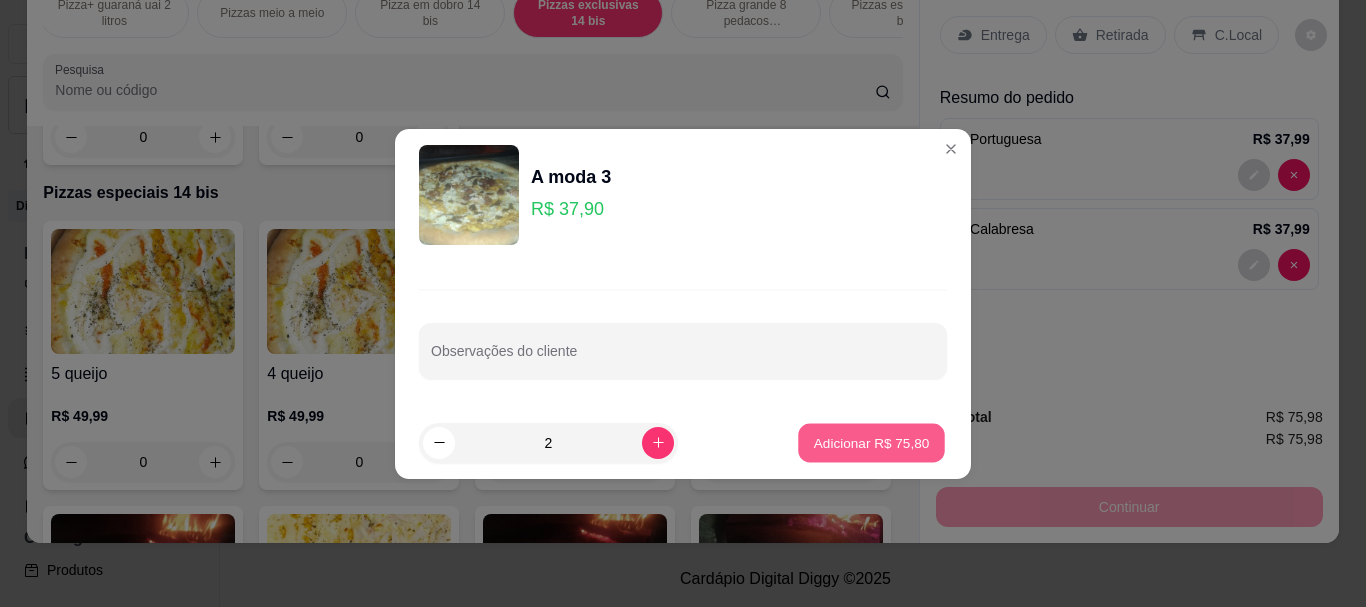 click on "Adicionar   R$ 75,80" at bounding box center [872, 442] 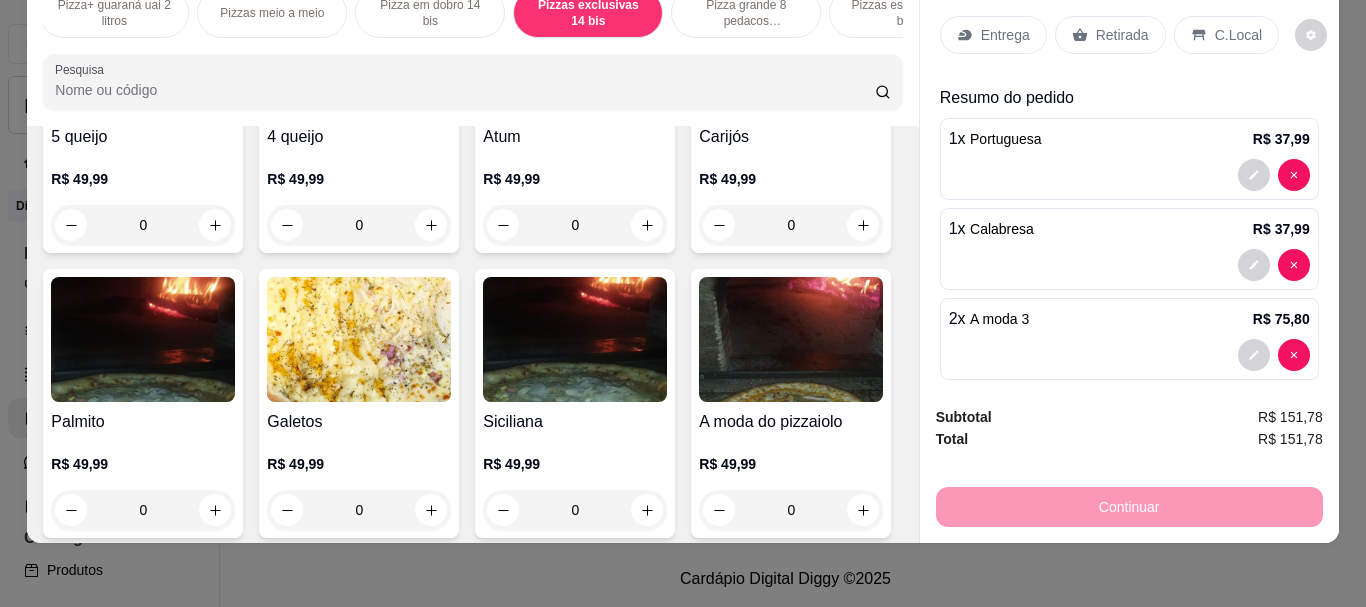 scroll, scrollTop: 7095, scrollLeft: 0, axis: vertical 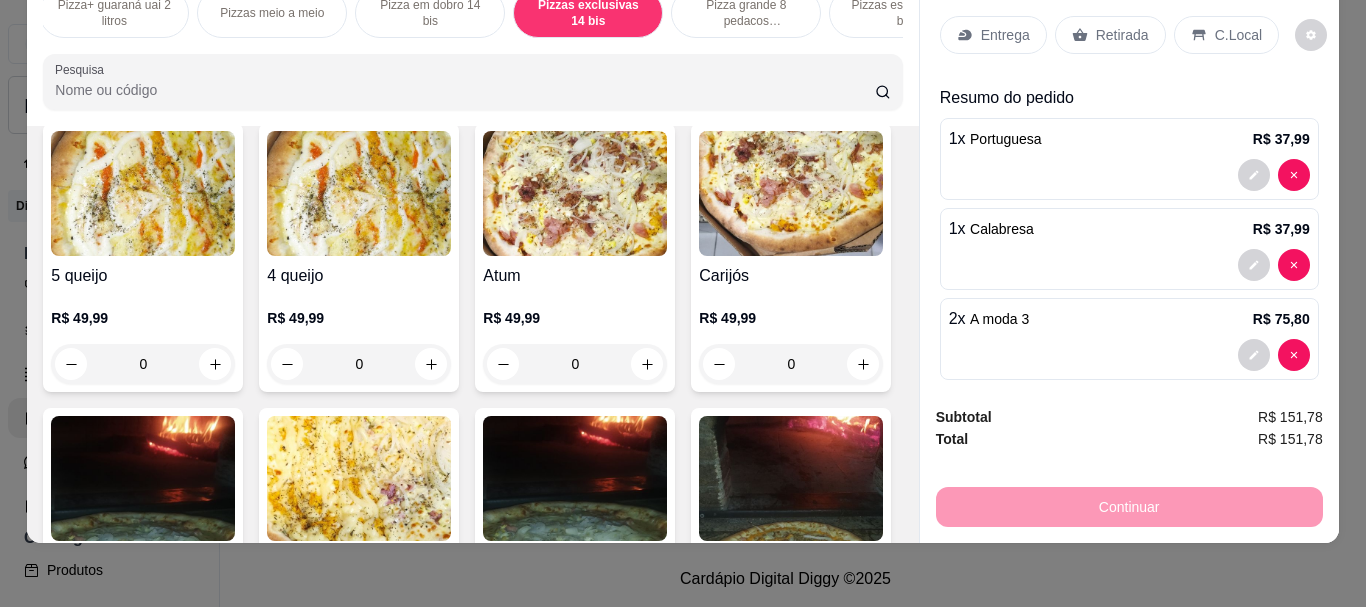 click at bounding box center (791, -1885) 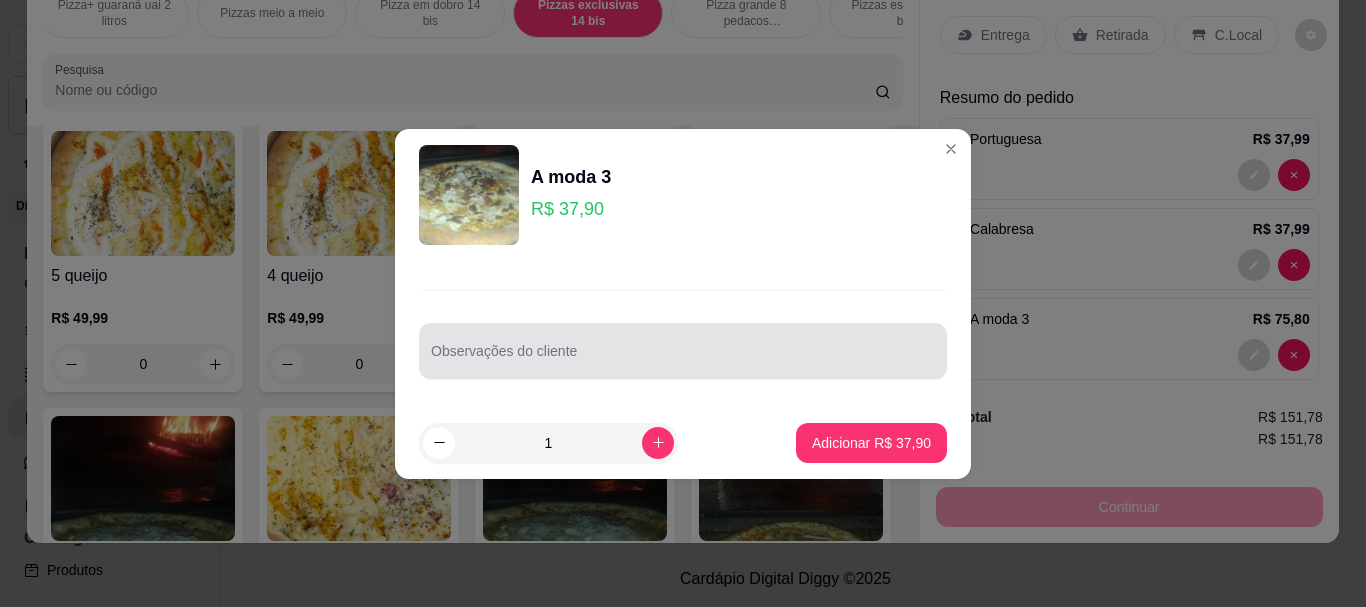 click at bounding box center [683, 351] 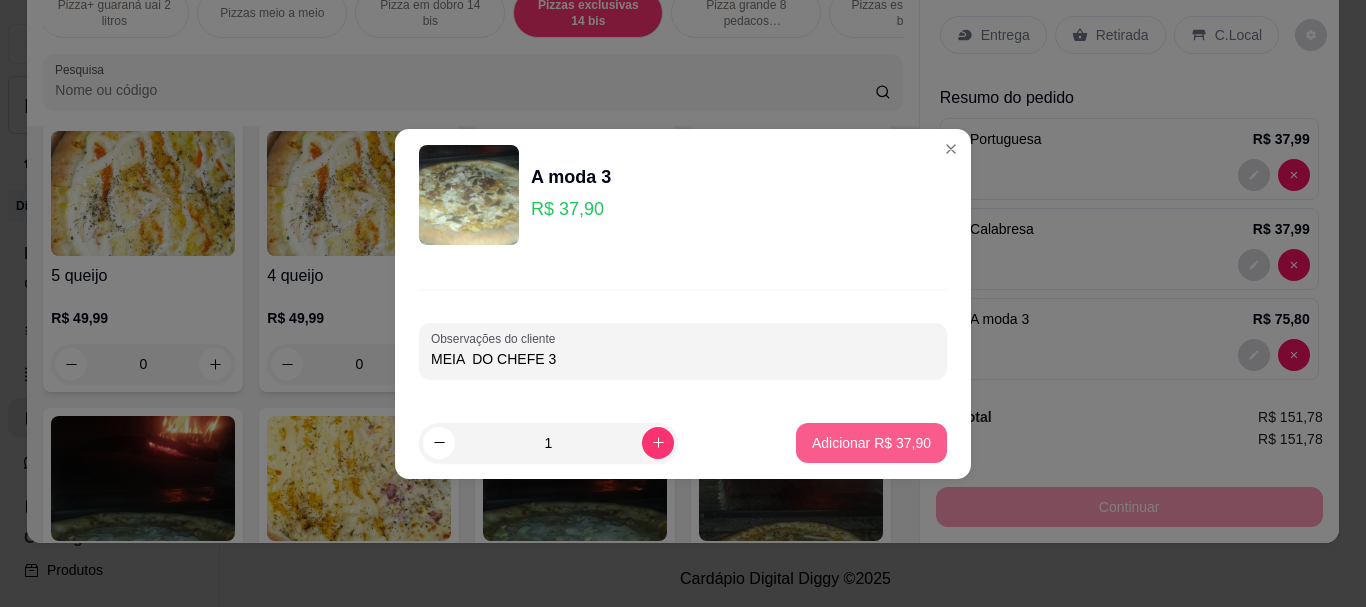 type on "MEIA  DO CHEFE 3" 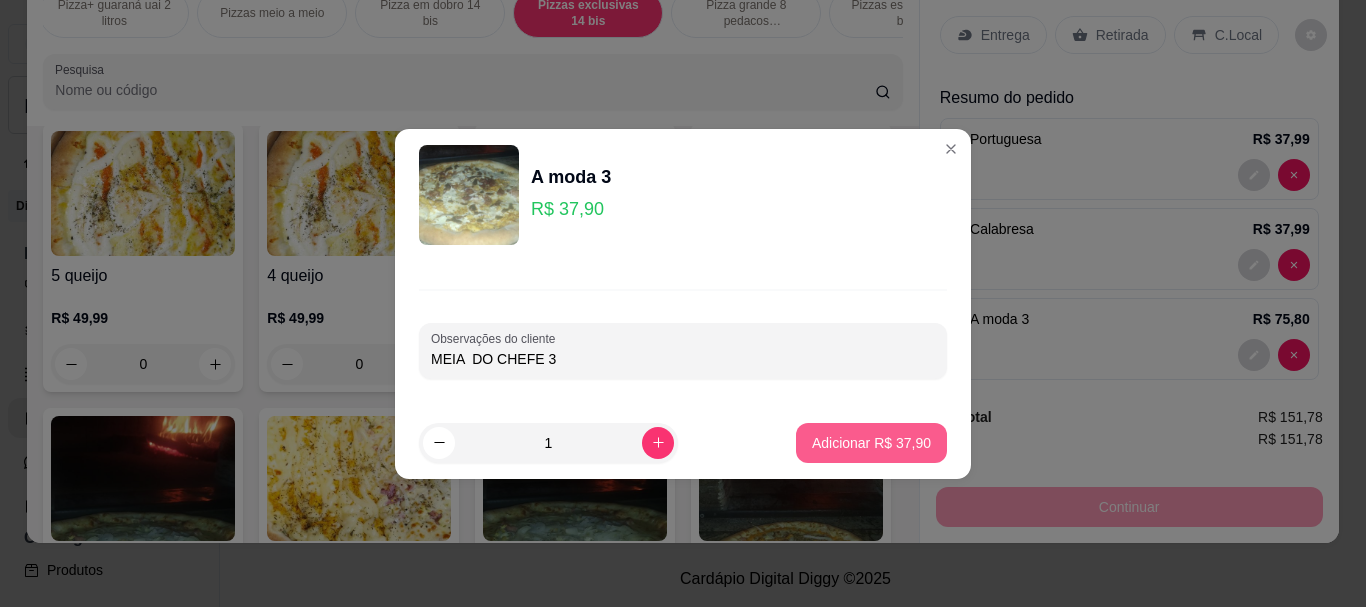 click on "Adicionar   R$ 37,90" at bounding box center [871, 443] 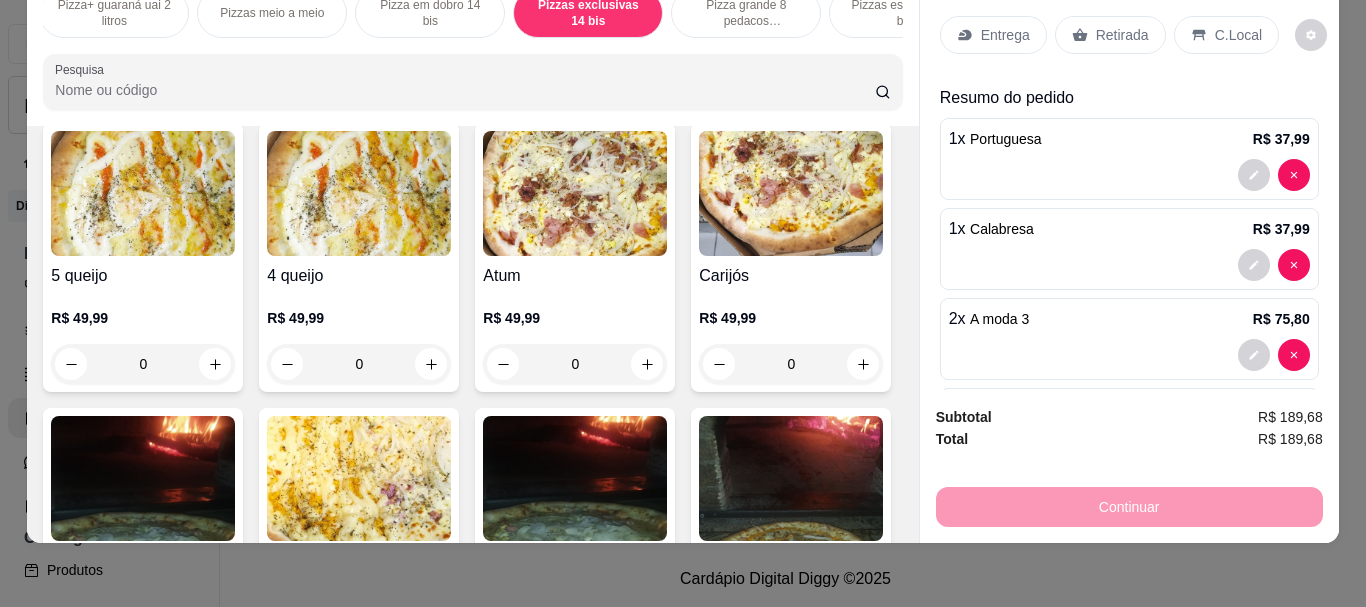 click on "Retirada" at bounding box center (1110, 35) 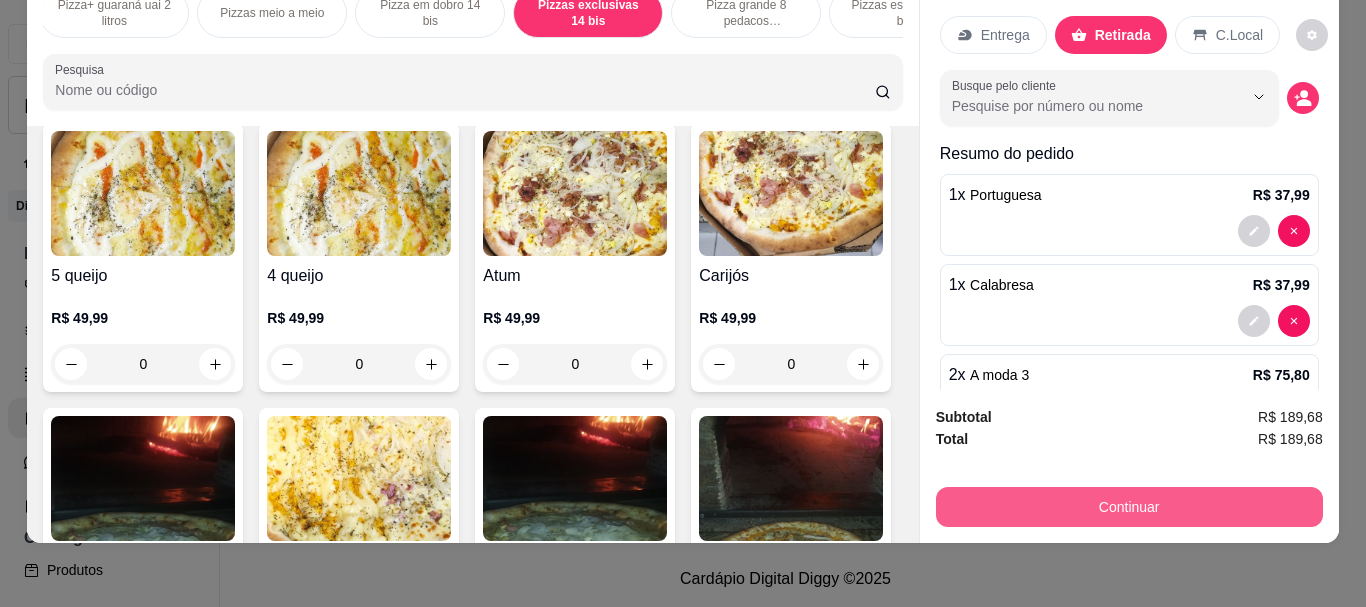 click on "Subtotal R$ 189,68 Total R$ 189,68 Continuar" at bounding box center [1129, 466] 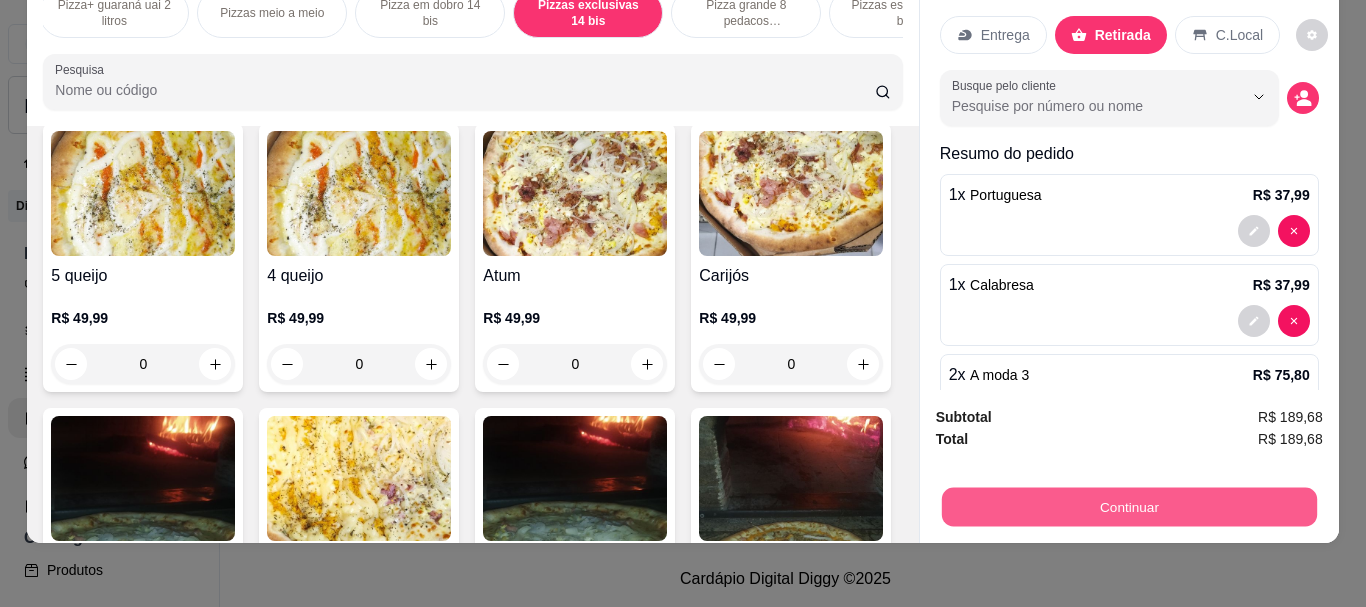 click on "Continuar" at bounding box center [1128, 506] 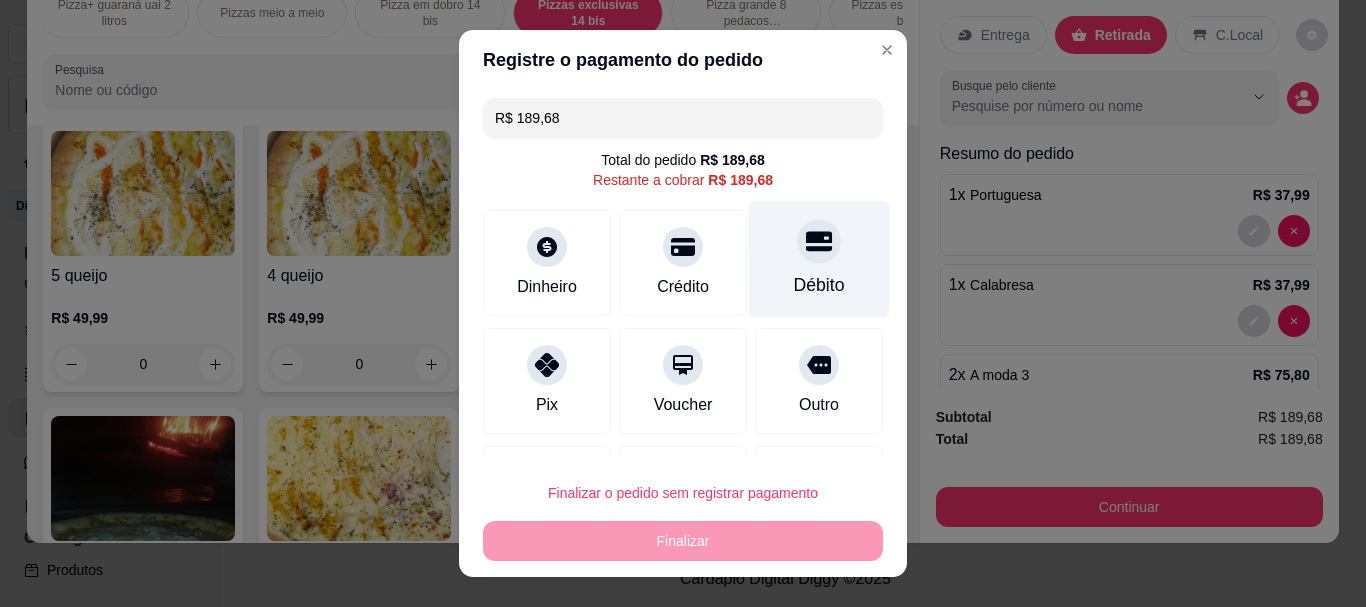 click 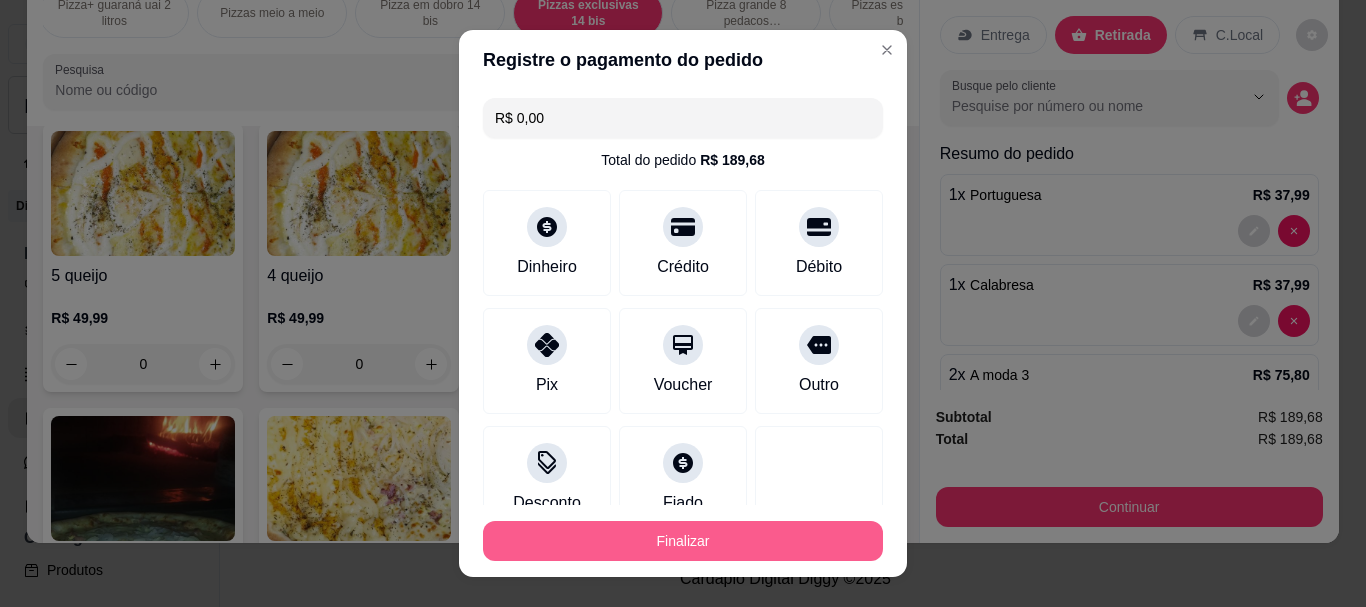 click on "Finalizar" at bounding box center (683, 541) 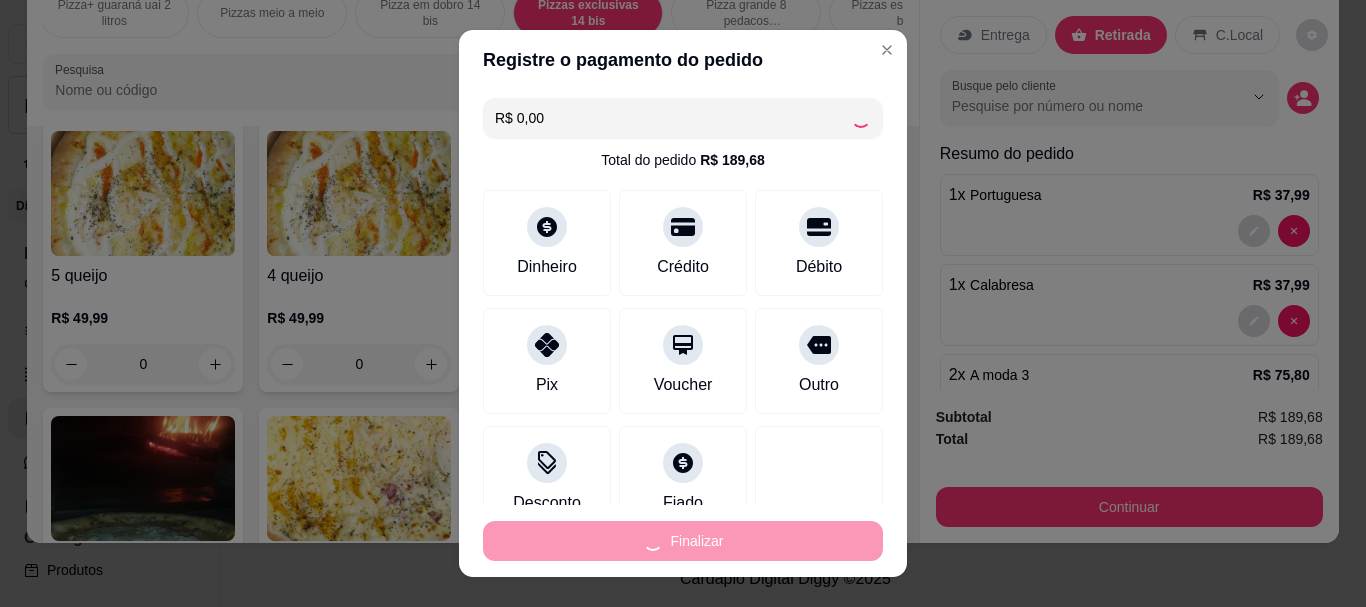 type on "0" 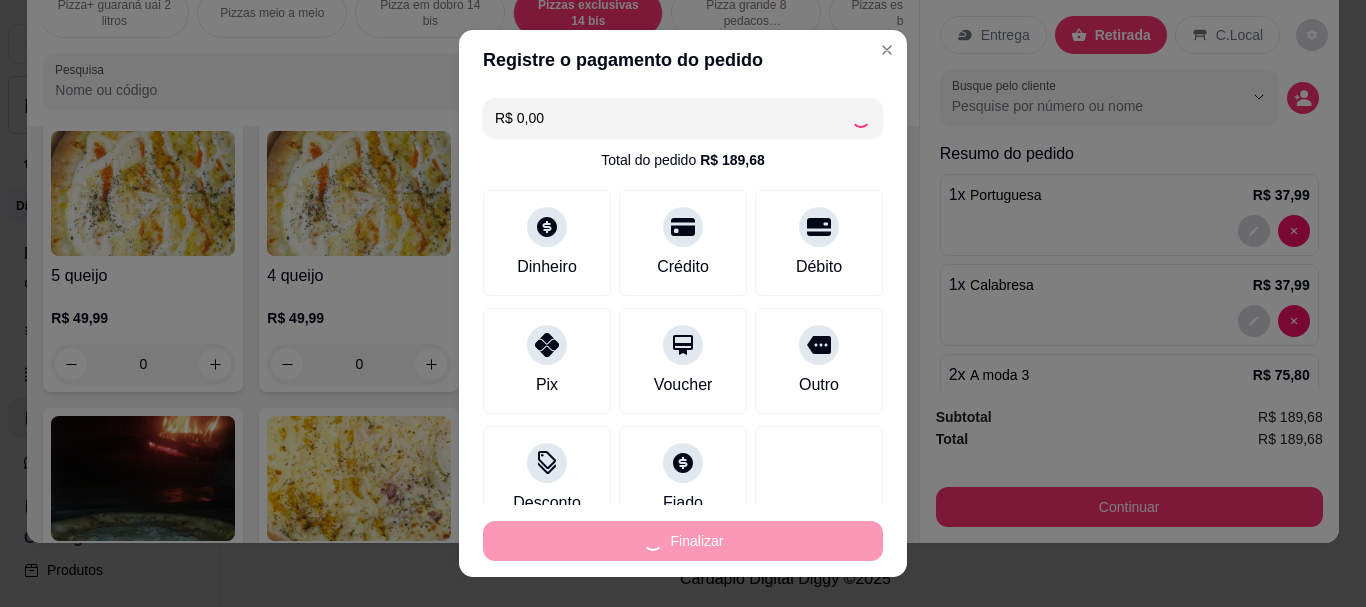 type on "0" 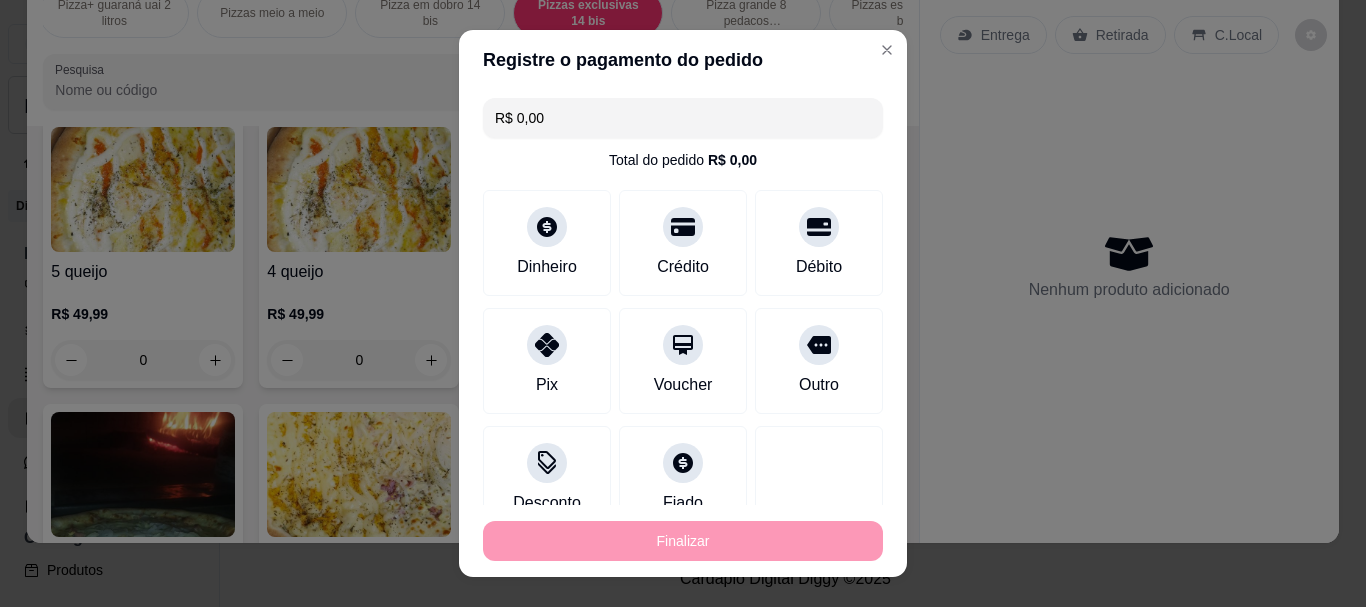 type on "-R$ 189,68" 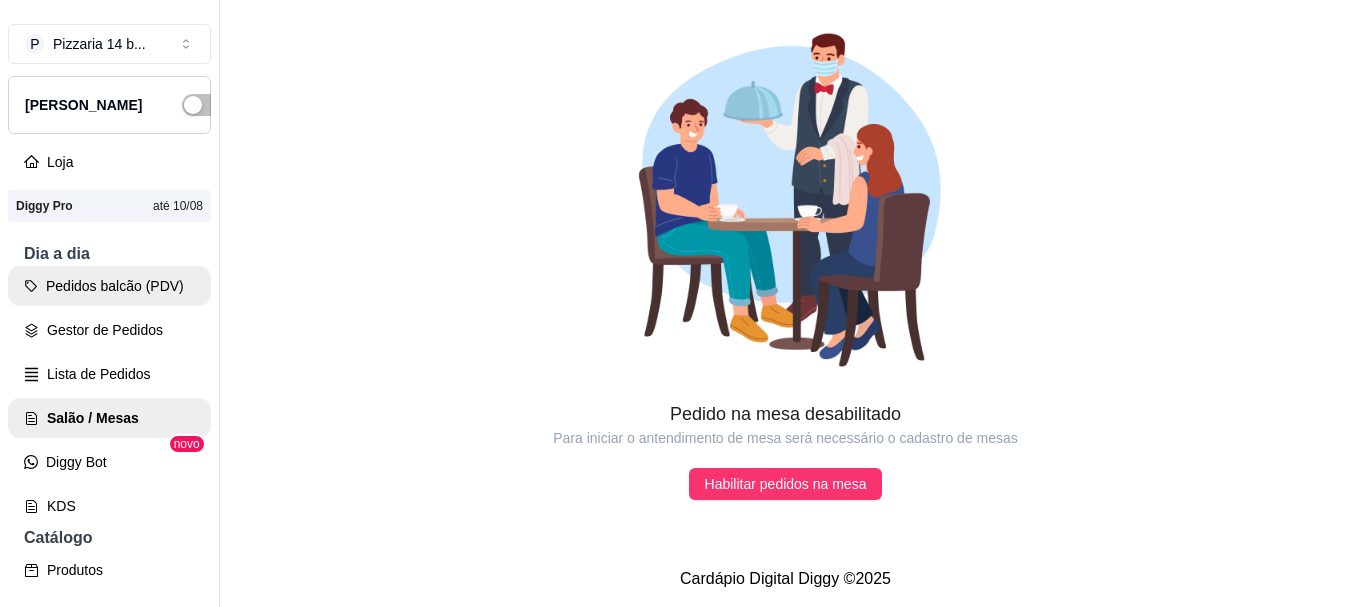 click on "Pedidos balcão (PDV)" at bounding box center [109, 286] 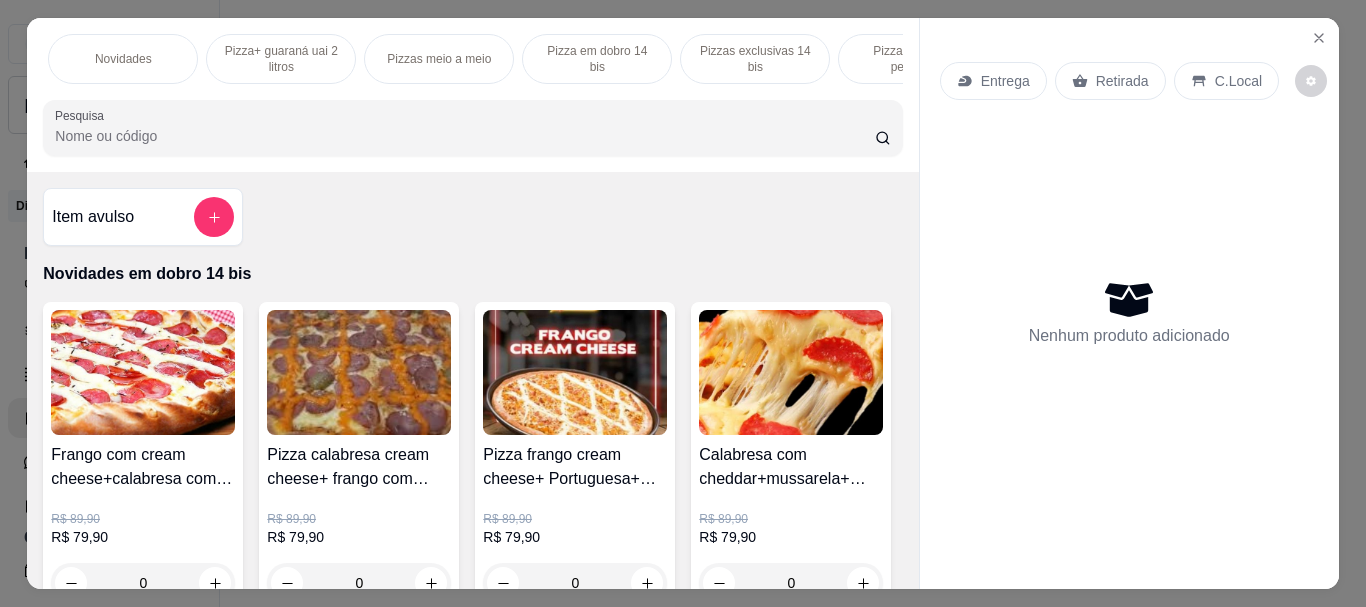 scroll, scrollTop: 0, scrollLeft: 160, axis: horizontal 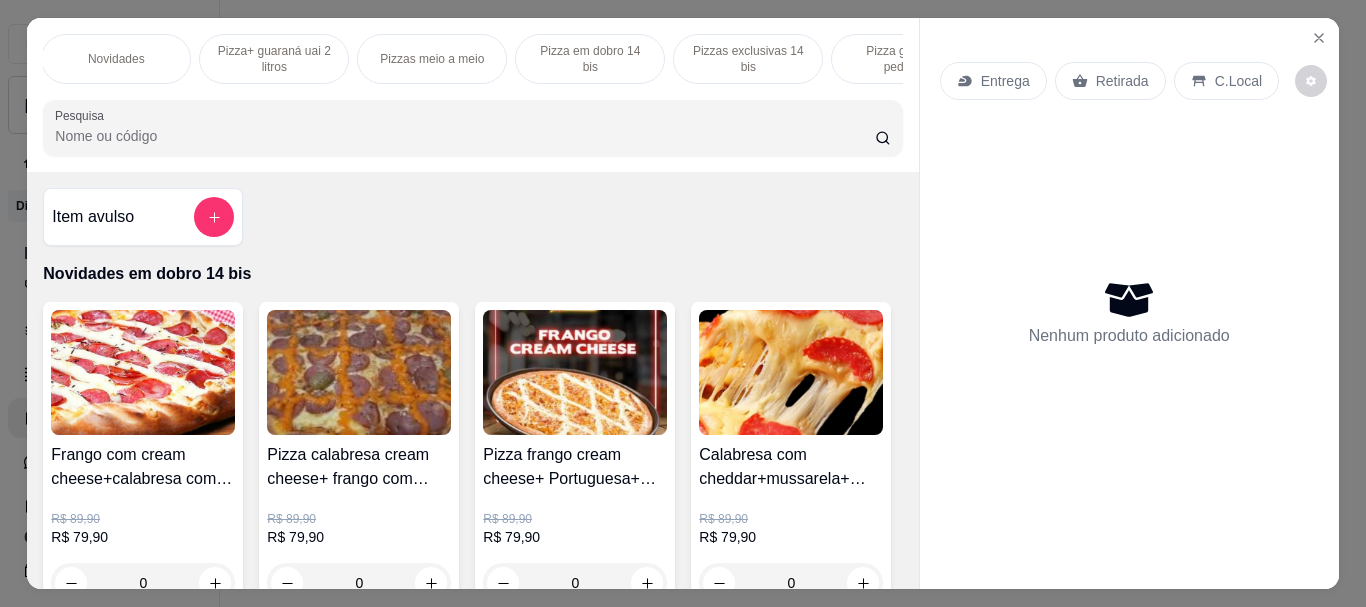 click on "Pizza grande 8 pedacos promocionais" at bounding box center [906, 59] 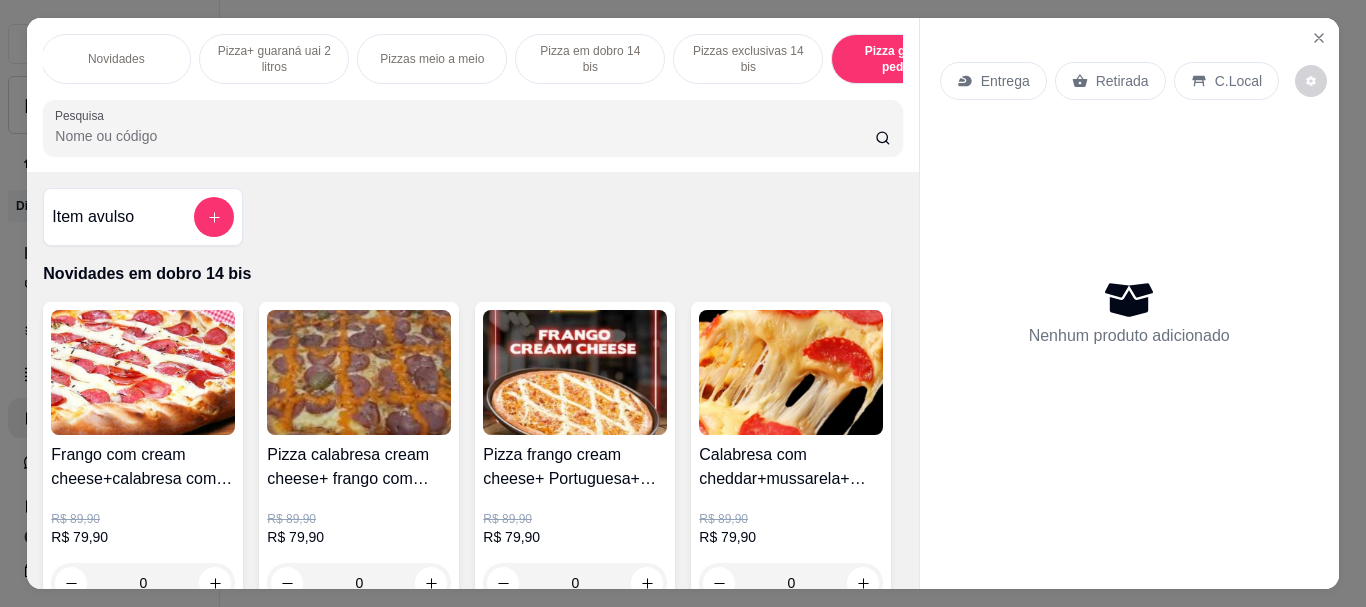 scroll, scrollTop: 7975, scrollLeft: 0, axis: vertical 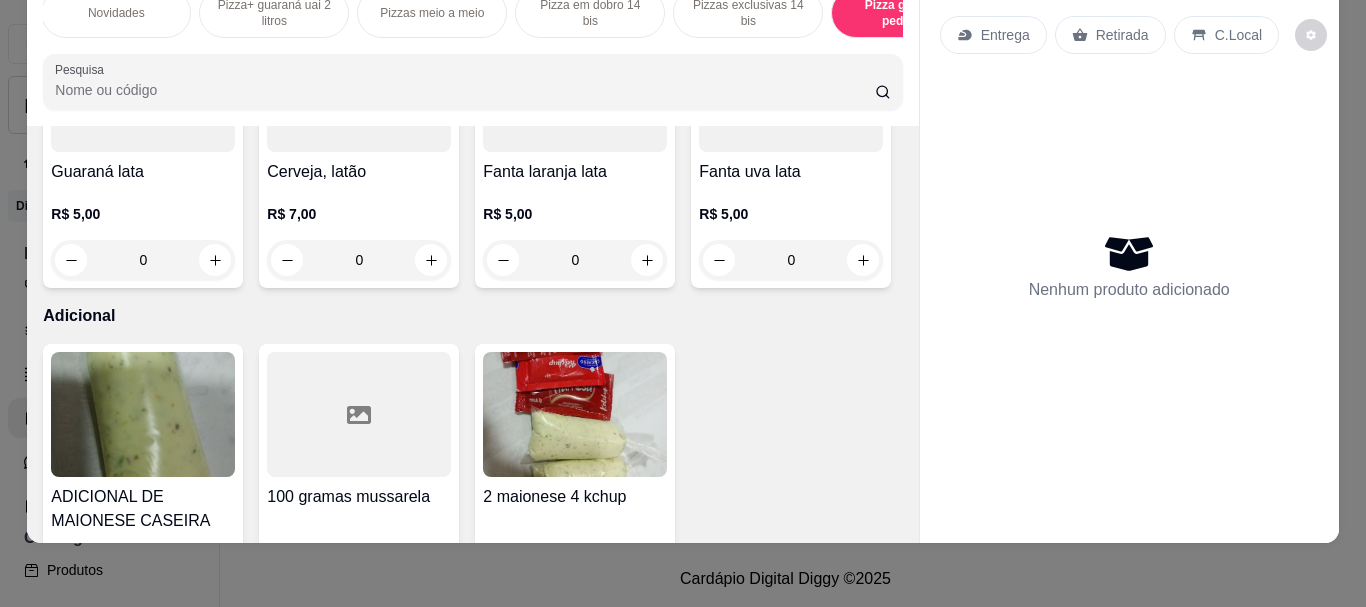 click at bounding box center [575, -1986] 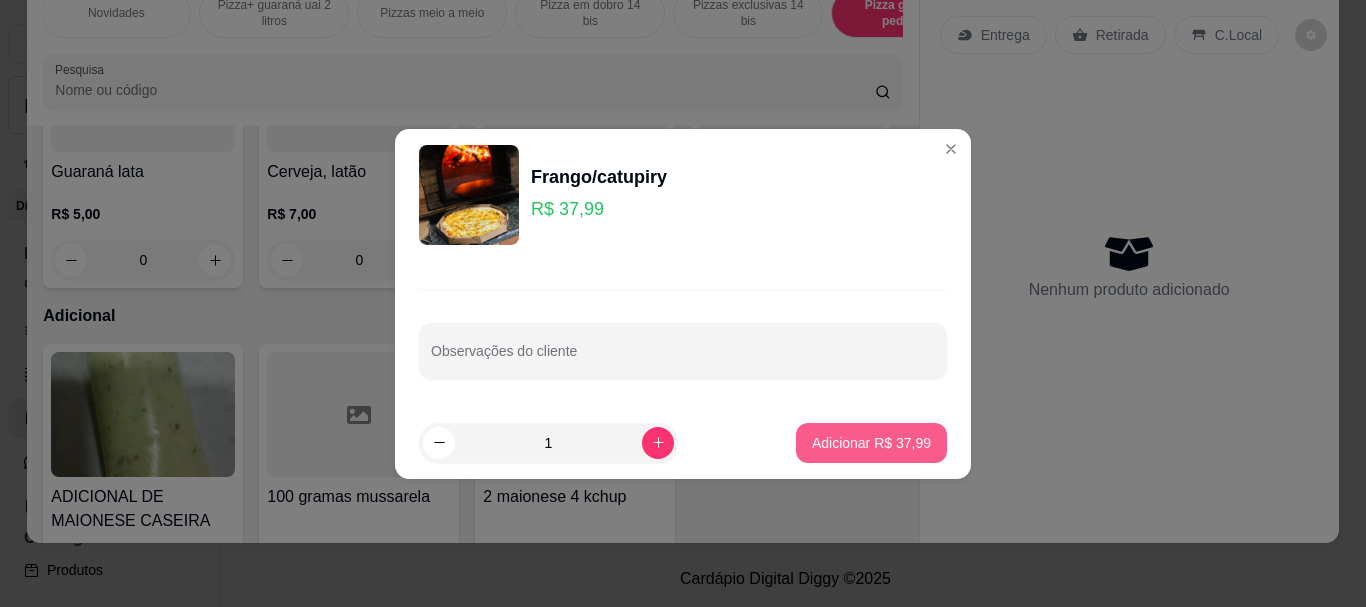 click on "Adicionar   R$ 37,99" at bounding box center [871, 443] 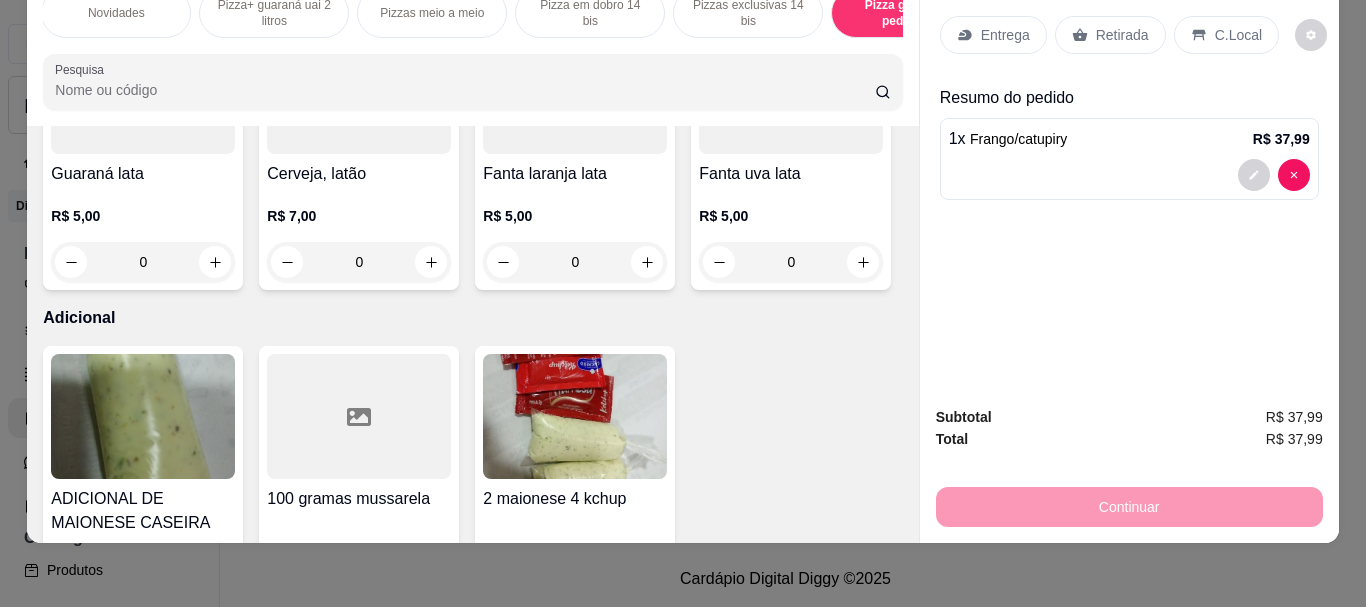 click at bounding box center (143, -1986) 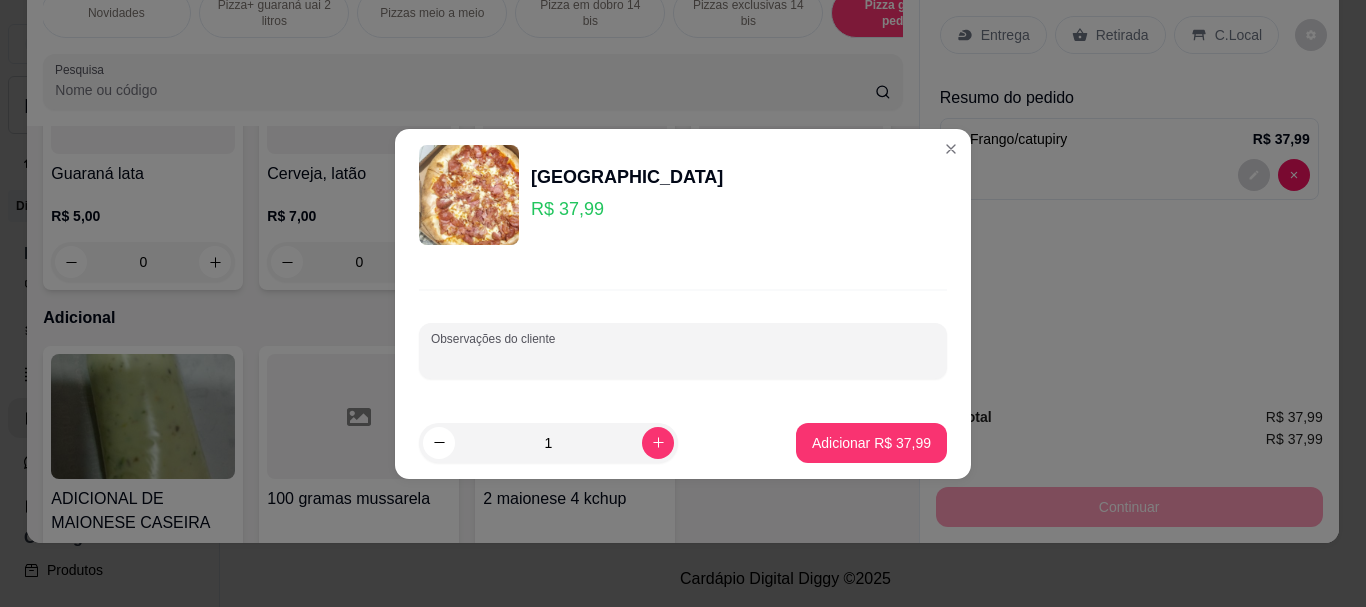 drag, startPoint x: 459, startPoint y: 365, endPoint x: 451, endPoint y: 352, distance: 15.264338 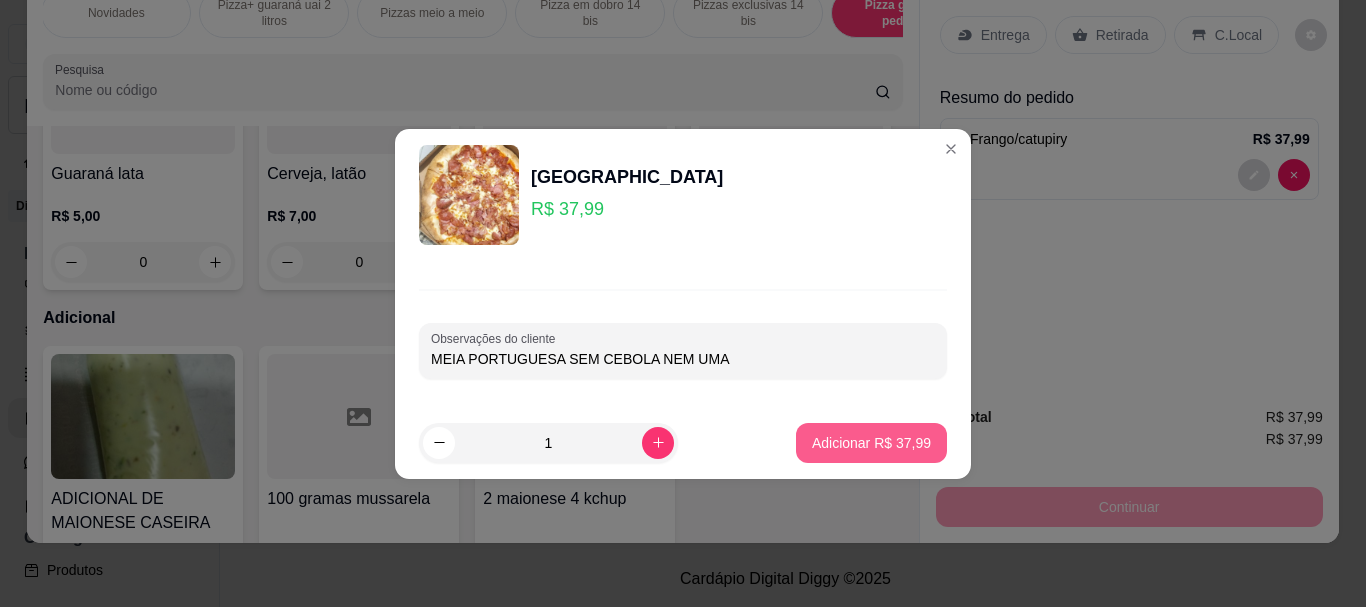 type on "MEIA PORTUGUESA SEM CEBOLA NEM UMA" 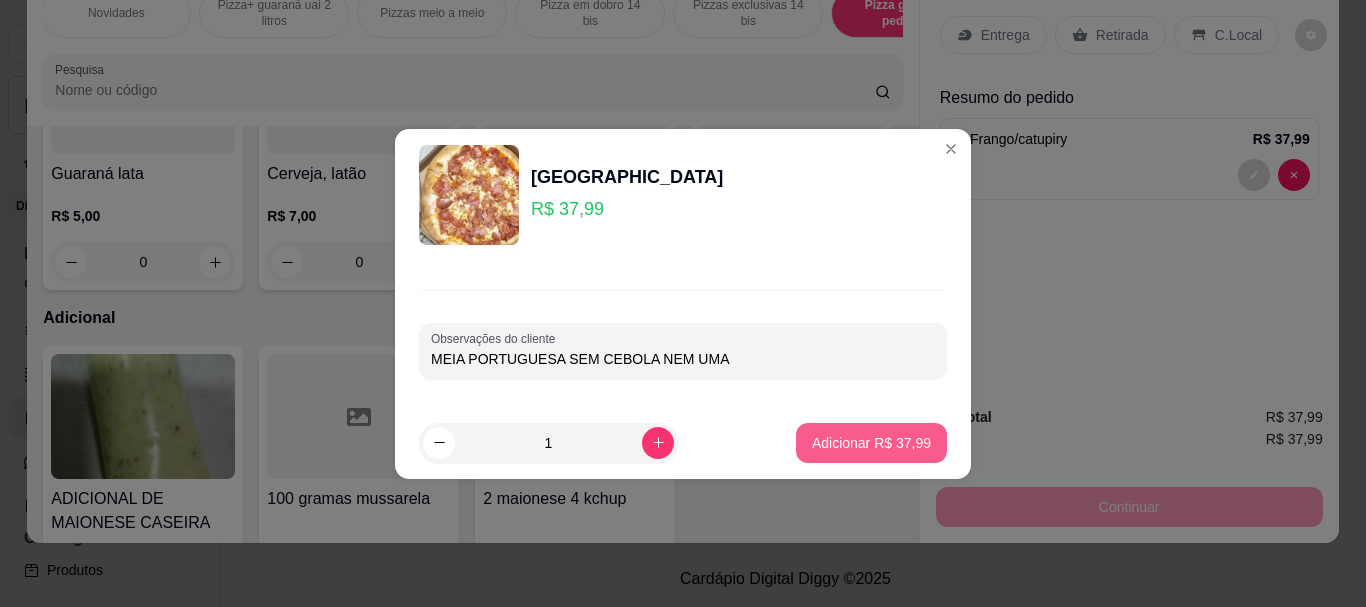 click on "Adicionar   R$ 37,99" at bounding box center (871, 443) 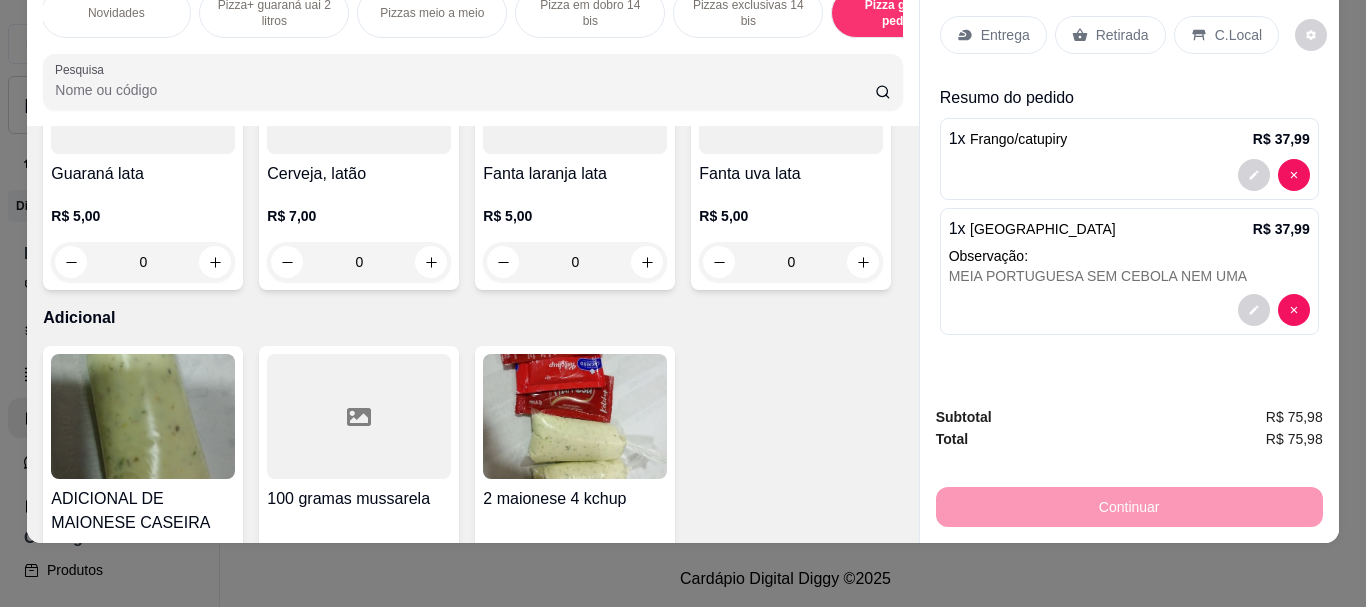 click on "Retirada" at bounding box center [1122, 35] 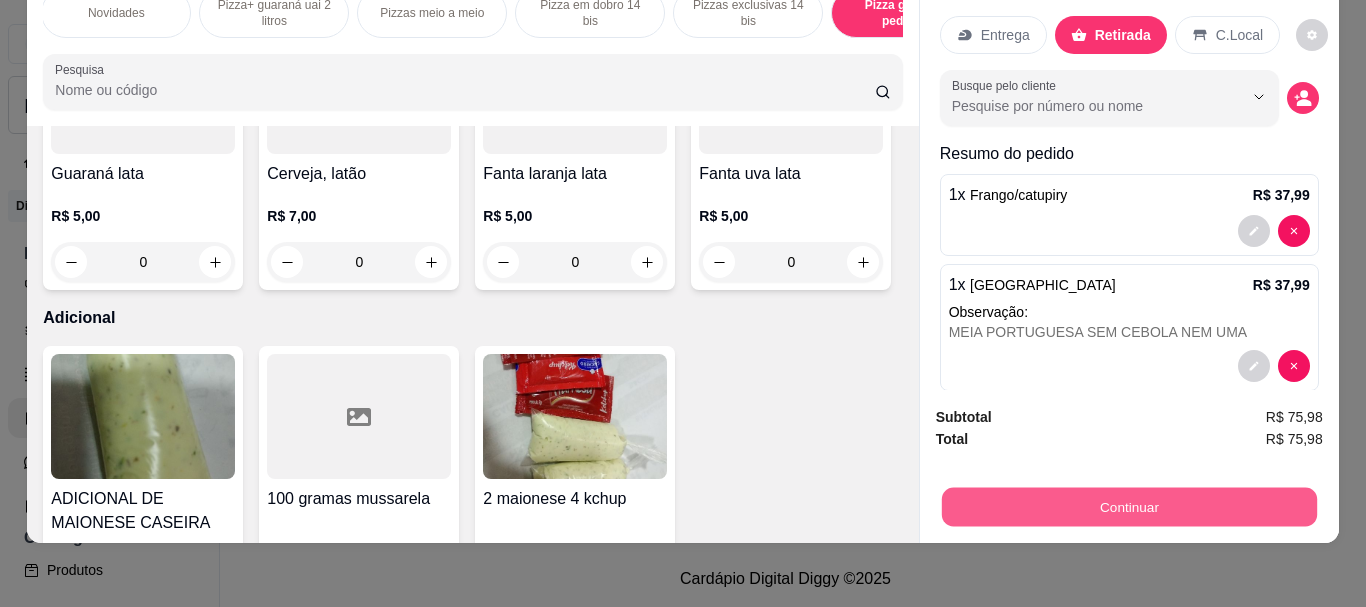click on "Continuar" at bounding box center [1128, 506] 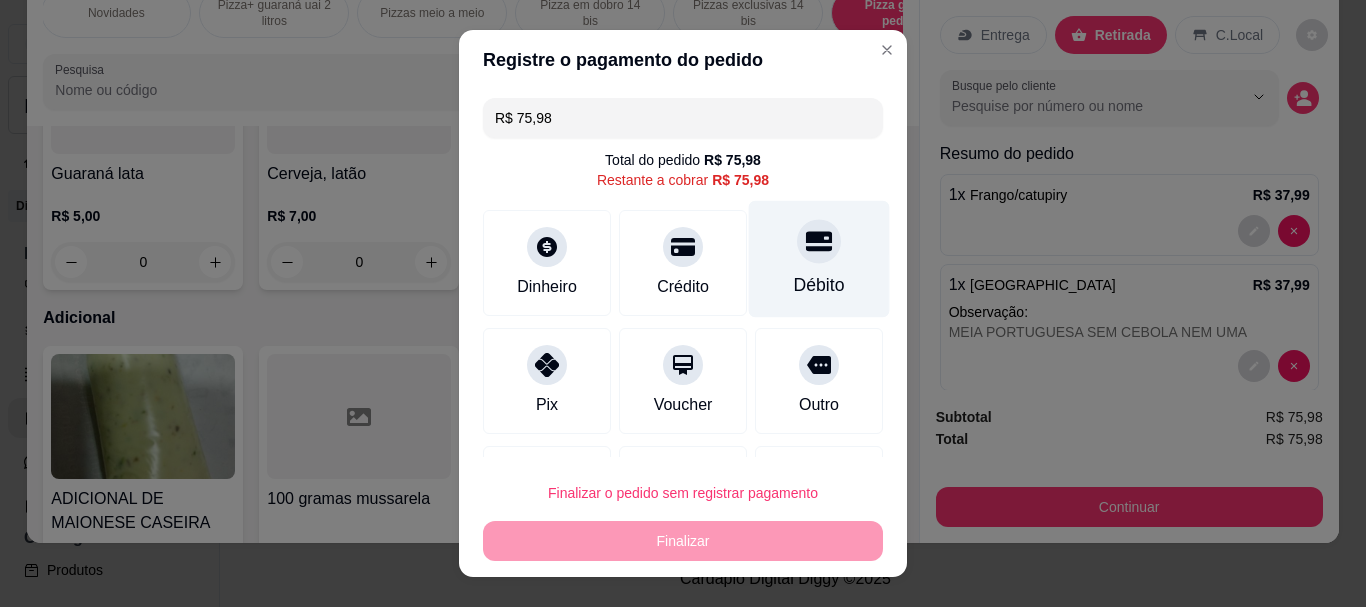 click at bounding box center [819, 242] 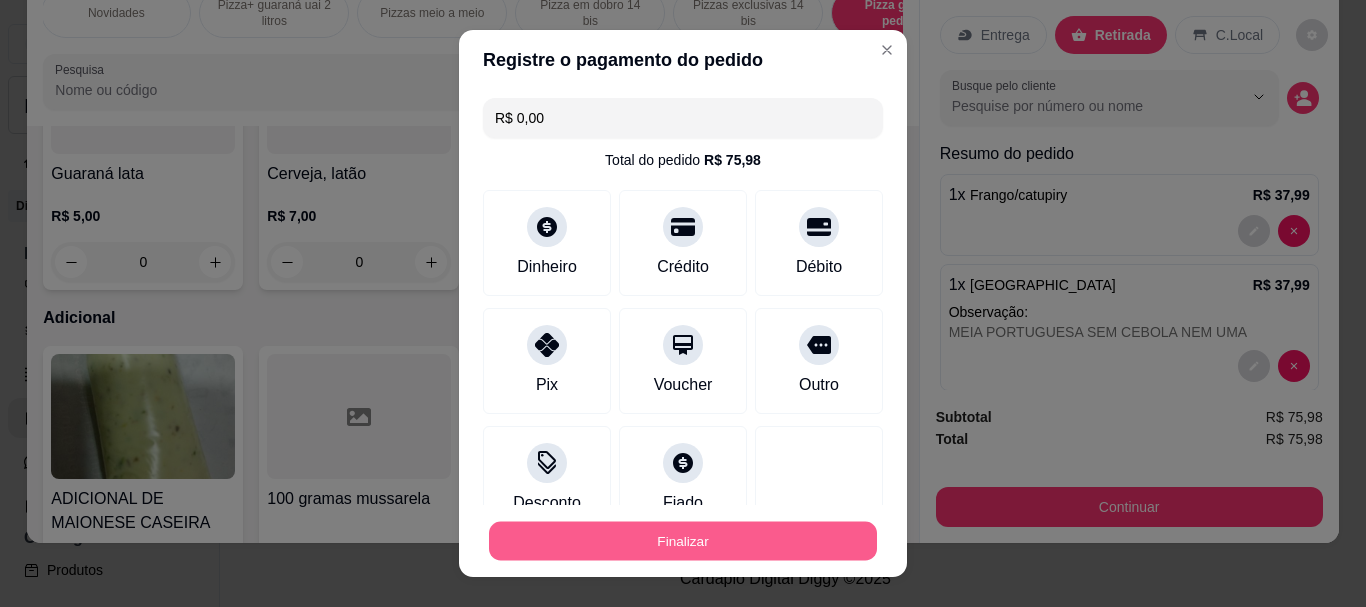 click on "Finalizar" at bounding box center (683, 540) 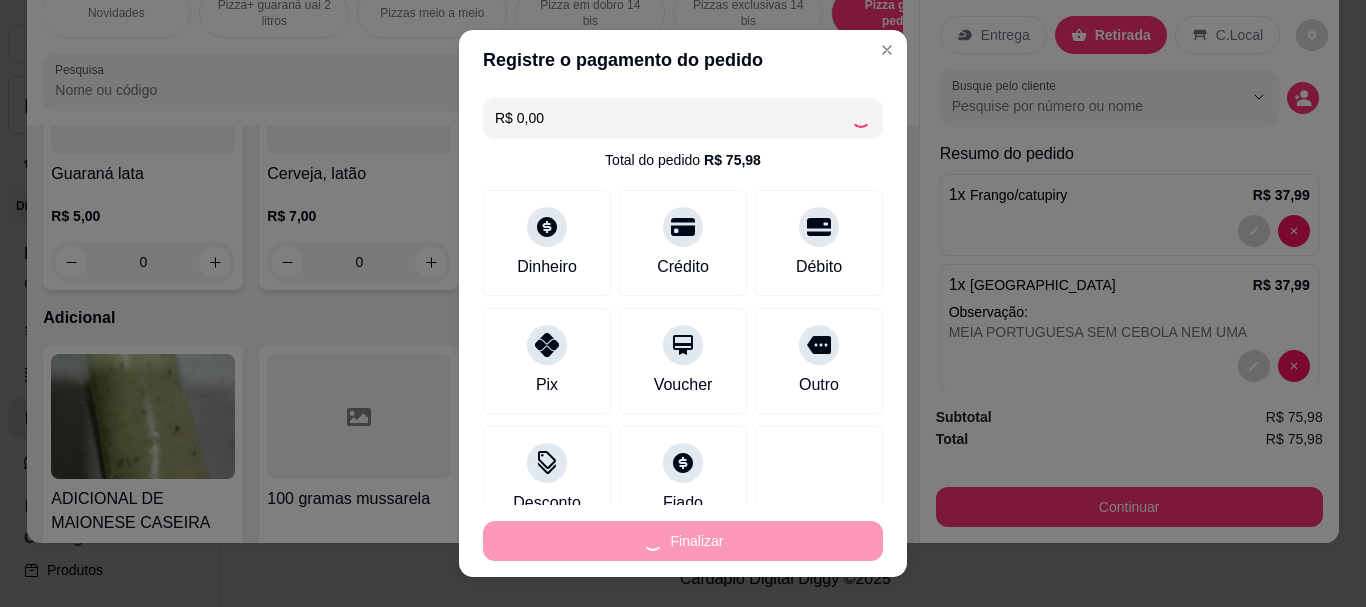 type on "0" 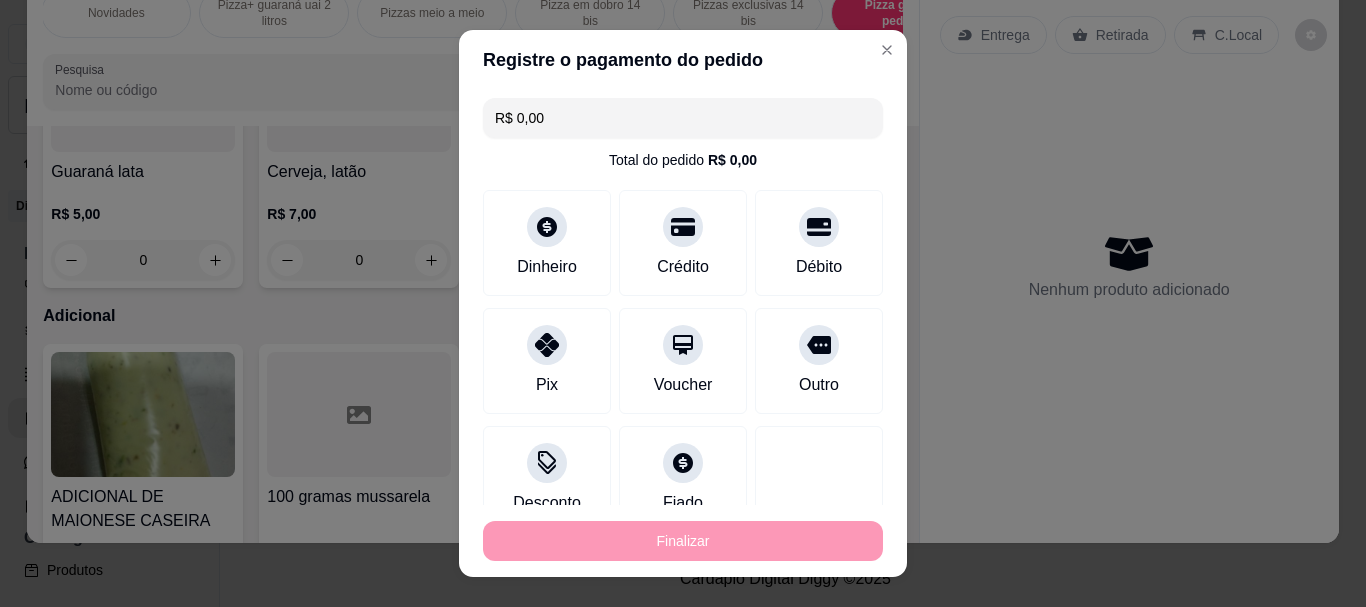 type on "-R$ 75,98" 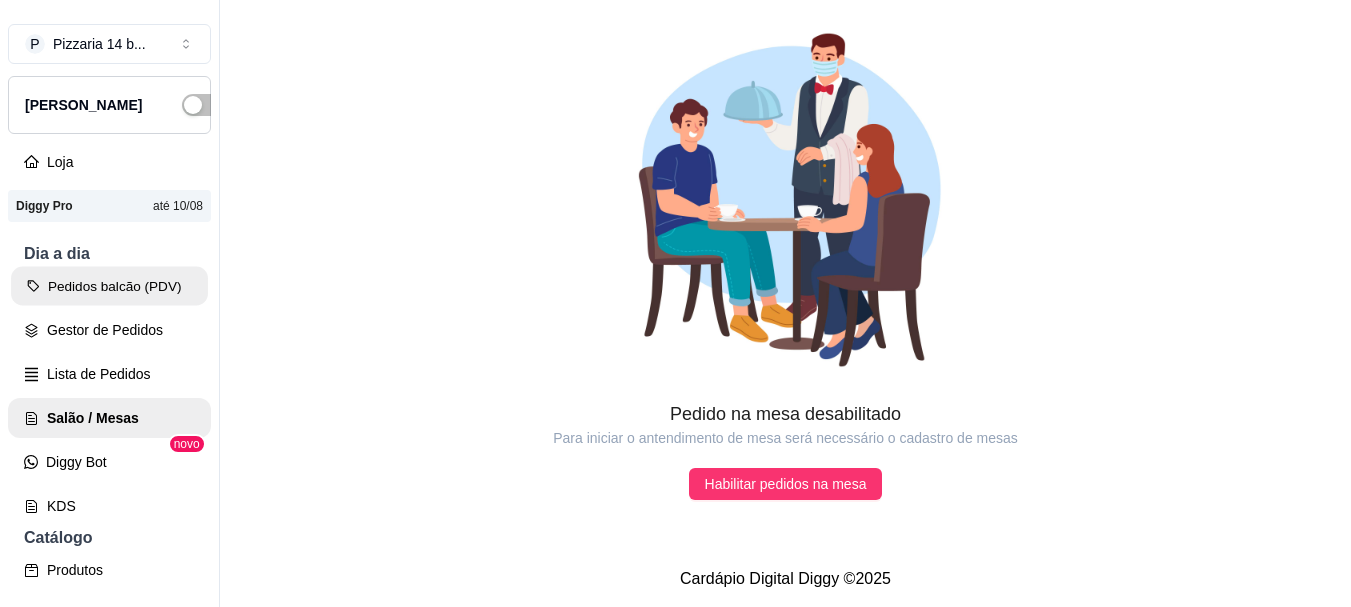click on "Pedidos balcão (PDV)" at bounding box center (109, 286) 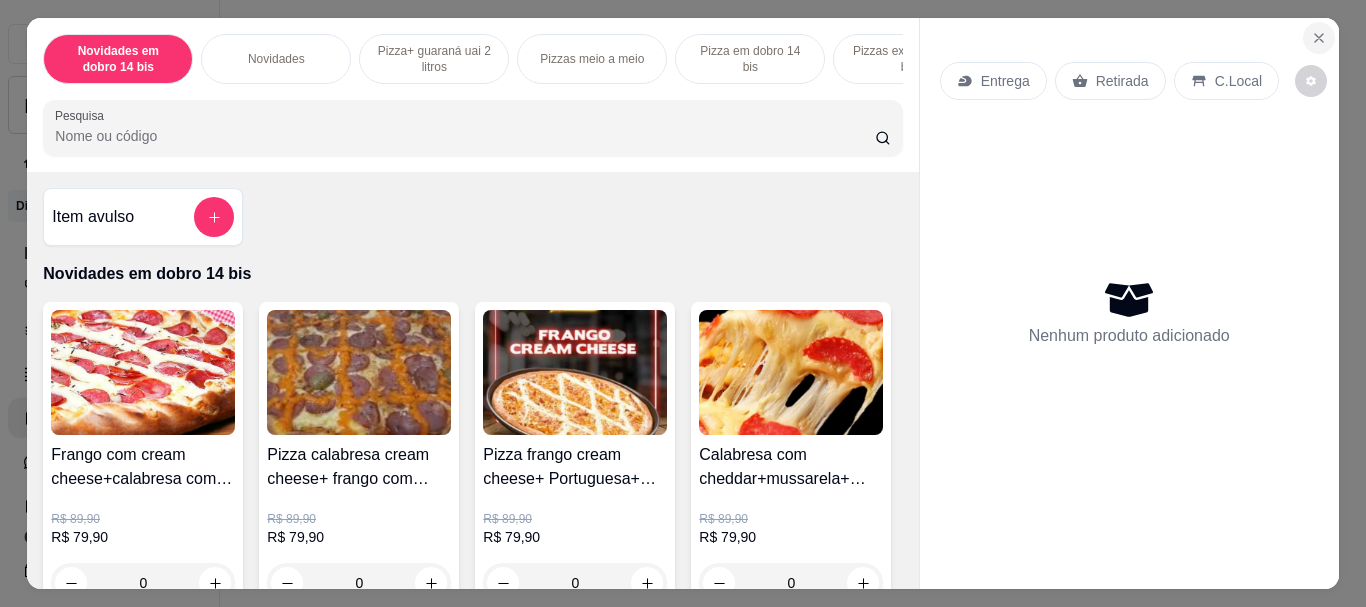 click at bounding box center (1319, 38) 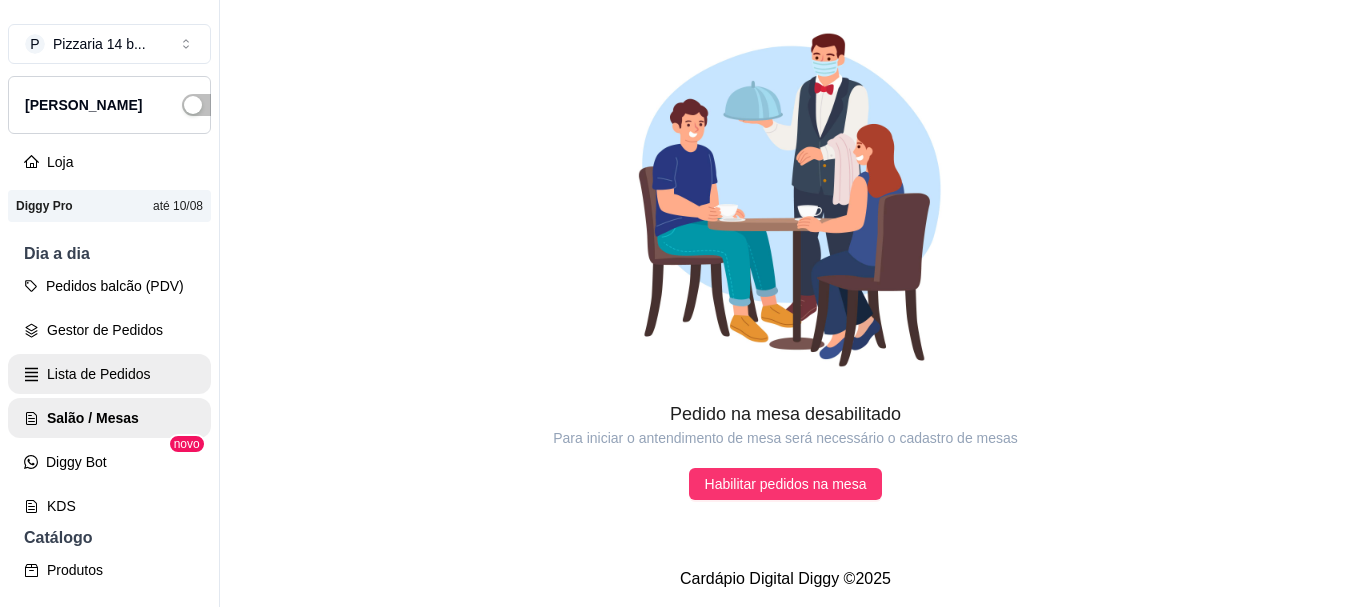 click on "Lista de Pedidos" at bounding box center (109, 374) 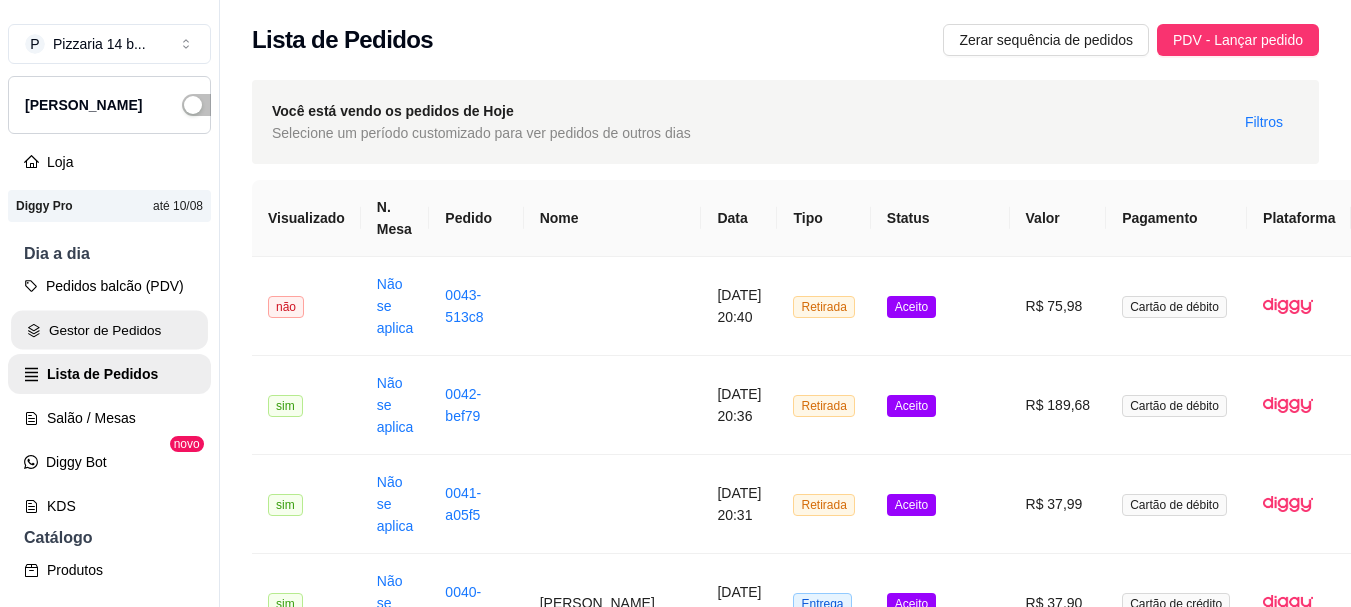 click on "Gestor de Pedidos" at bounding box center (109, 330) 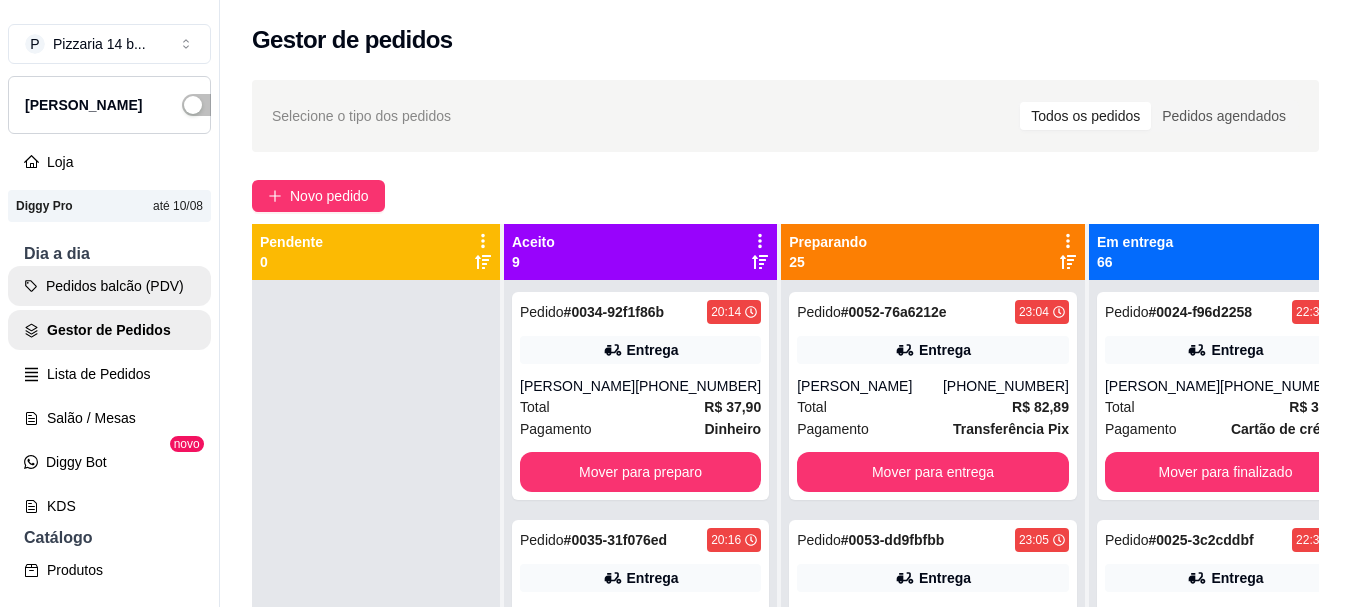 click on "Pedidos balcão (PDV)" at bounding box center [109, 286] 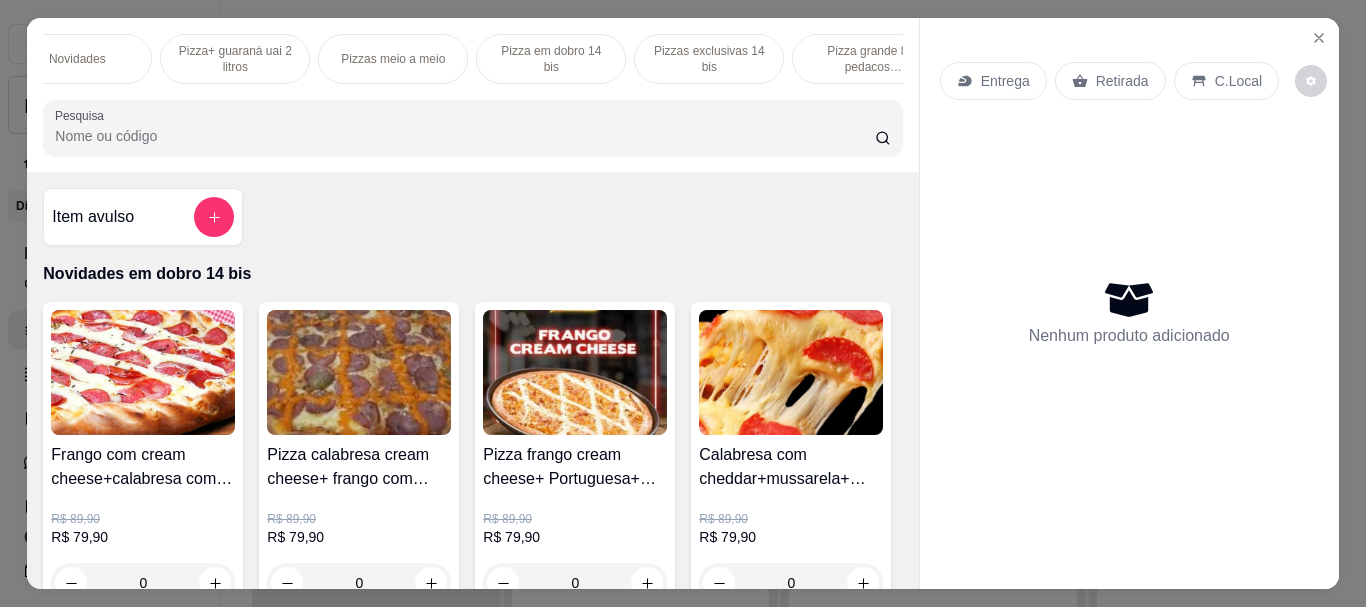 scroll, scrollTop: 0, scrollLeft: 200, axis: horizontal 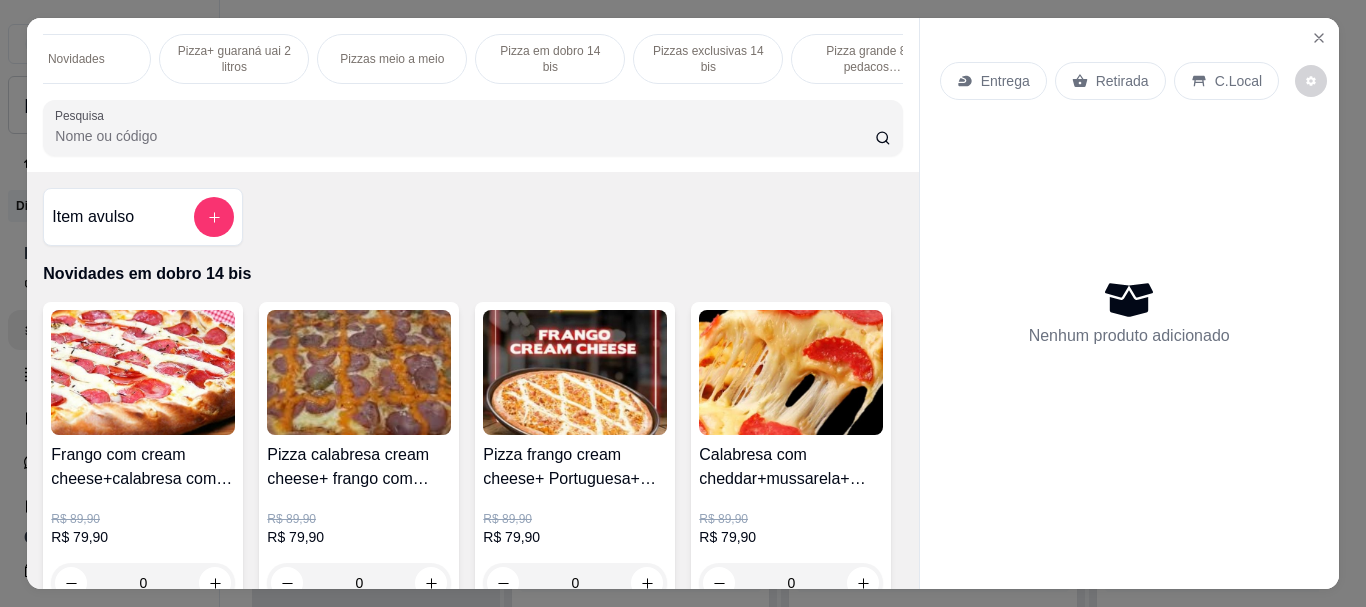 drag, startPoint x: 875, startPoint y: 65, endPoint x: 850, endPoint y: 66, distance: 25.019993 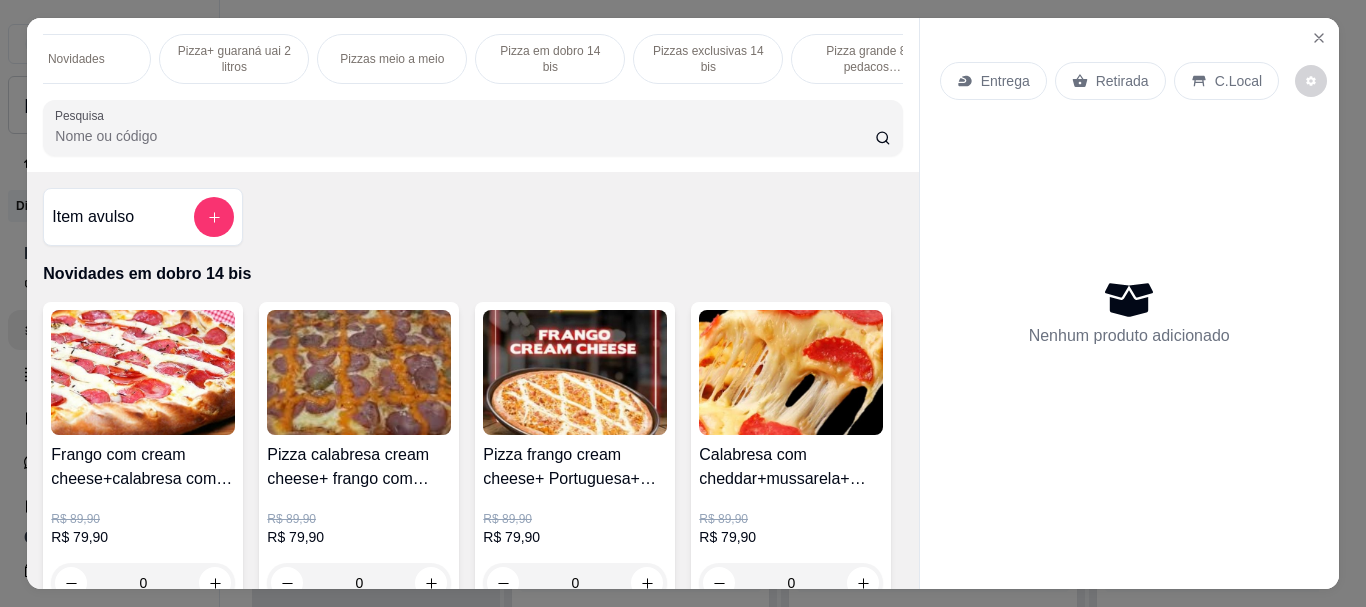 click on "Pizza grande 8 pedacos promocionais" at bounding box center [866, 59] 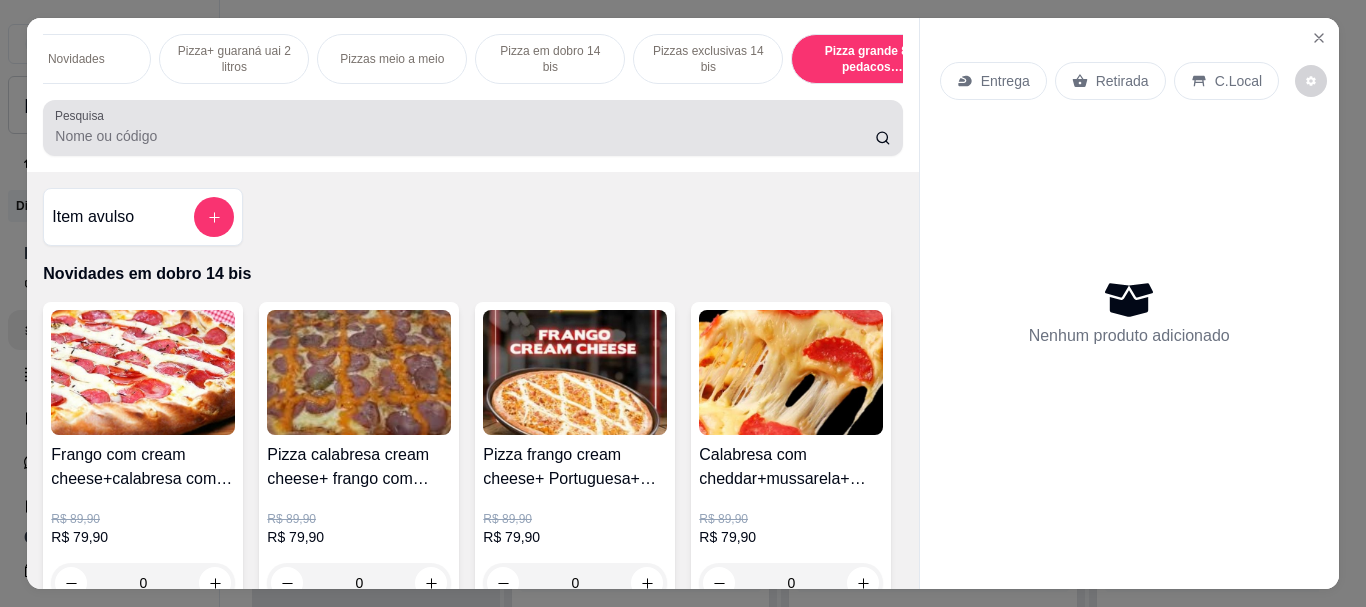 scroll, scrollTop: 7975, scrollLeft: 0, axis: vertical 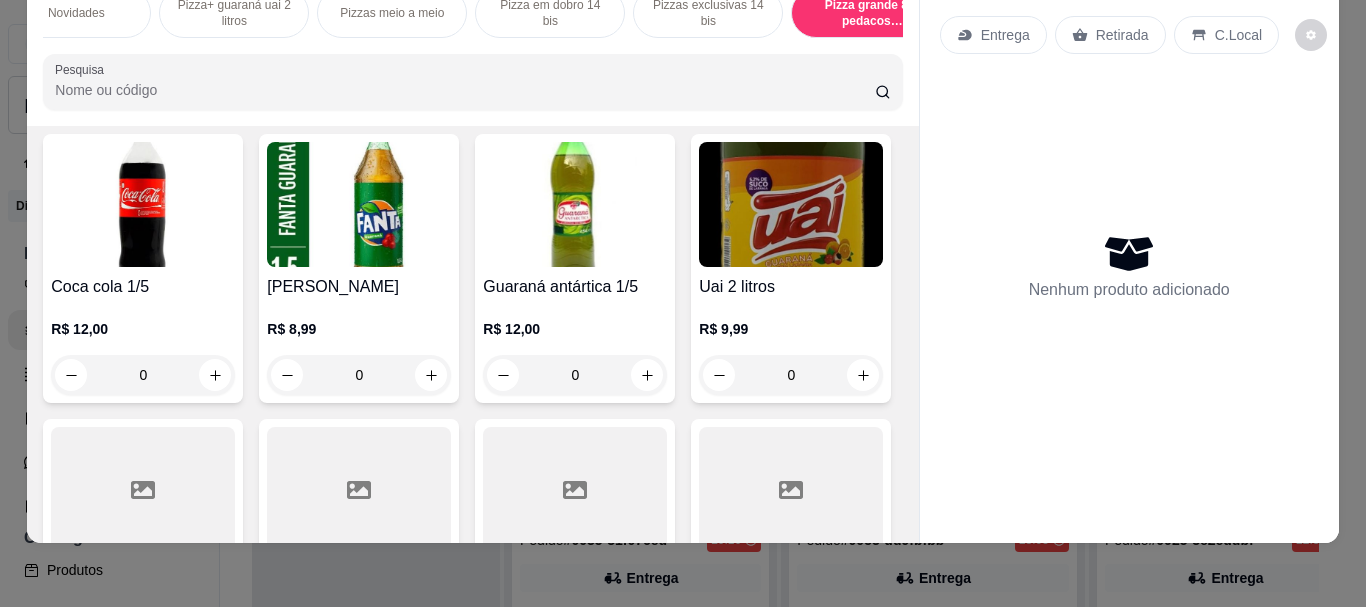 click at bounding box center [359, -1871] 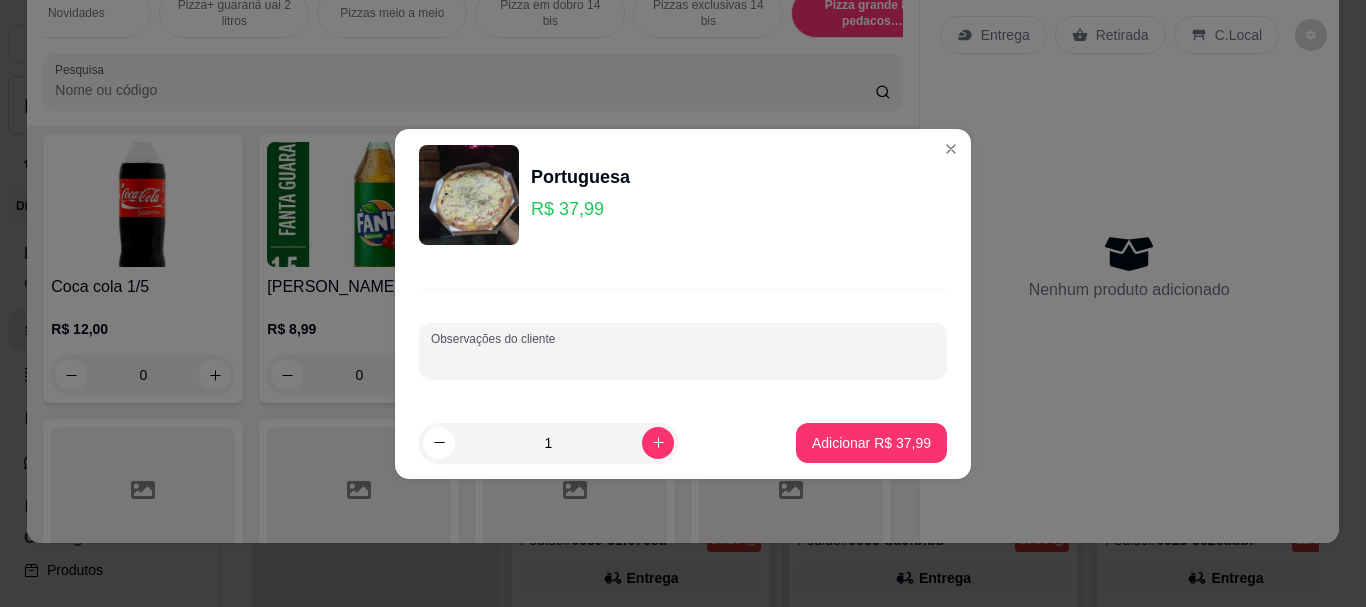 drag, startPoint x: 574, startPoint y: 365, endPoint x: 563, endPoint y: 373, distance: 13.601471 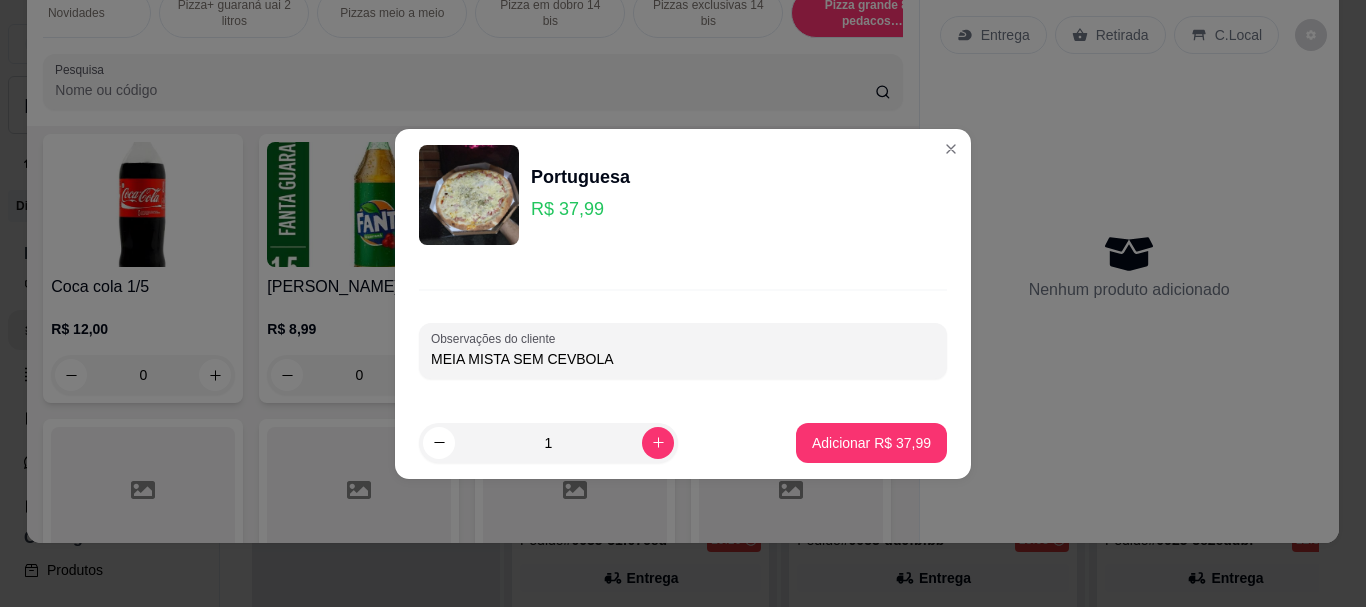 click on "MEIA MISTA SEM CEVBOLA" at bounding box center [683, 359] 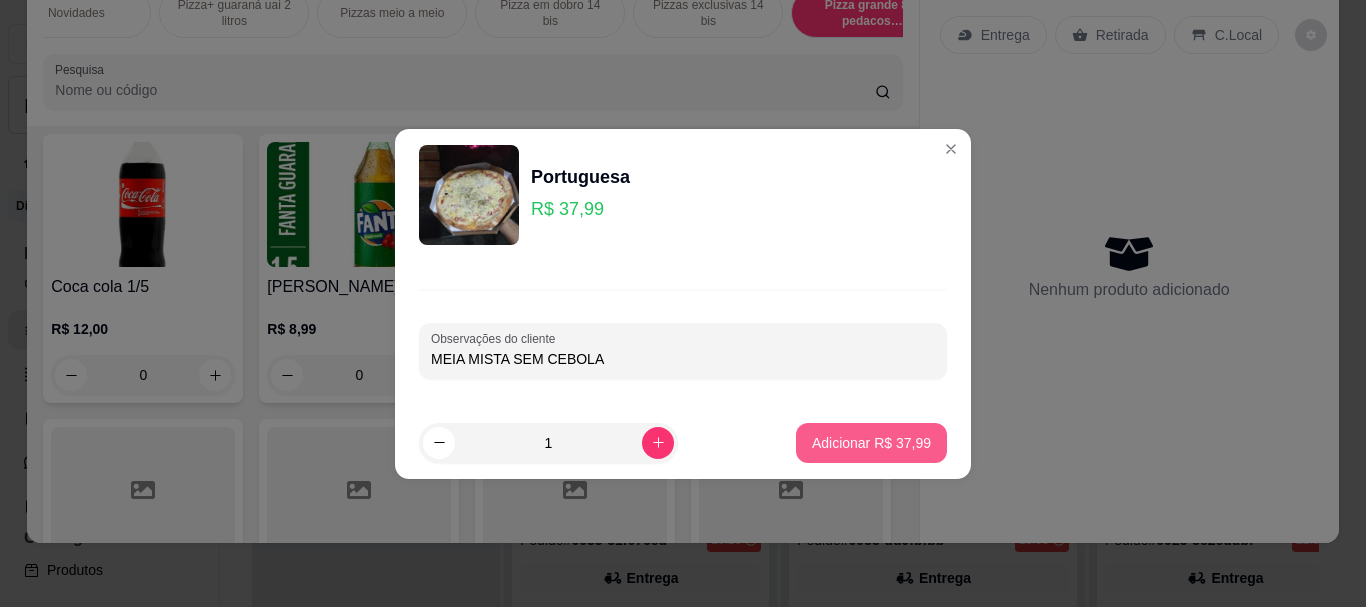 type on "MEIA MISTA SEM CEBOLA" 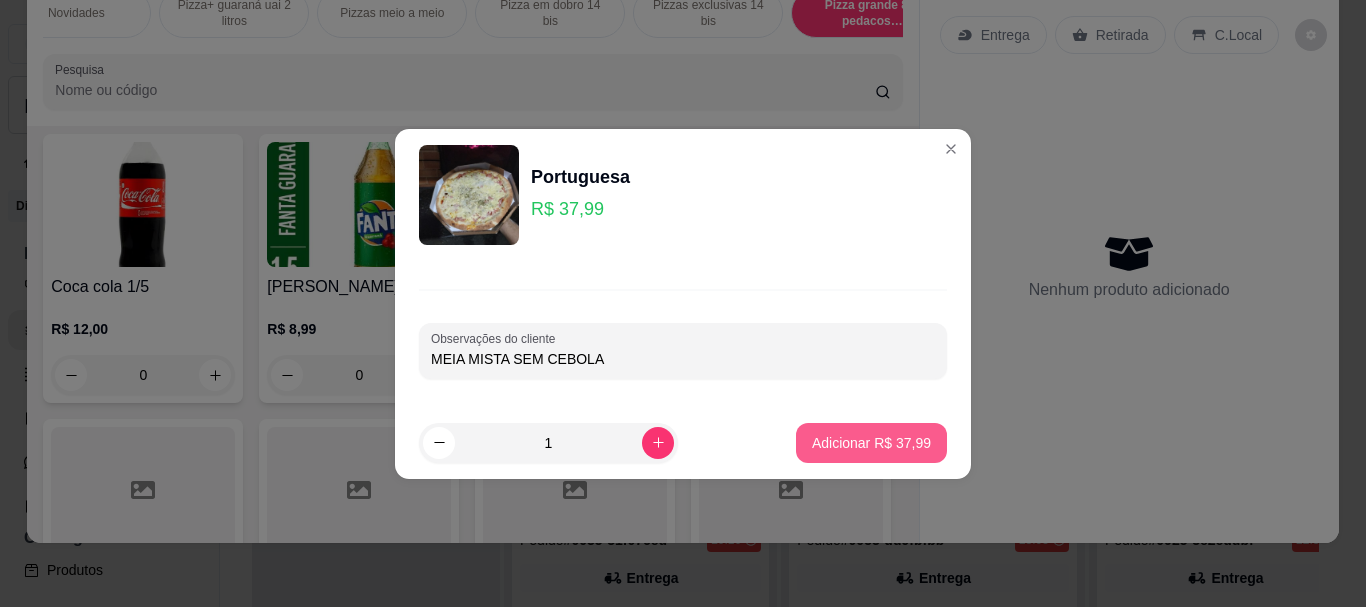 click on "Adicionar   R$ 37,99" at bounding box center [871, 443] 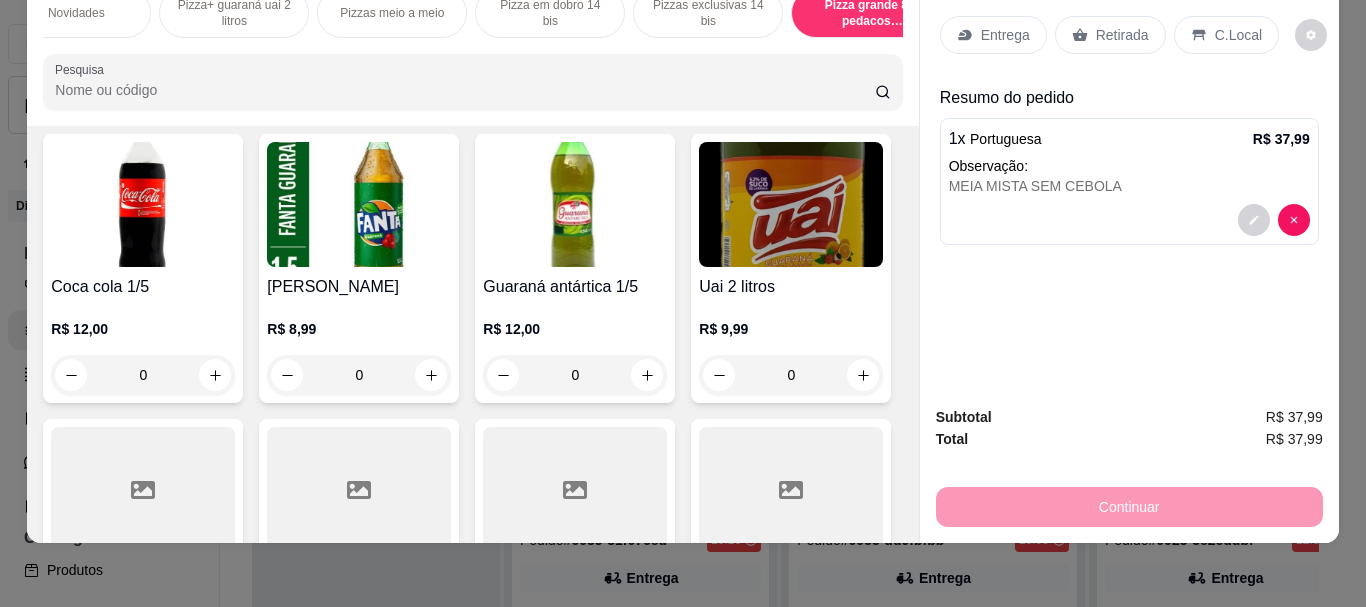 click on "Retirada" at bounding box center [1122, 35] 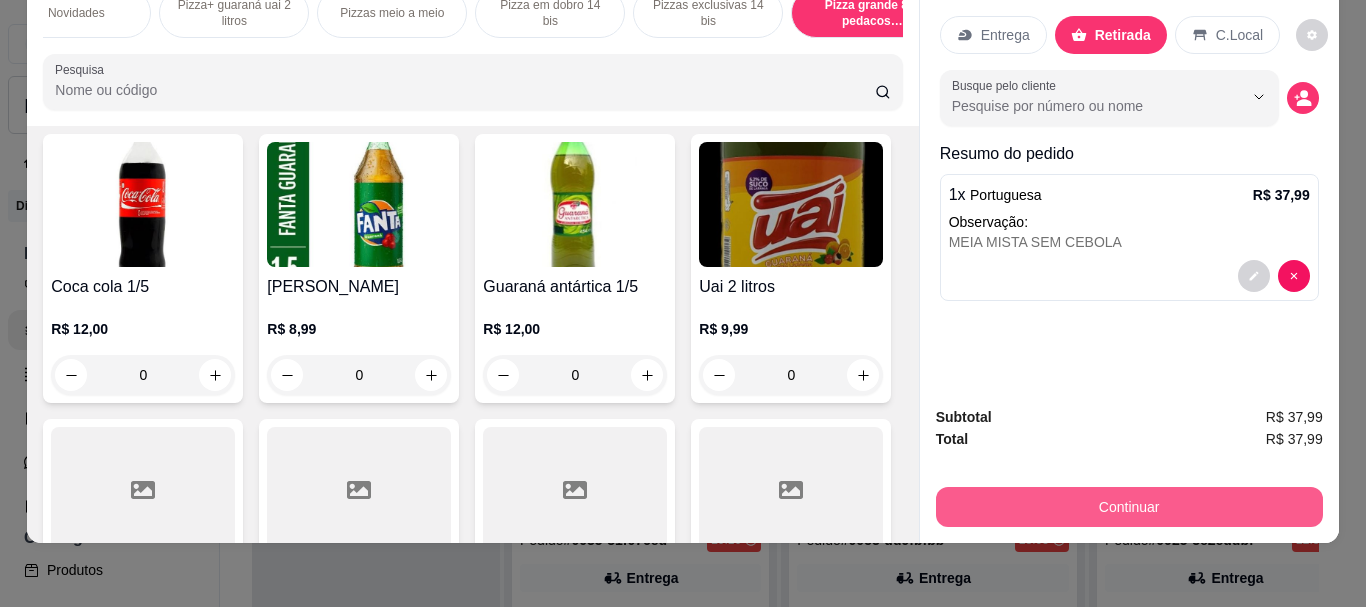 click on "Continuar" at bounding box center [1129, 507] 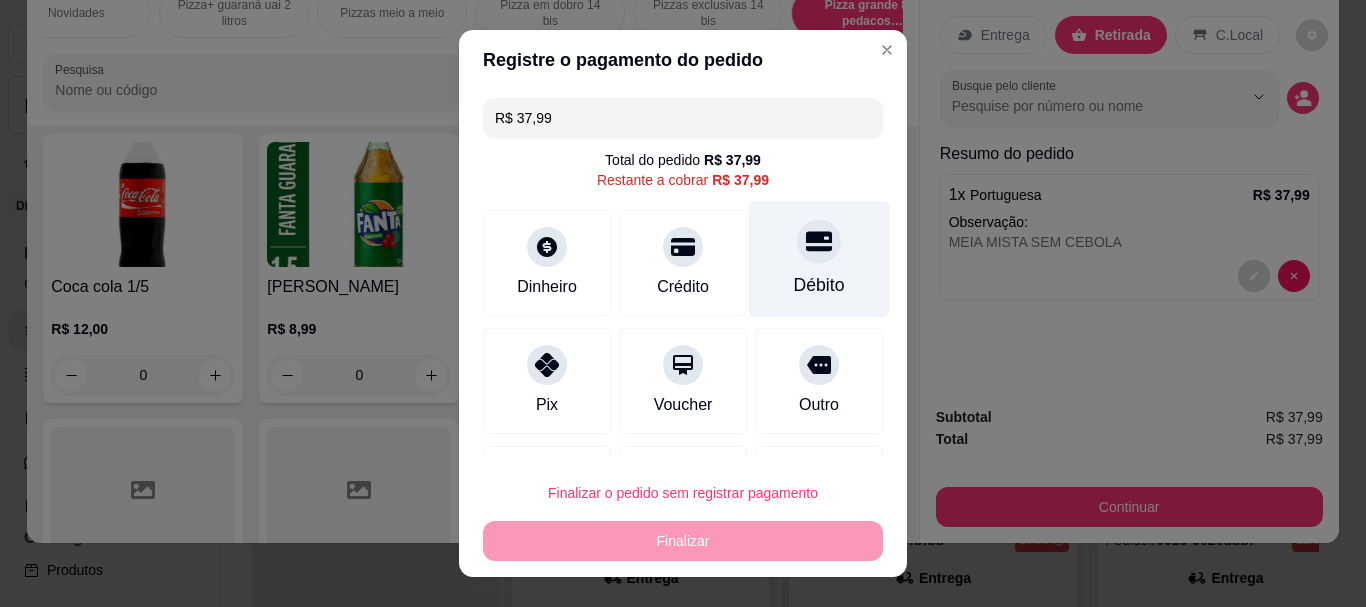 drag, startPoint x: 786, startPoint y: 233, endPoint x: 792, endPoint y: 266, distance: 33.54102 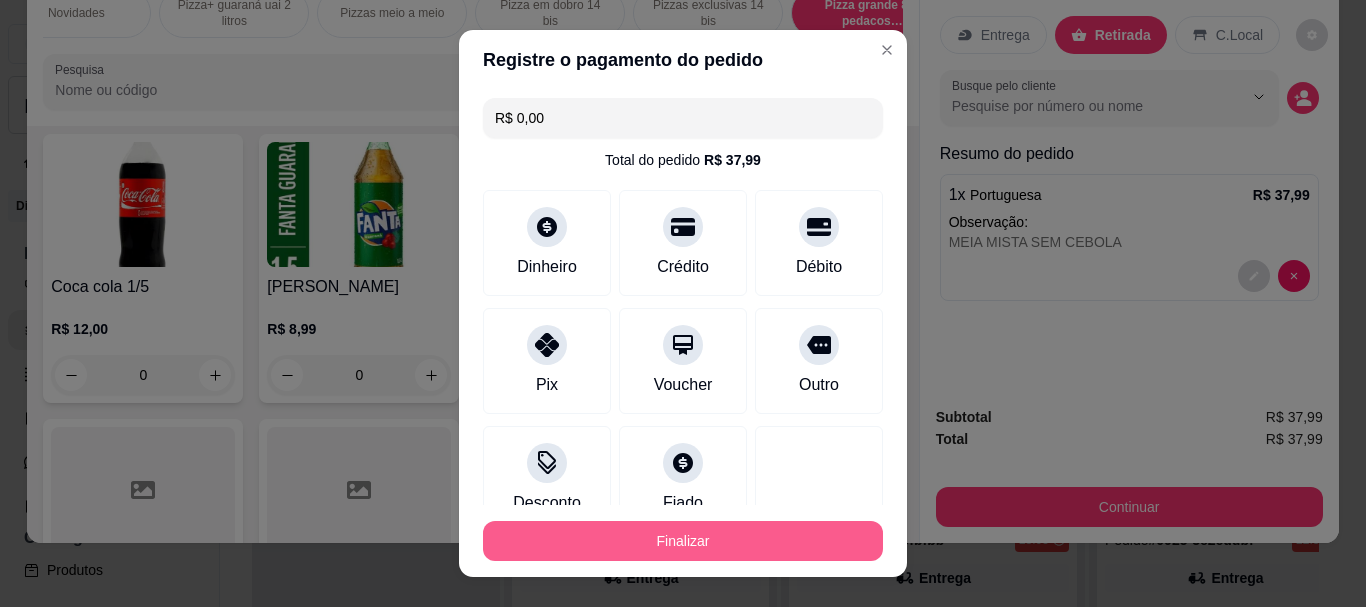 click on "Finalizar" at bounding box center [683, 541] 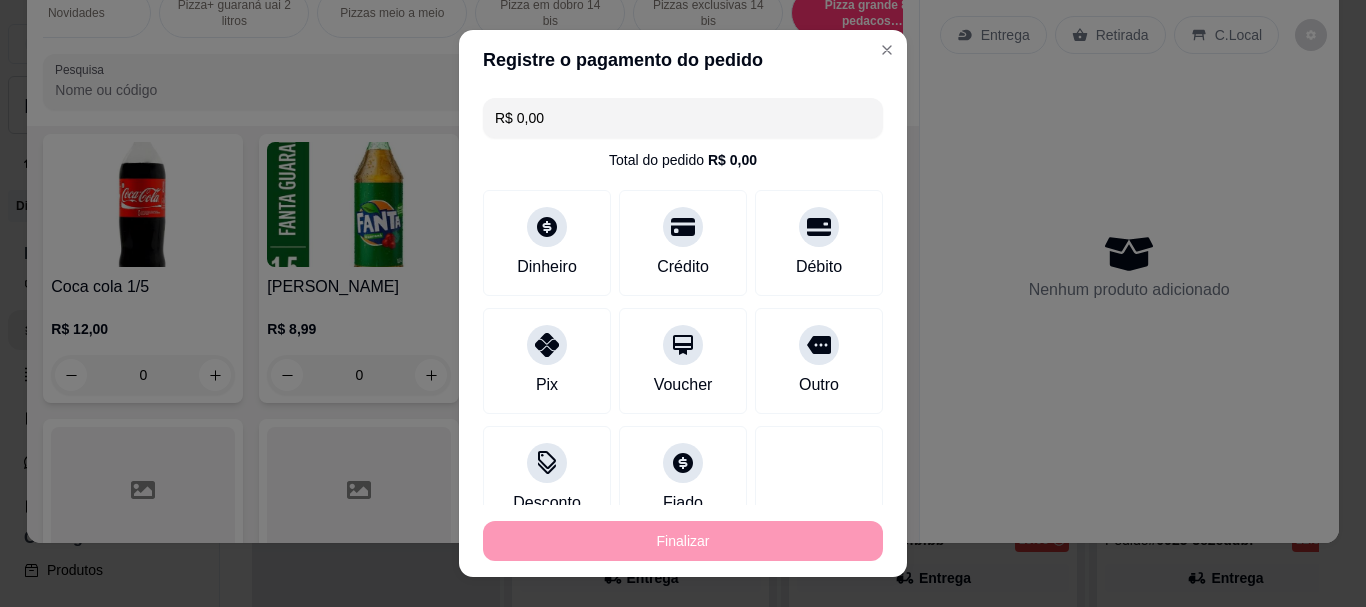 type on "-R$ 37,99" 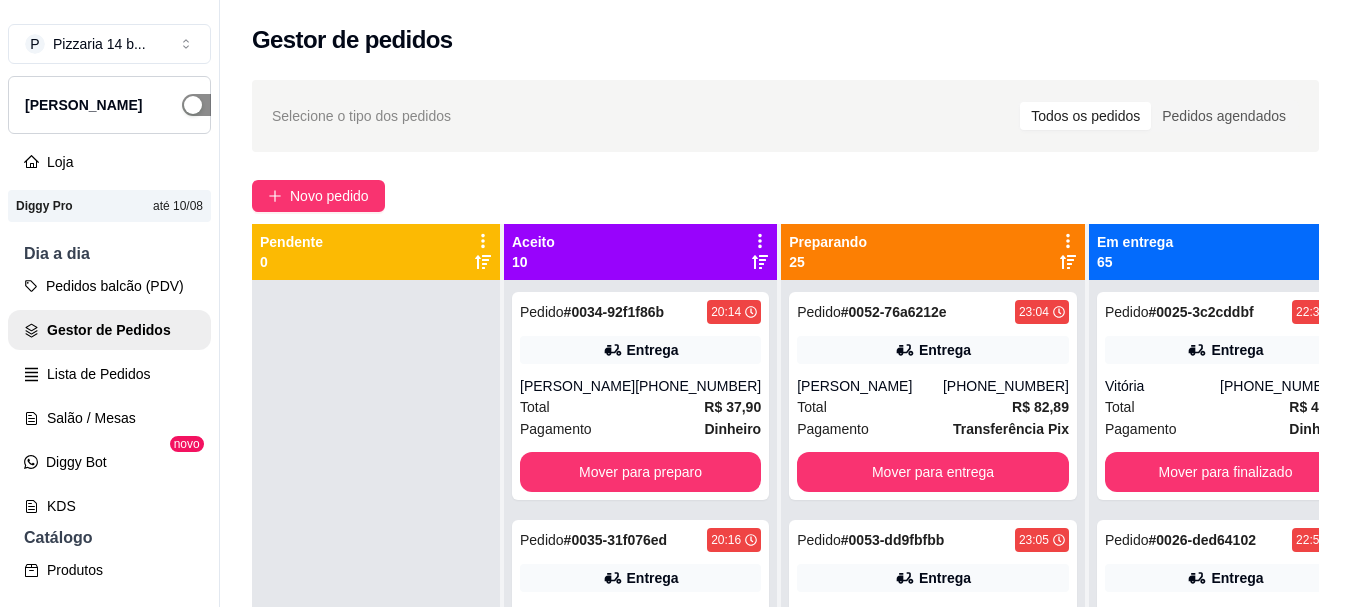 click at bounding box center (204, 105) 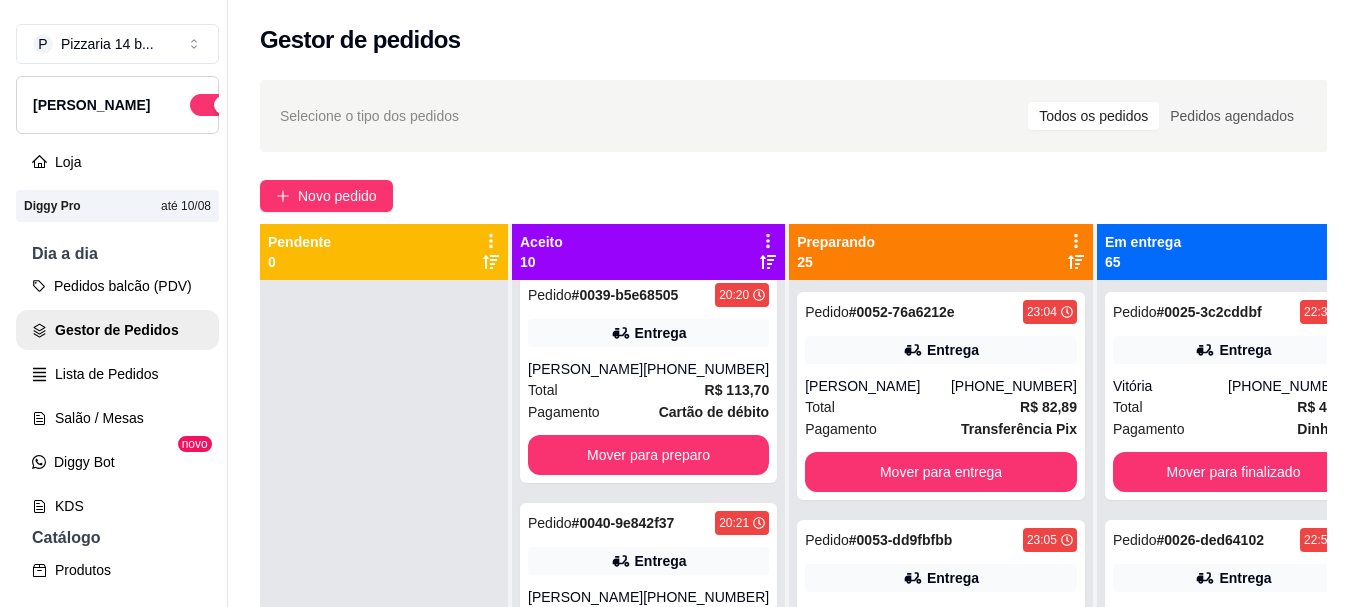 scroll, scrollTop: 1000, scrollLeft: 0, axis: vertical 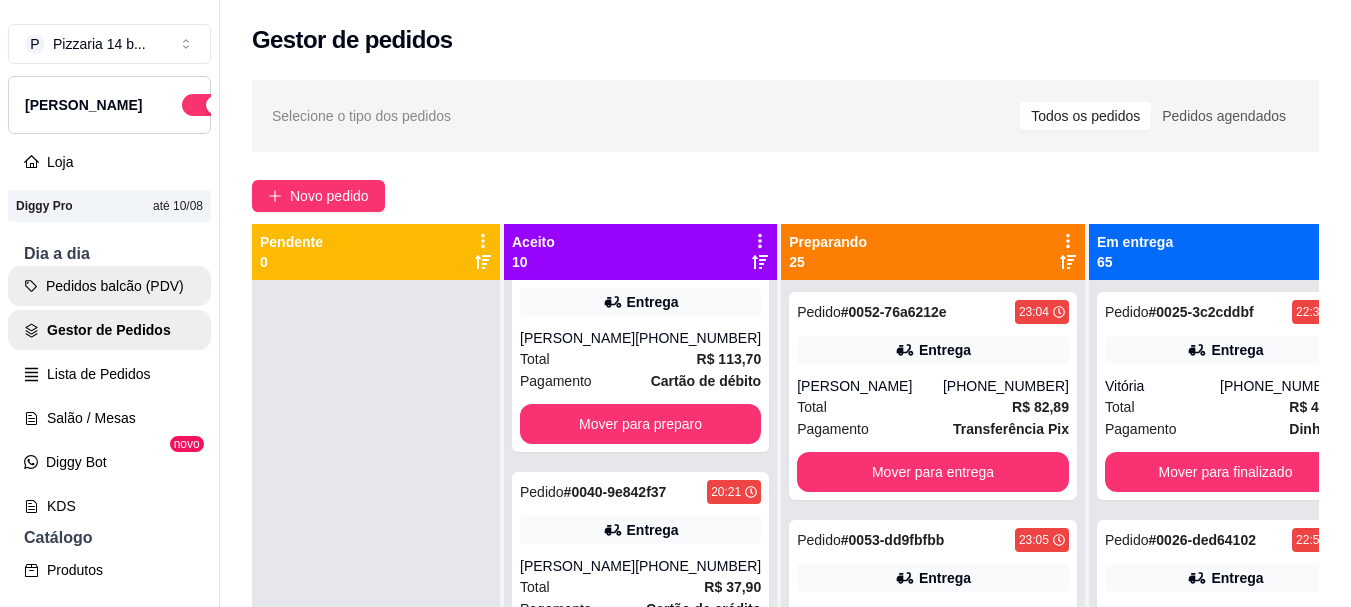 click on "Pedidos balcão (PDV)" at bounding box center (109, 286) 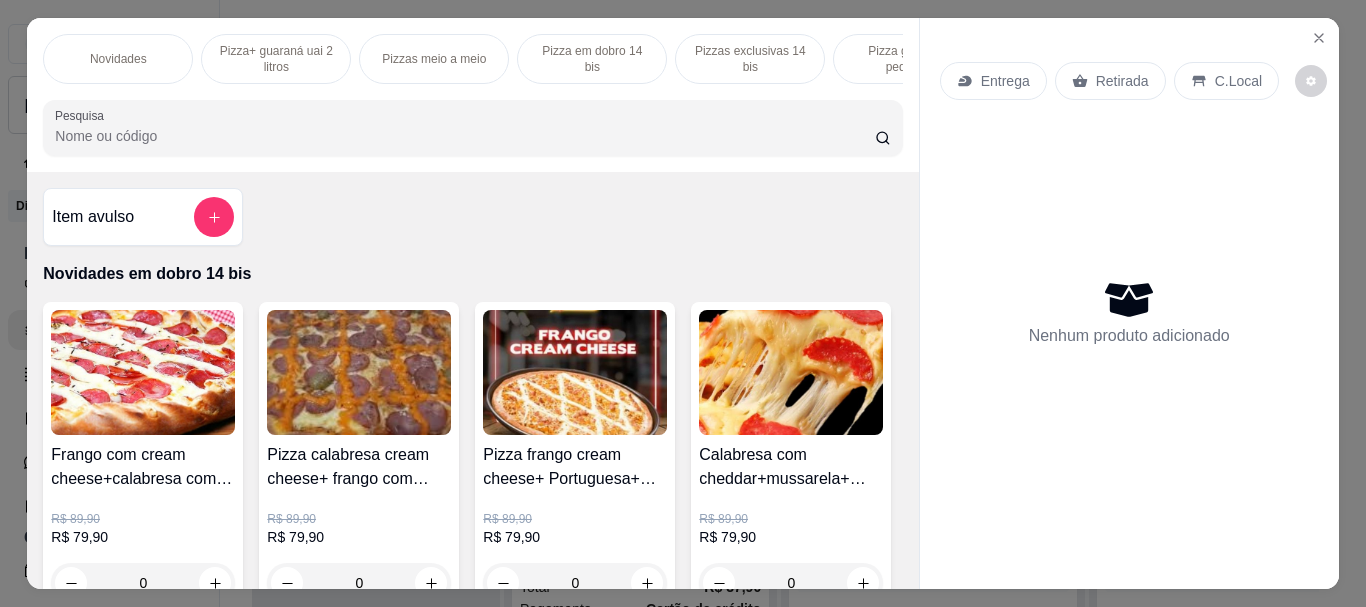 scroll, scrollTop: 0, scrollLeft: 160, axis: horizontal 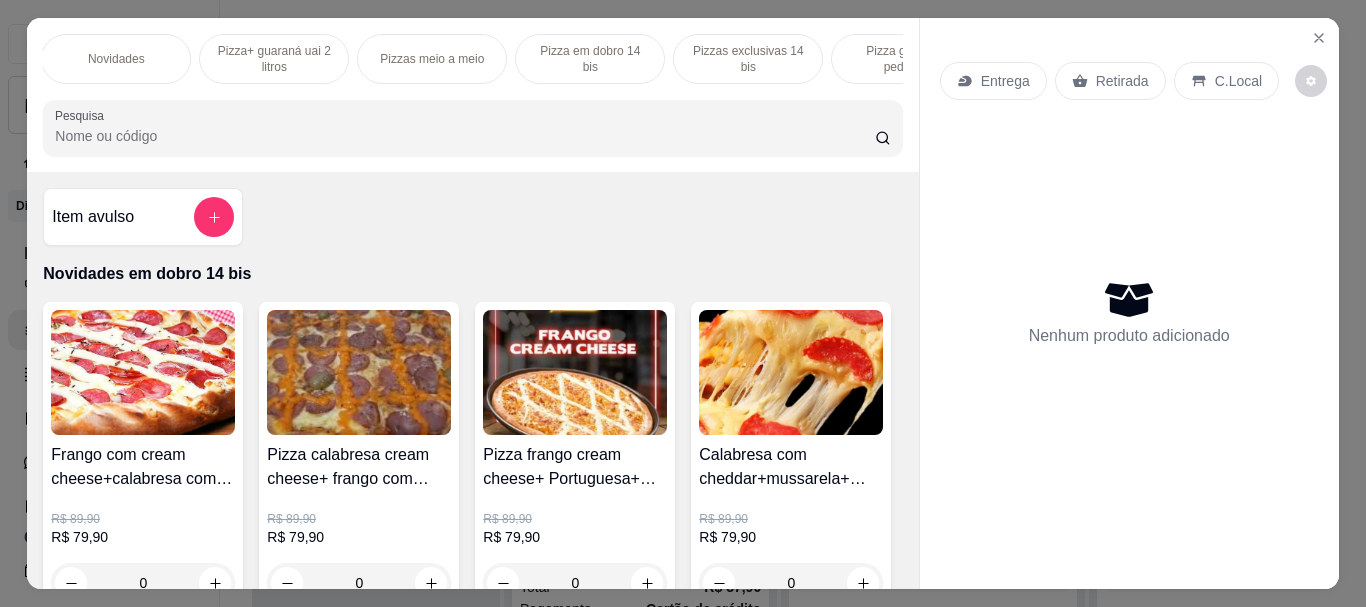 click on "Pizza grande 8 pedacos promocionais" at bounding box center [906, 59] 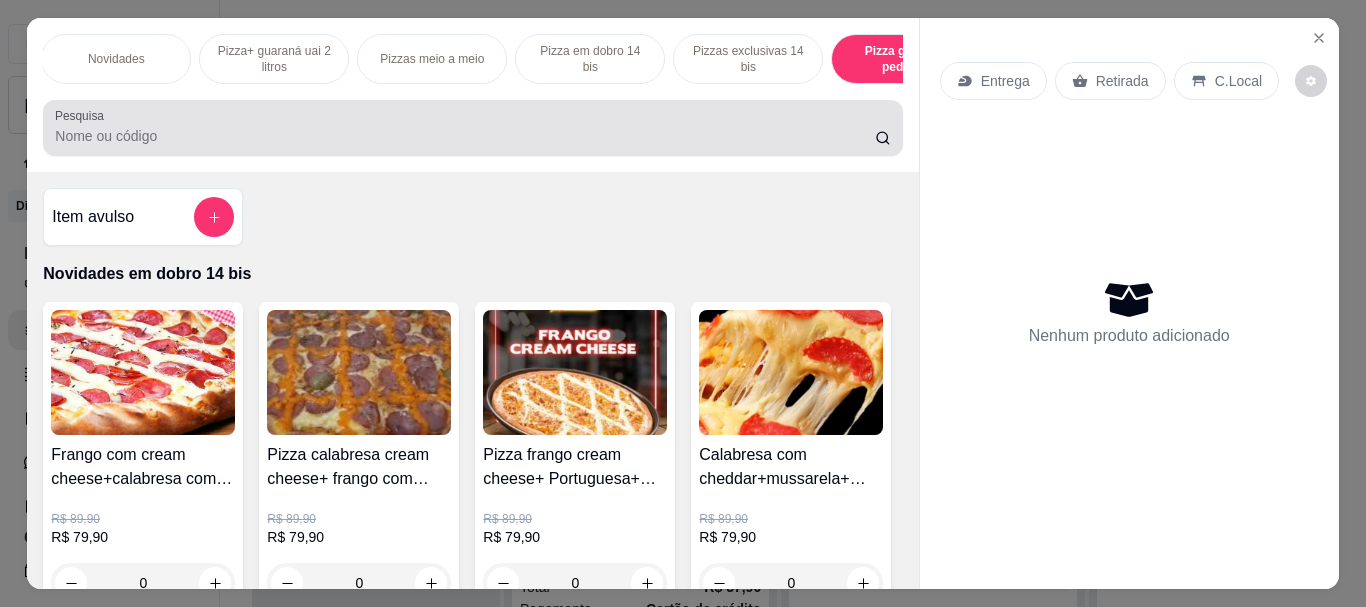 scroll, scrollTop: 7975, scrollLeft: 0, axis: vertical 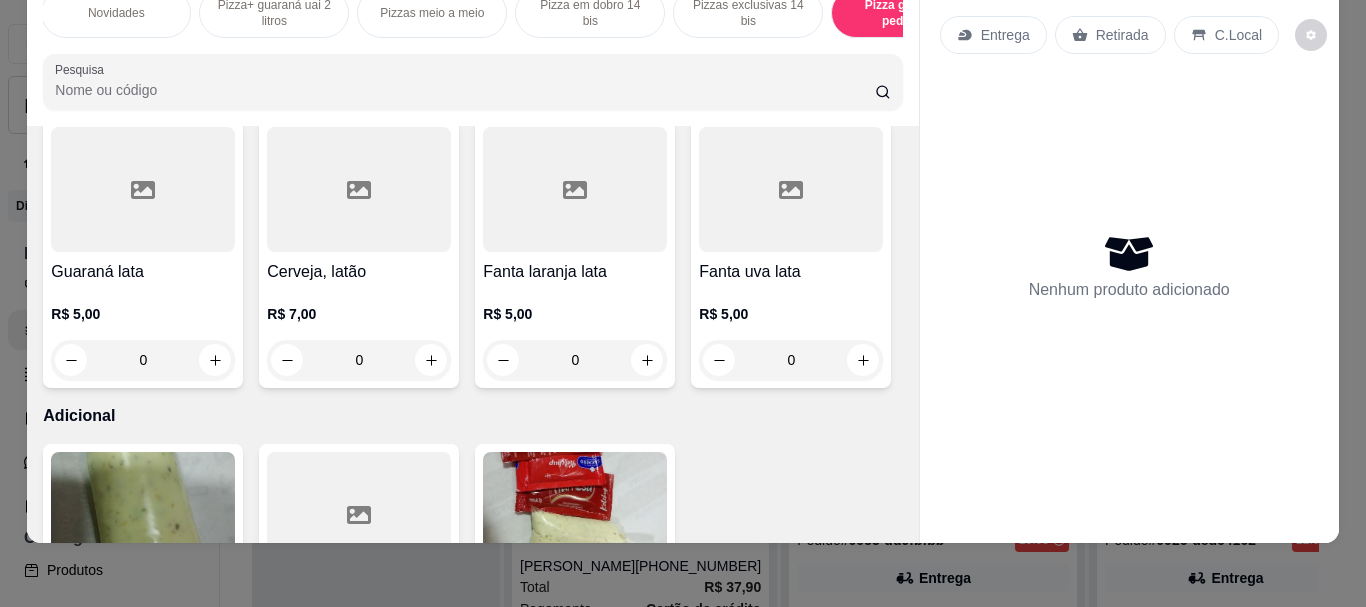 click at bounding box center (143, -1886) 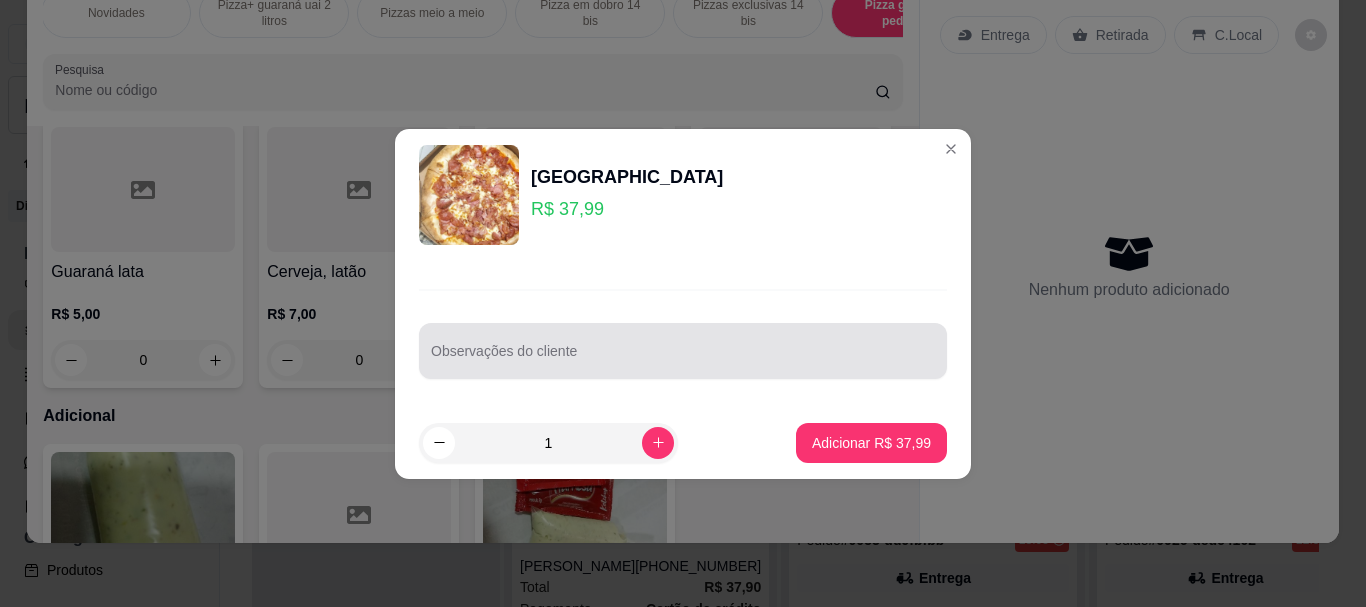 click at bounding box center [683, 351] 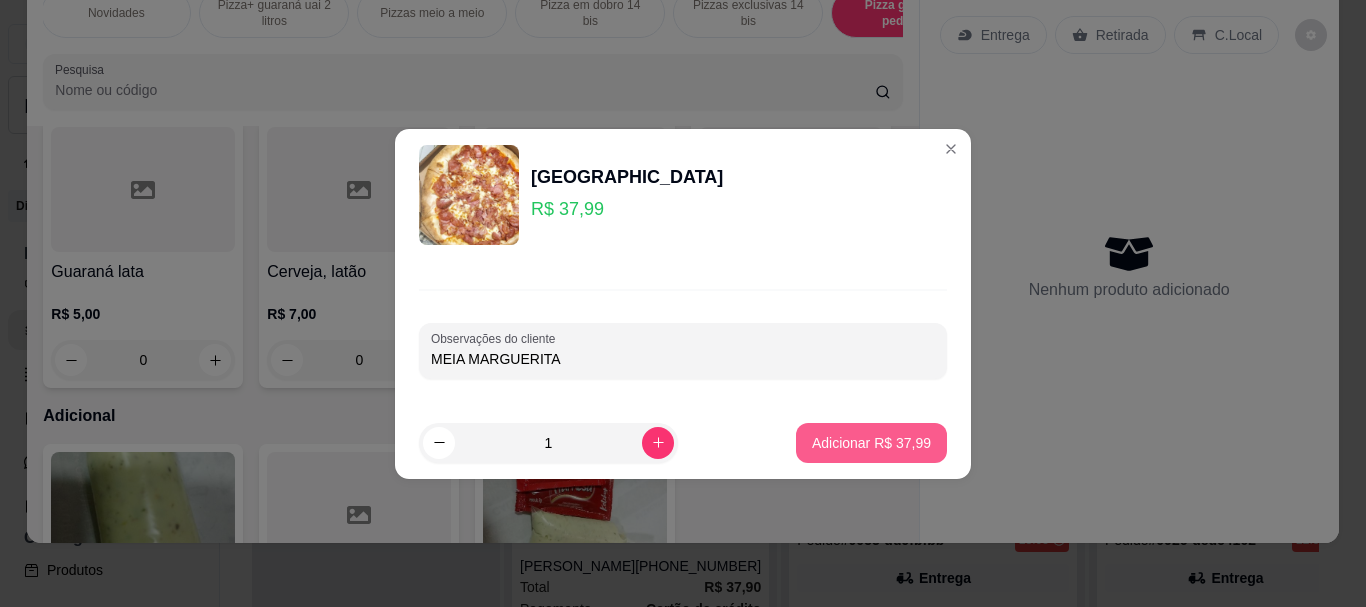 type on "MEIA MARGUERITA" 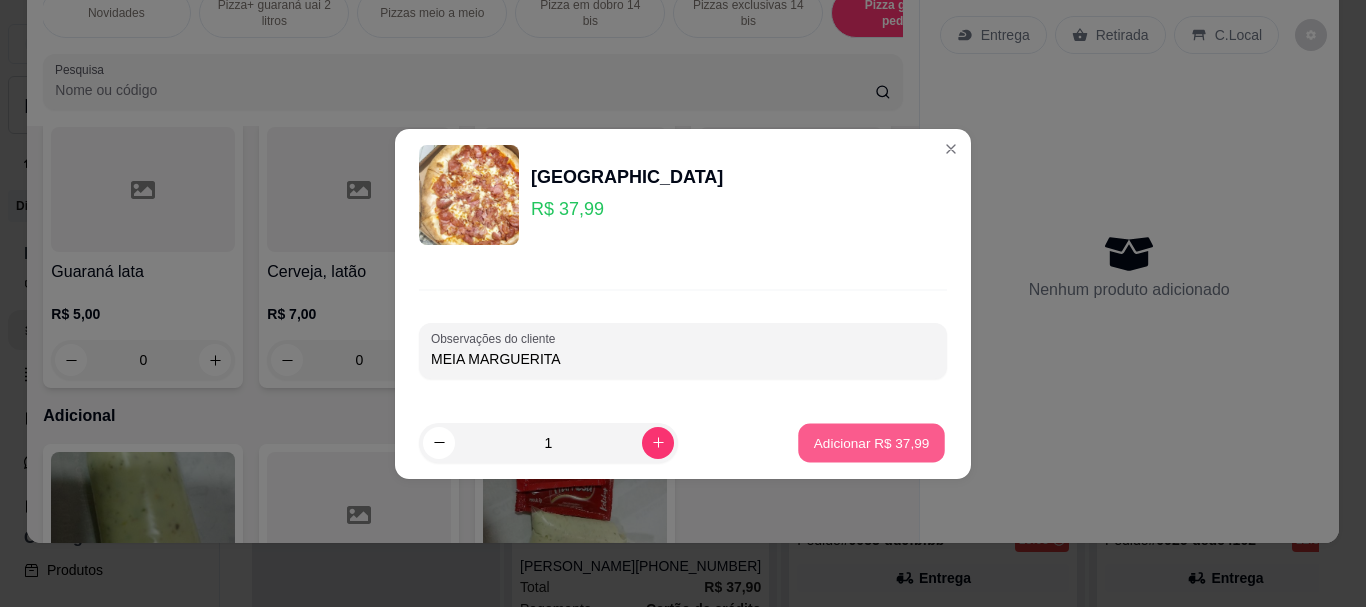click on "Adicionar   R$ 37,99" at bounding box center [872, 442] 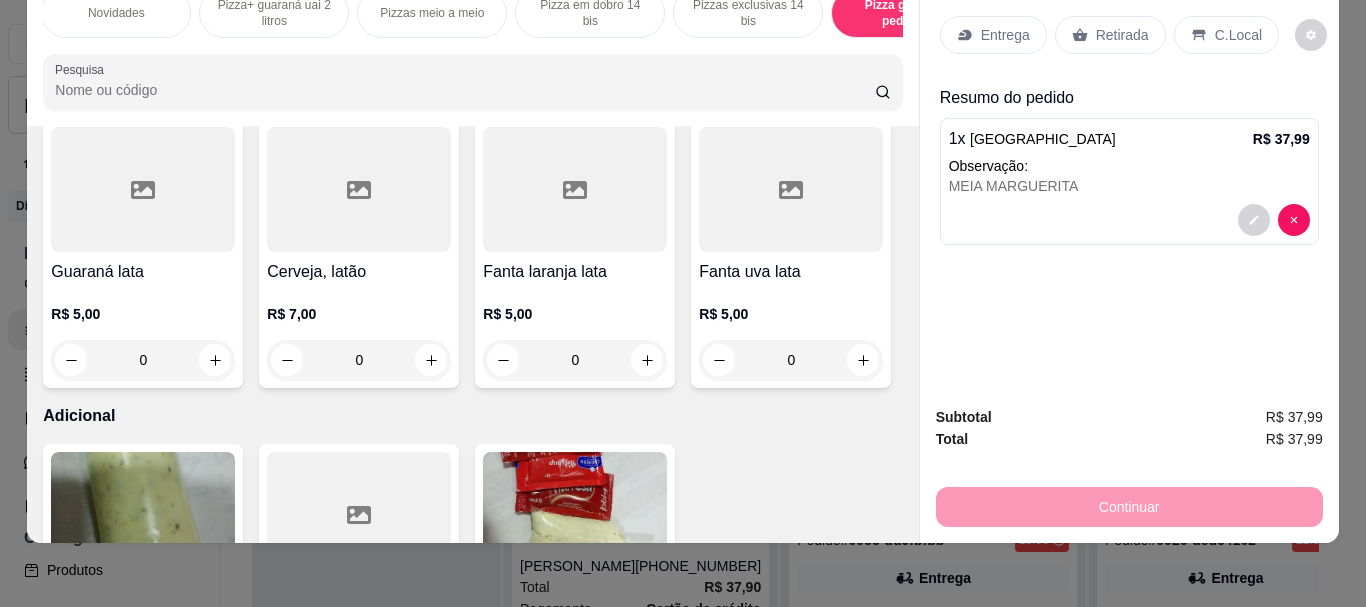 click on "Retirada" at bounding box center (1122, 35) 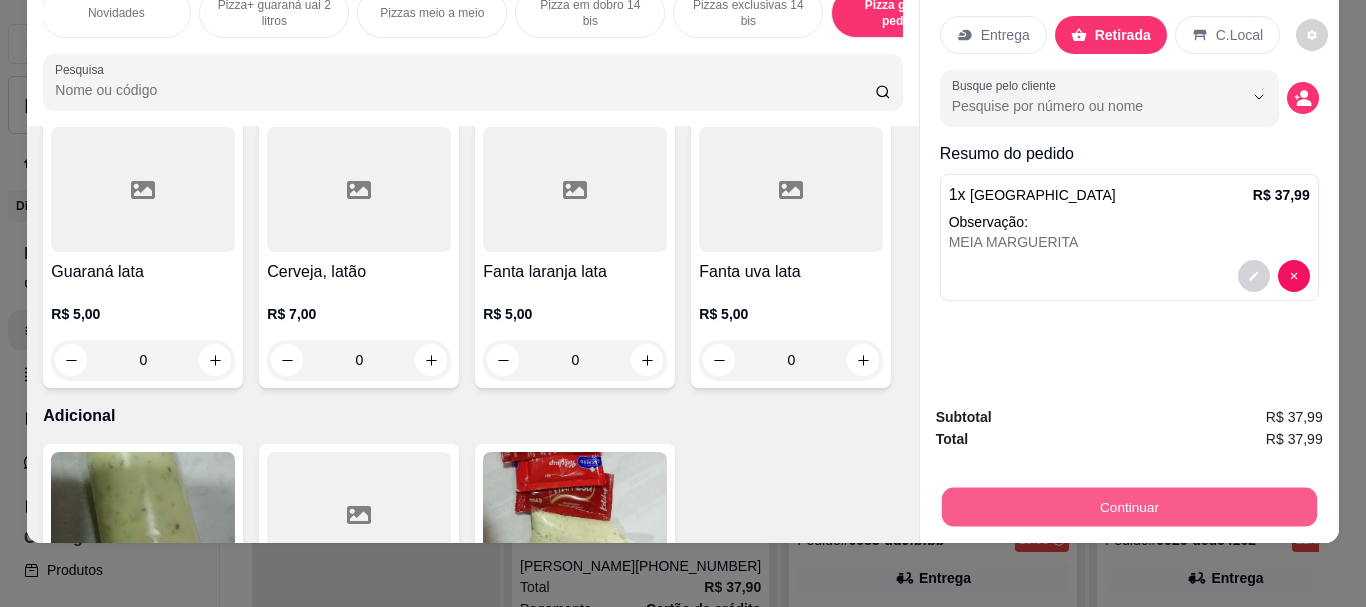 click on "Continuar" at bounding box center [1128, 506] 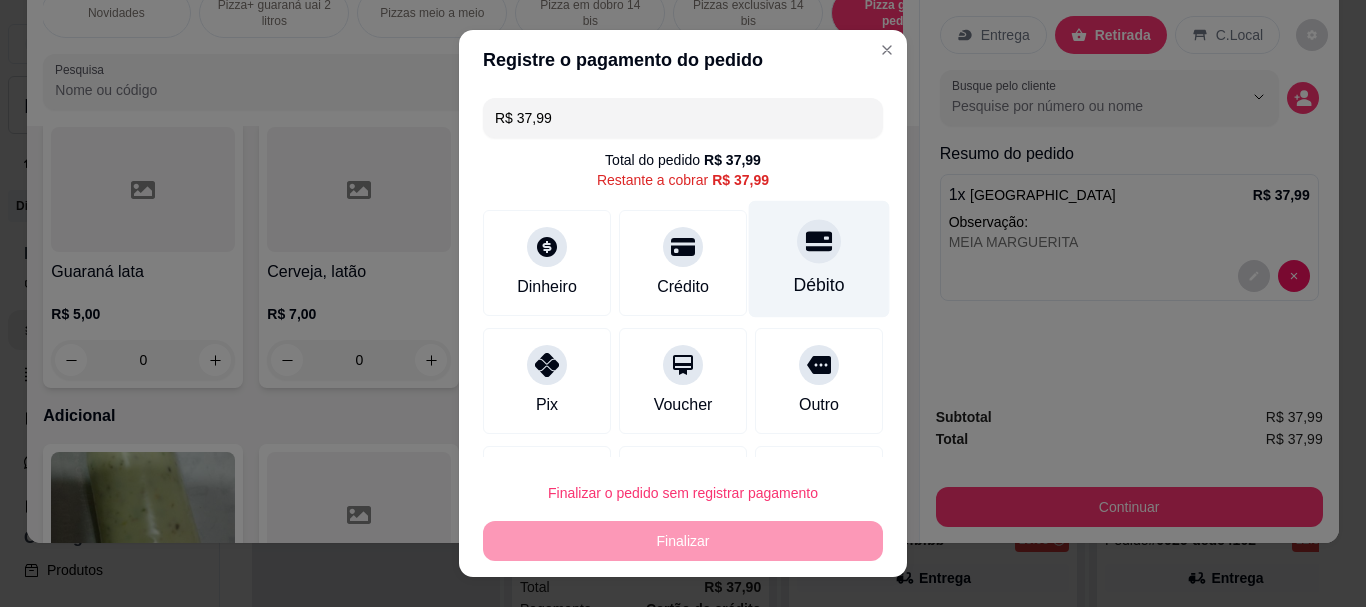 click 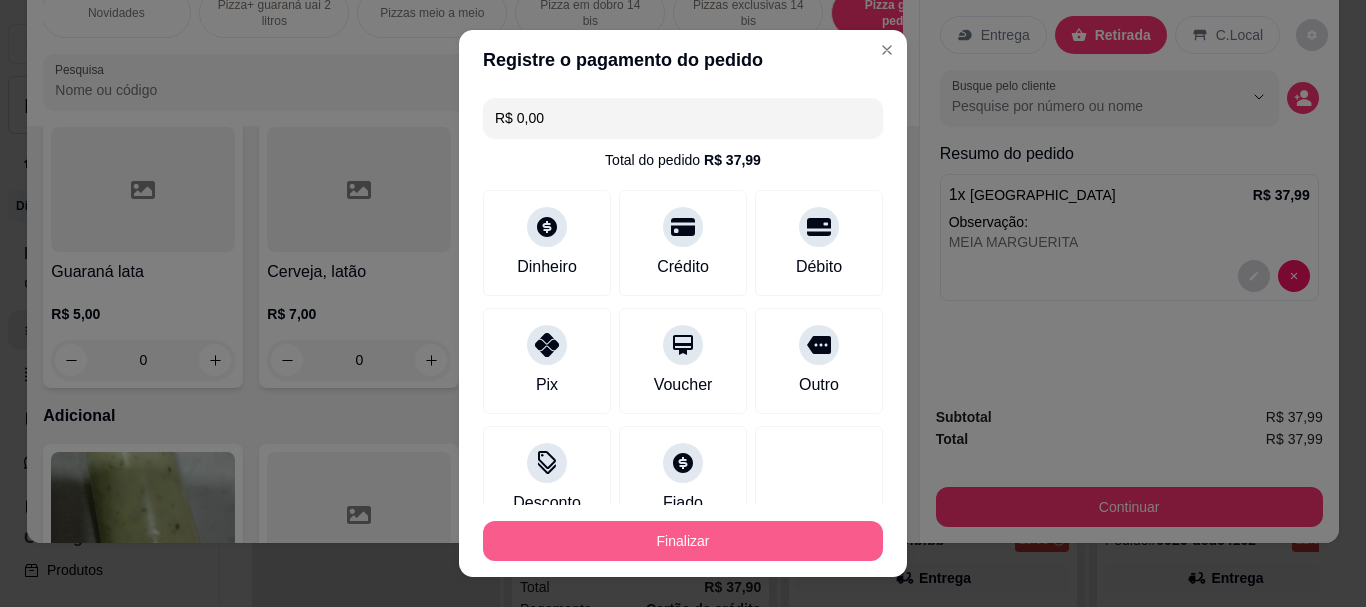 click on "Finalizar" at bounding box center [683, 541] 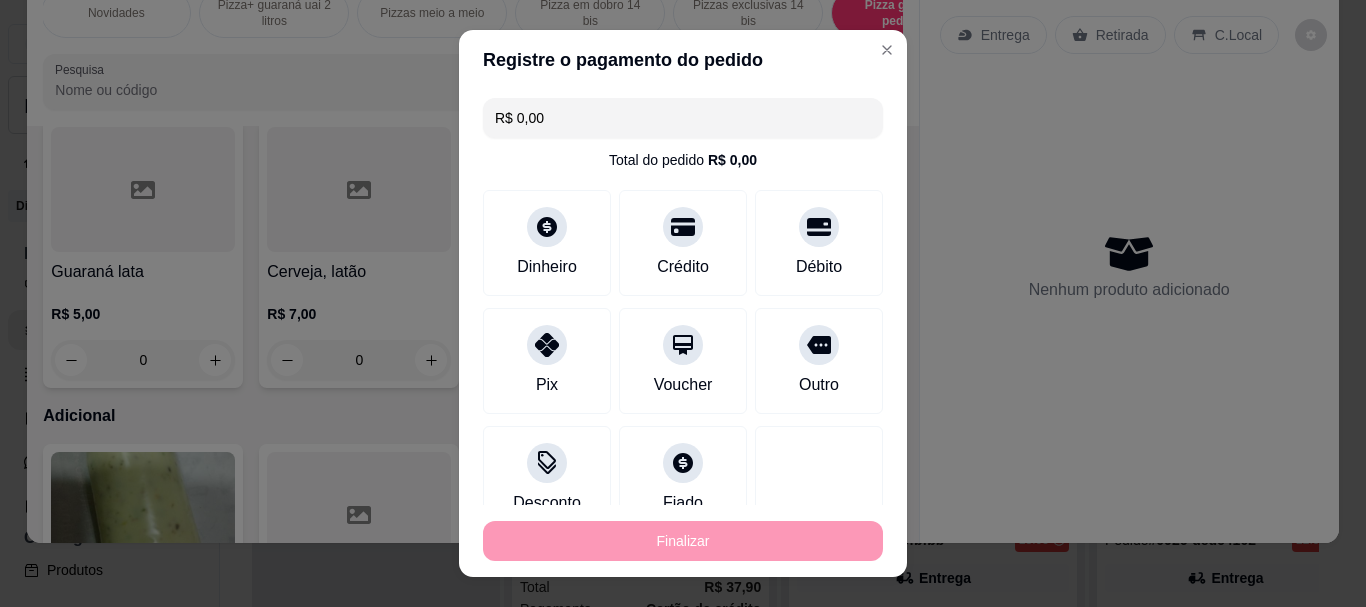 type on "-R$ 37,99" 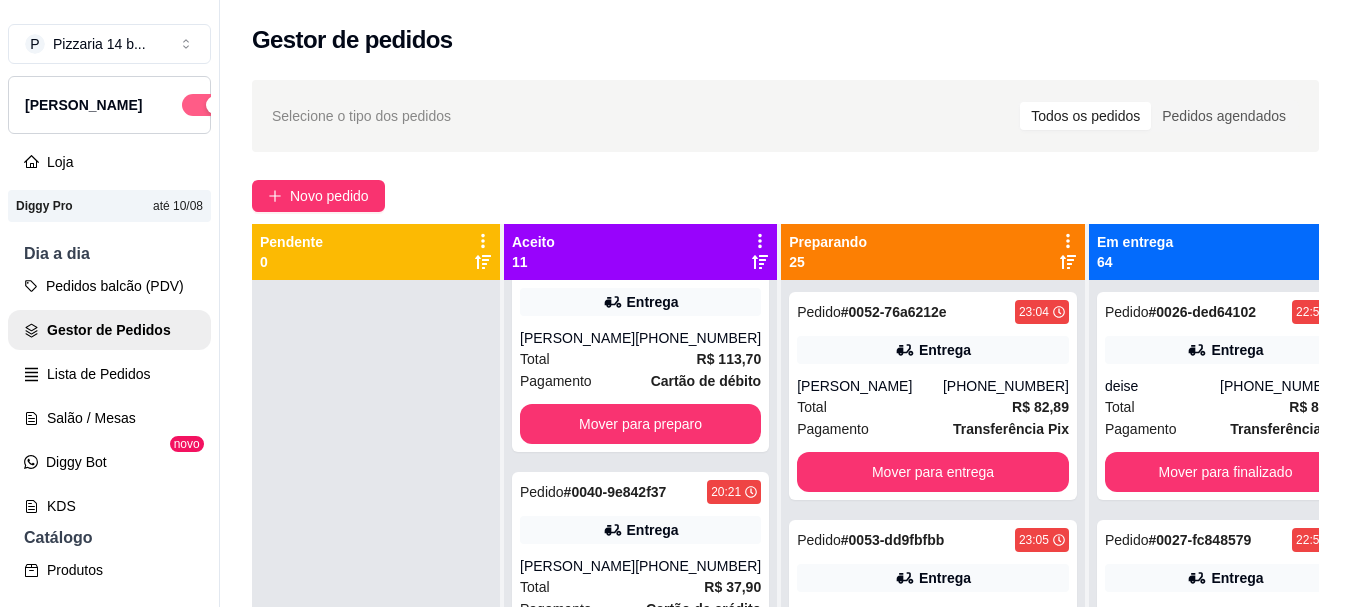 click at bounding box center [204, 105] 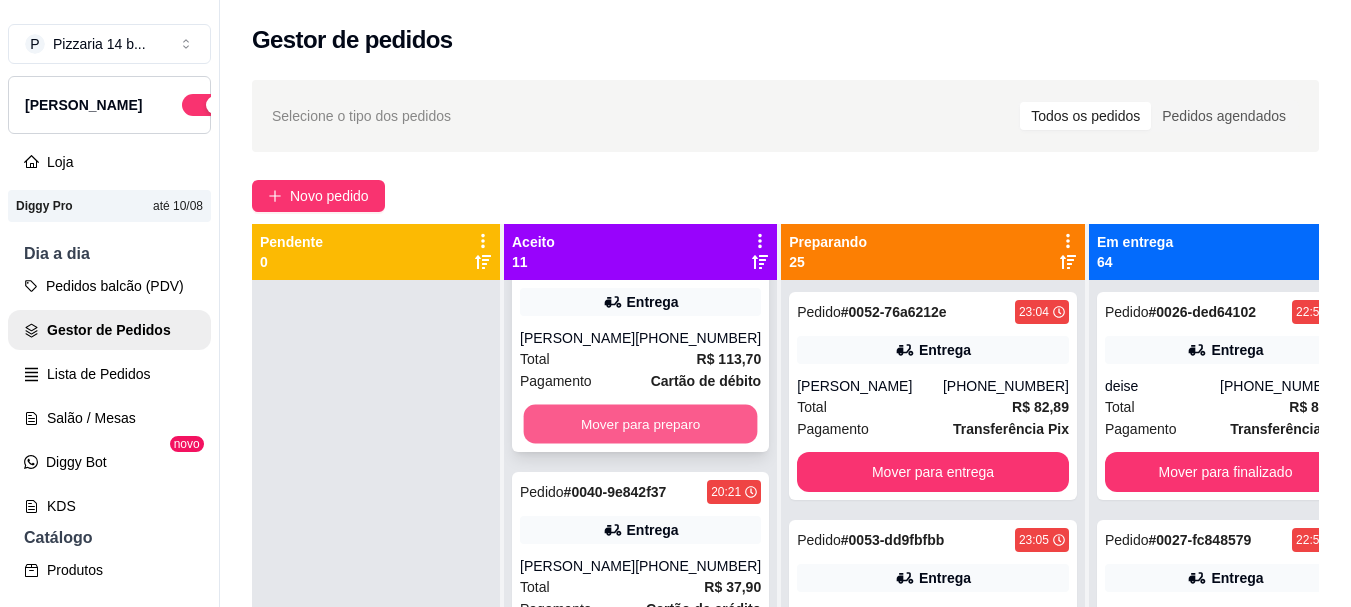 click on "Mover para preparo" at bounding box center (641, 424) 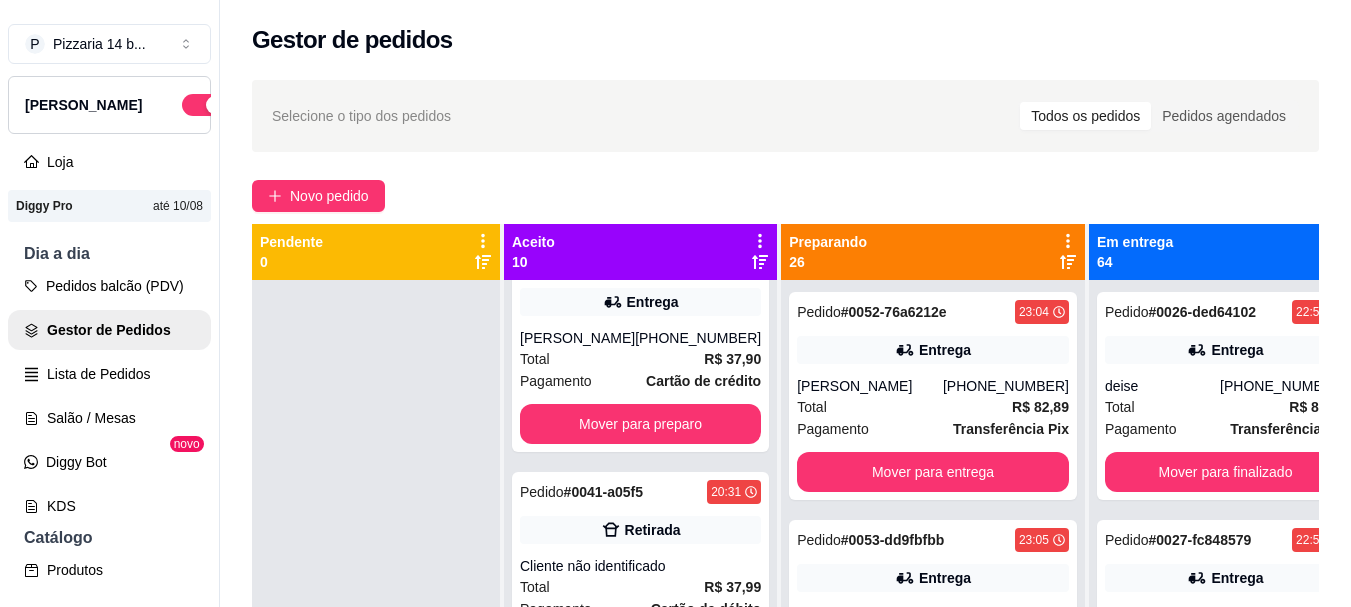 scroll, scrollTop: 748, scrollLeft: 0, axis: vertical 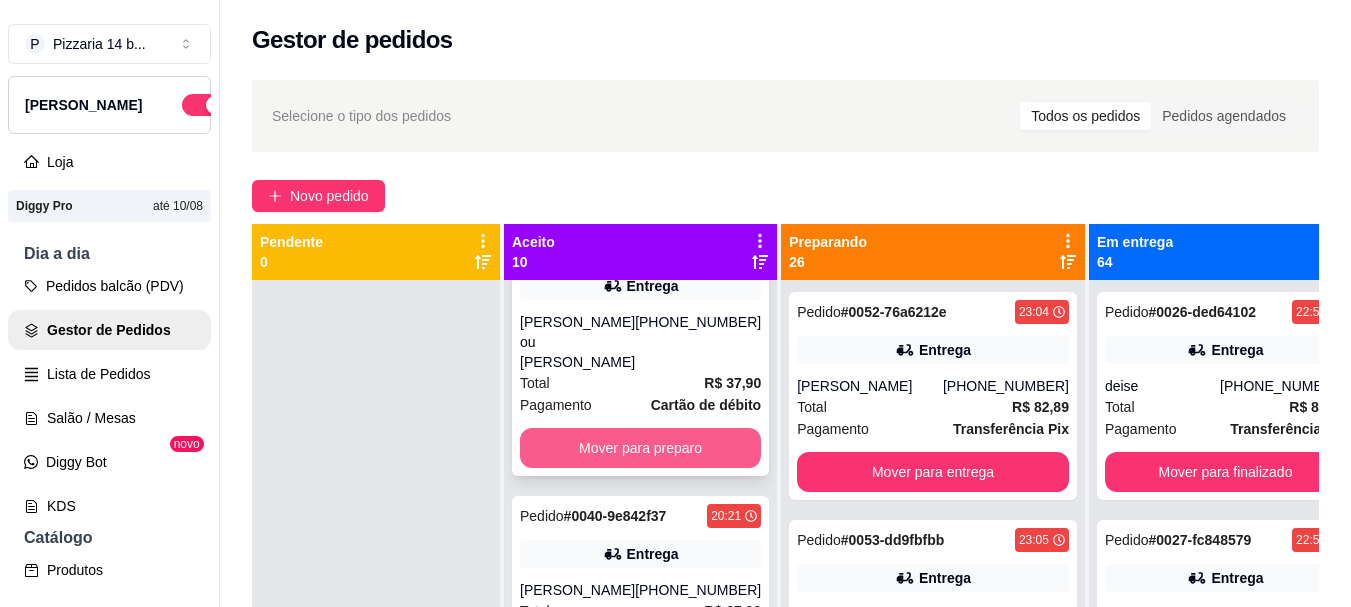 click on "Mover para preparo" at bounding box center (640, 448) 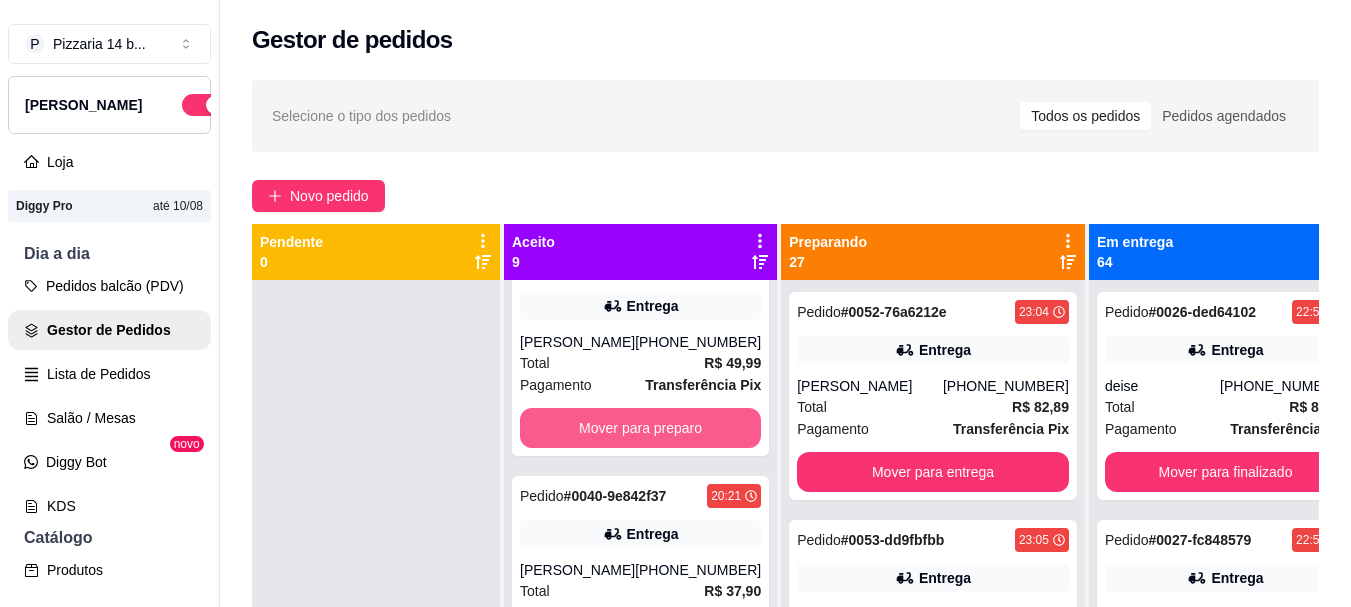 click on "Mover para preparo" at bounding box center [640, 428] 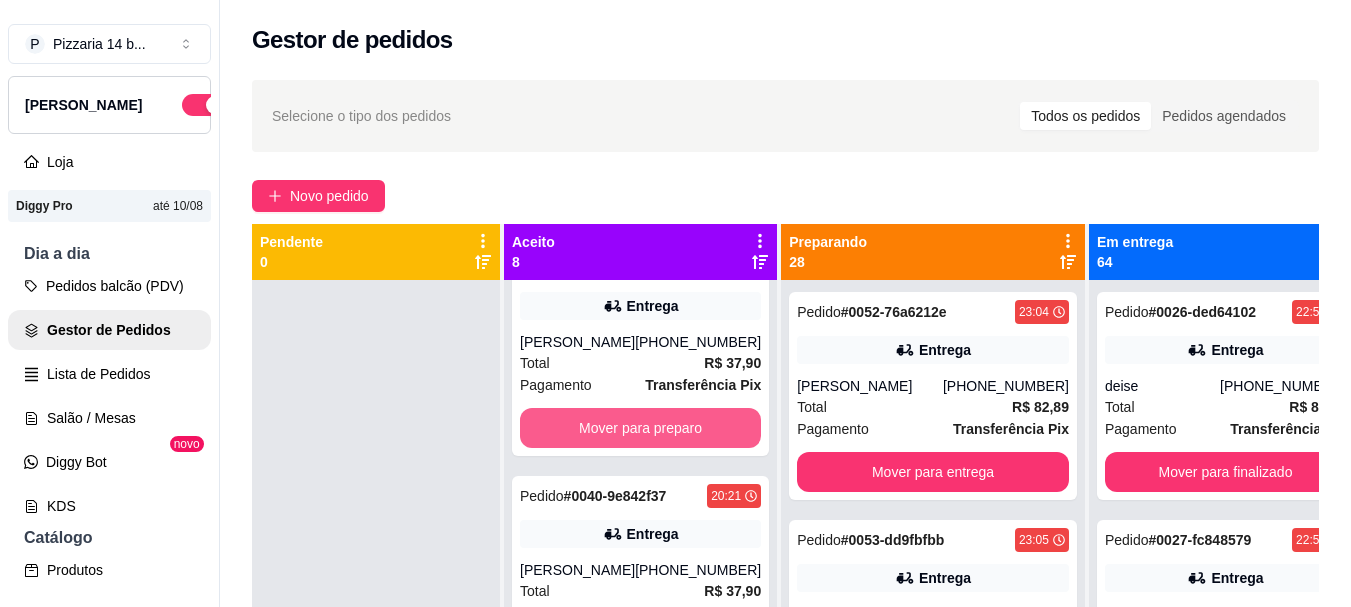click on "Mover para preparo" at bounding box center (640, 428) 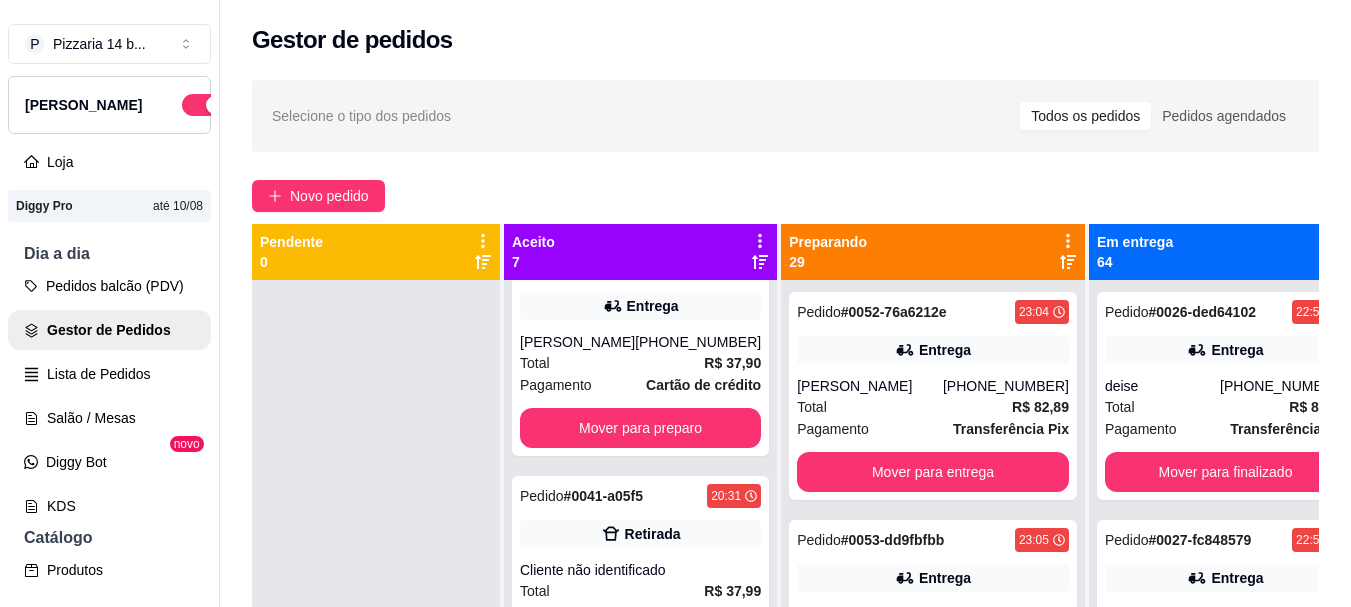 click on "Mover para preparo" at bounding box center (640, 200) 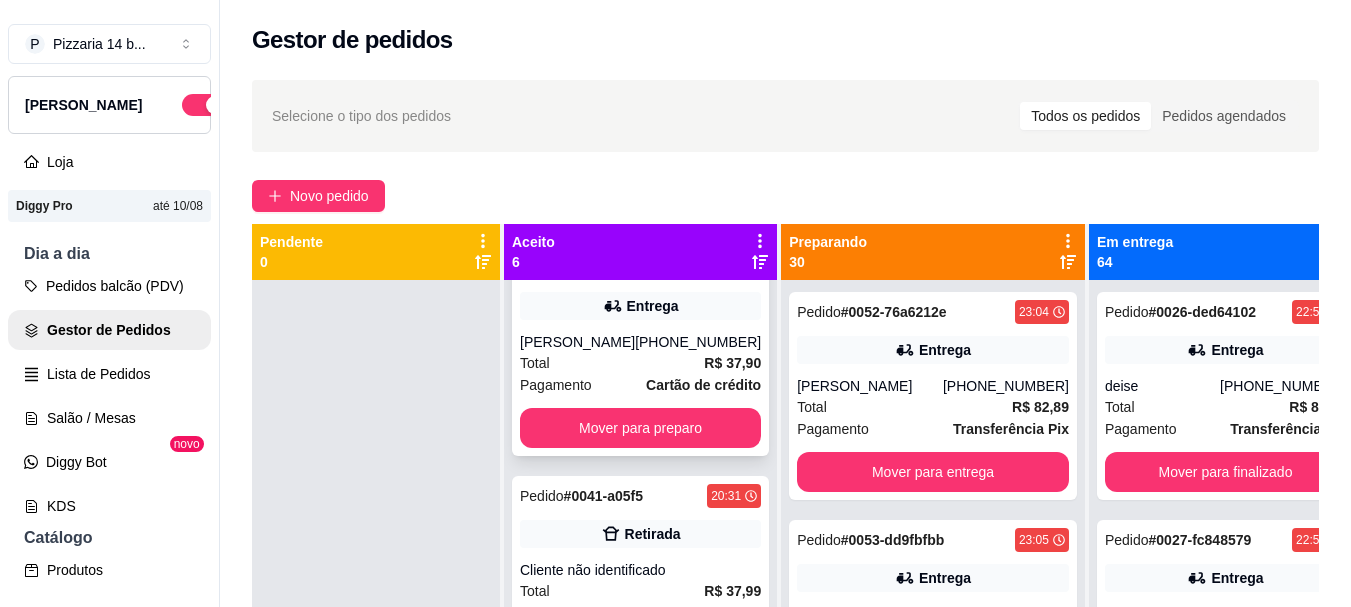 scroll, scrollTop: 0, scrollLeft: 0, axis: both 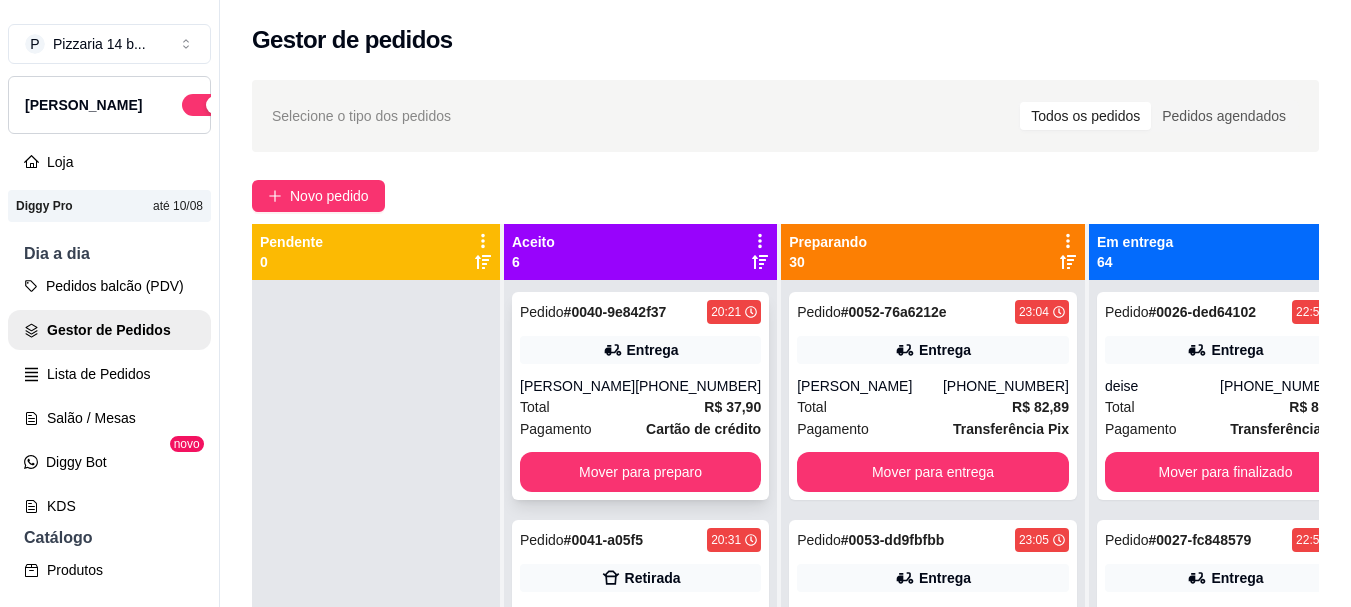 click on "Pagamento Cartão de crédito" at bounding box center (640, 429) 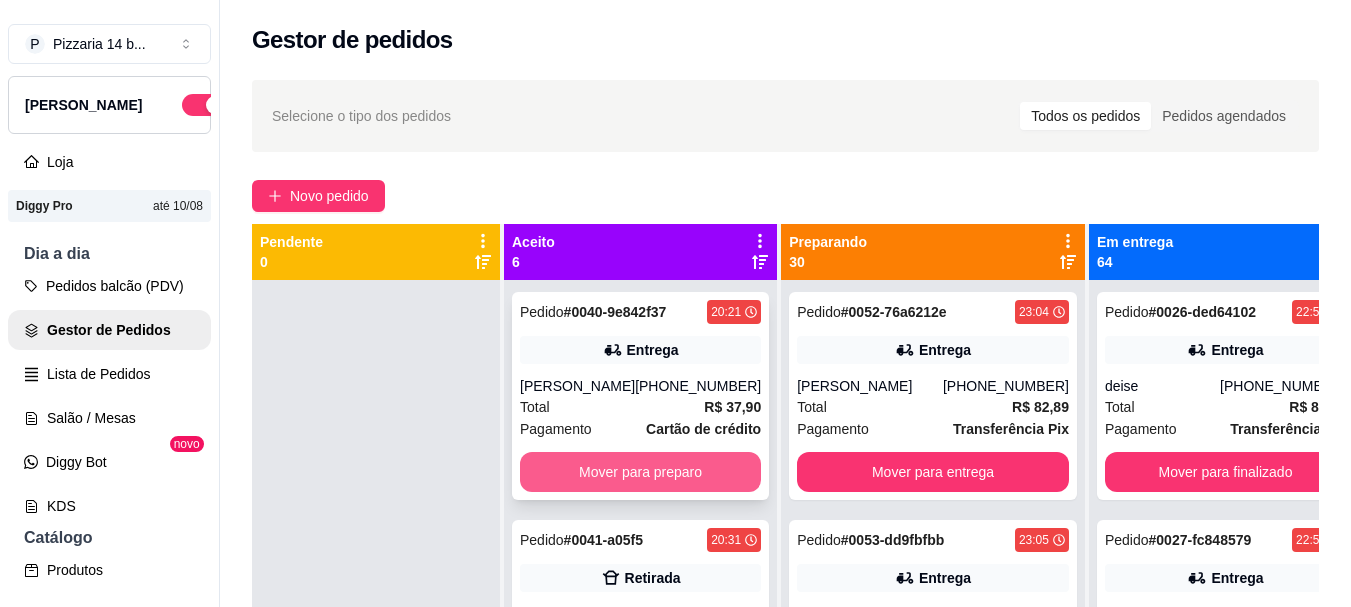 click on "Mover para preparo" at bounding box center (640, 472) 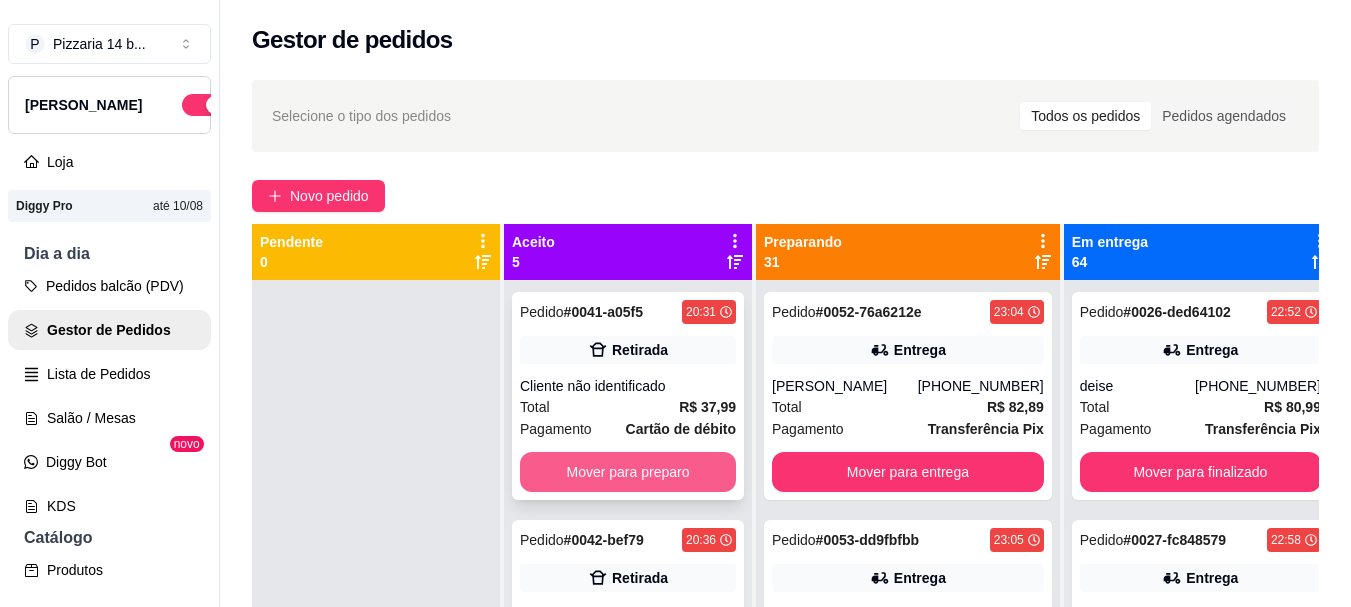 click on "Mover para preparo" at bounding box center [628, 472] 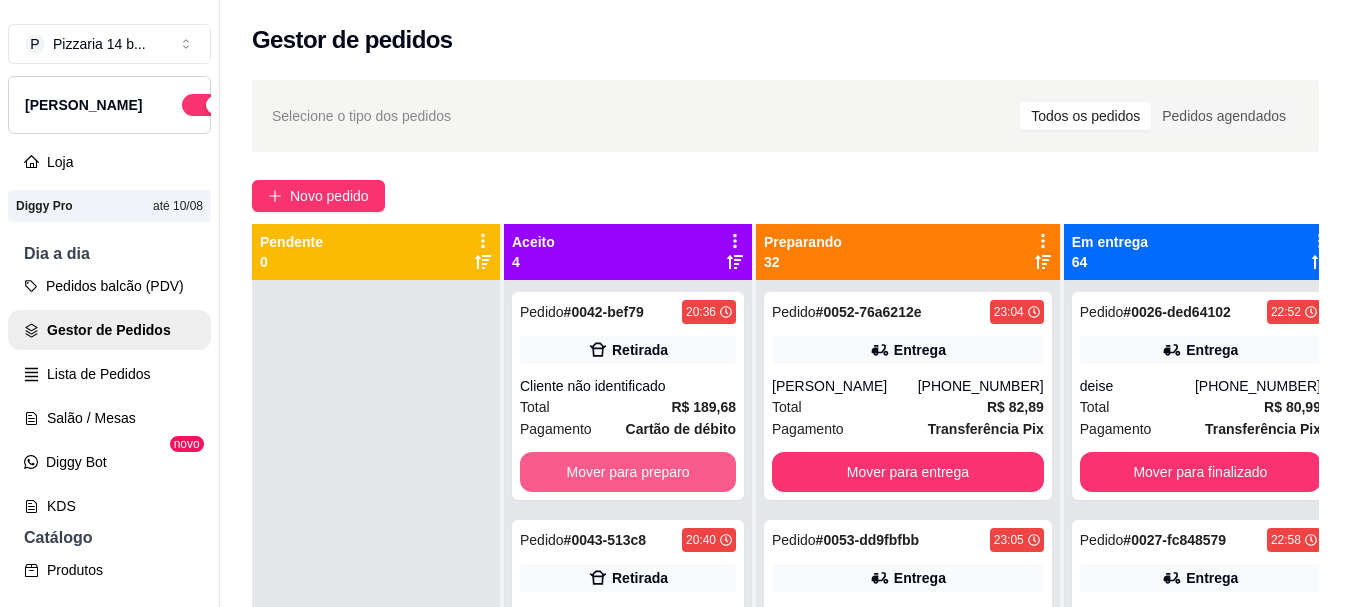 click on "Mover para preparo" at bounding box center [628, 472] 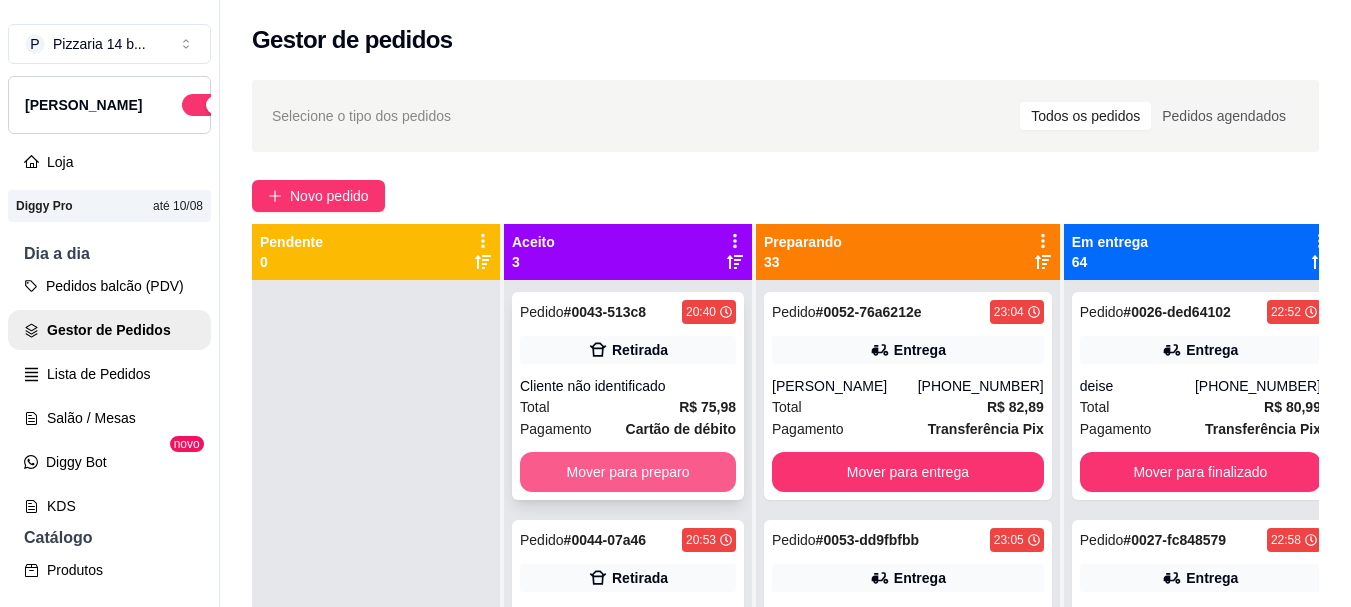 click on "Mover para preparo" at bounding box center [628, 472] 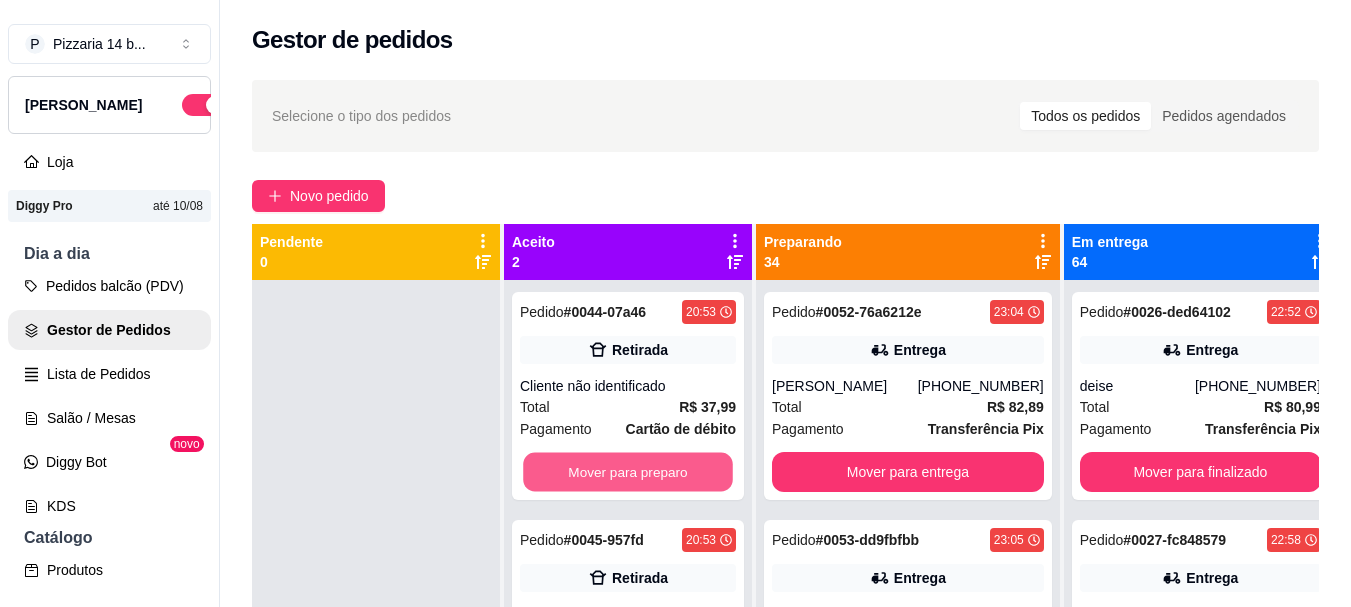 click on "Mover para preparo" at bounding box center [628, 472] 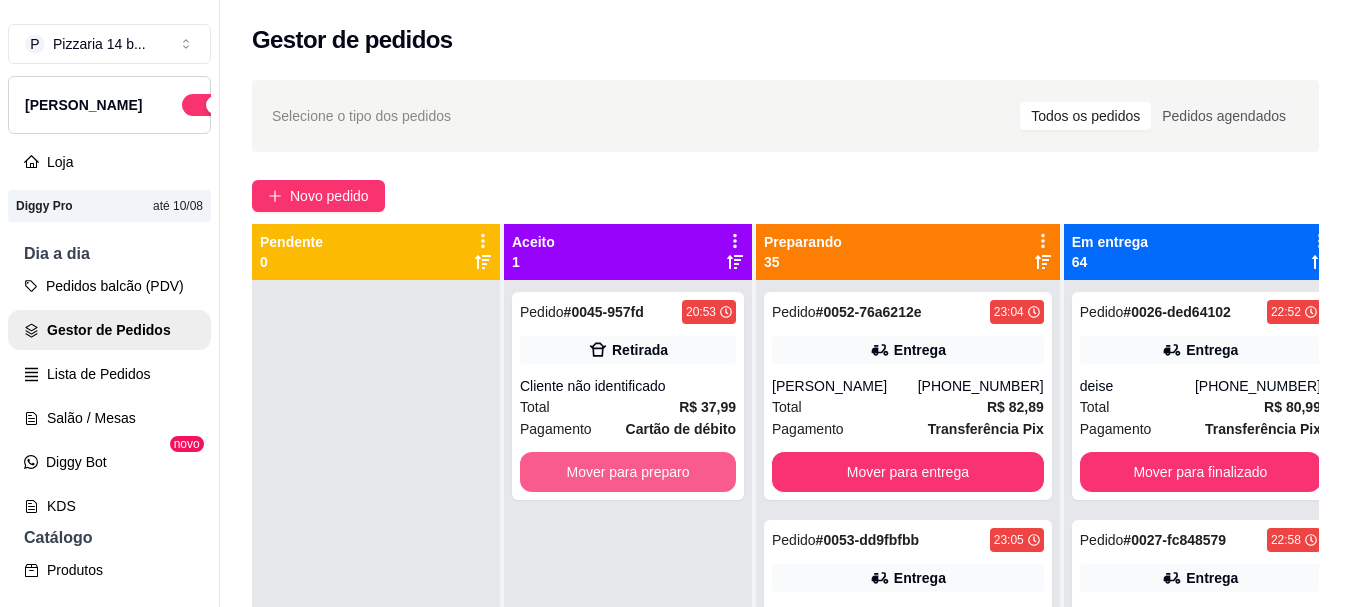 click on "Mover para preparo" at bounding box center [628, 472] 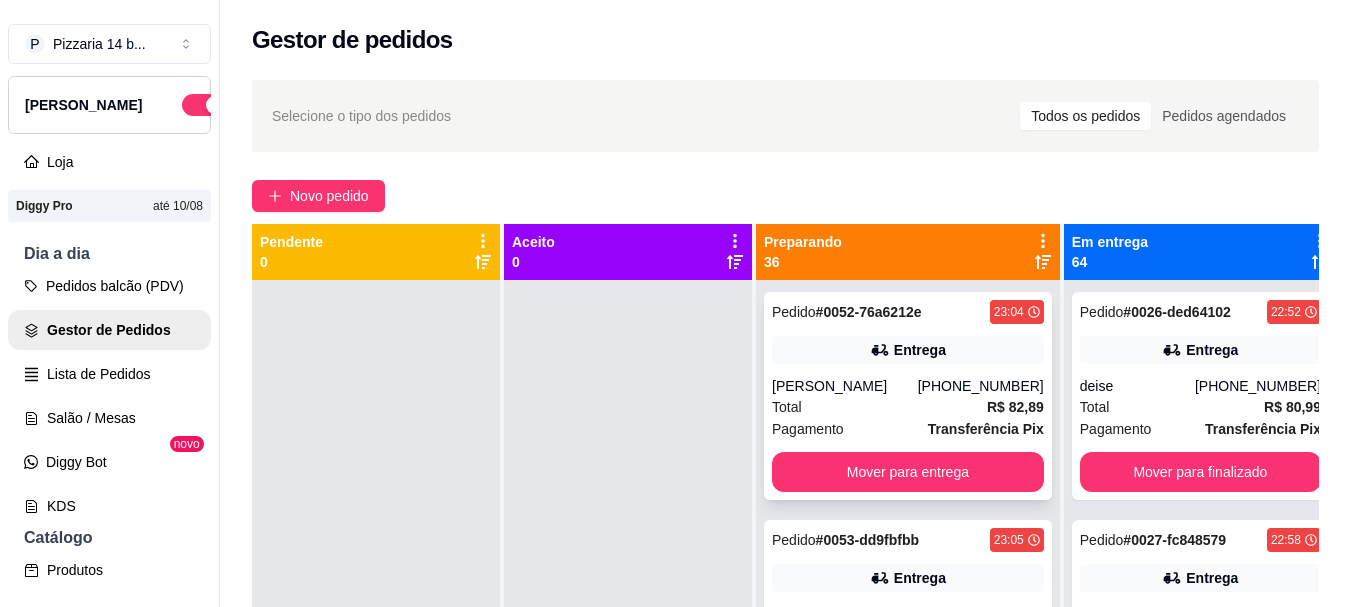 click on "Total R$ 82,89" at bounding box center (908, 407) 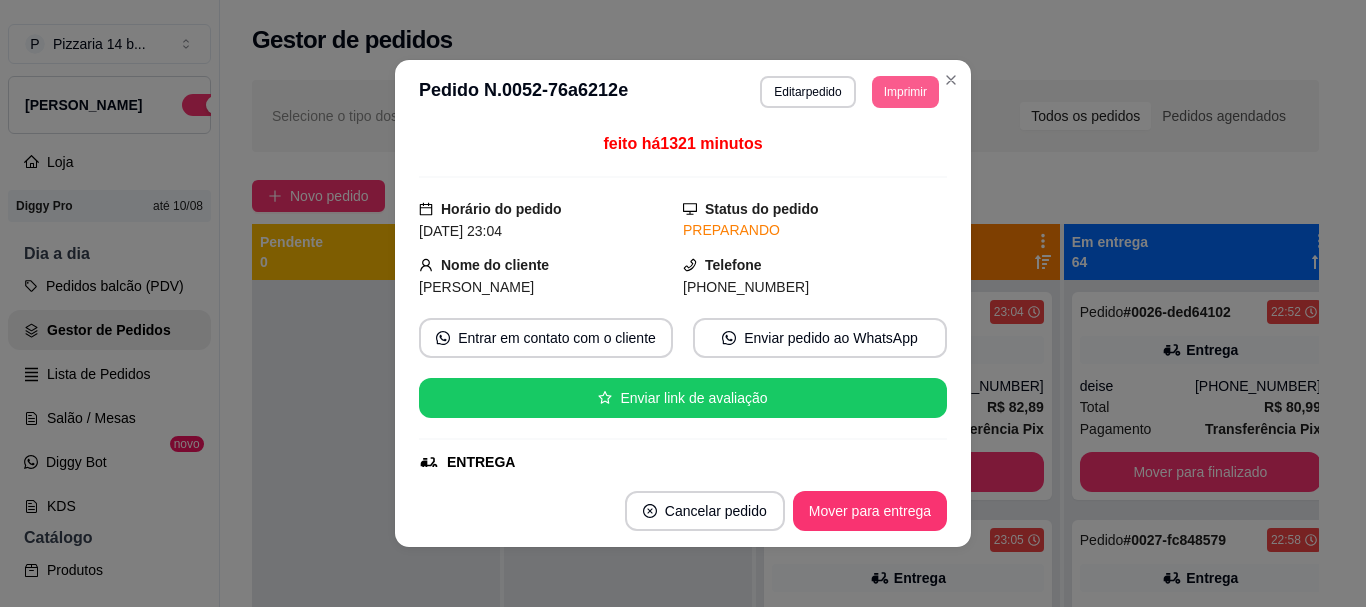 click on "Imprimir" at bounding box center (905, 92) 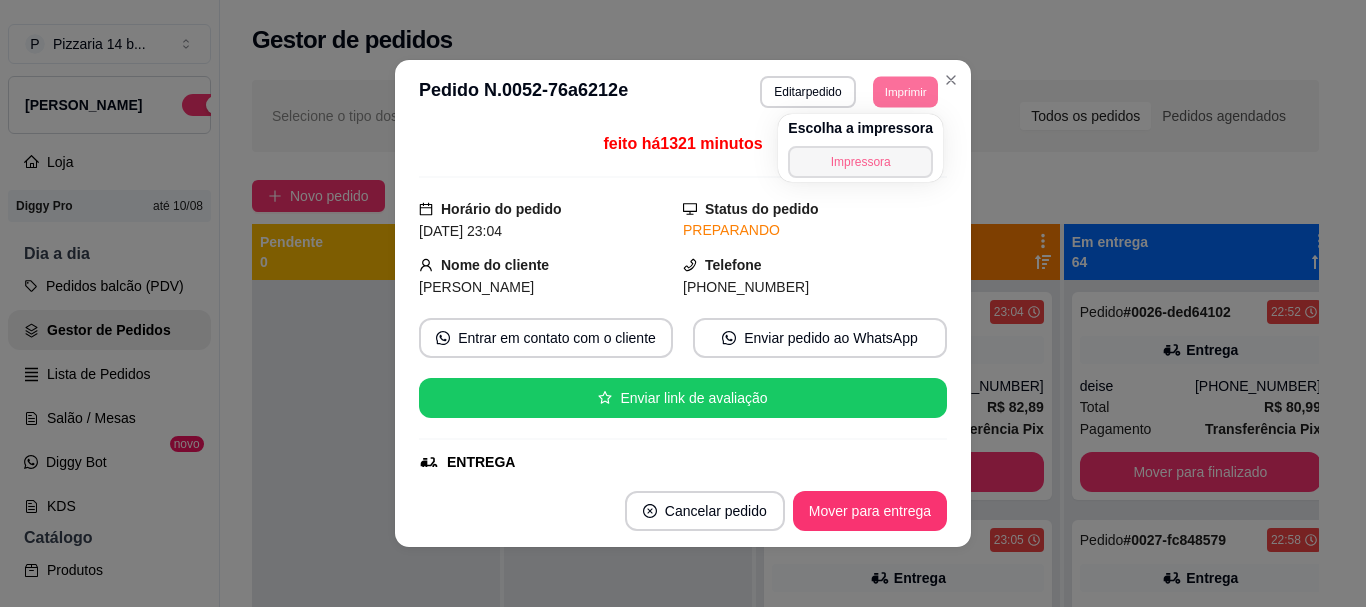 click on "Impressora" at bounding box center [860, 162] 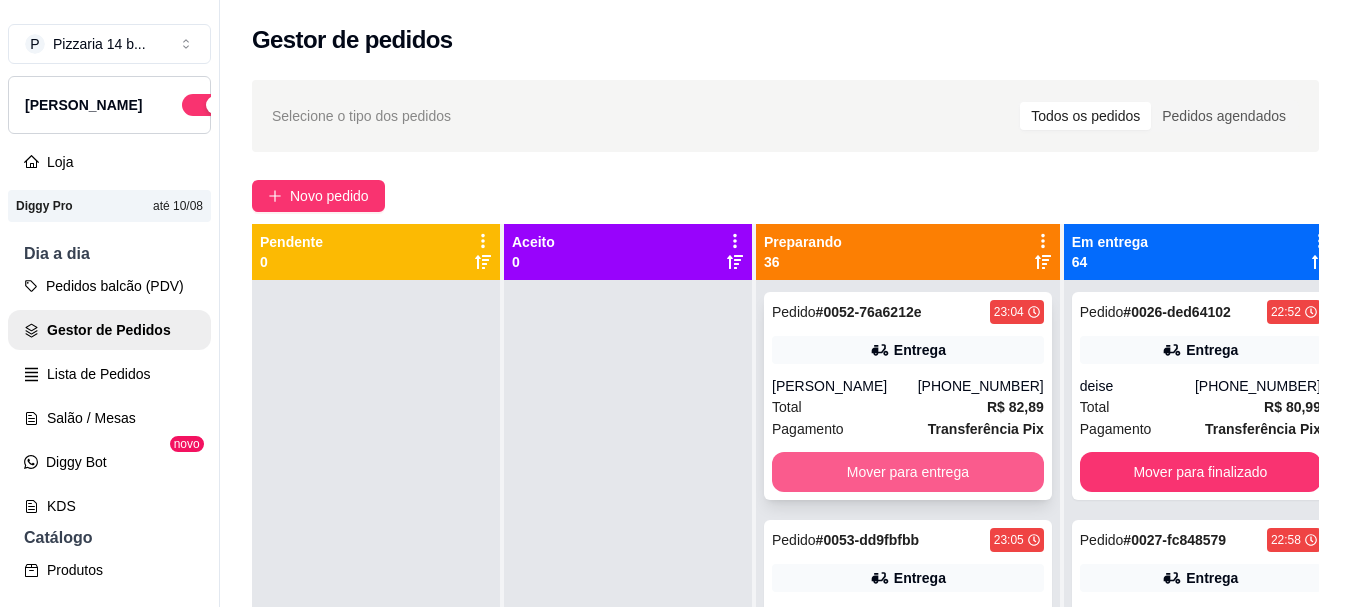 click on "Mover para entrega" at bounding box center (908, 472) 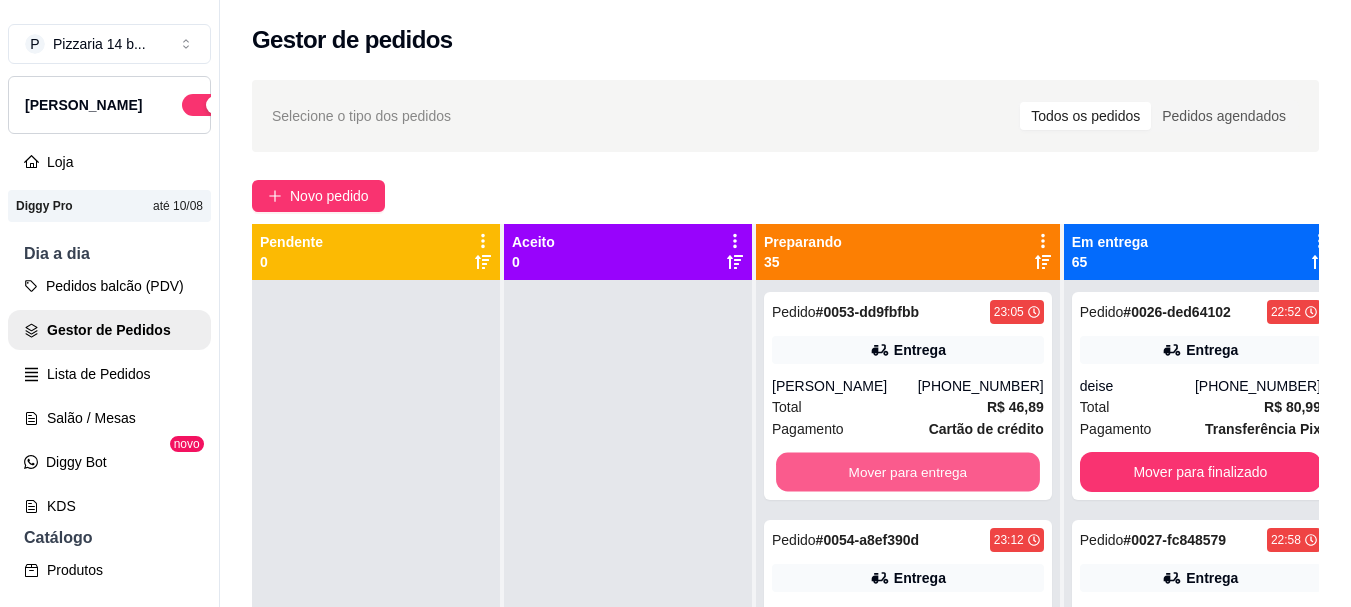 click on "Mover para entrega" at bounding box center [908, 472] 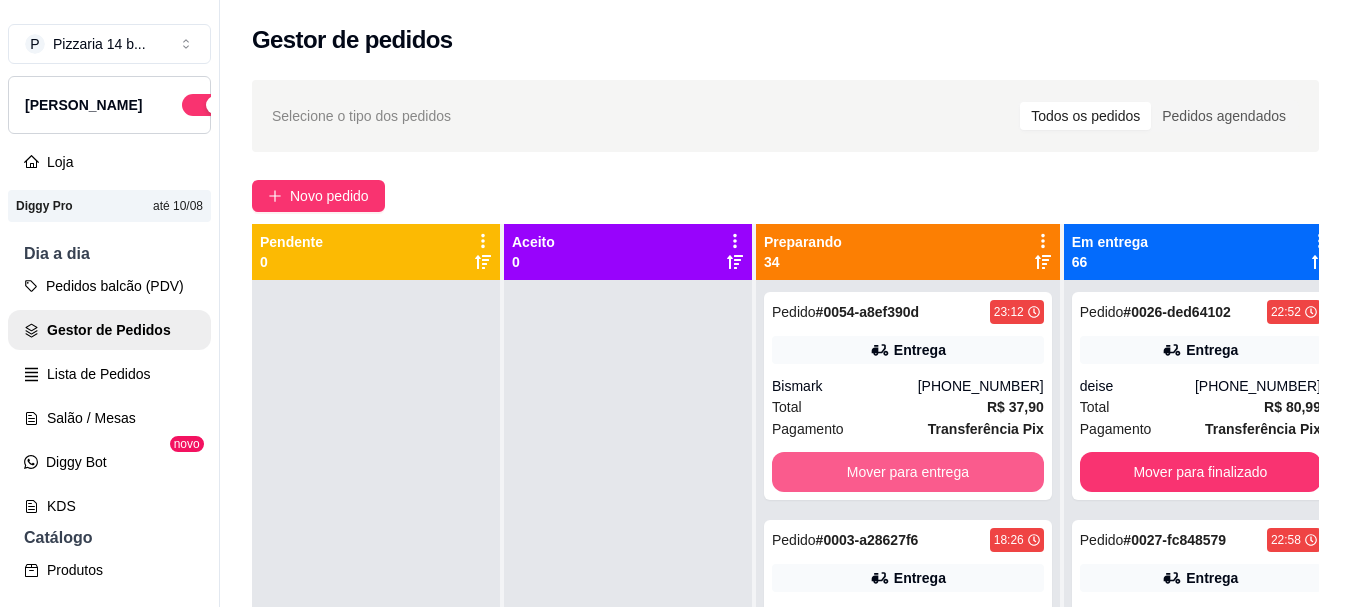click on "Mover para entrega" at bounding box center (908, 472) 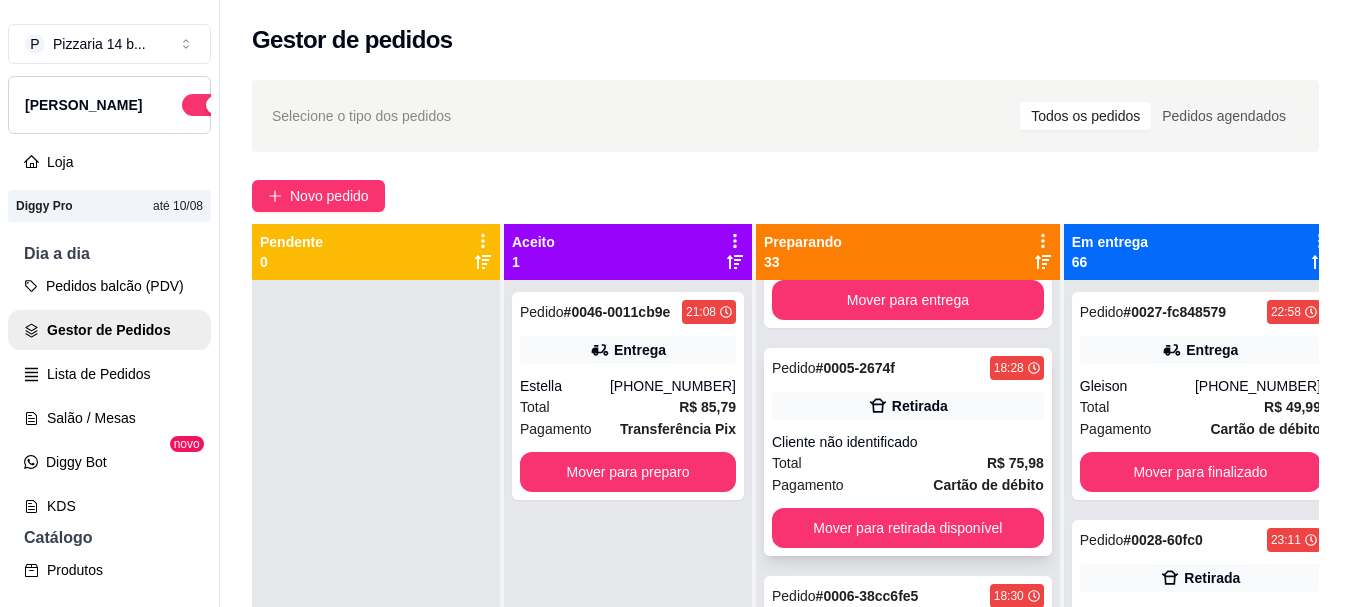 scroll, scrollTop: 500, scrollLeft: 0, axis: vertical 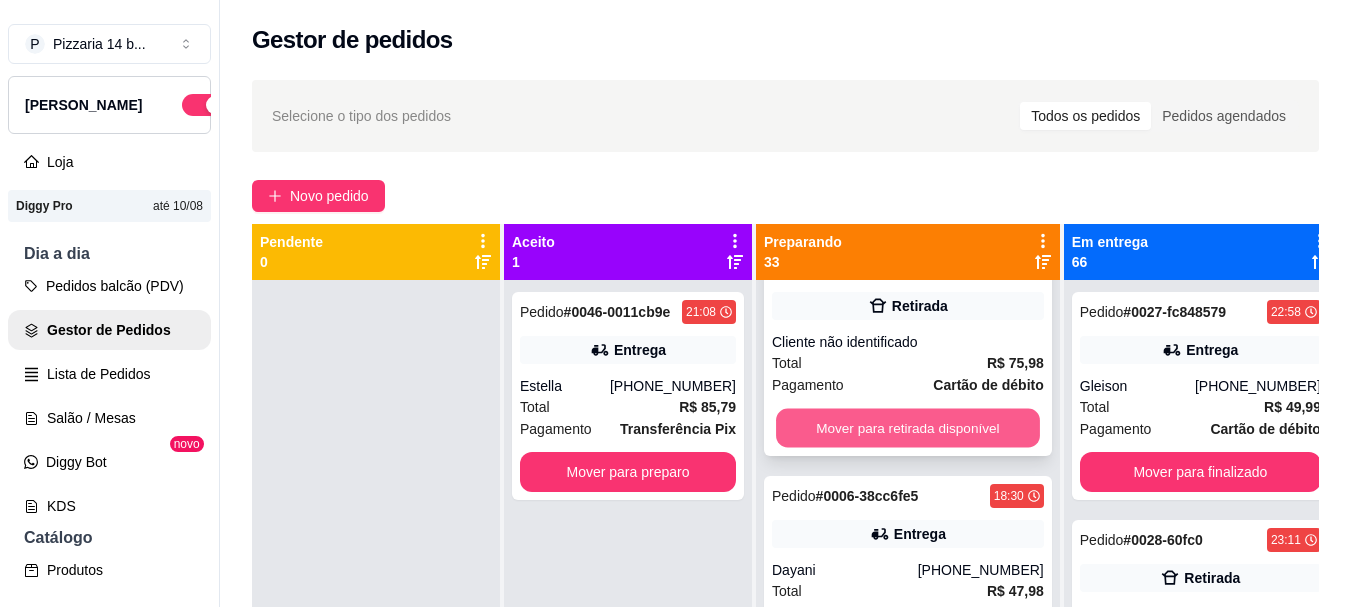 click on "Mover para retirada disponível" at bounding box center (908, 428) 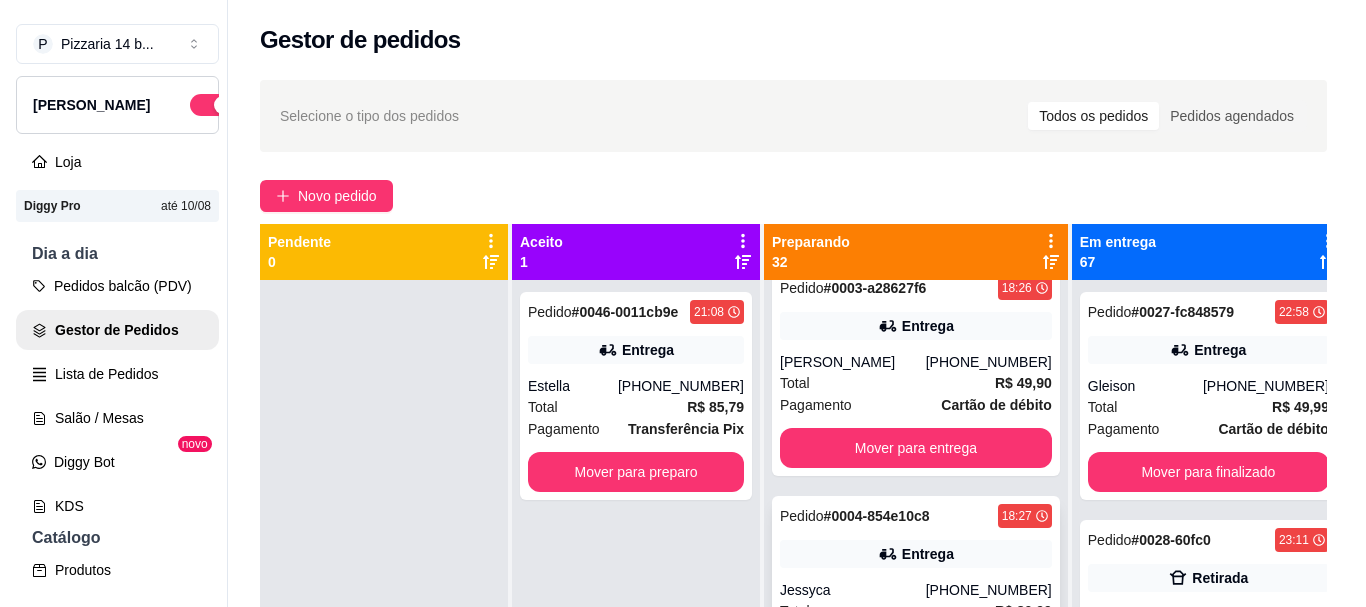scroll, scrollTop: 0, scrollLeft: 0, axis: both 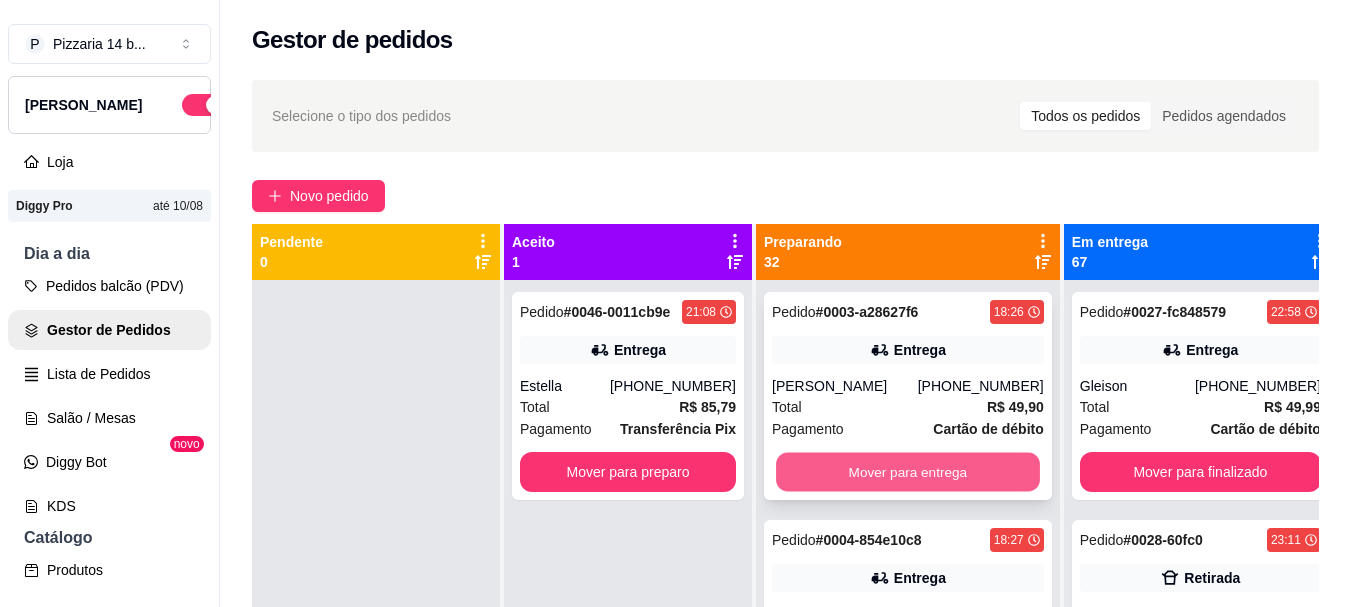 click on "Mover para entrega" at bounding box center [908, 472] 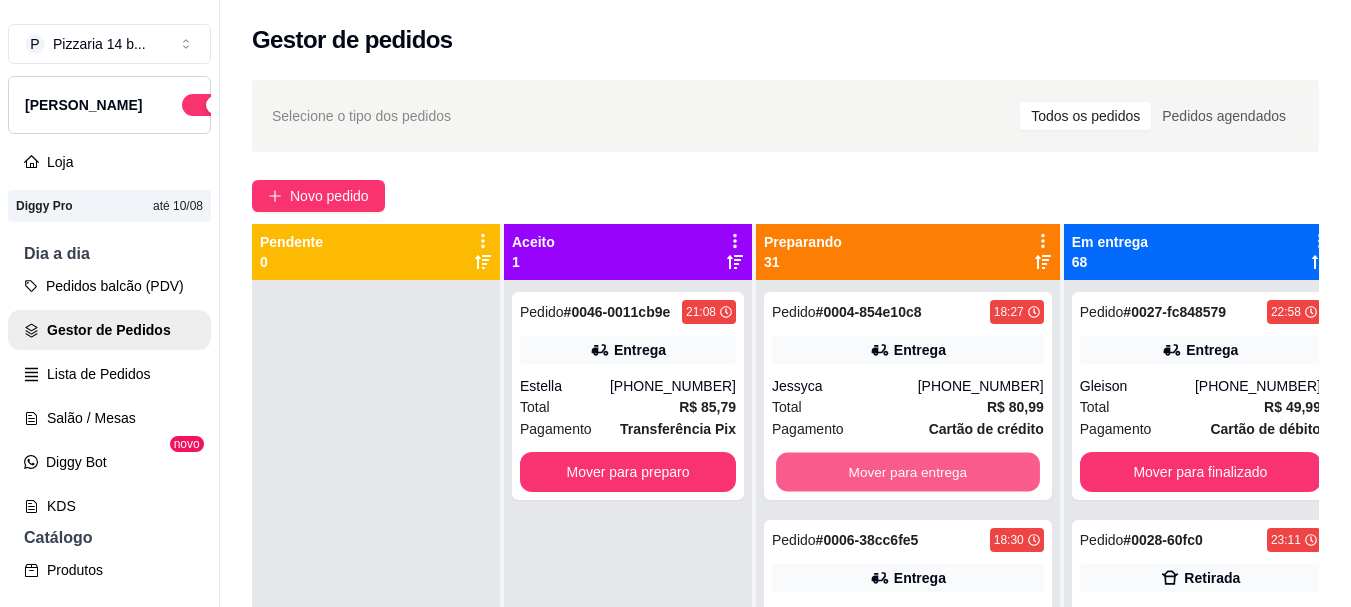 click on "Mover para entrega" at bounding box center (908, 472) 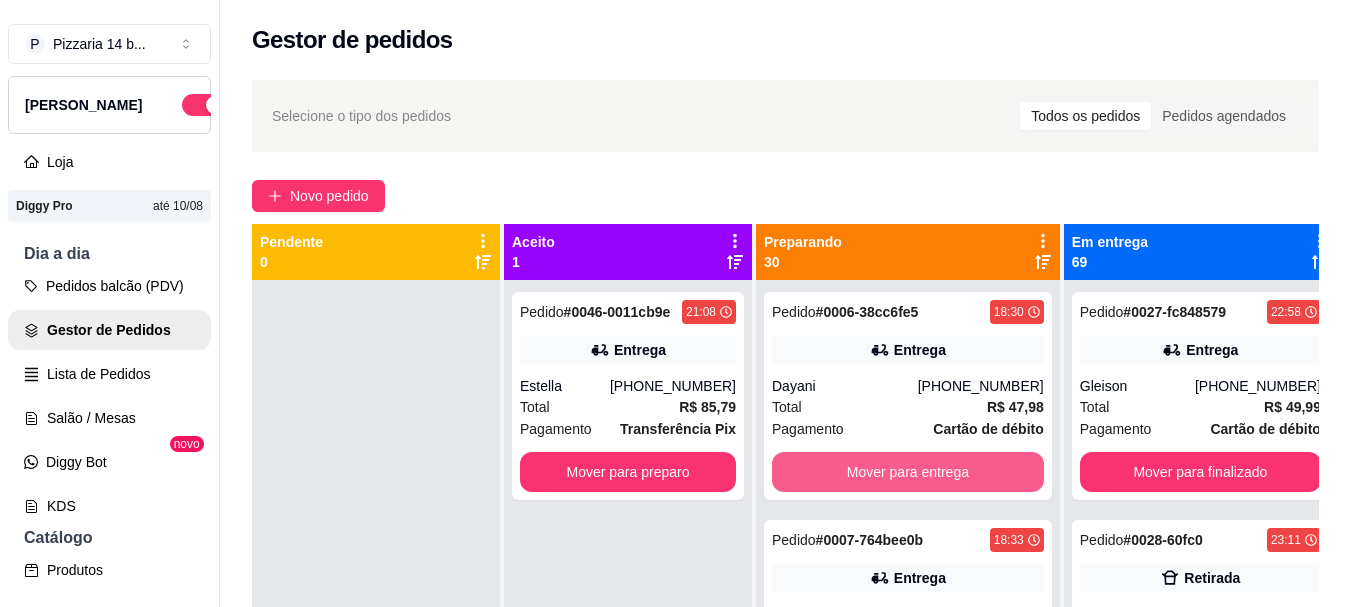click on "Mover para entrega" at bounding box center (908, 472) 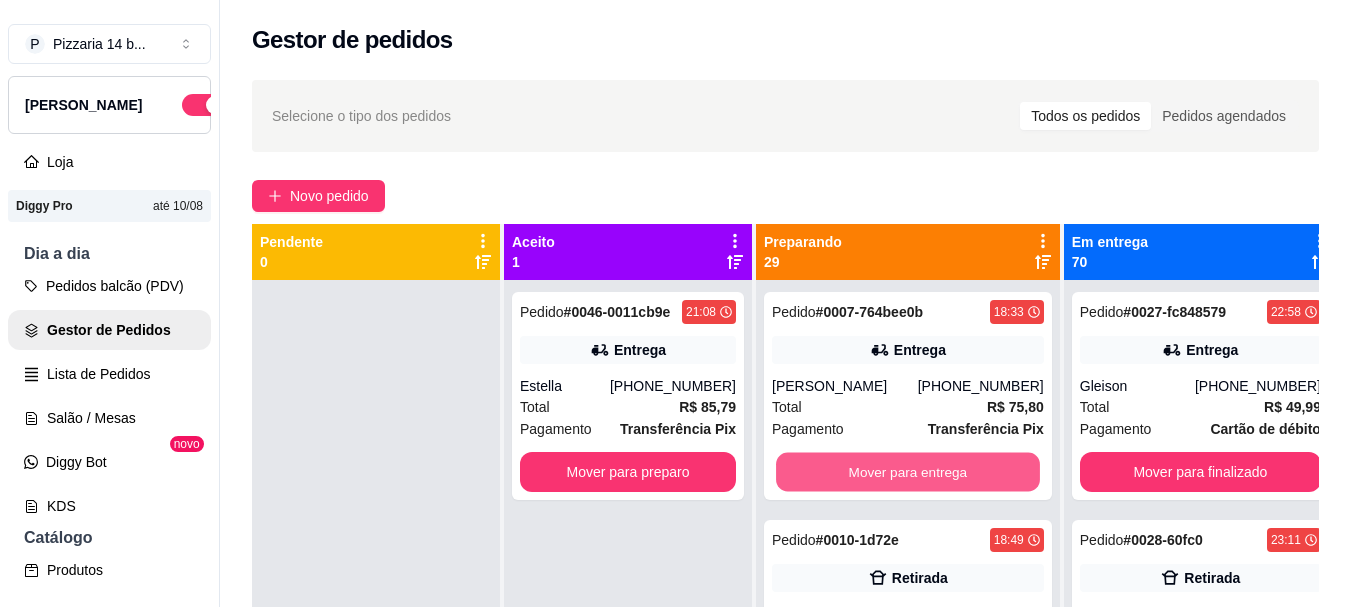 click on "Mover para entrega" at bounding box center [908, 472] 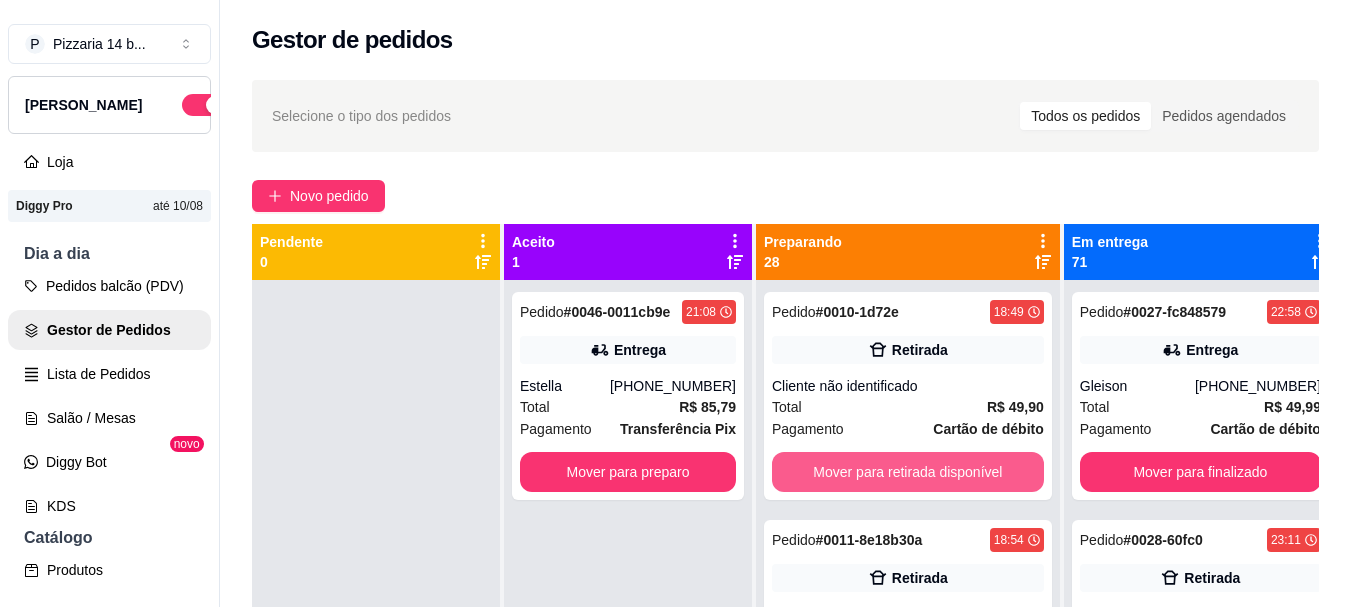 click on "Mover para retirada disponível" at bounding box center (908, 472) 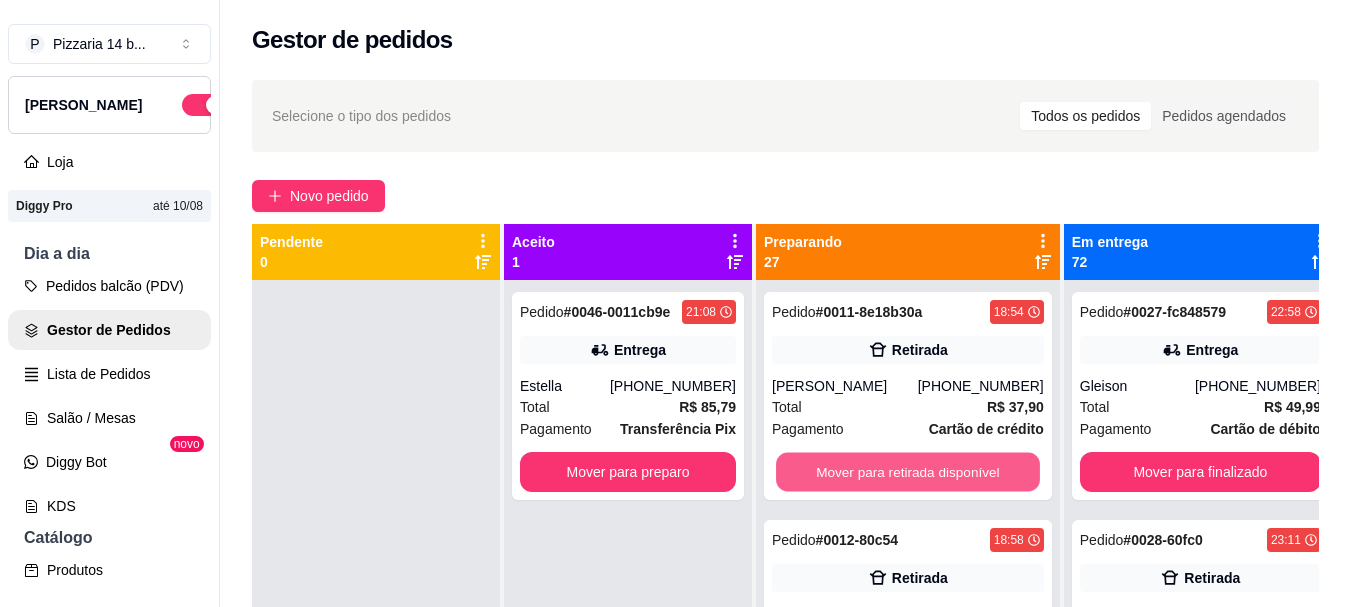 click on "Mover para retirada disponível" at bounding box center (908, 472) 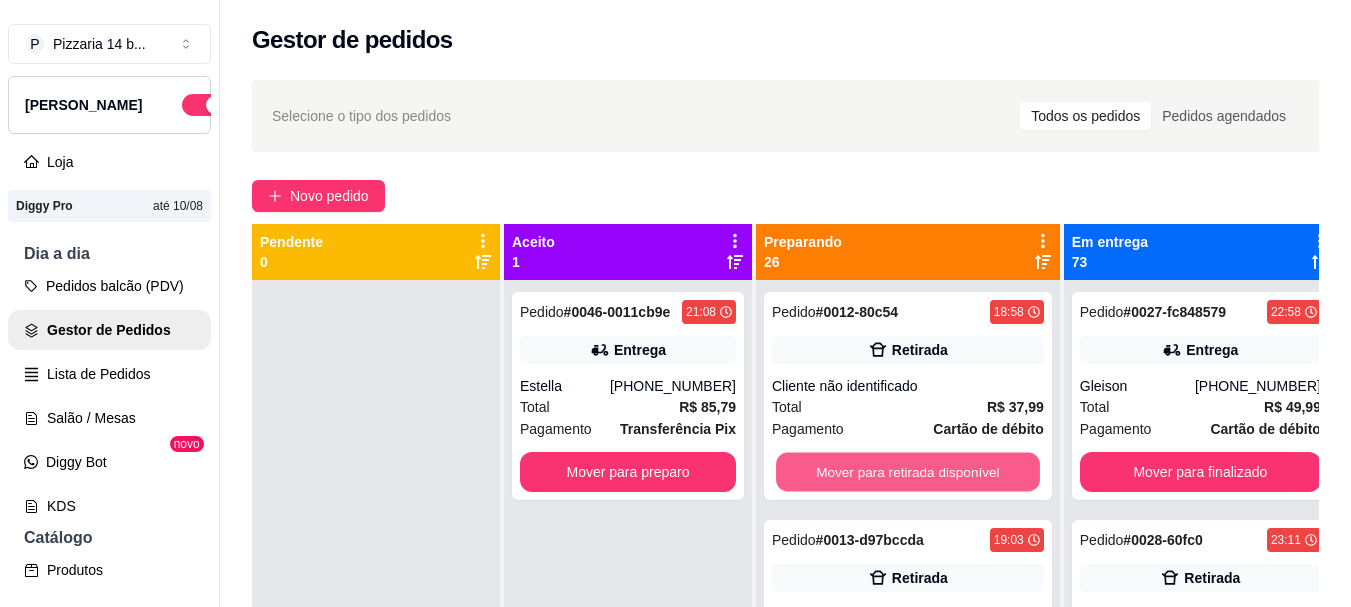 click on "Mover para retirada disponível" at bounding box center (908, 472) 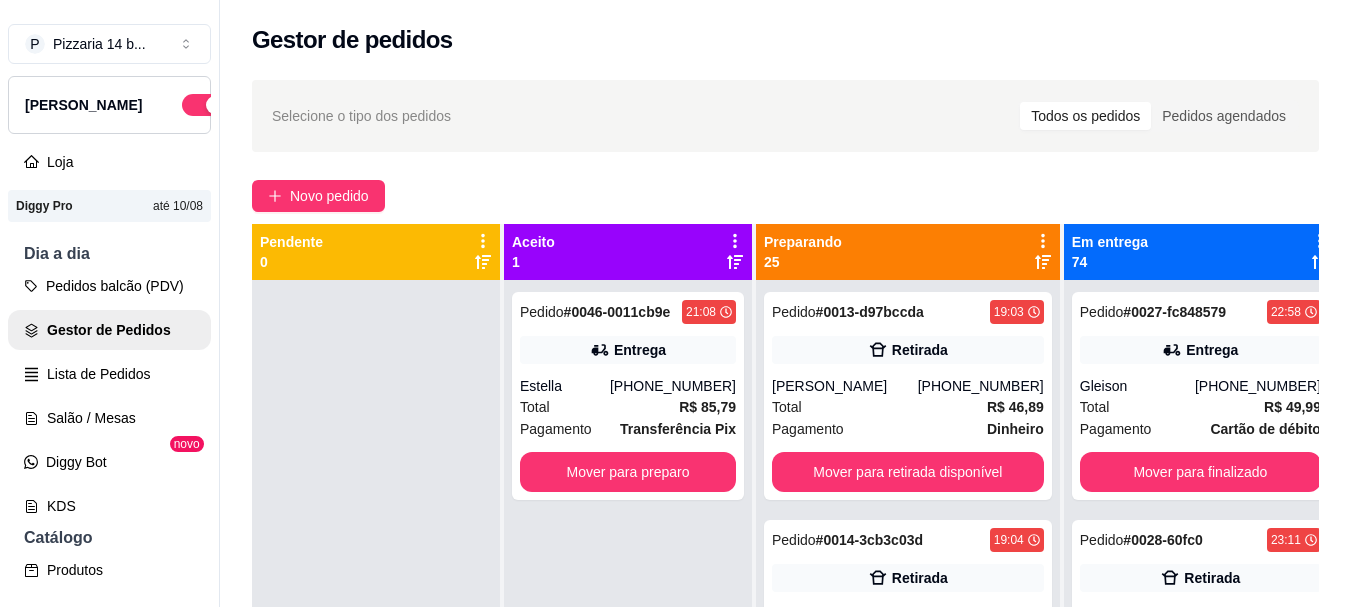click on "Pedido  # 0013-d97bccda 19:03 Retirada [PERSON_NAME]  [PHONE_NUMBER] Total R$ 46,89 Pagamento Dinheiro Mover para retirada disponível" at bounding box center [908, 396] 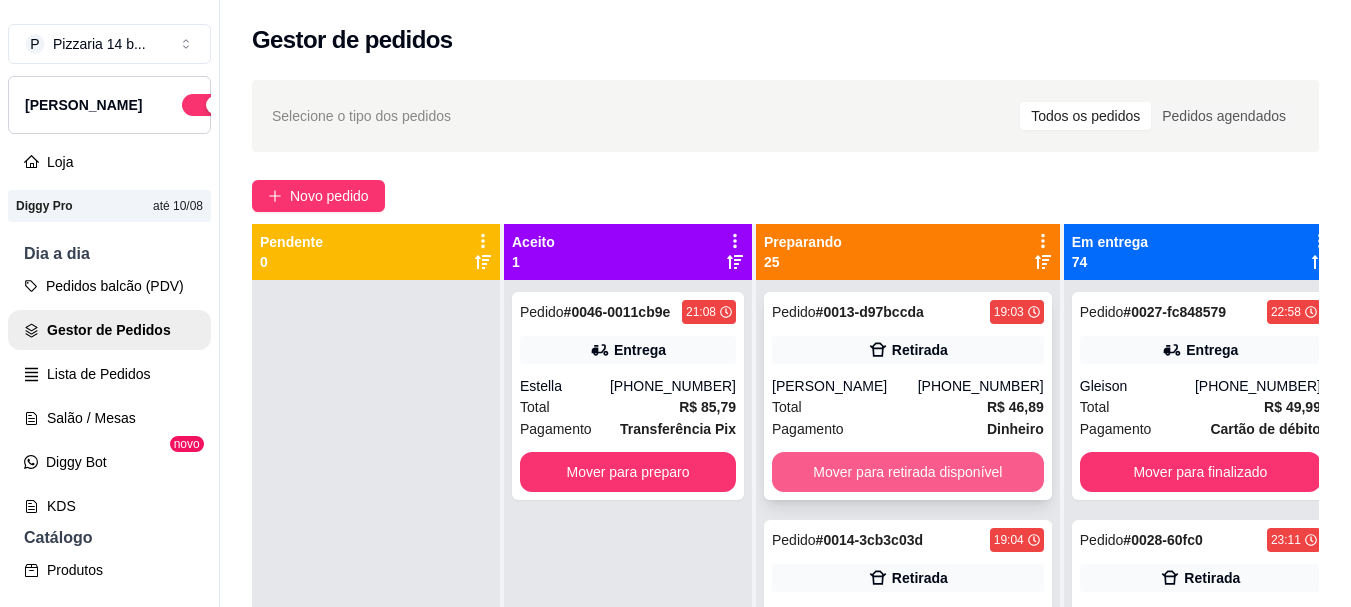 click on "Mover para retirada disponível" at bounding box center [908, 472] 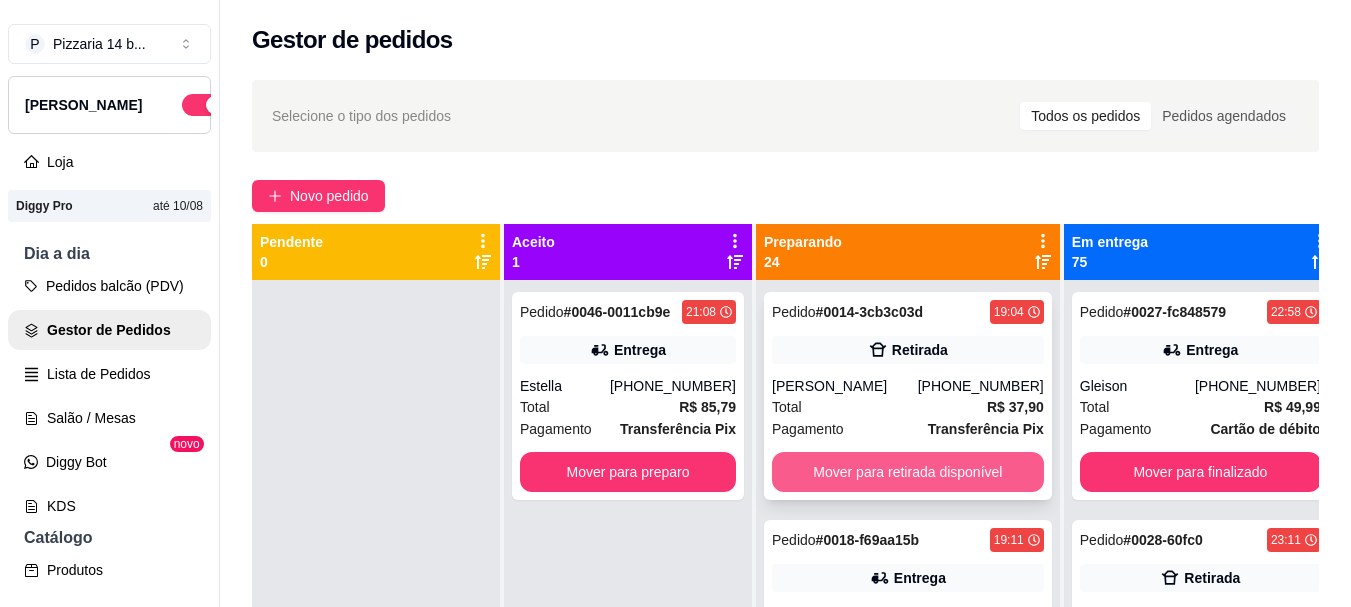 click on "Mover para retirada disponível" at bounding box center [908, 472] 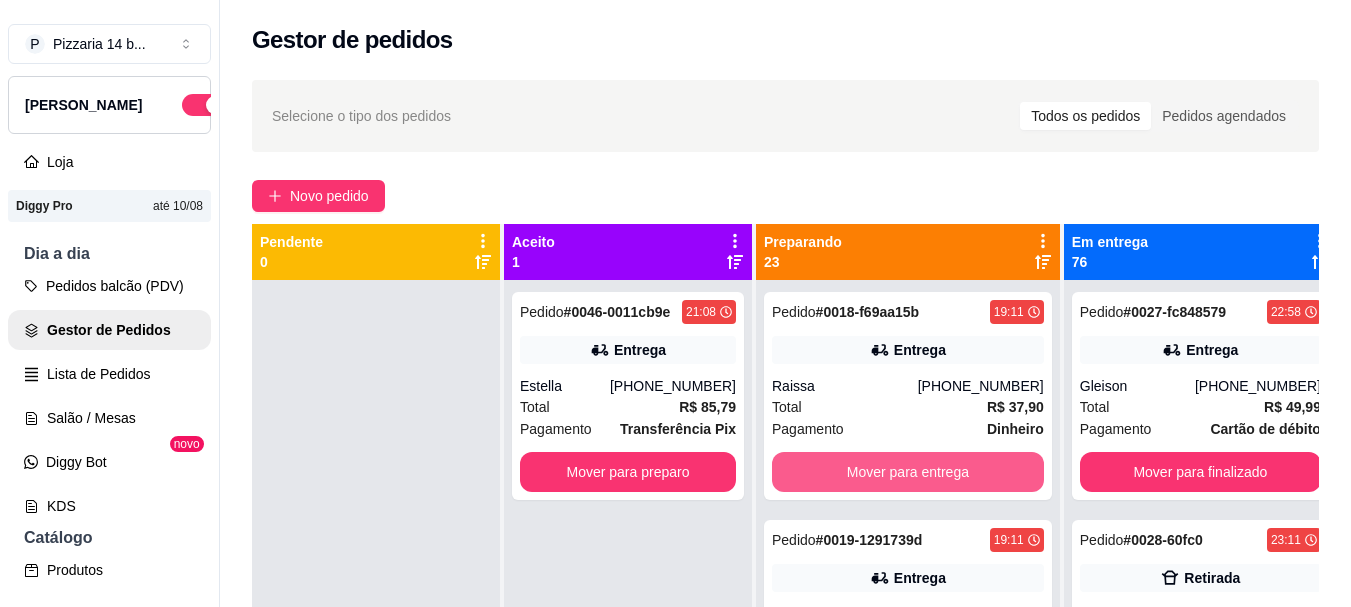 click on "Mover para entrega" at bounding box center [908, 472] 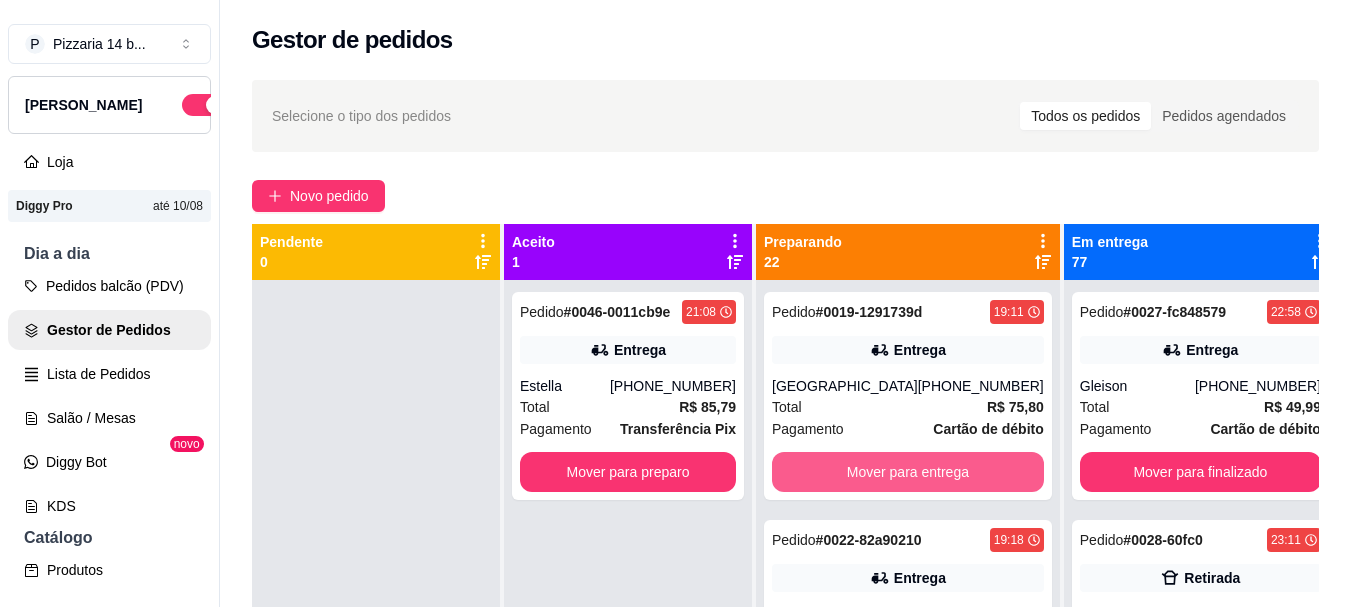 click on "Mover para entrega" at bounding box center (908, 472) 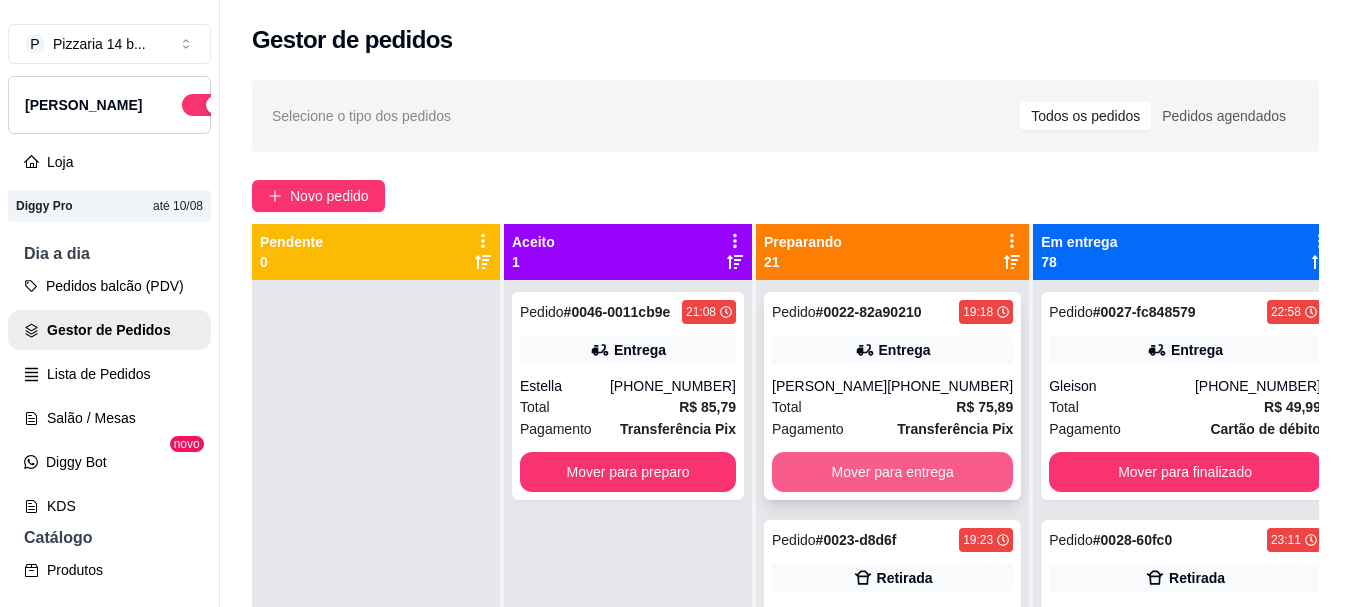 click on "Mover para entrega" at bounding box center [892, 472] 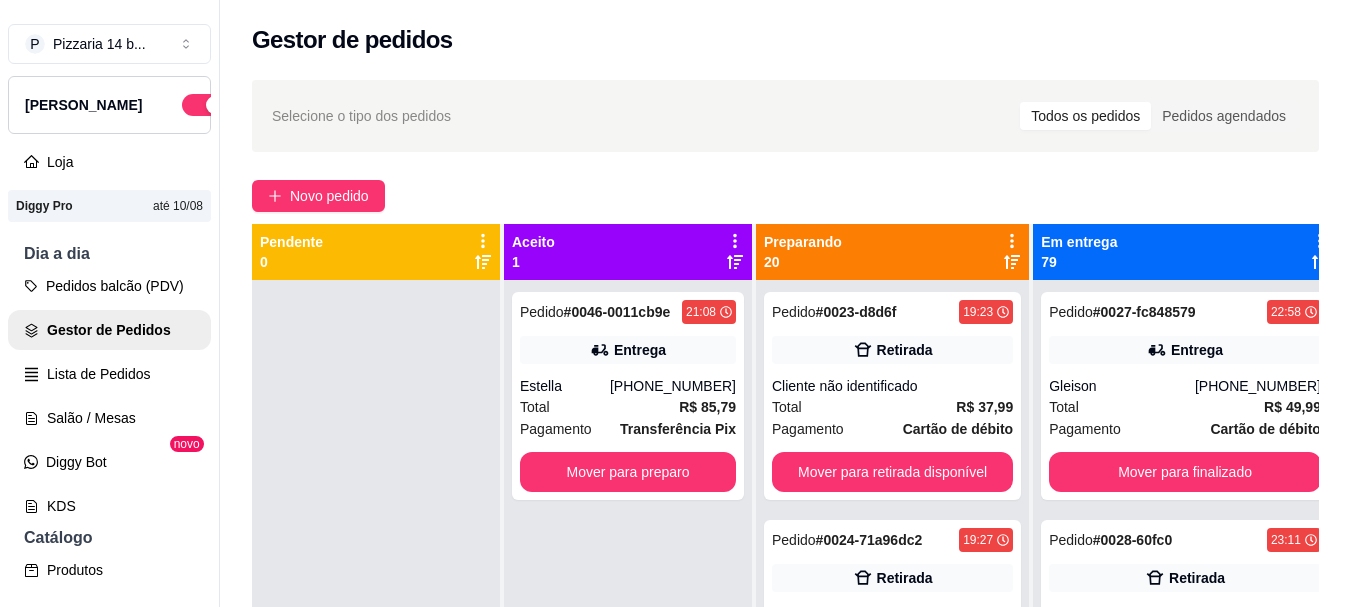 click on "Pedido  # 0023-d8d6f 19:23 Retirada Cliente não identificado Total R$ 37,99 Pagamento Cartão de débito Mover para retirada disponível" at bounding box center (892, 396) 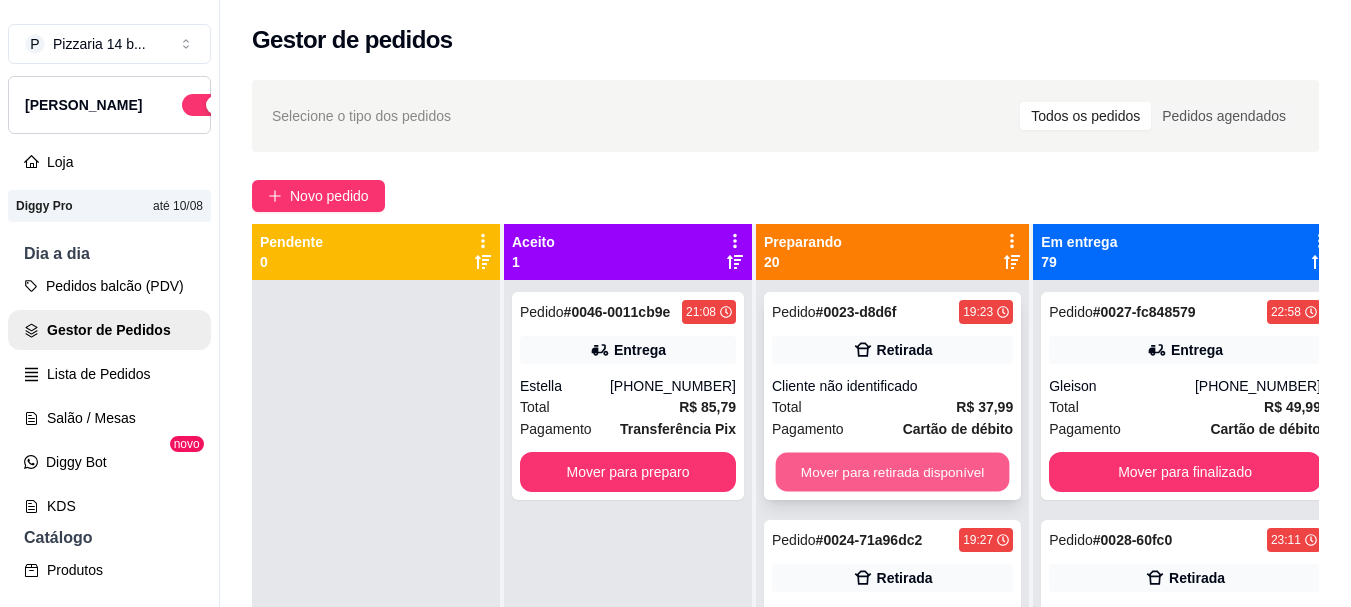 click on "Mover para retirada disponível" at bounding box center [893, 472] 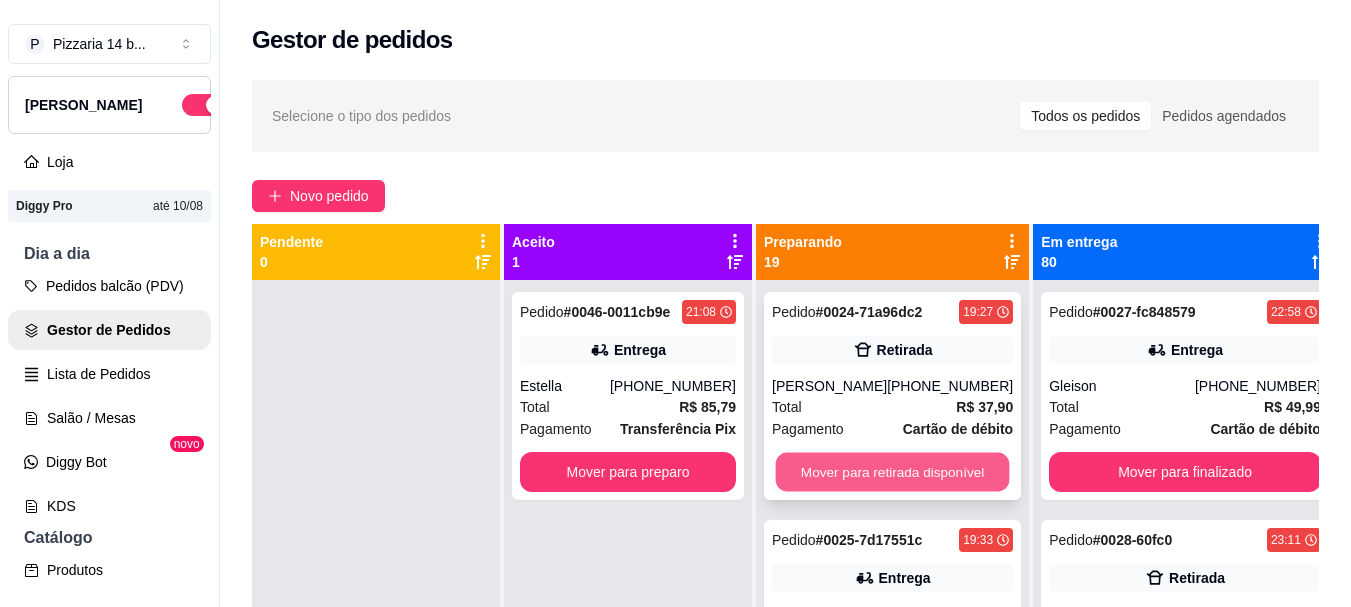 click on "Mover para retirada disponível" at bounding box center (893, 472) 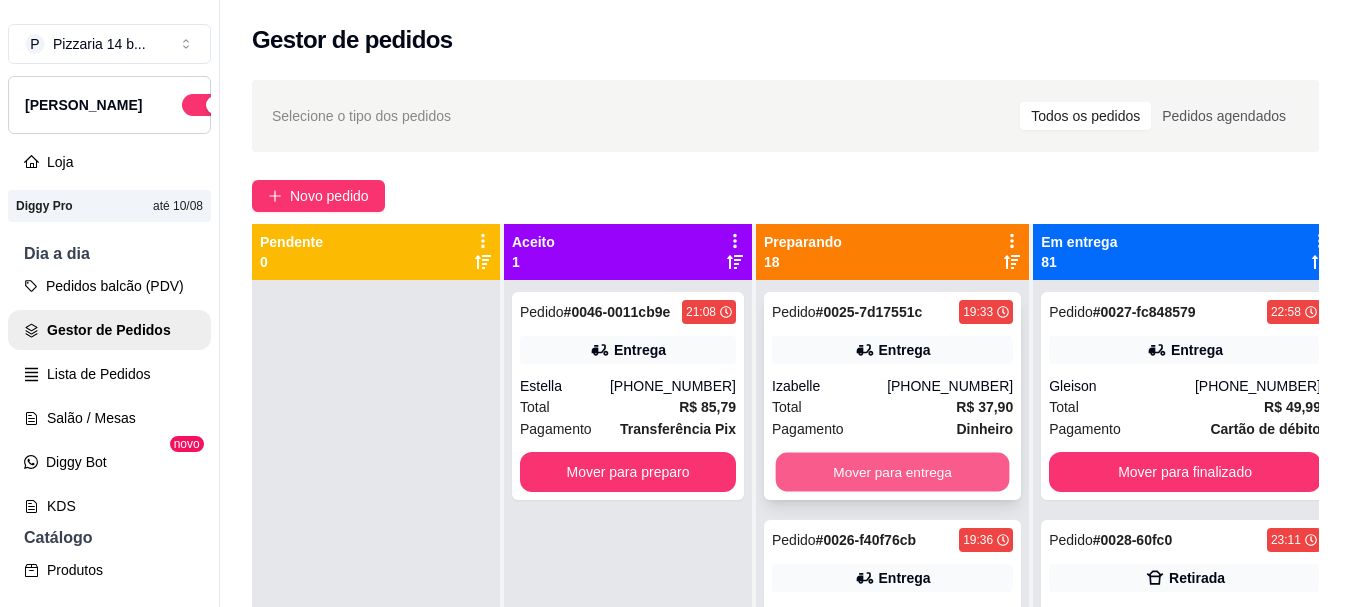 click on "Mover para entrega" at bounding box center (893, 472) 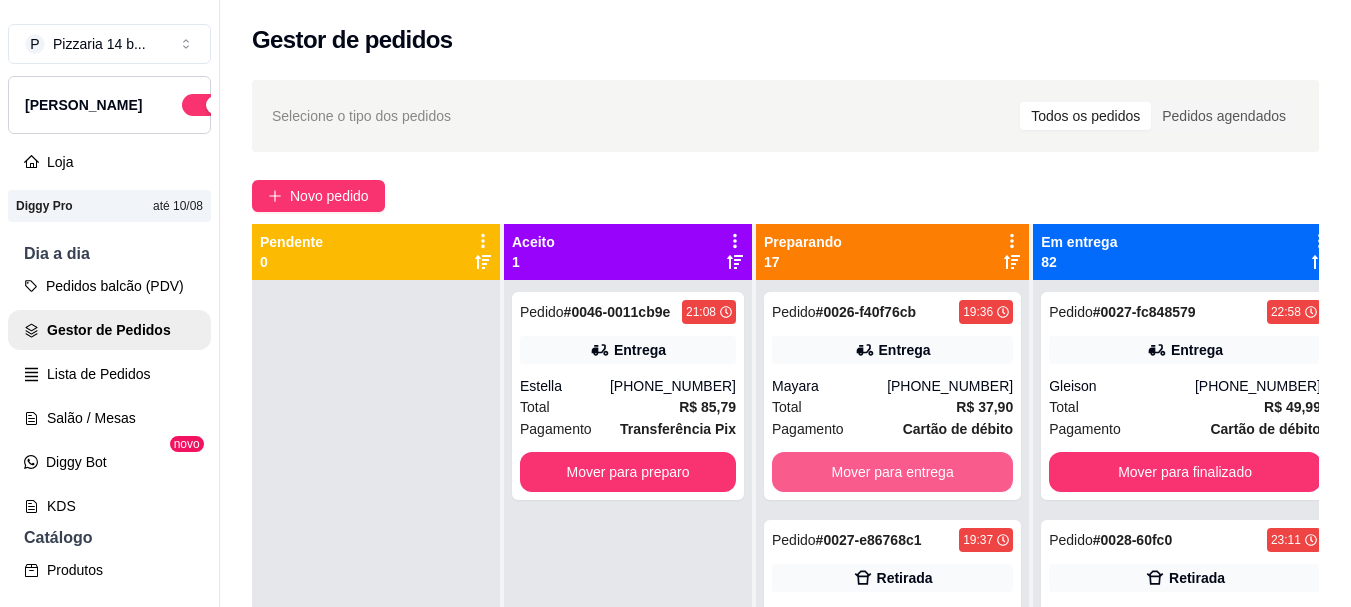 click on "Mover para entrega" at bounding box center (892, 472) 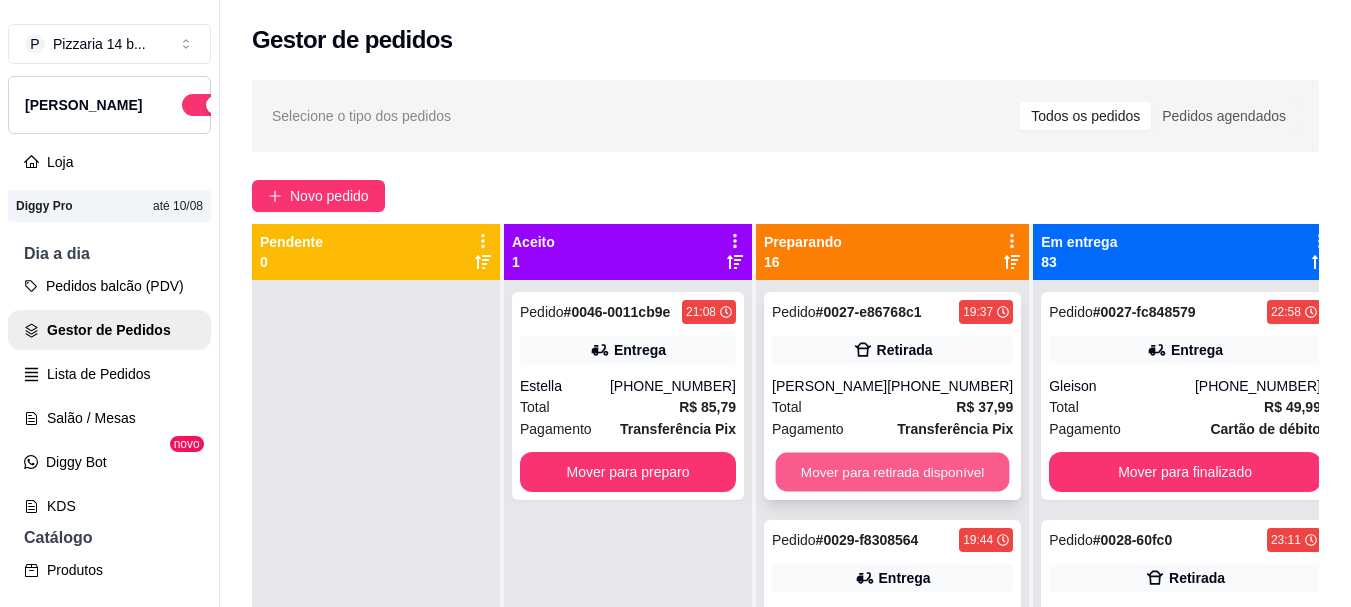 click on "Mover para retirada disponível" at bounding box center [893, 472] 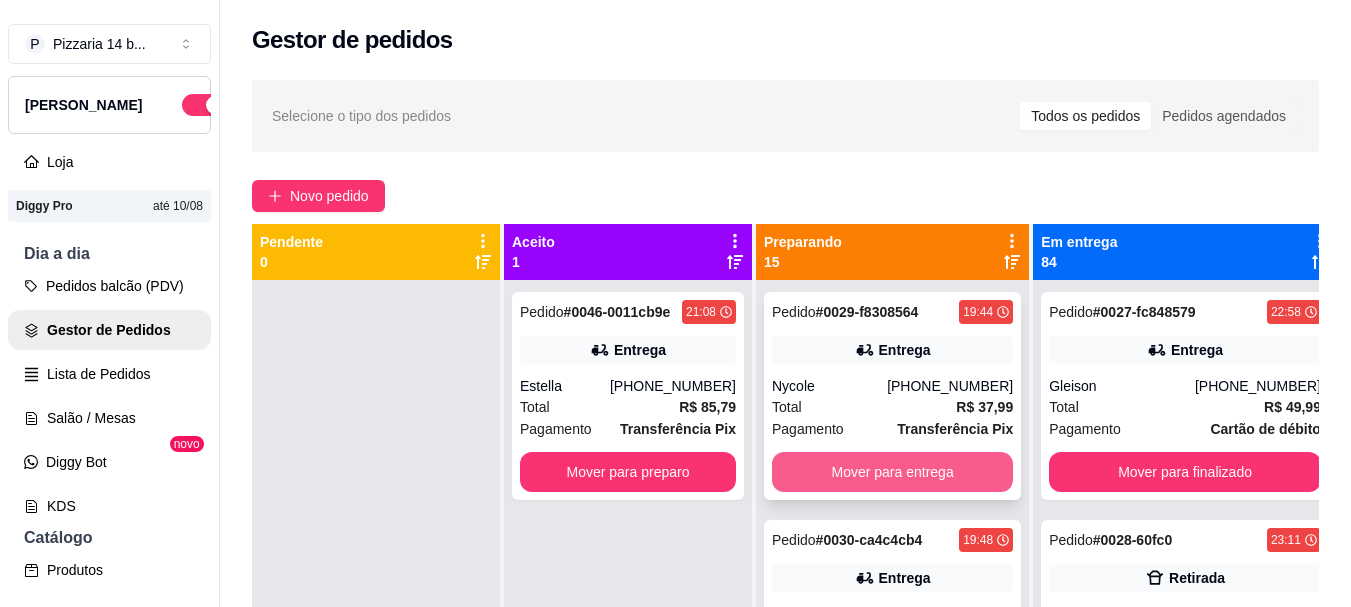 click on "Mover para entrega" at bounding box center (892, 472) 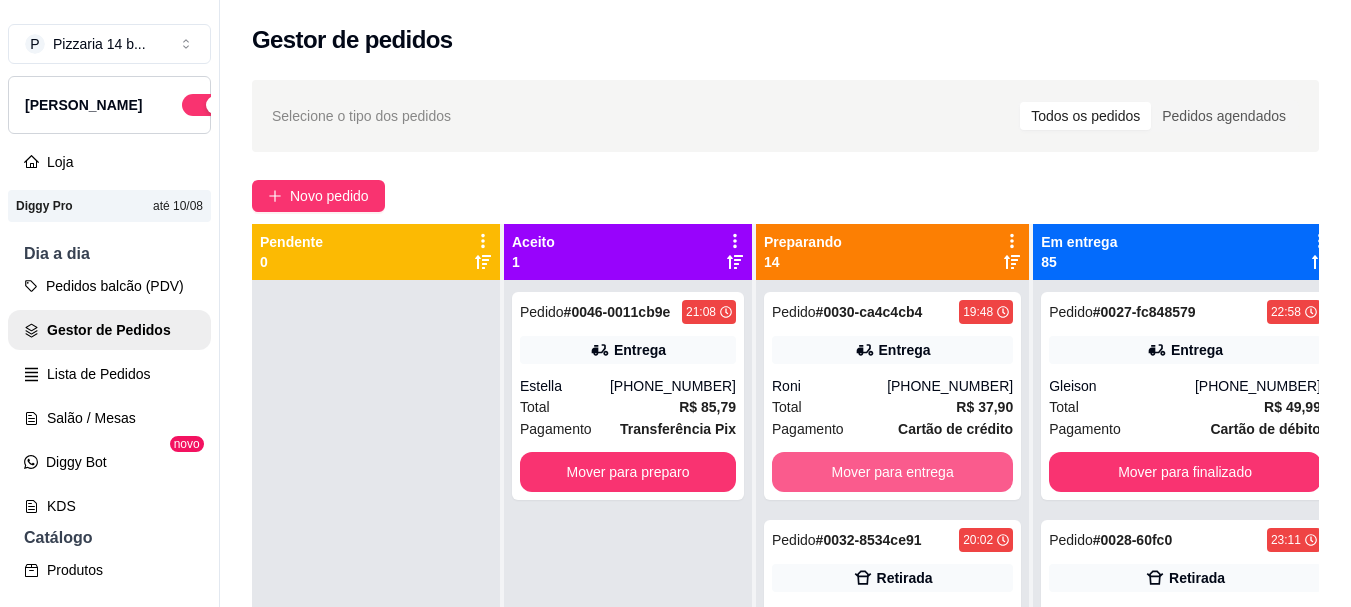 click on "Mover para entrega" at bounding box center [892, 472] 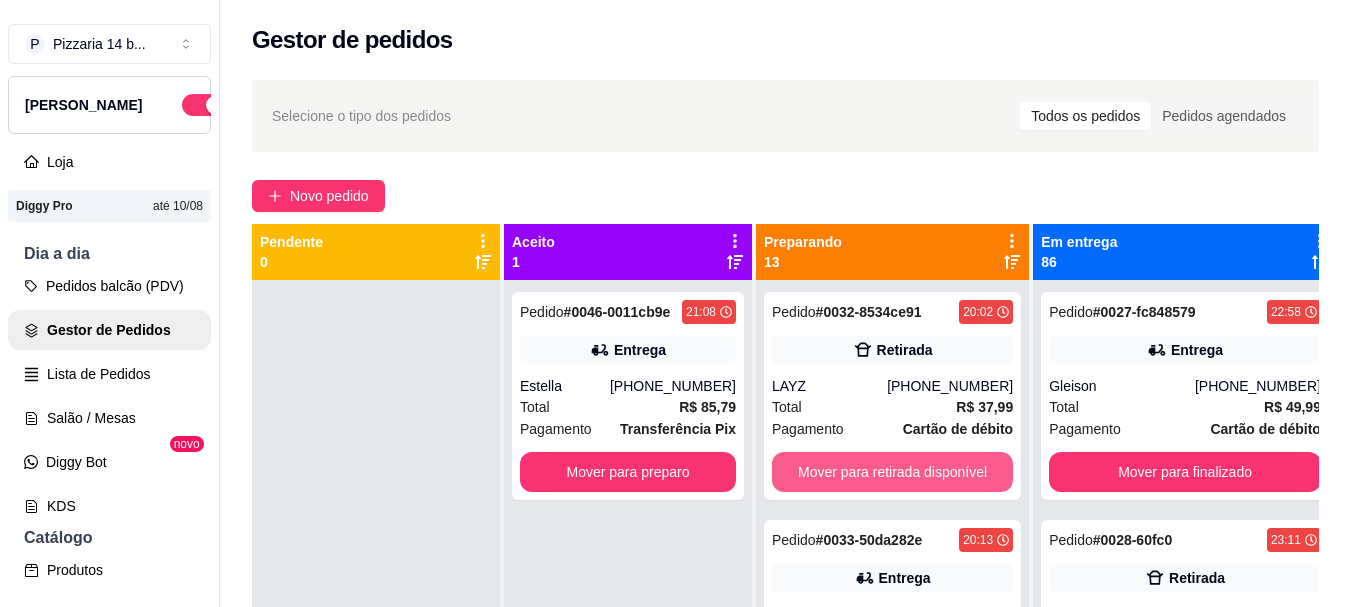 click on "Mover para retirada disponível" at bounding box center [892, 472] 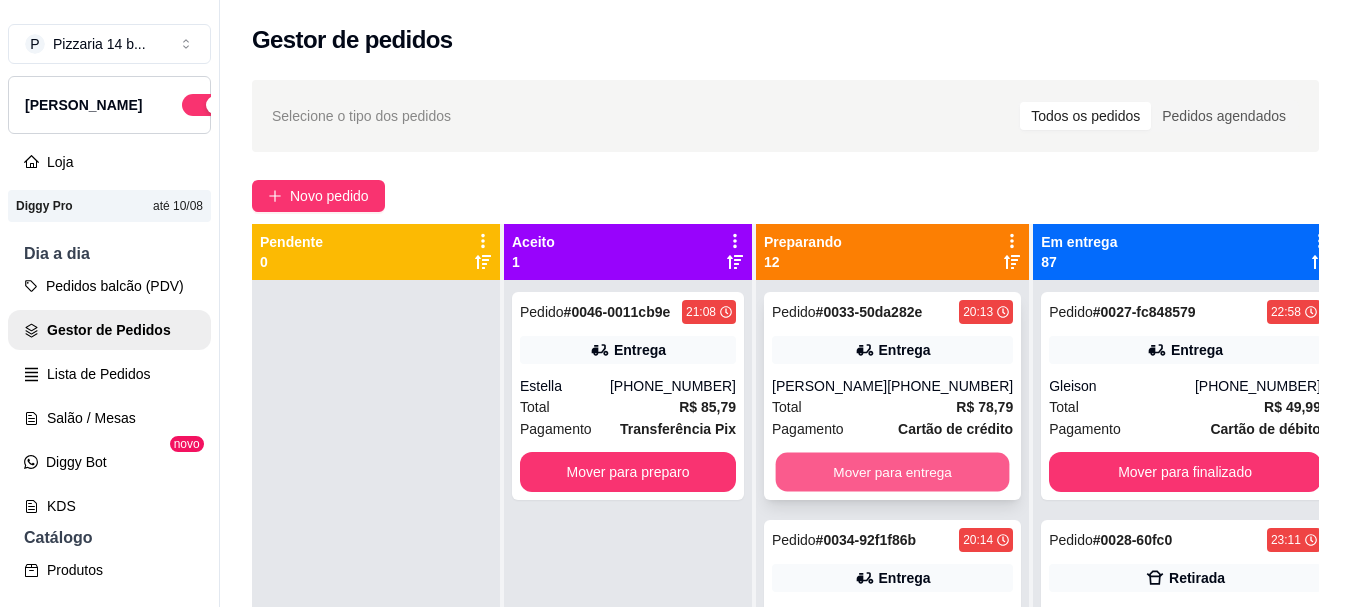 click on "Mover para entrega" at bounding box center [893, 472] 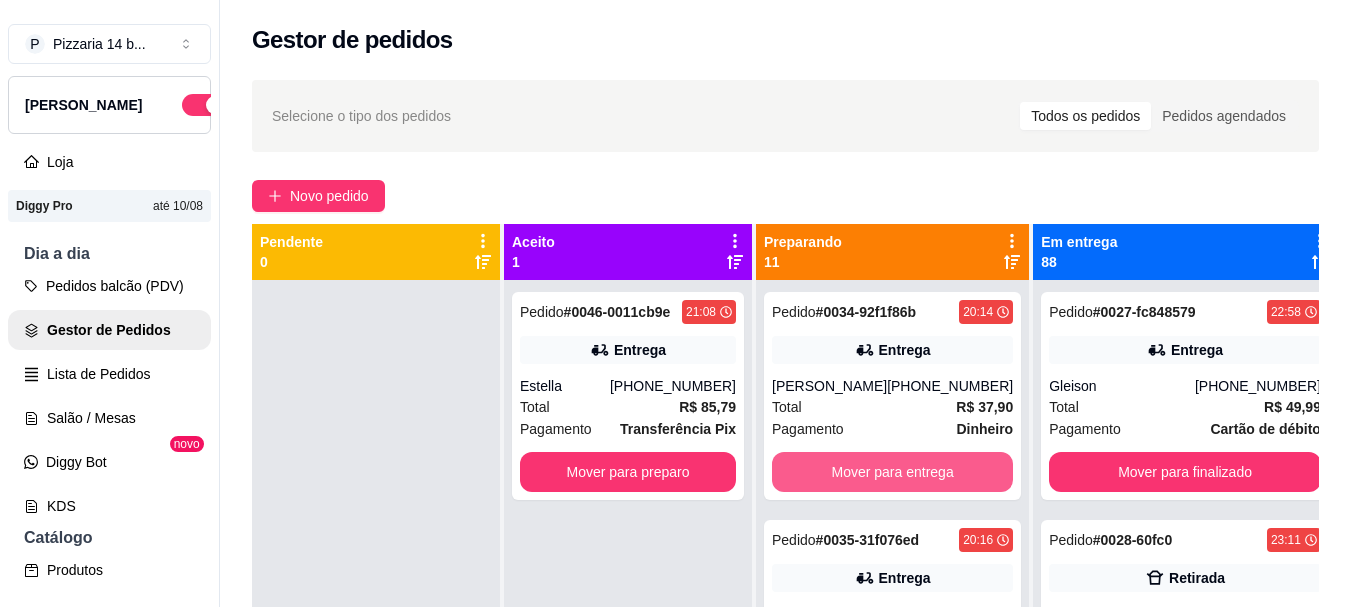 click on "Mover para entrega" at bounding box center (892, 472) 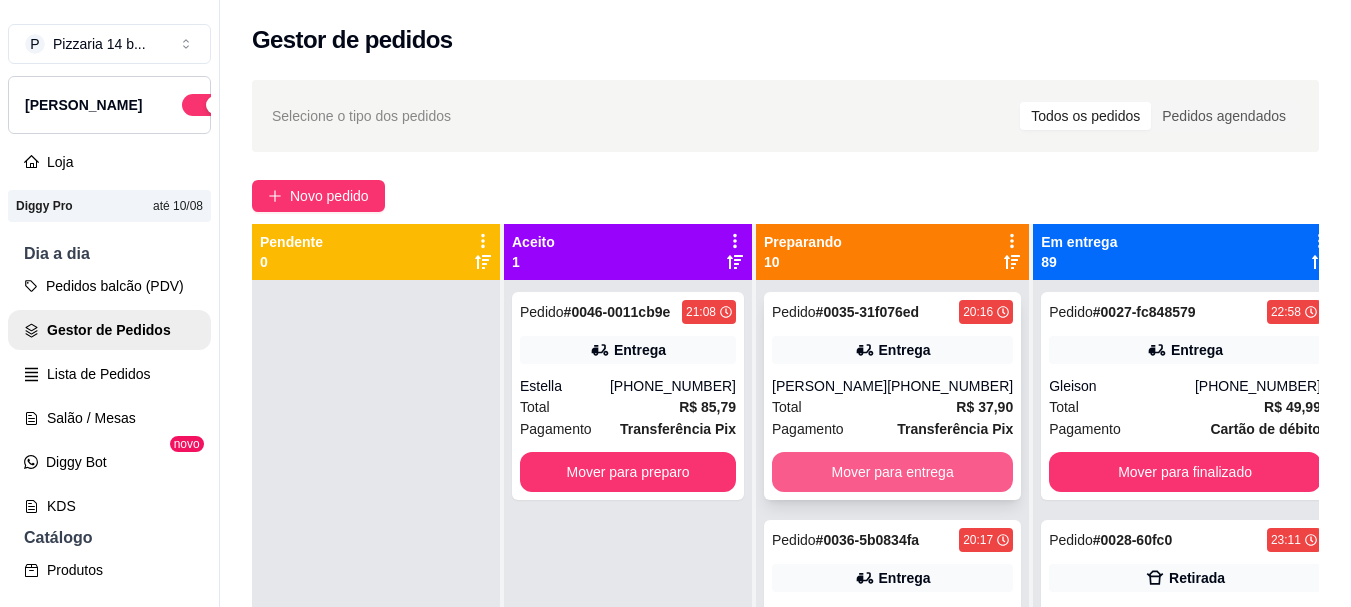 click on "Mover para entrega" at bounding box center [892, 472] 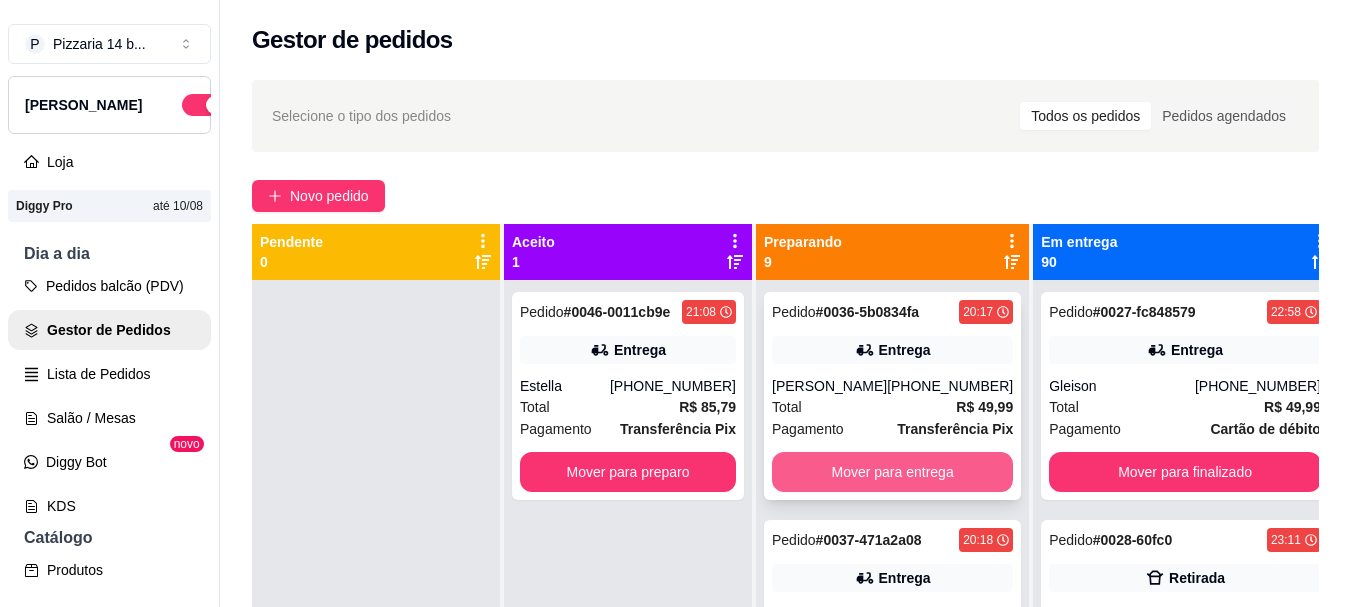 click on "Mover para entrega" at bounding box center (892, 472) 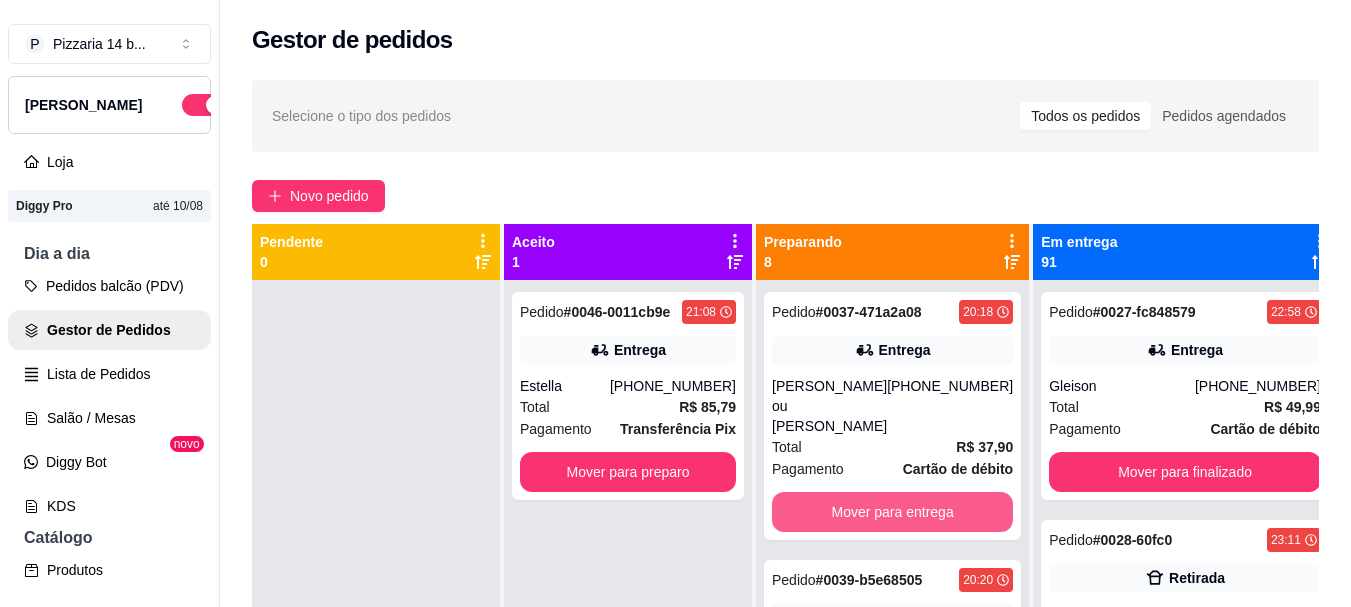 click on "Mover para entrega" at bounding box center (892, 512) 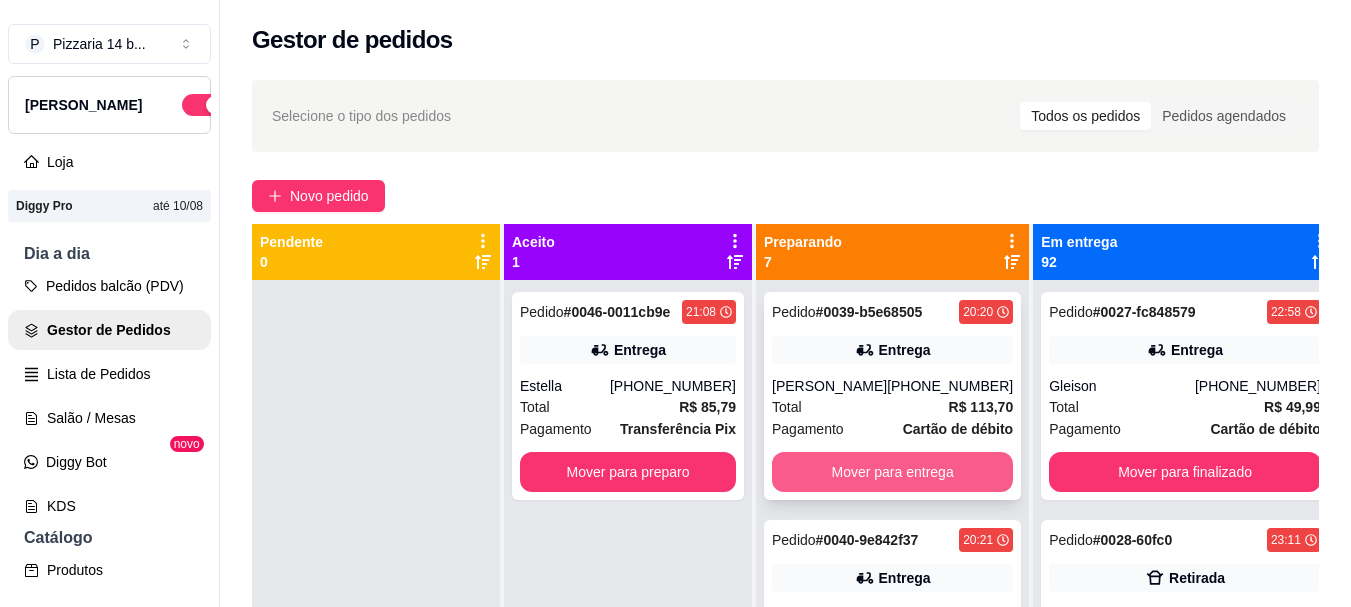 click on "Mover para entrega" at bounding box center (892, 472) 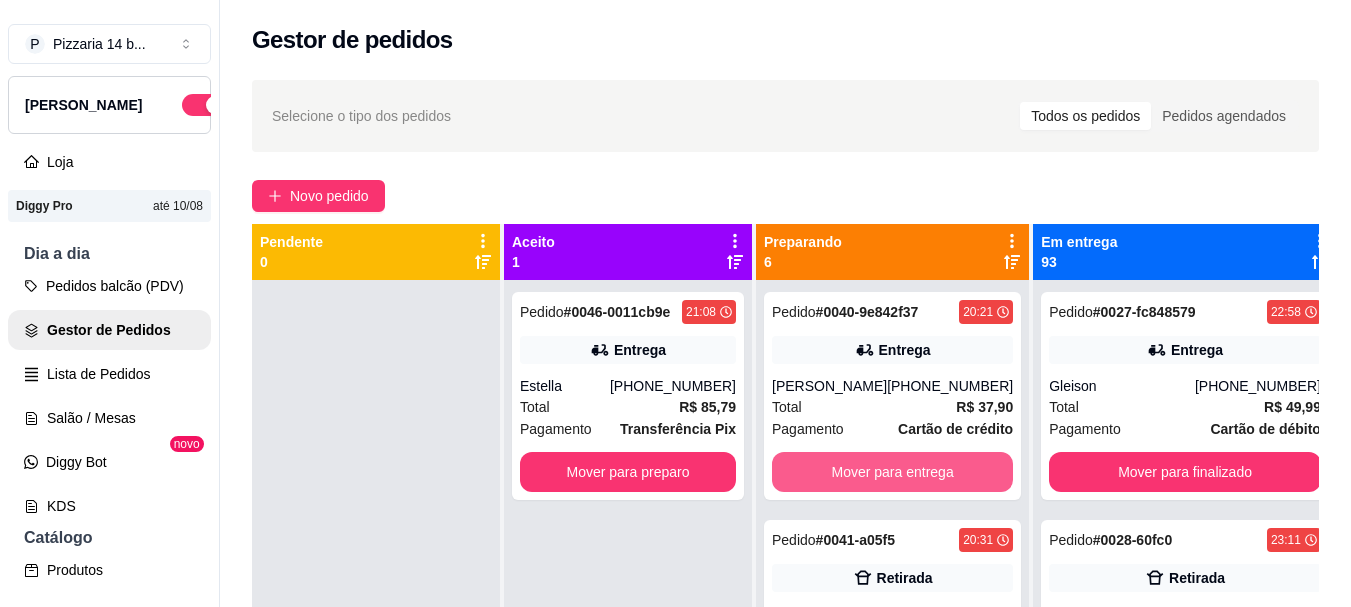 click on "Mover para entrega" at bounding box center (892, 472) 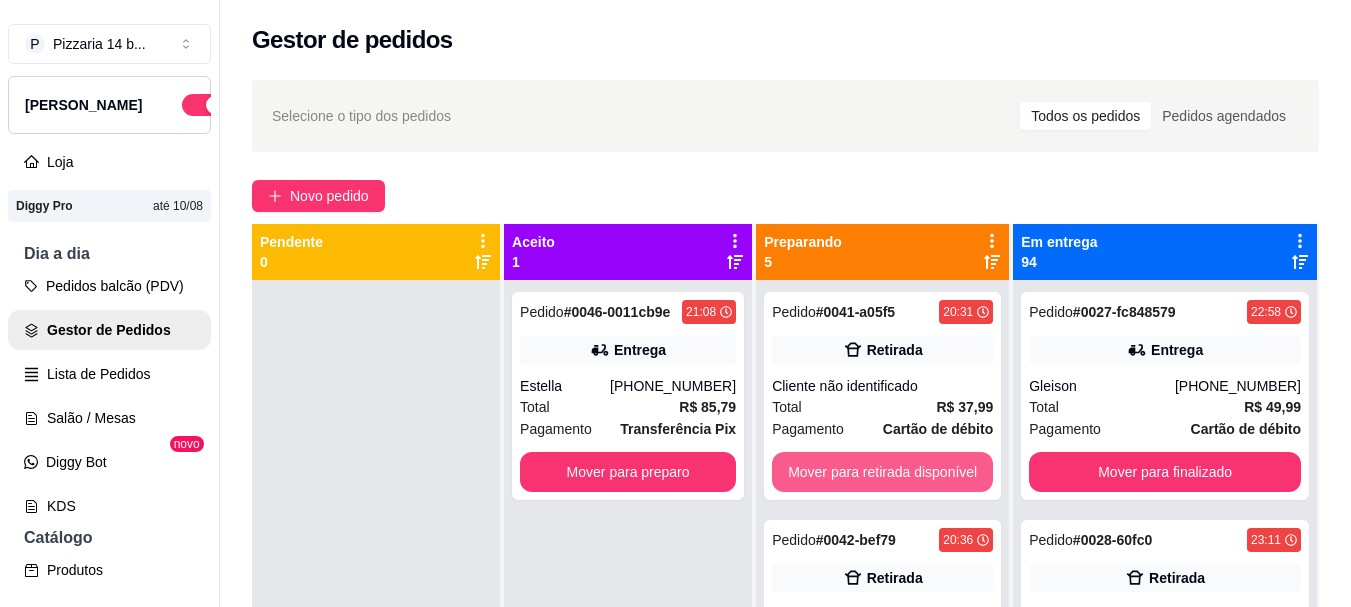 click on "Mover para retirada disponível" at bounding box center (882, 472) 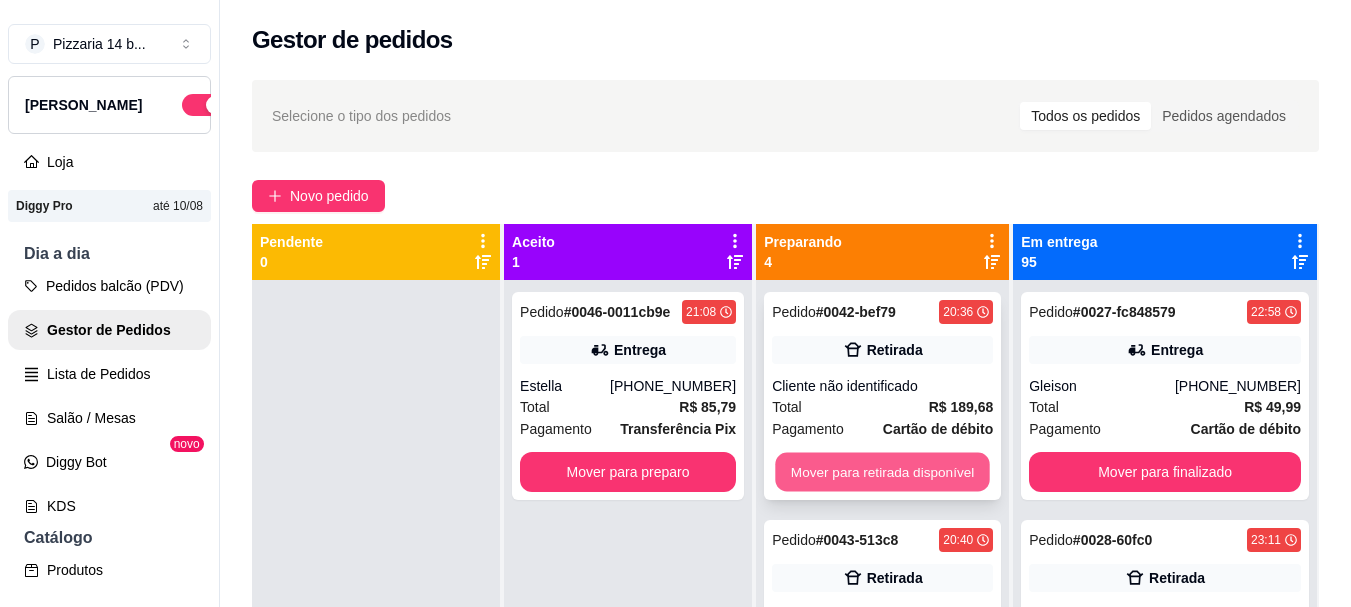 click on "Mover para retirada disponível" at bounding box center (882, 472) 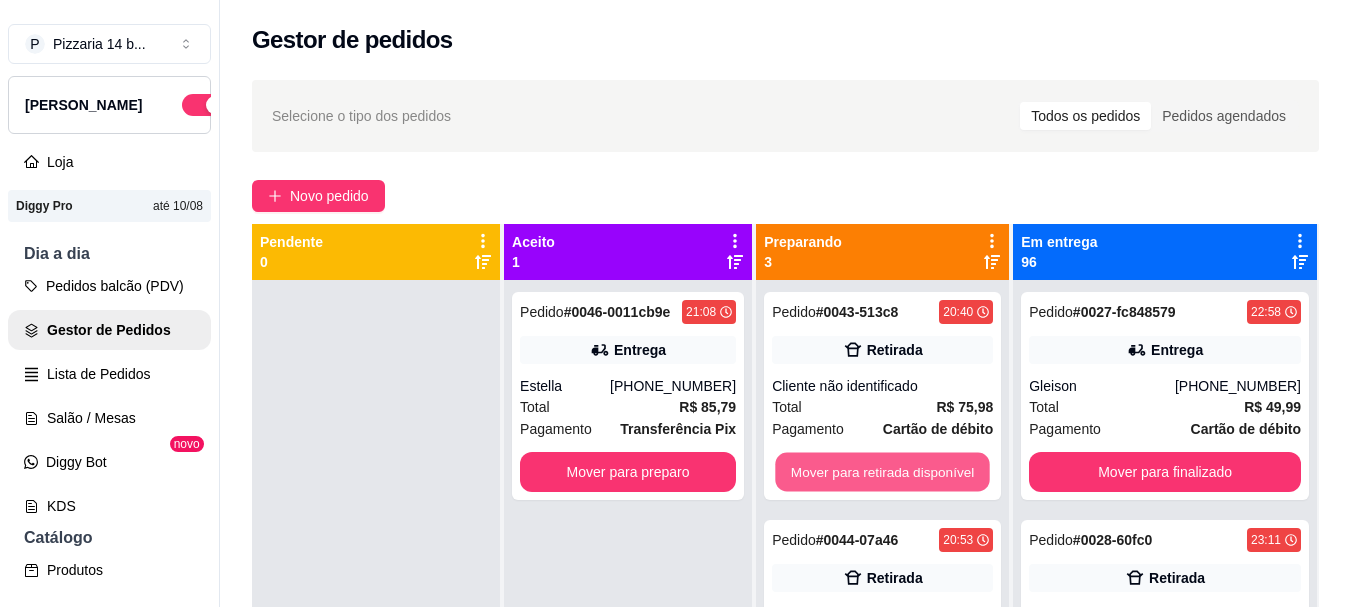 click on "Mover para retirada disponível" at bounding box center (882, 472) 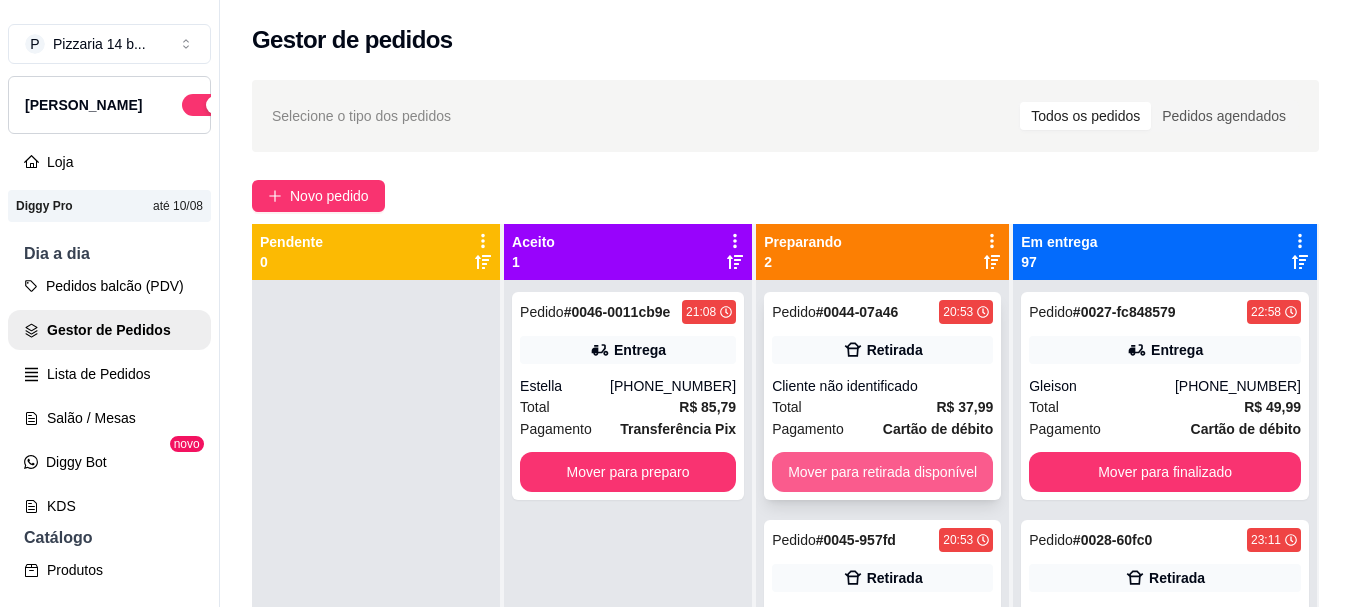 click on "Mover para retirada disponível" at bounding box center (882, 472) 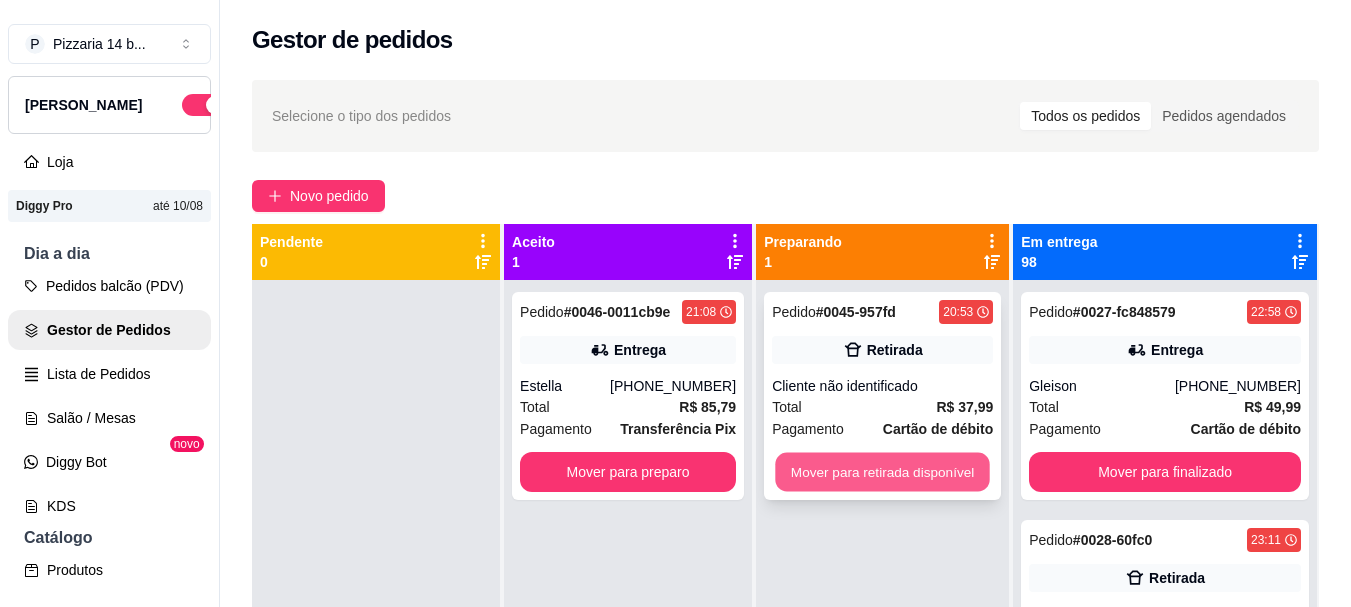 click on "Mover para retirada disponível" at bounding box center [882, 472] 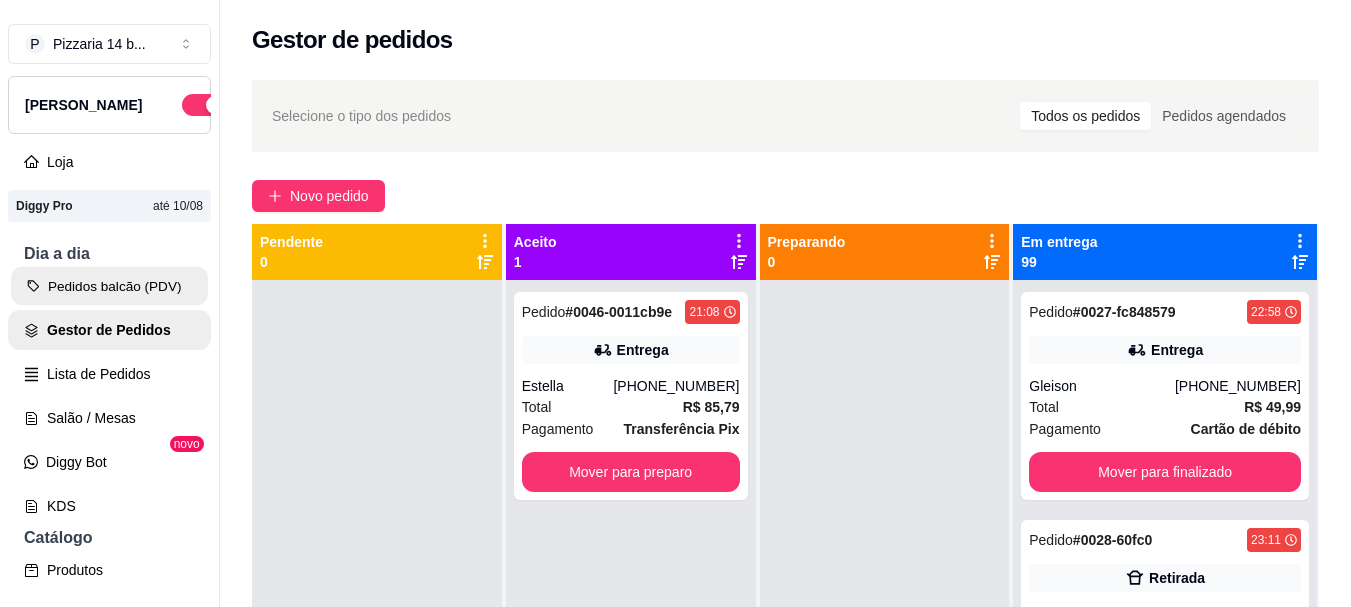 click on "Pedidos balcão (PDV)" at bounding box center [109, 286] 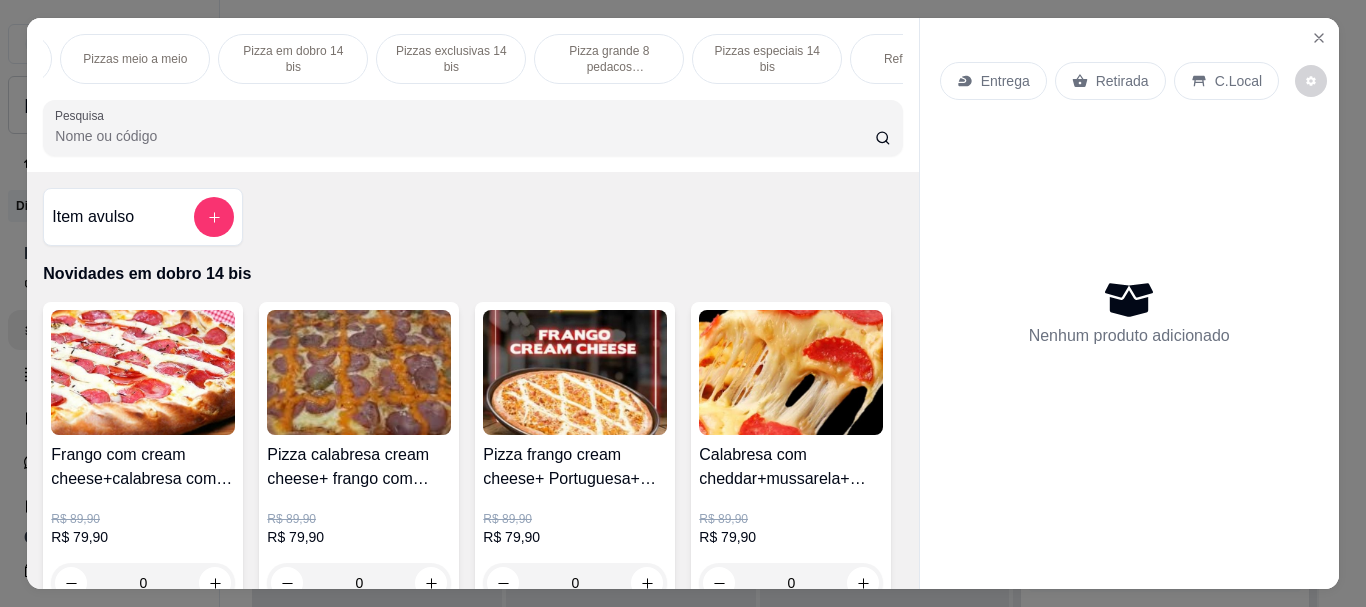 scroll, scrollTop: 0, scrollLeft: 480, axis: horizontal 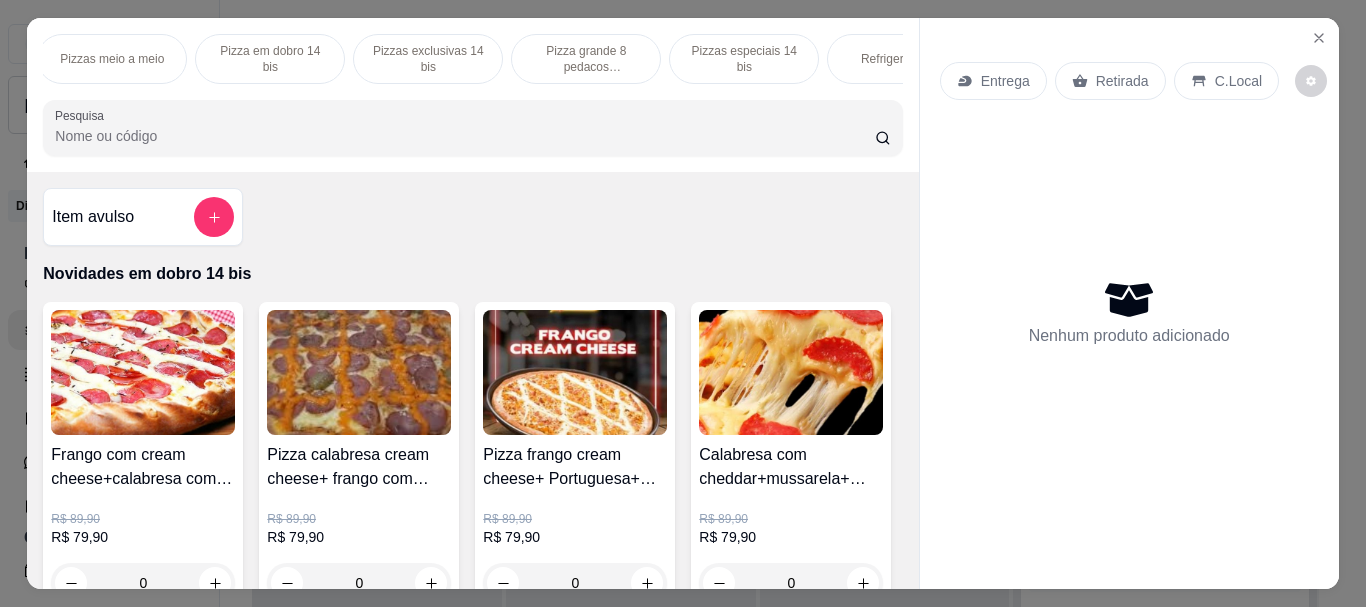 click on "Pizza grande 8 pedacos promocionais" at bounding box center (586, 59) 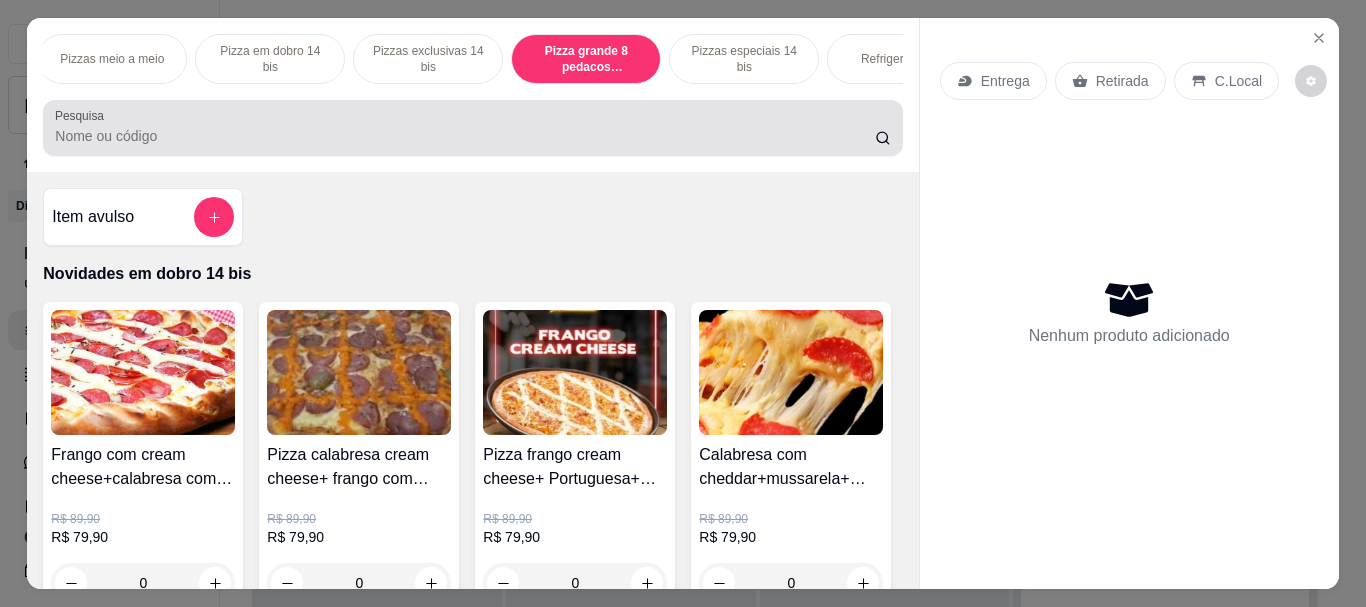 scroll, scrollTop: 7975, scrollLeft: 0, axis: vertical 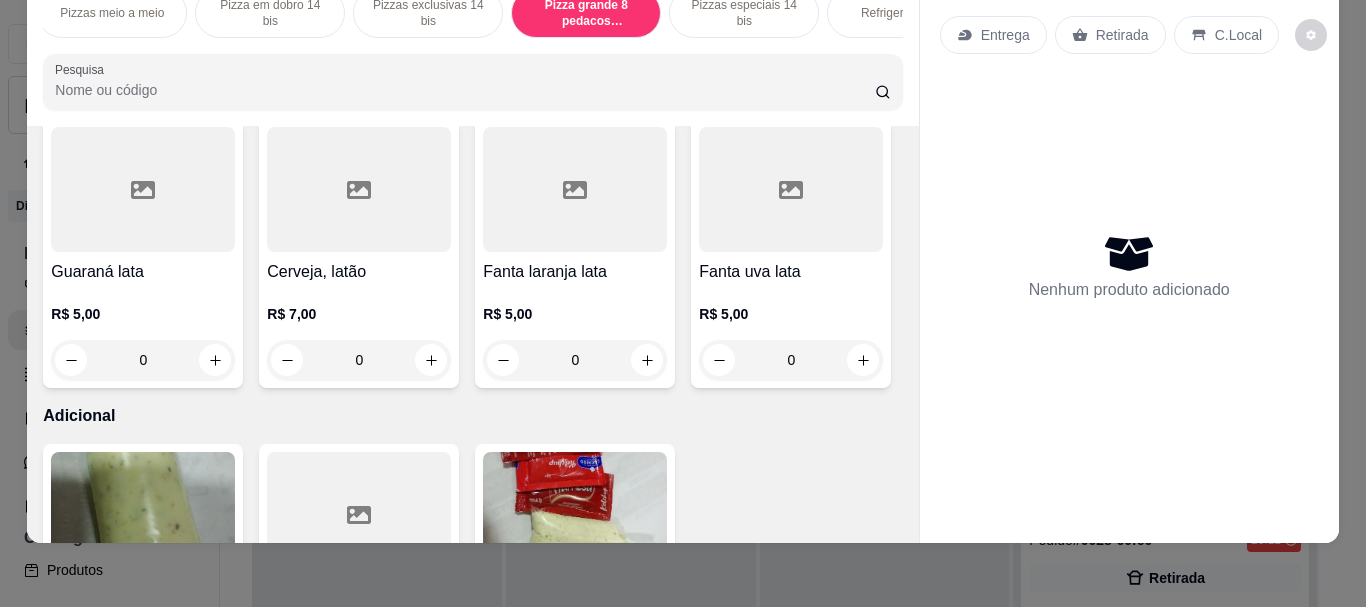 click at bounding box center [143, -1886] 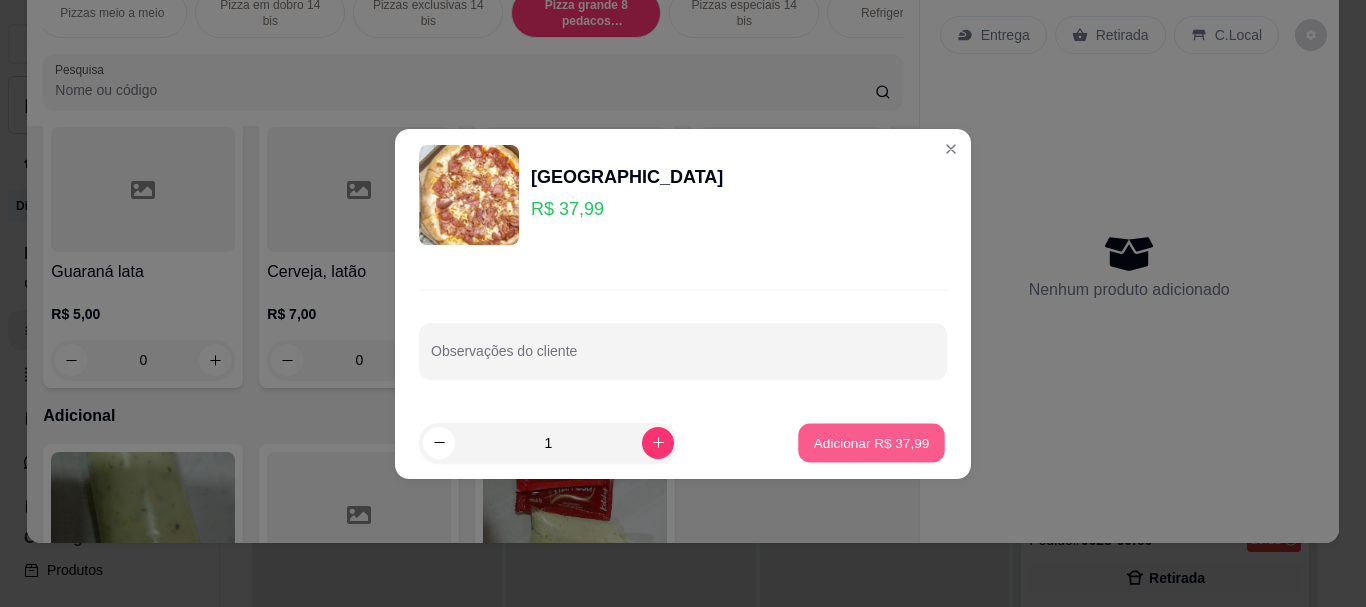 click on "Adicionar   R$ 37,99" at bounding box center [872, 442] 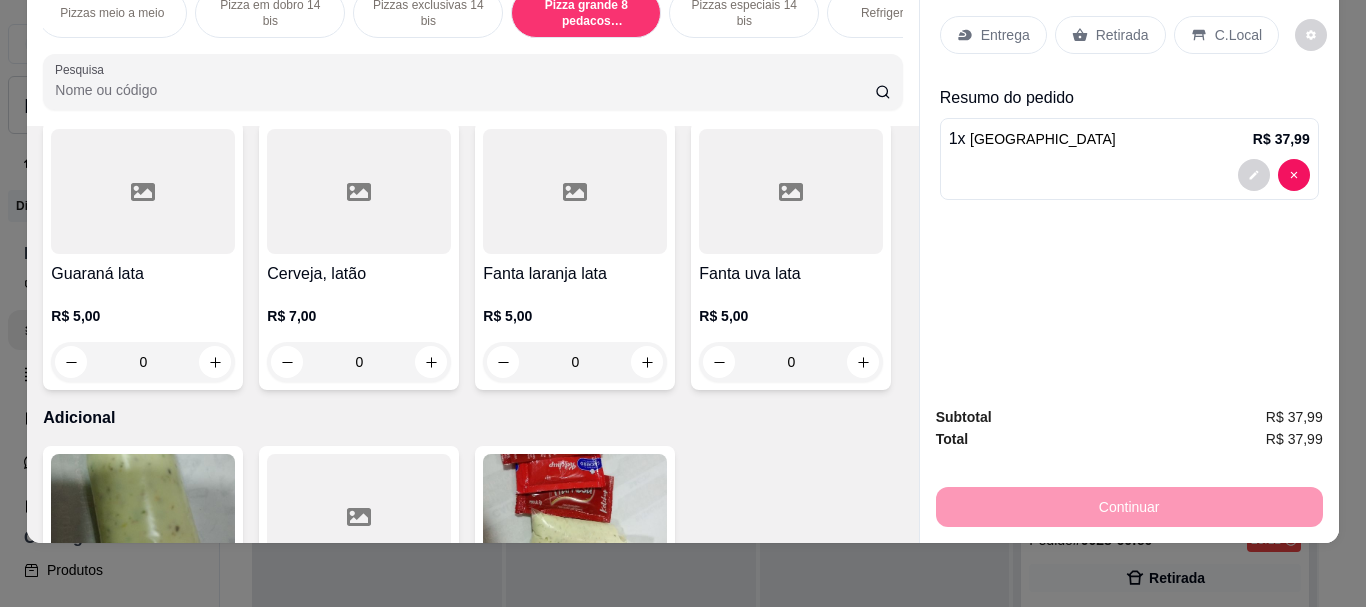 click on "Retirada" at bounding box center (1122, 35) 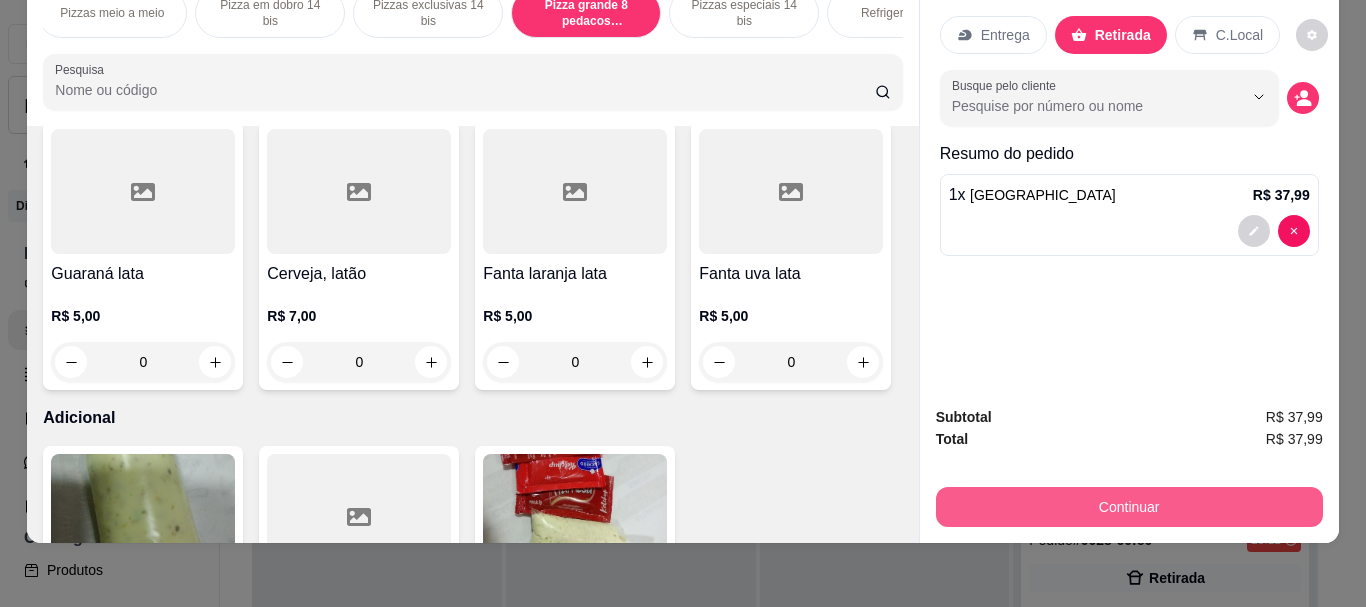 click on "Continuar" at bounding box center (1129, 507) 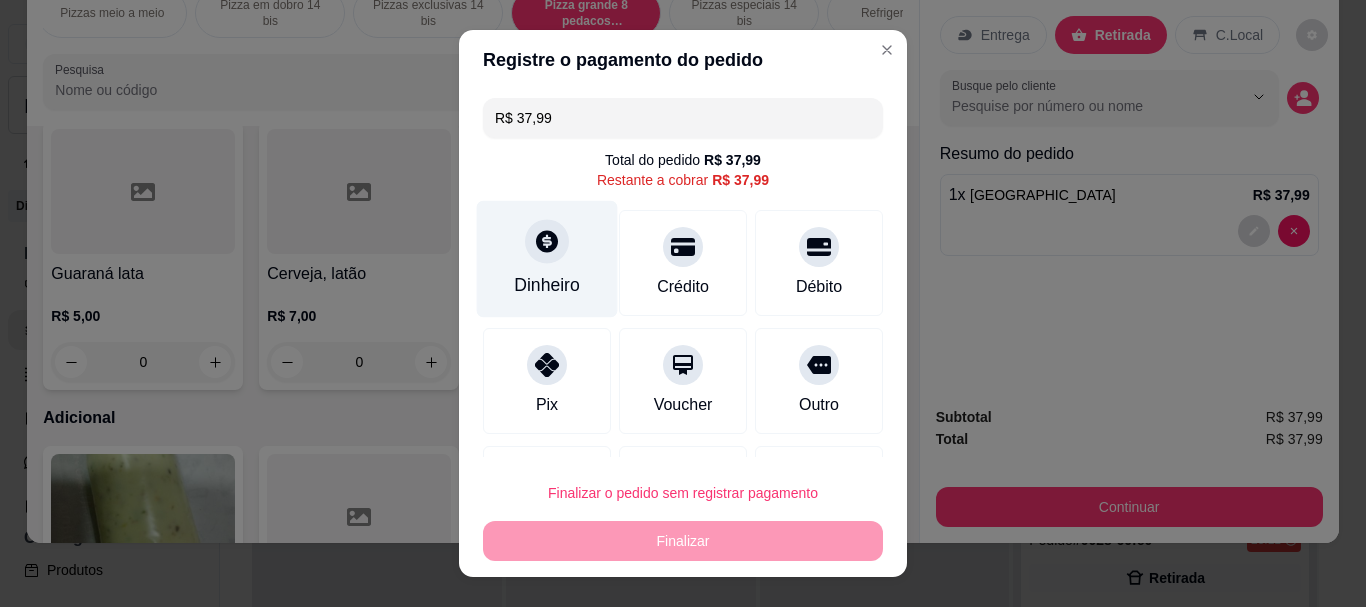 click on "Dinheiro" at bounding box center (547, 286) 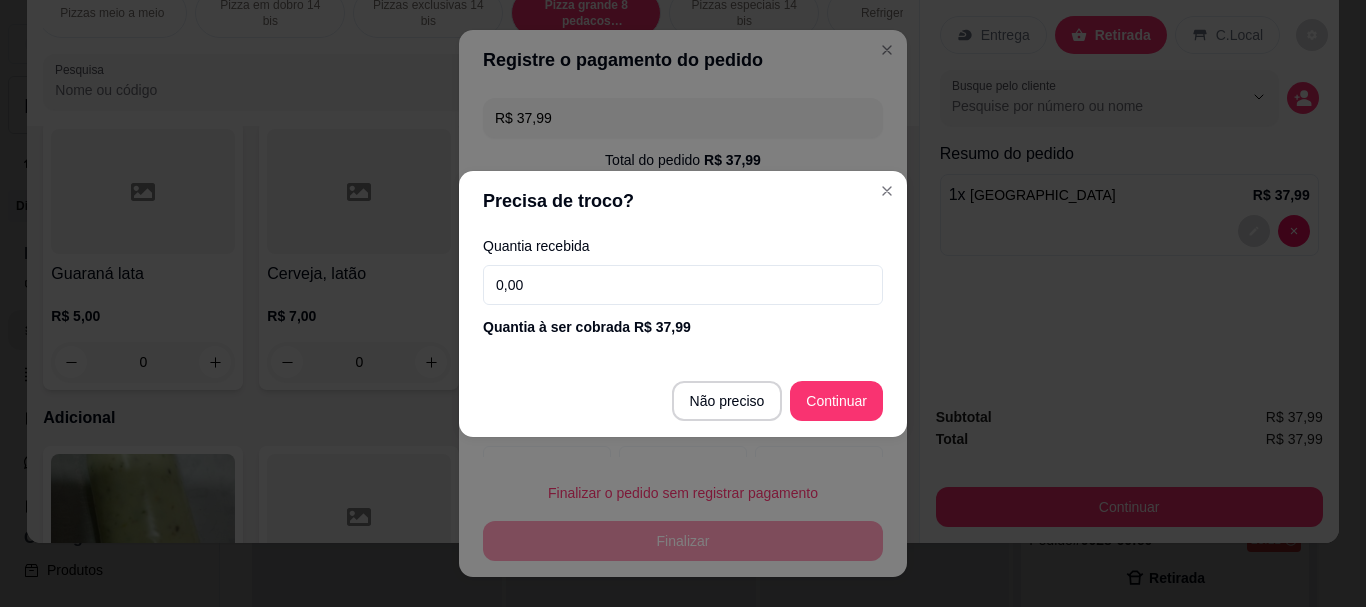 drag, startPoint x: 554, startPoint y: 282, endPoint x: 572, endPoint y: 287, distance: 18.681541 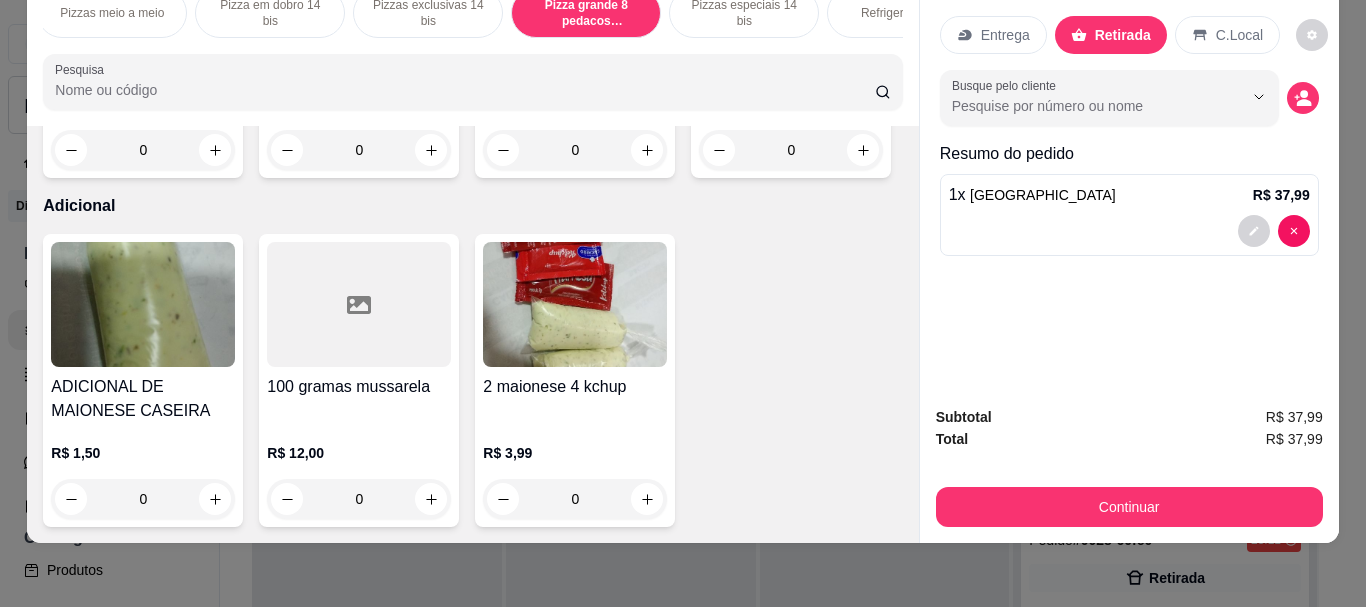 scroll, scrollTop: 10675, scrollLeft: 0, axis: vertical 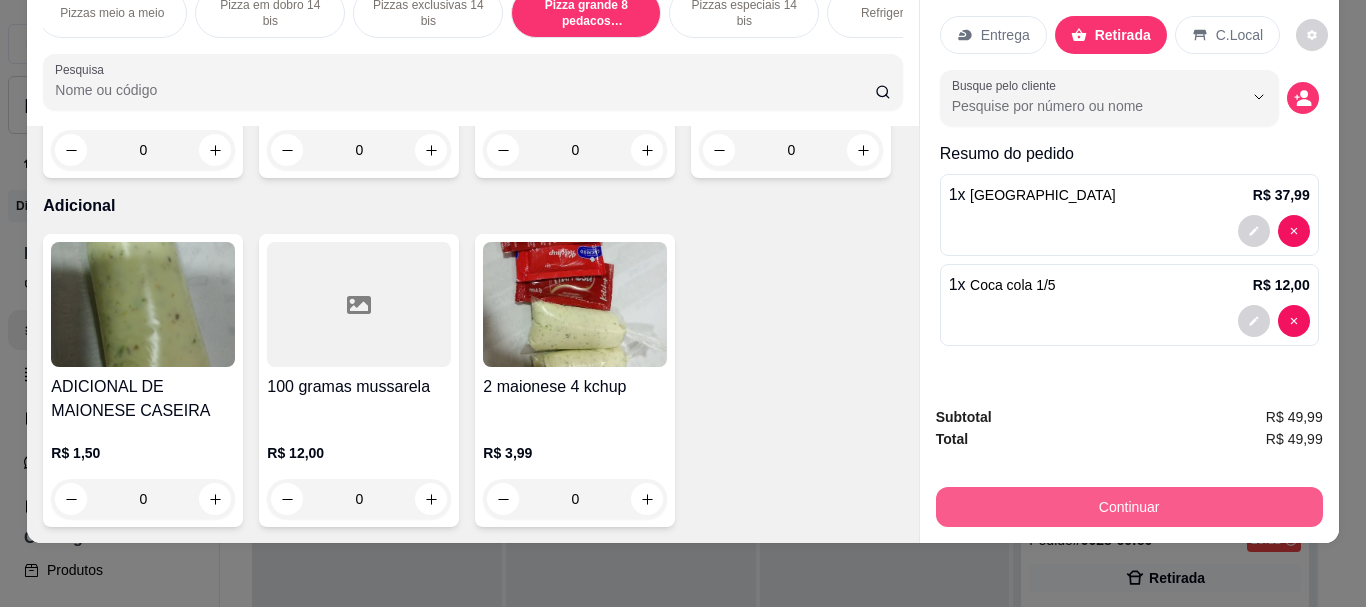 click on "Continuar" at bounding box center (1129, 507) 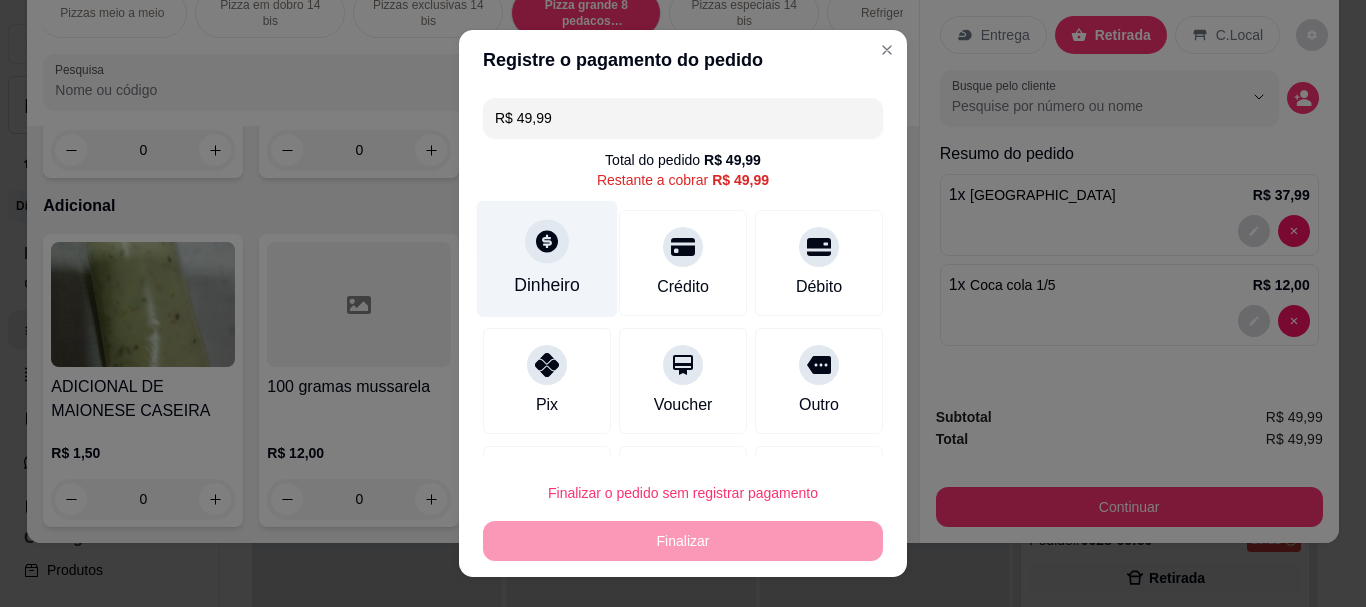 click at bounding box center [547, 242] 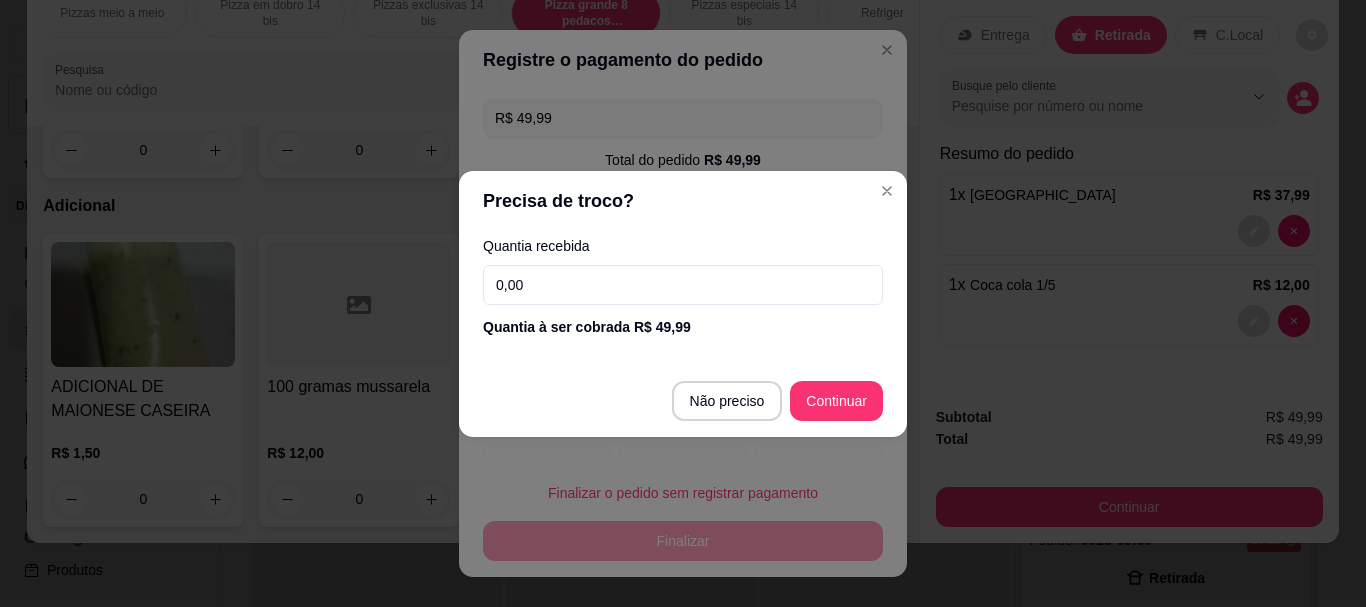 click on "0,00" at bounding box center [683, 285] 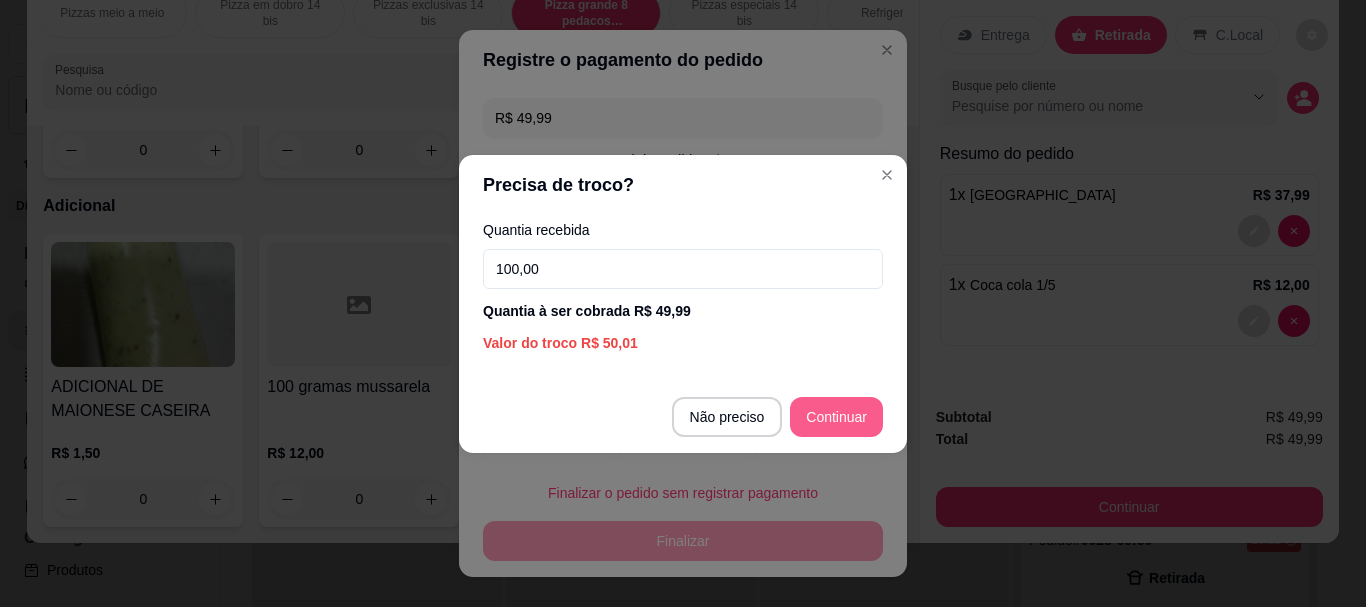 type on "100,00" 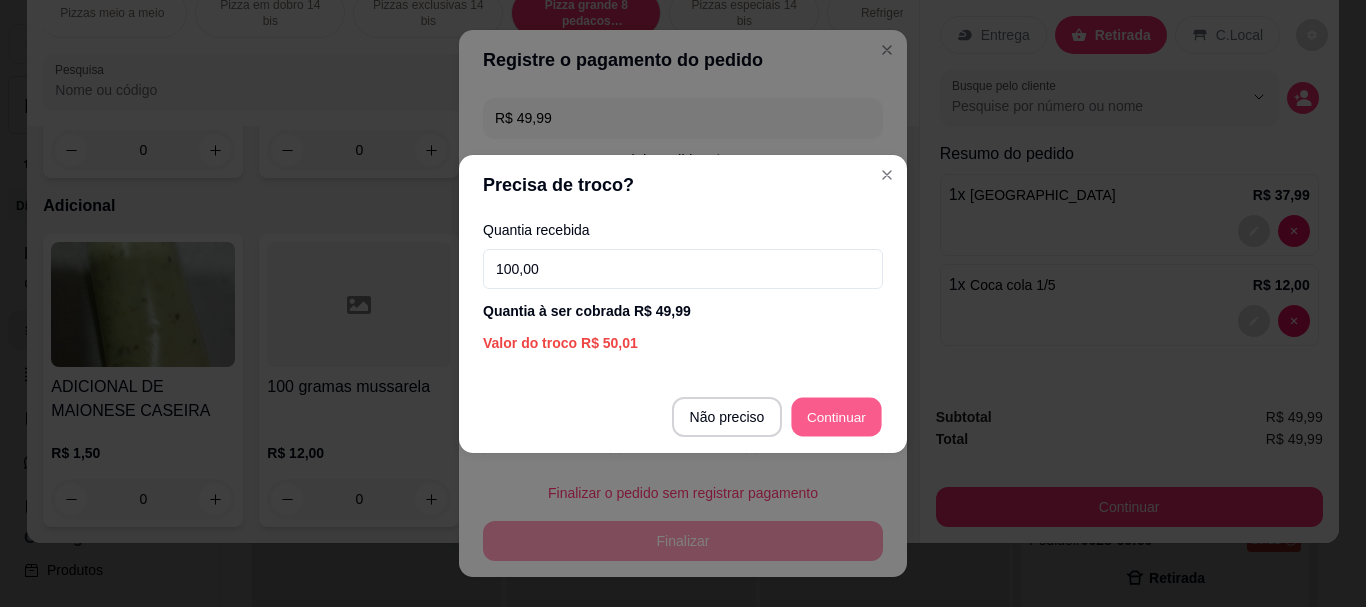 type on "R$ 0,00" 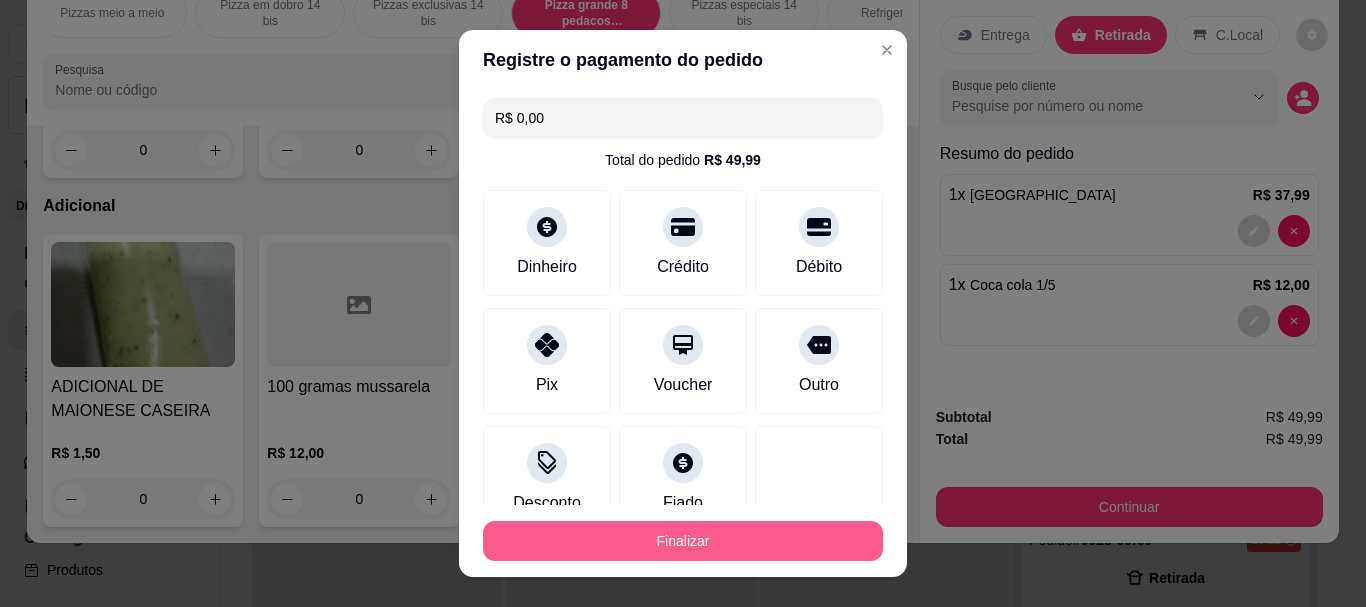 click on "Finalizar" at bounding box center [683, 541] 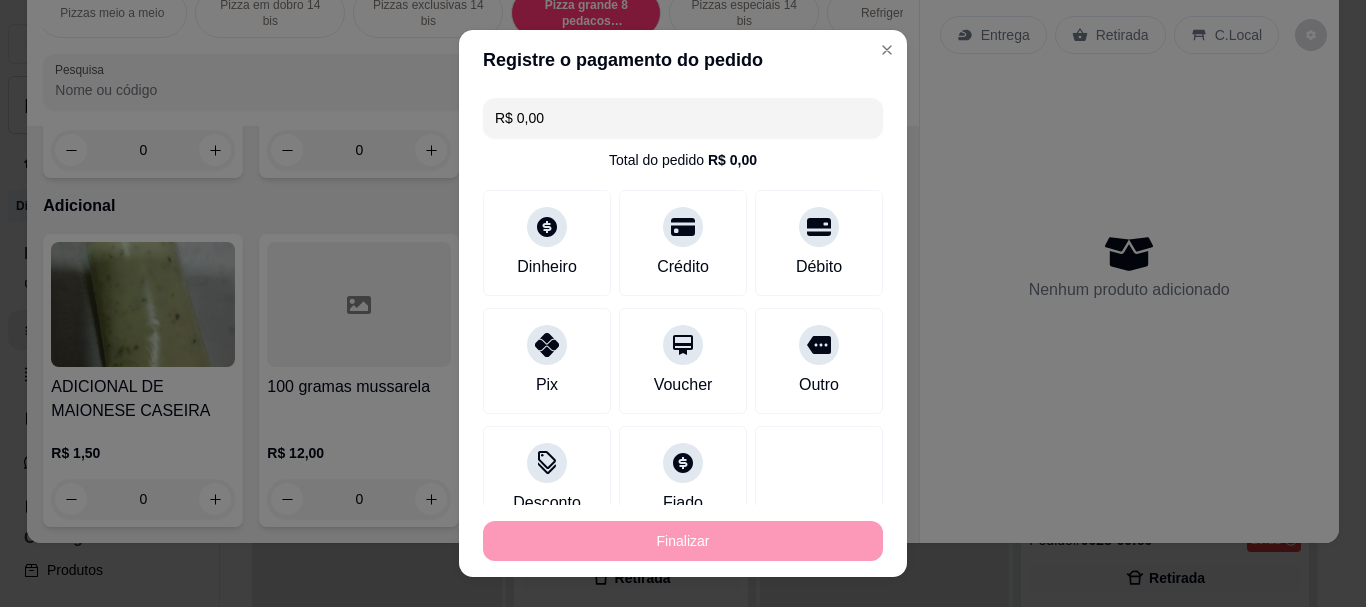 type on "0" 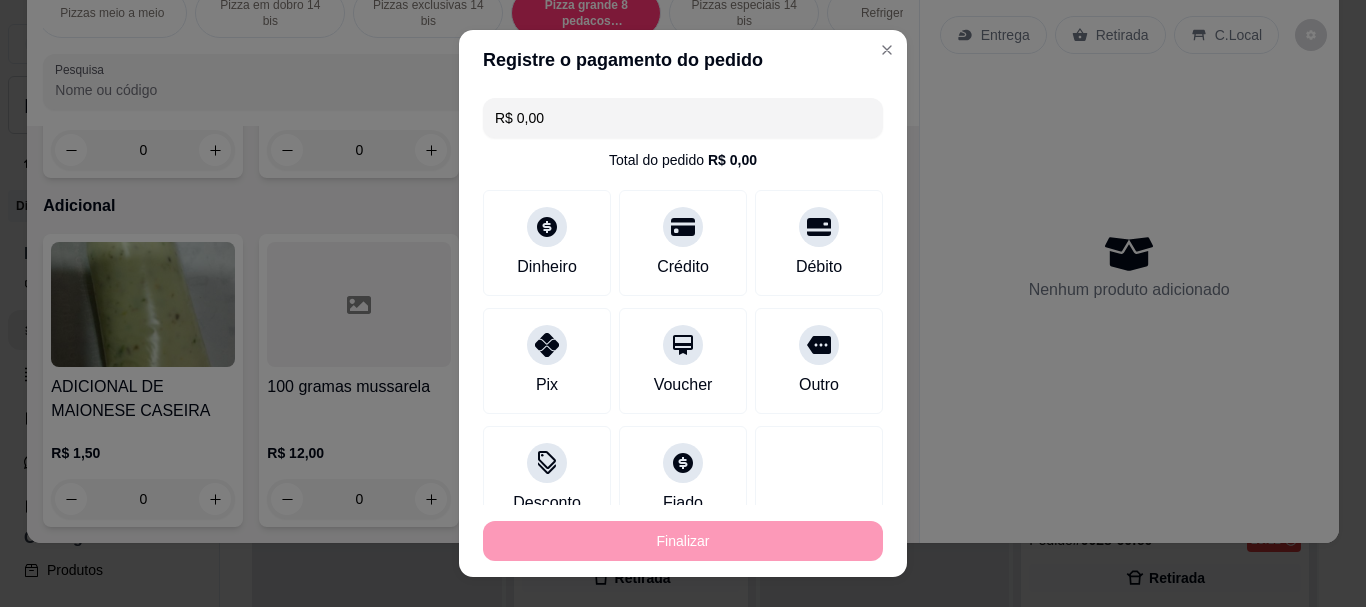 type on "0" 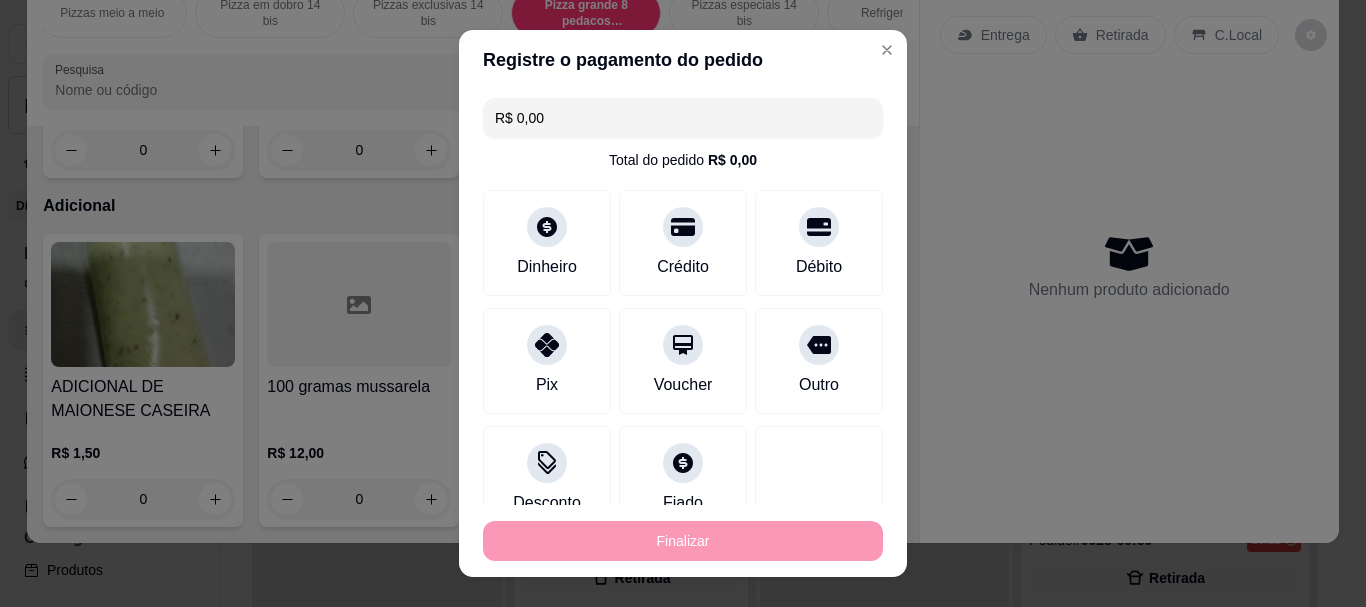 type on "-R$ 49,99" 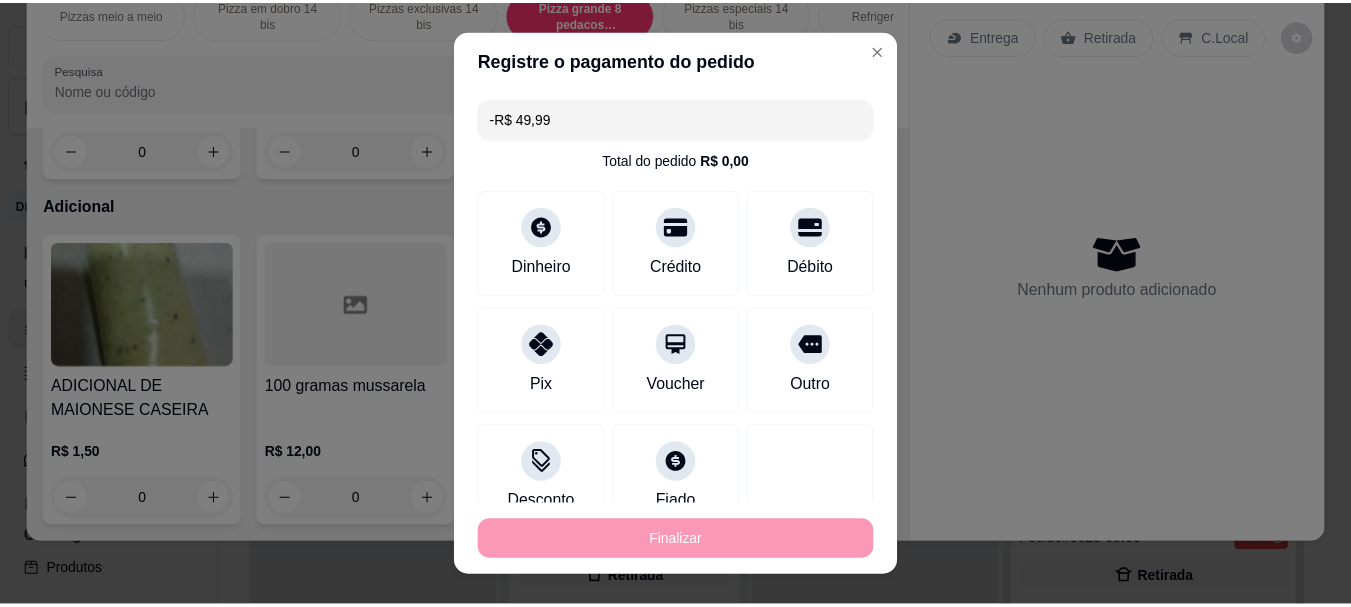 scroll, scrollTop: 10673, scrollLeft: 0, axis: vertical 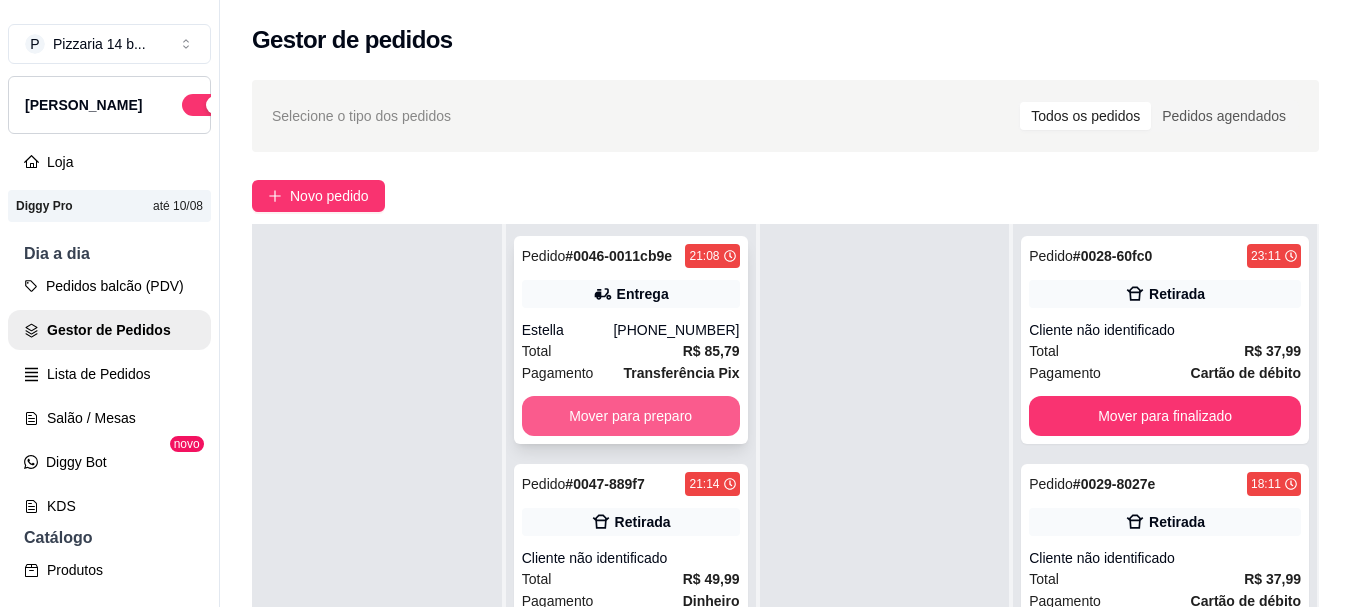 click on "Mover para preparo" at bounding box center [631, 416] 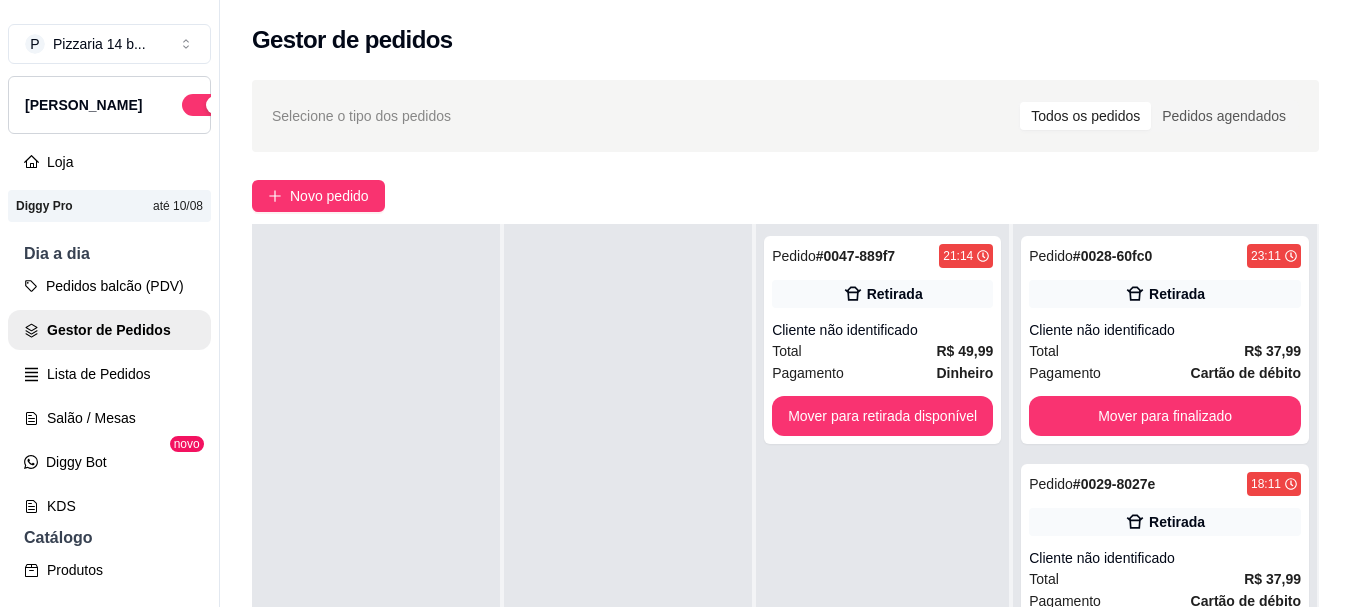 scroll, scrollTop: 0, scrollLeft: 0, axis: both 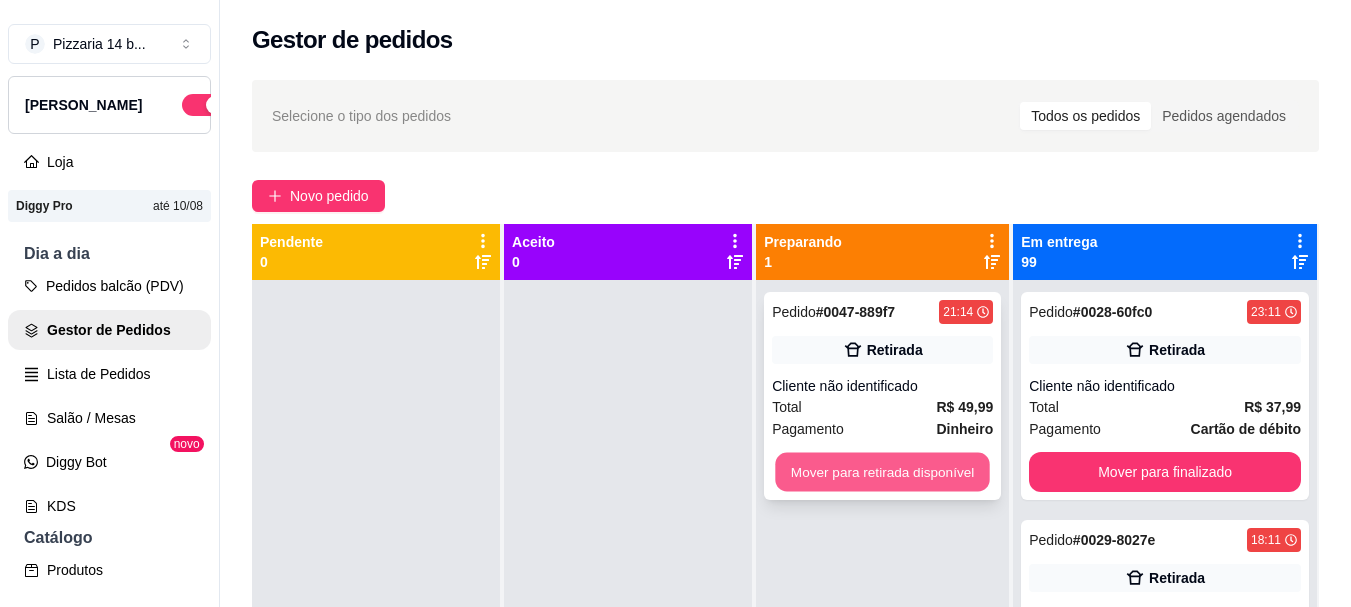 click on "Mover para retirada disponível" at bounding box center (882, 472) 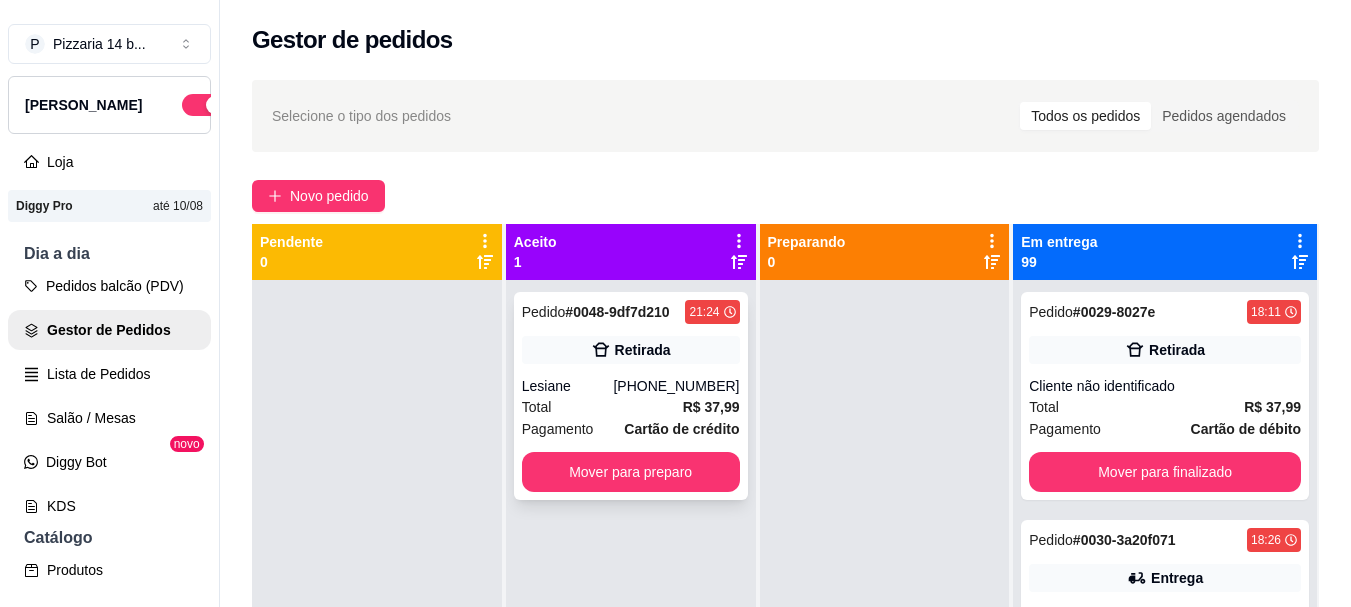 click on "Total R$ 37,99" at bounding box center (631, 407) 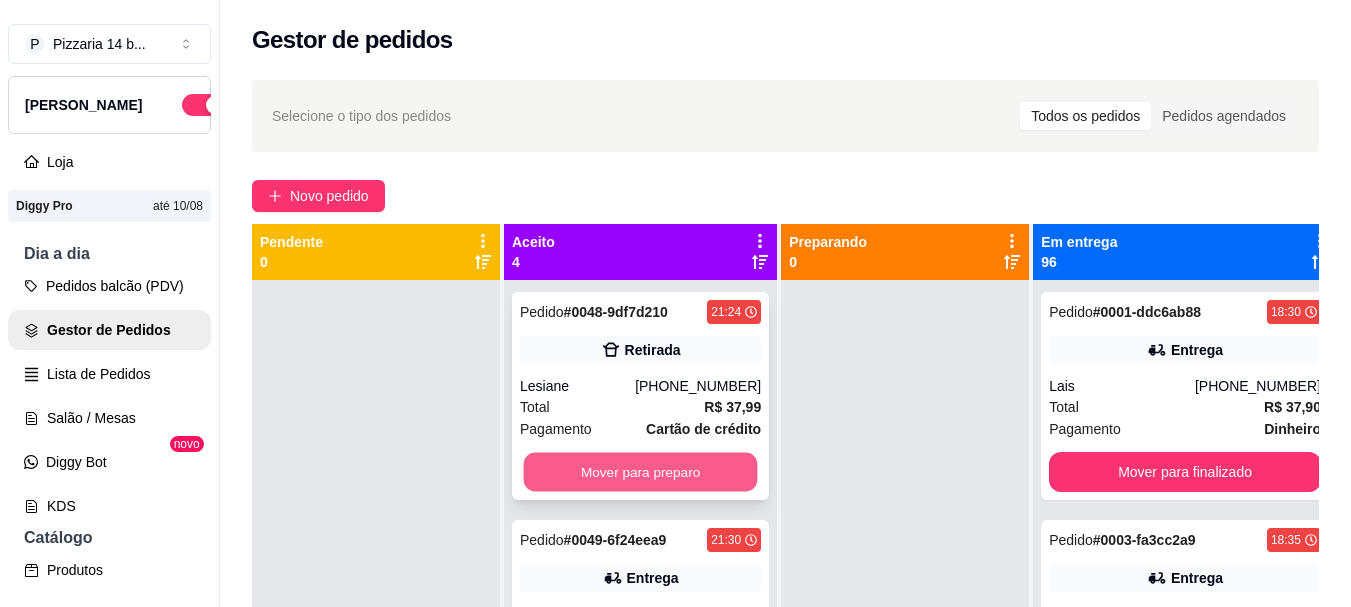 click on "Mover para preparo" at bounding box center (641, 472) 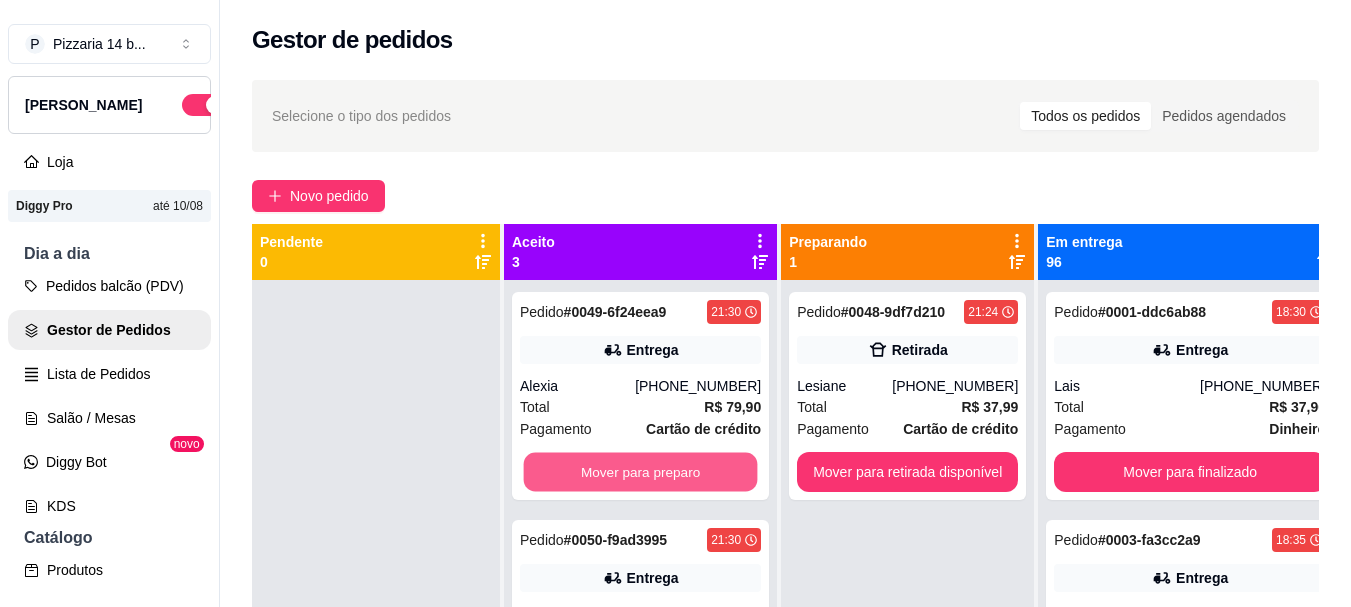 click on "Mover para preparo" at bounding box center [641, 472] 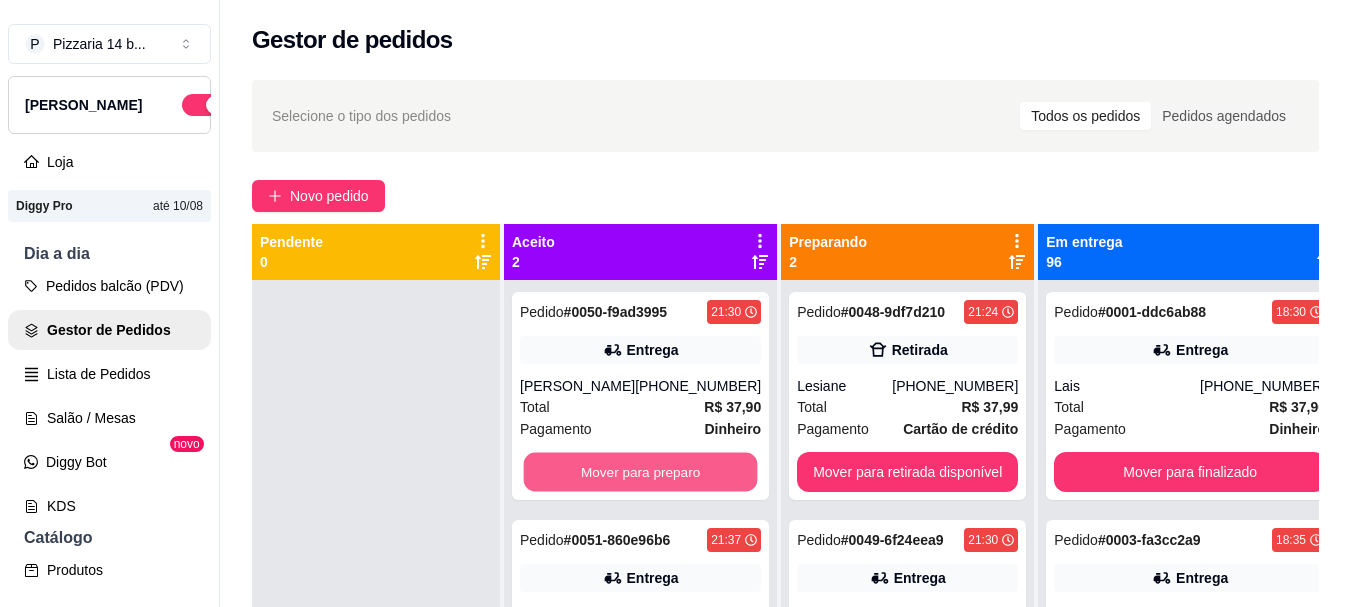 click on "Mover para preparo" at bounding box center (641, 472) 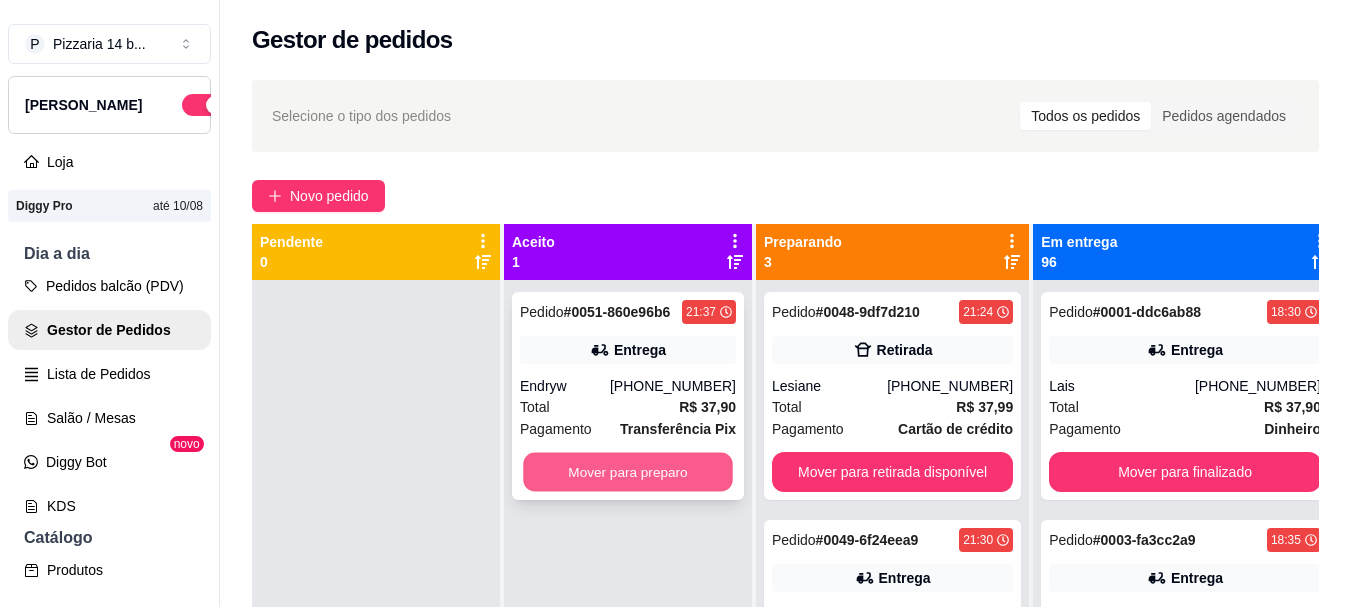 click on "Mover para preparo" at bounding box center [628, 472] 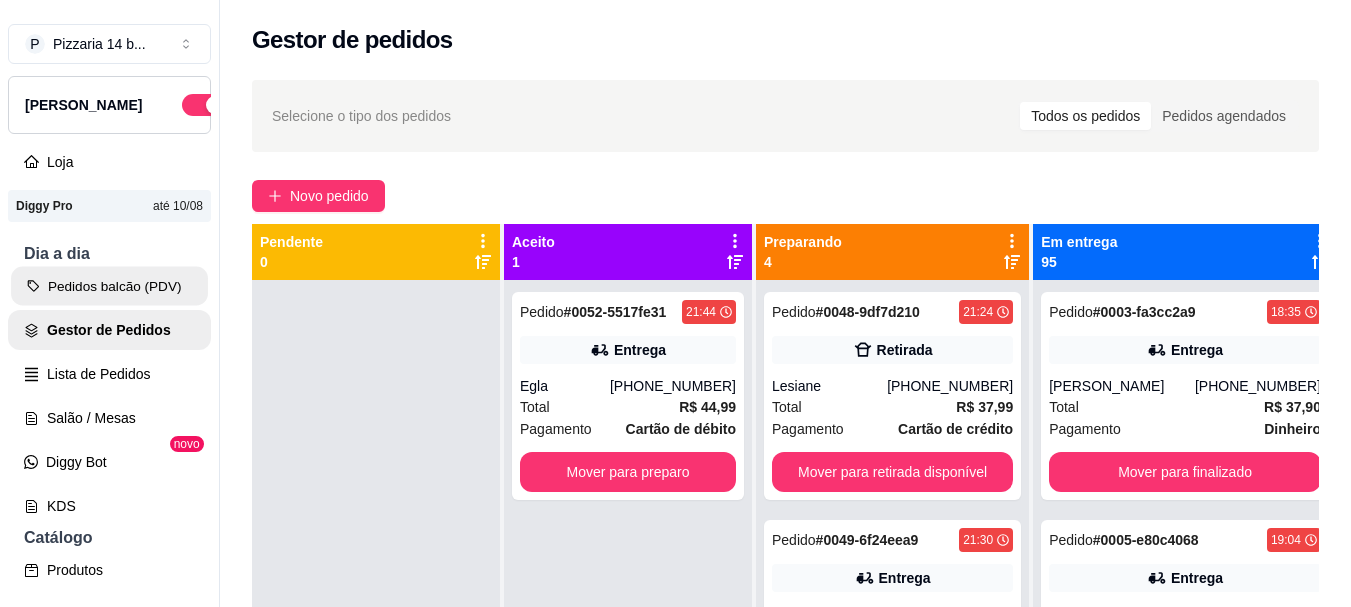 click on "Pedidos balcão (PDV)" at bounding box center (109, 286) 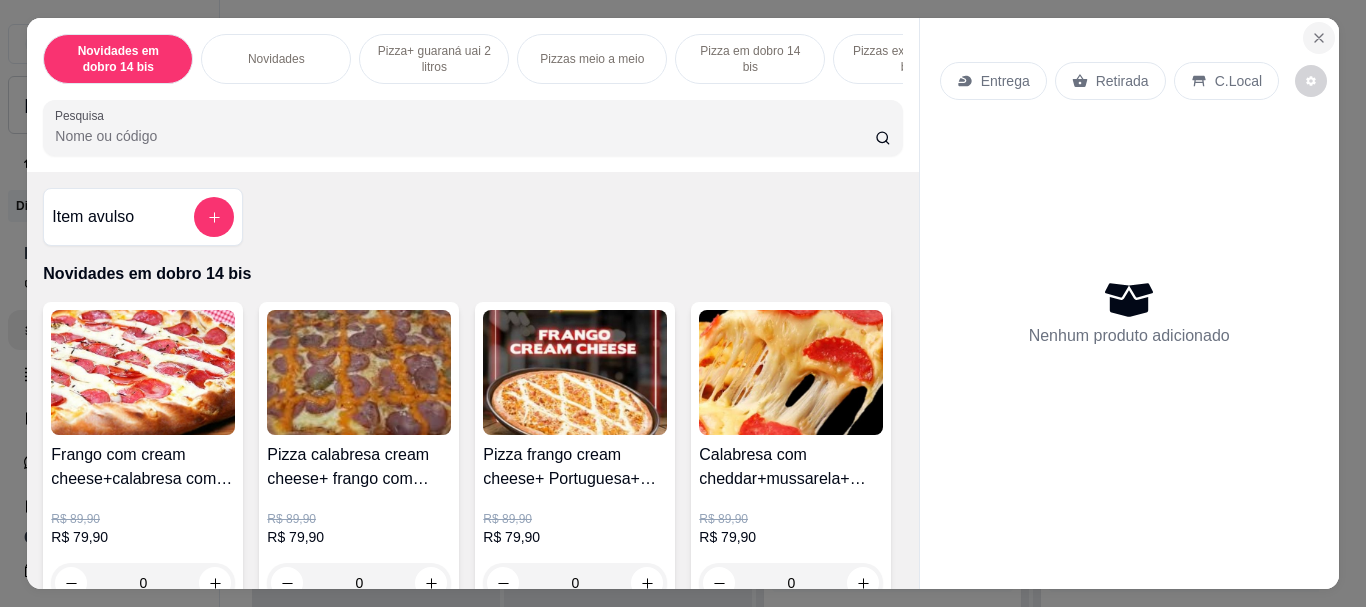click at bounding box center [1319, 38] 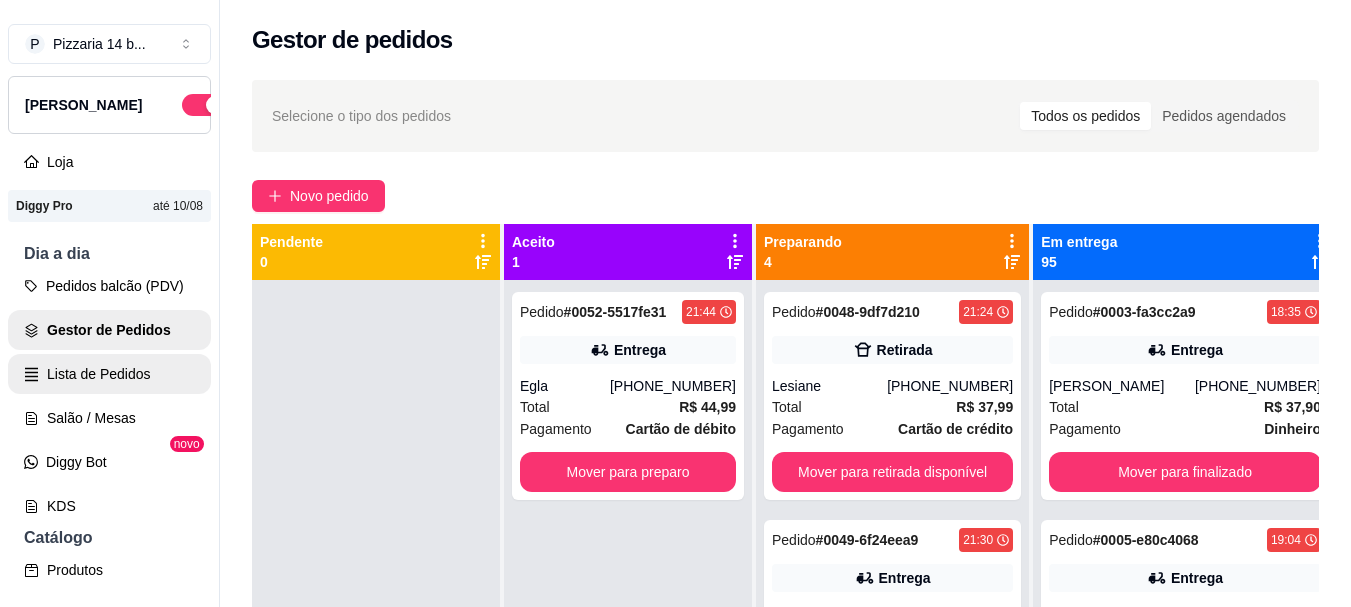 click on "Lista de Pedidos" at bounding box center [109, 374] 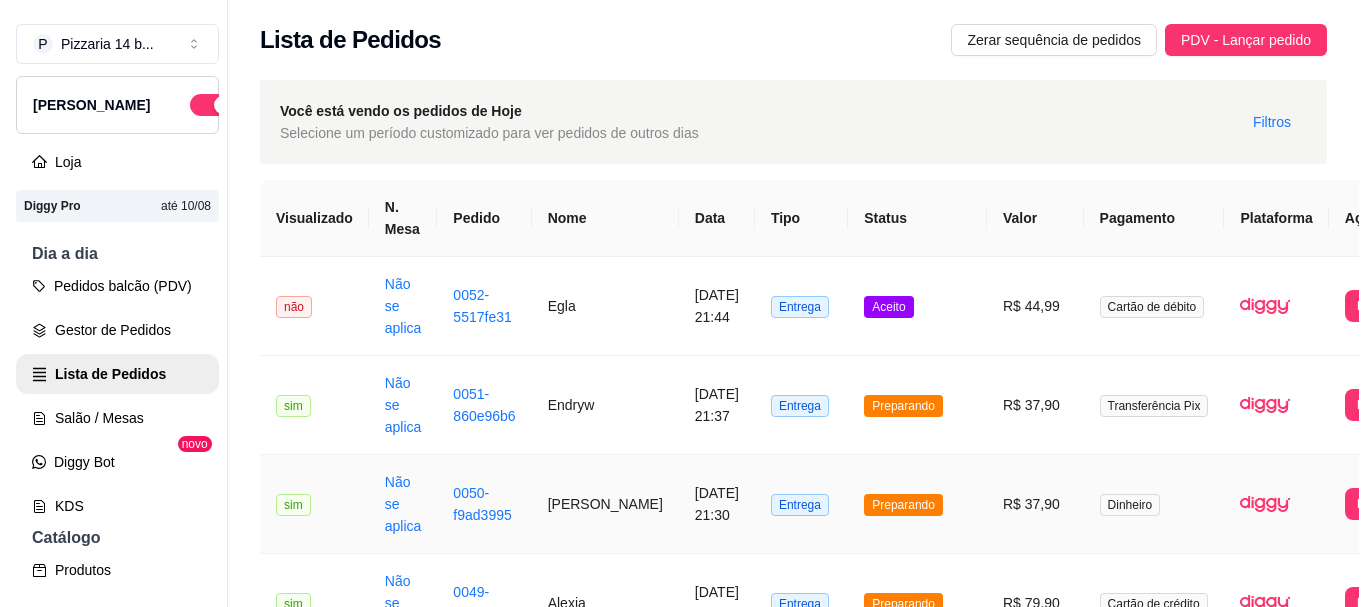 scroll, scrollTop: 100, scrollLeft: 0, axis: vertical 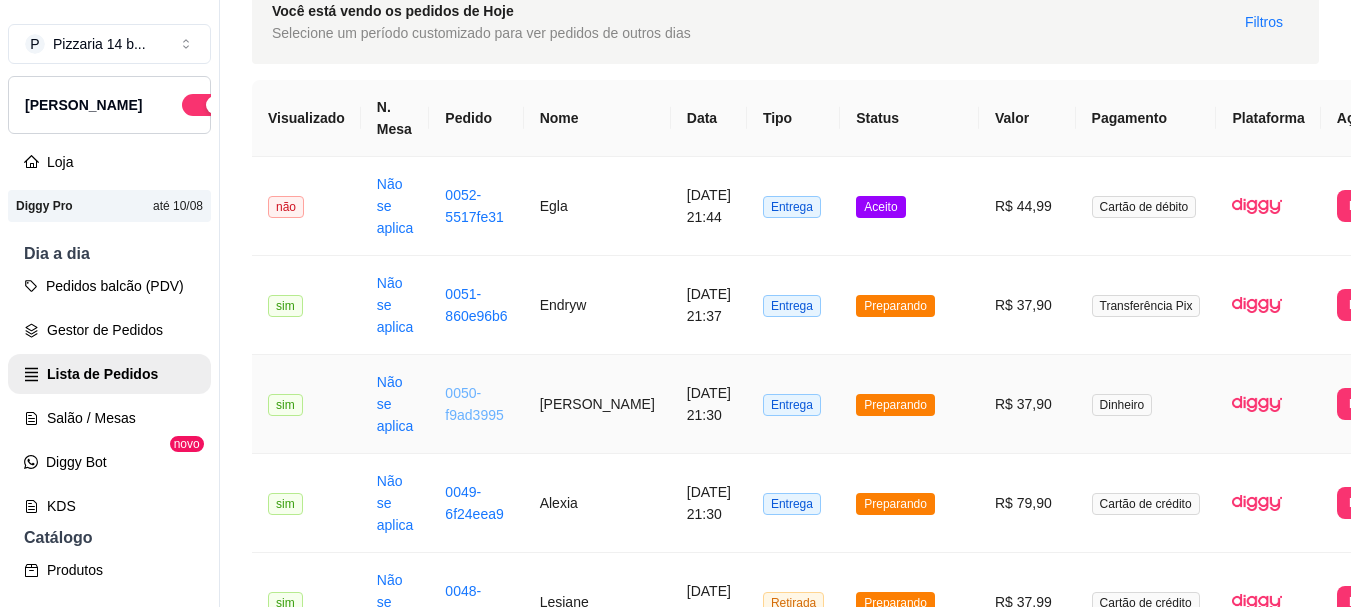 click on "0050-f9ad3995" at bounding box center (474, 404) 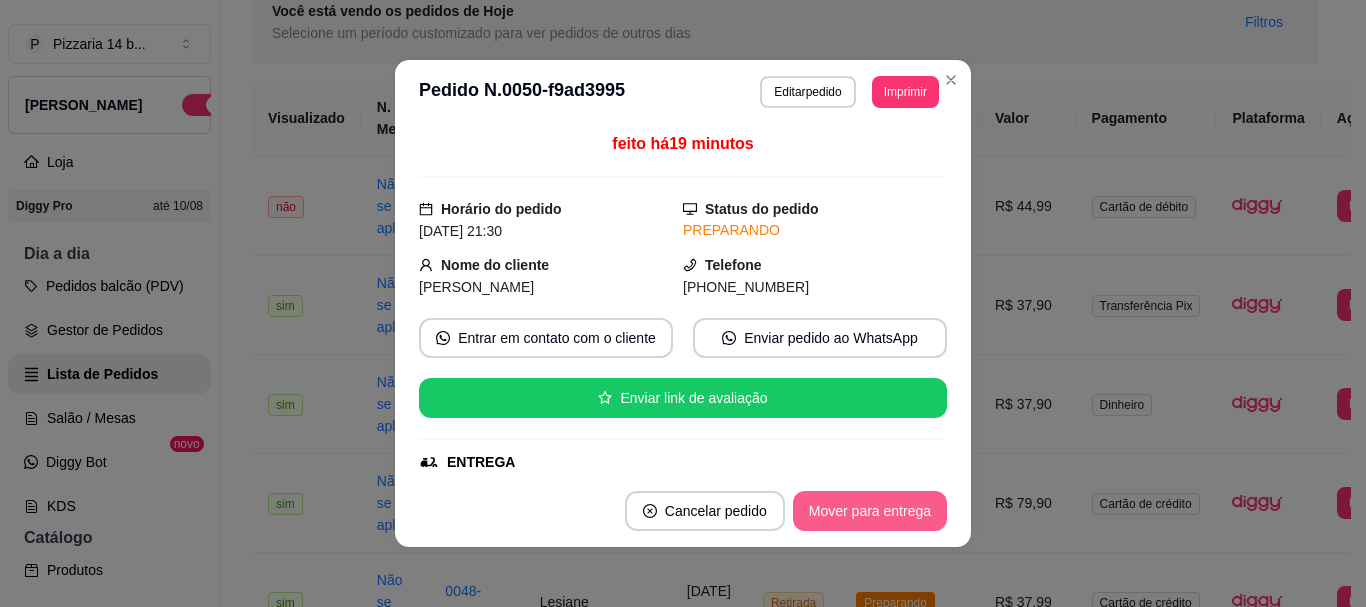 click on "Mover para entrega" at bounding box center [870, 511] 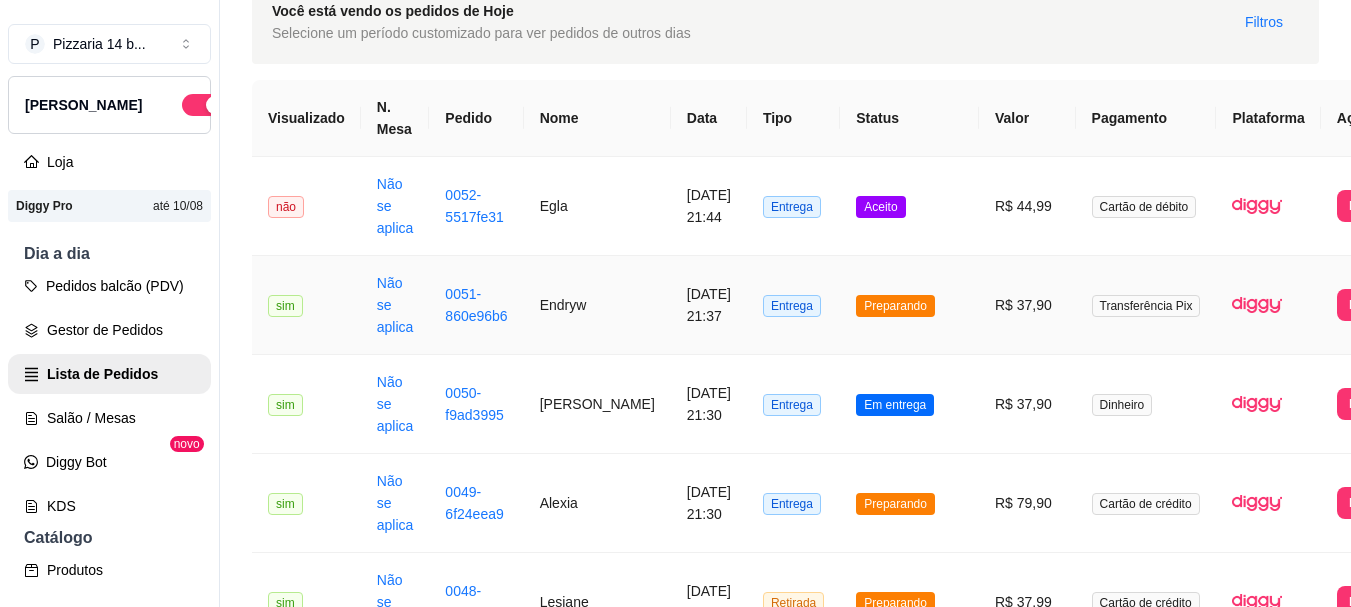 click on "0051-860e96b6" at bounding box center [476, 305] 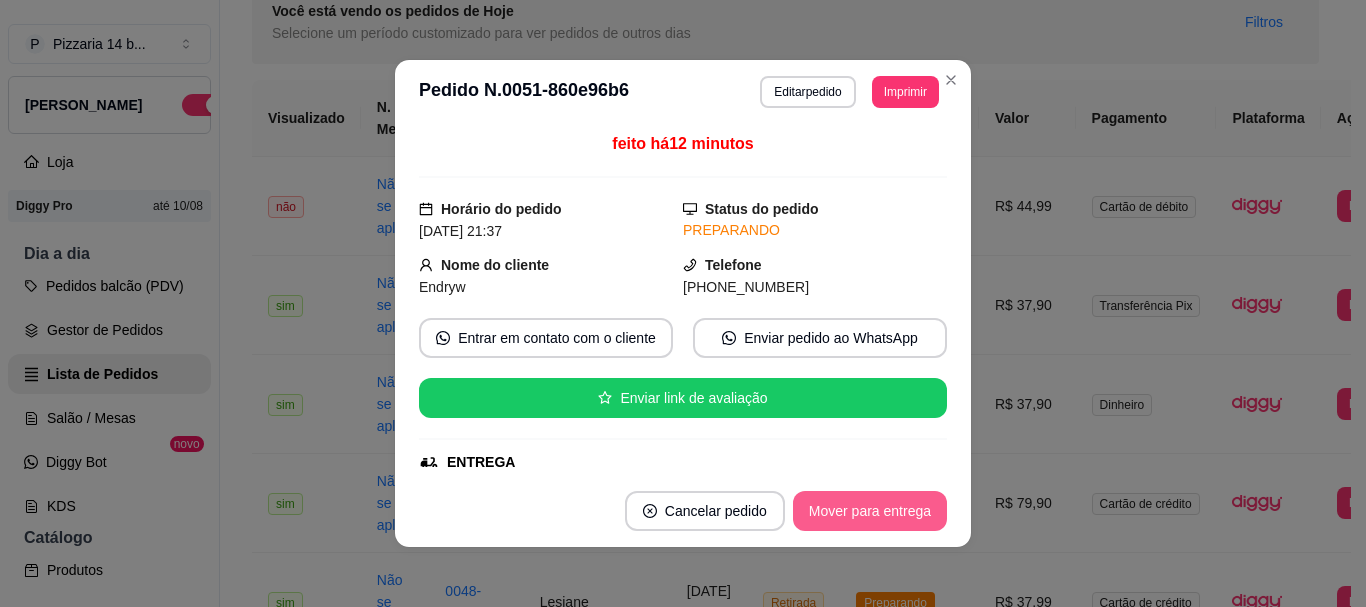 click on "Mover para entrega" at bounding box center [870, 511] 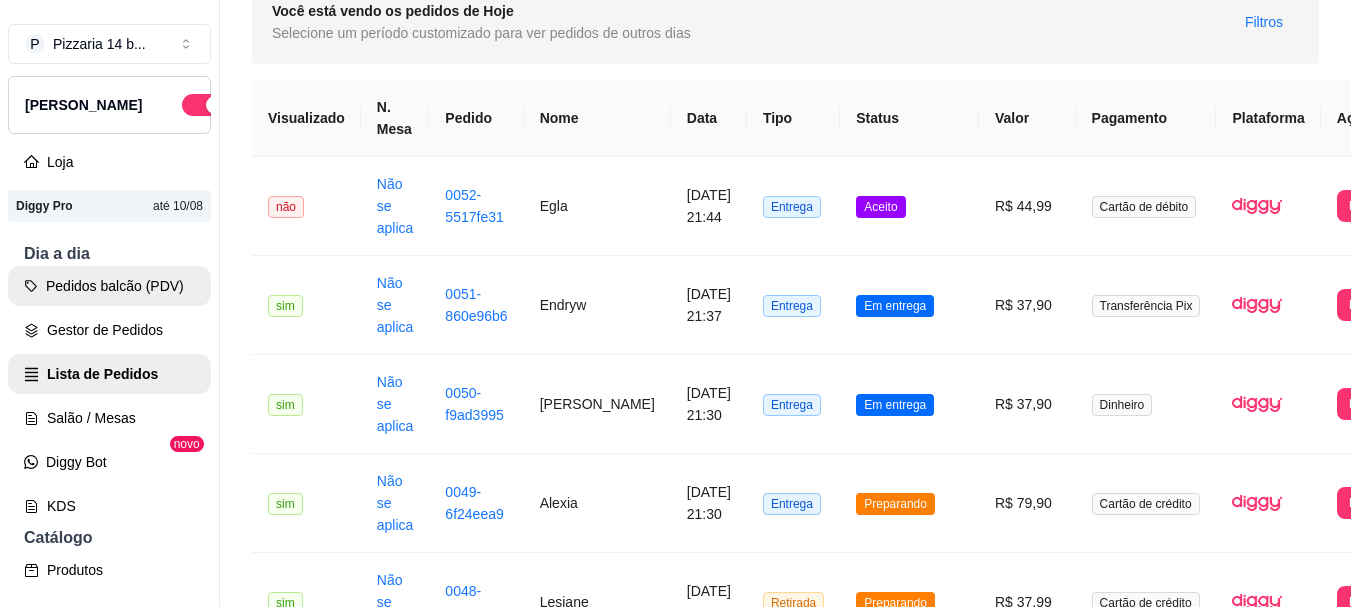 click on "Pedidos balcão (PDV)" at bounding box center (109, 286) 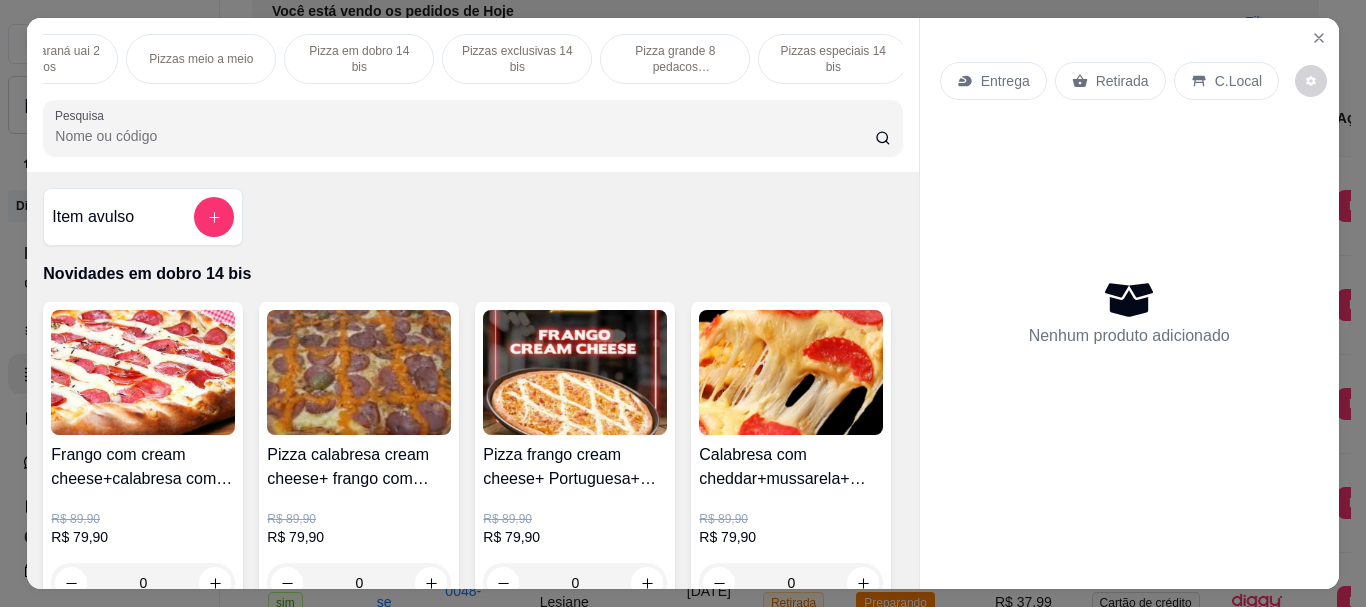 scroll, scrollTop: 0, scrollLeft: 400, axis: horizontal 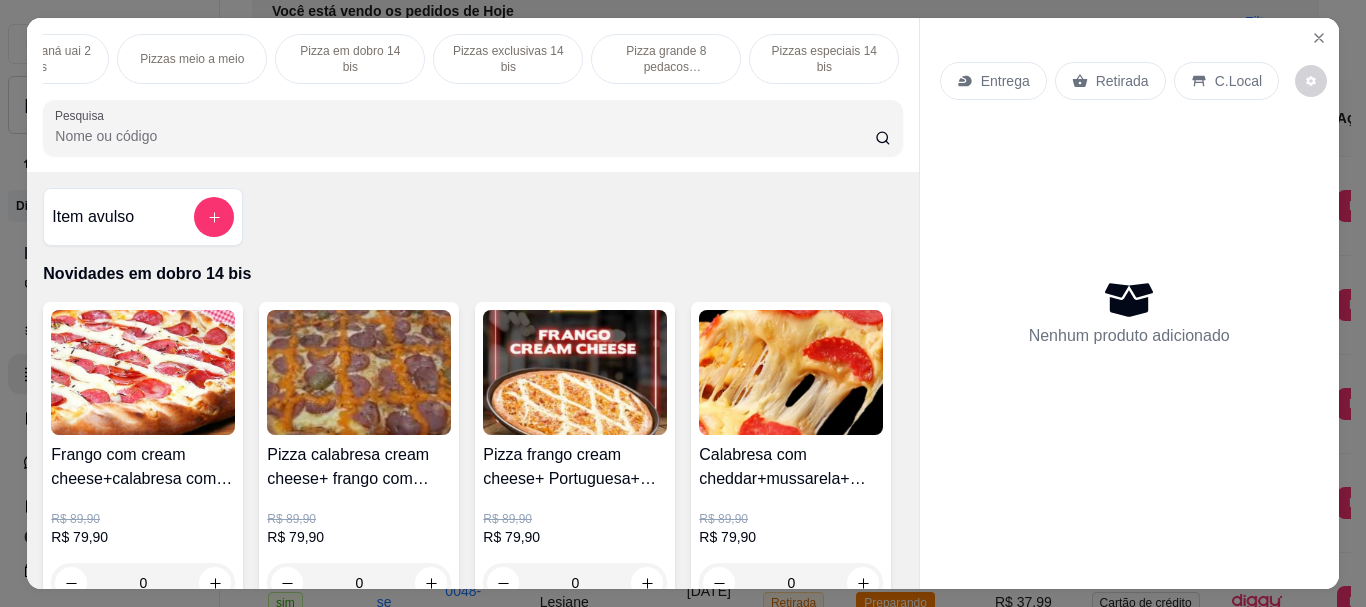click on "Pizza grande 8 pedacos promocionais" at bounding box center (666, 59) 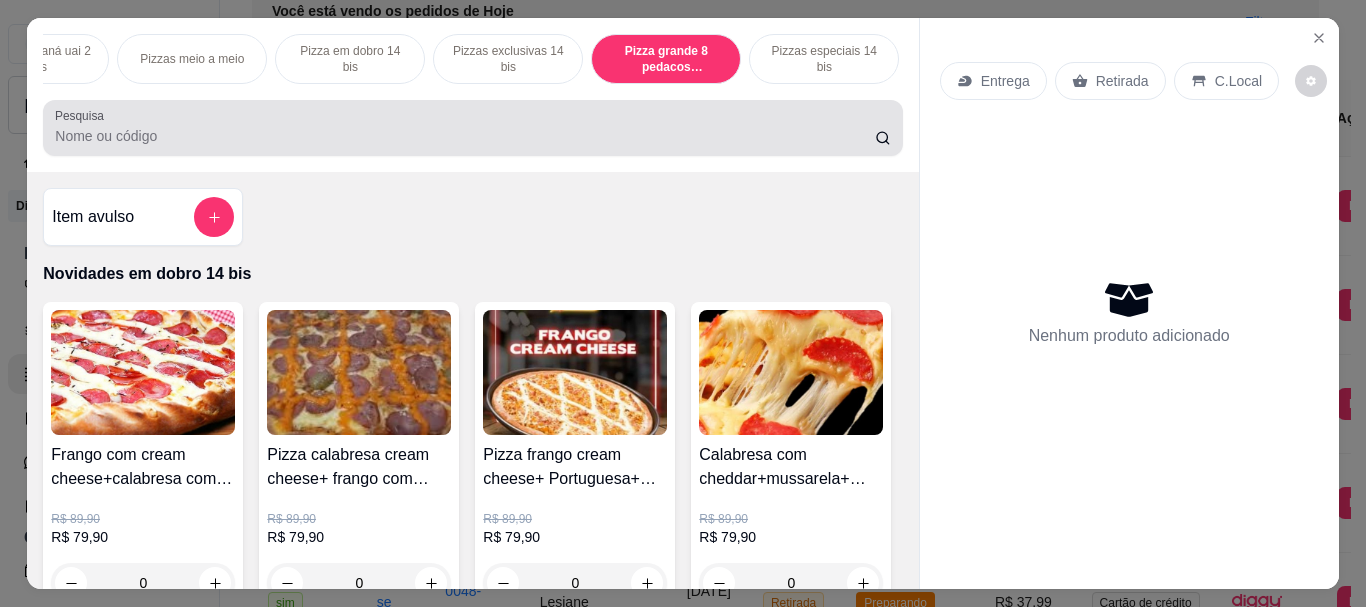 scroll, scrollTop: 7975, scrollLeft: 0, axis: vertical 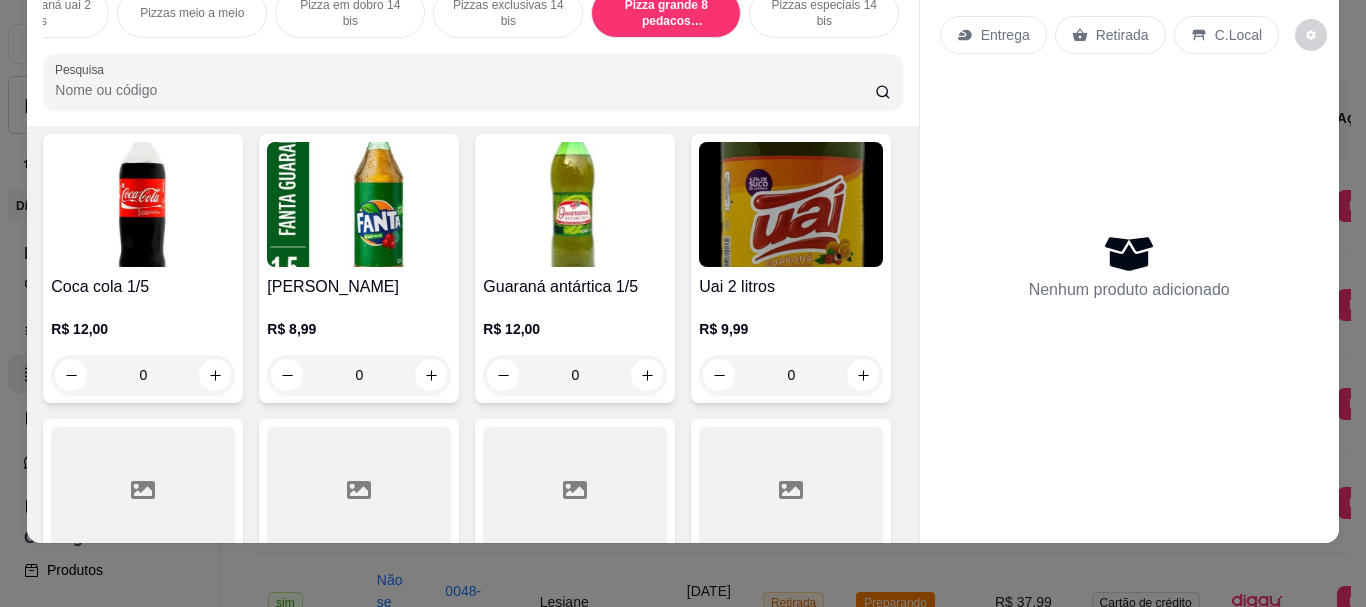 click at bounding box center (215, -1700) 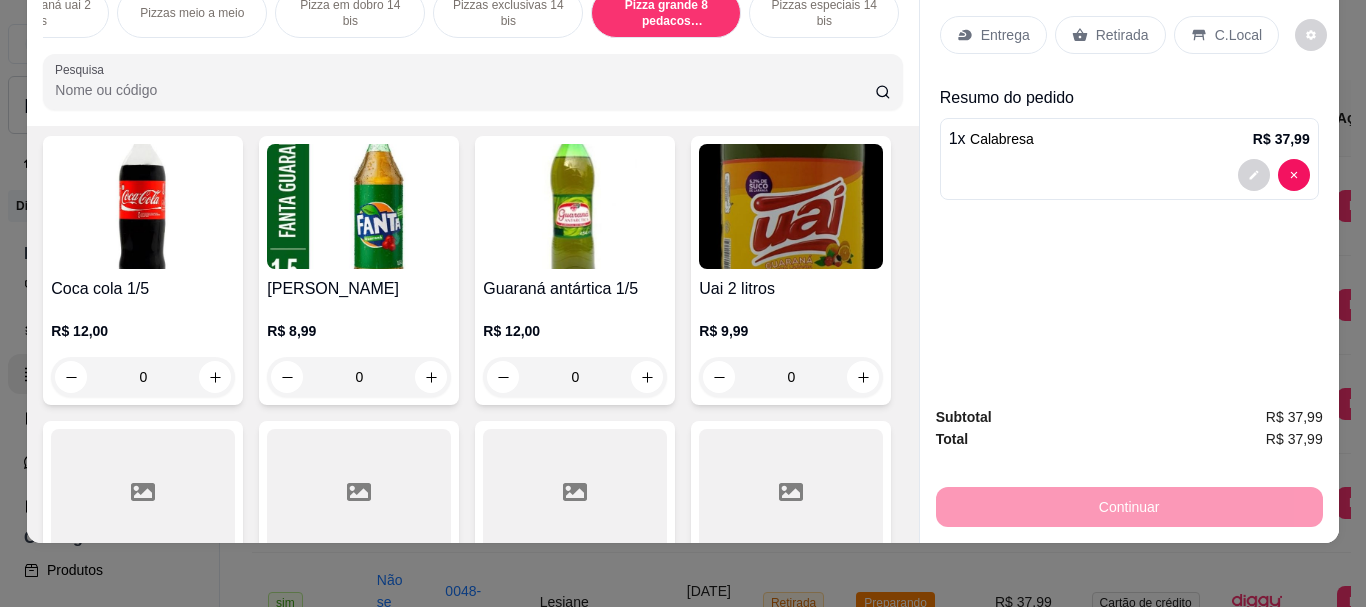 click at bounding box center [214, -1699] 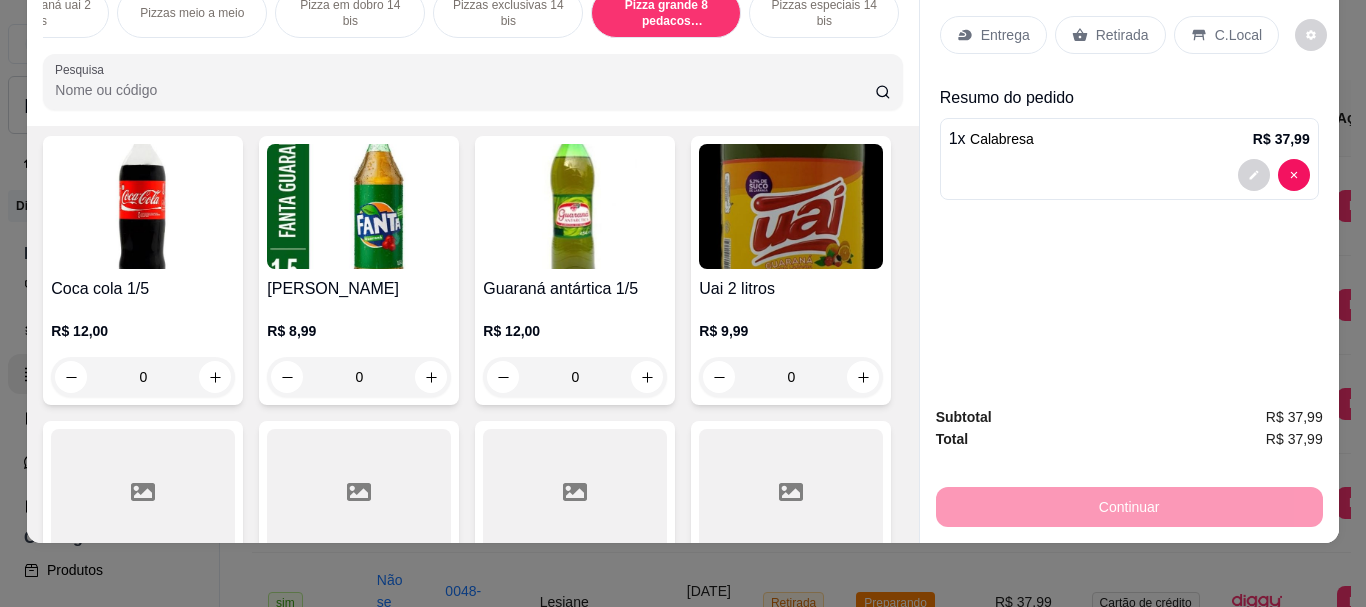 type on "2" 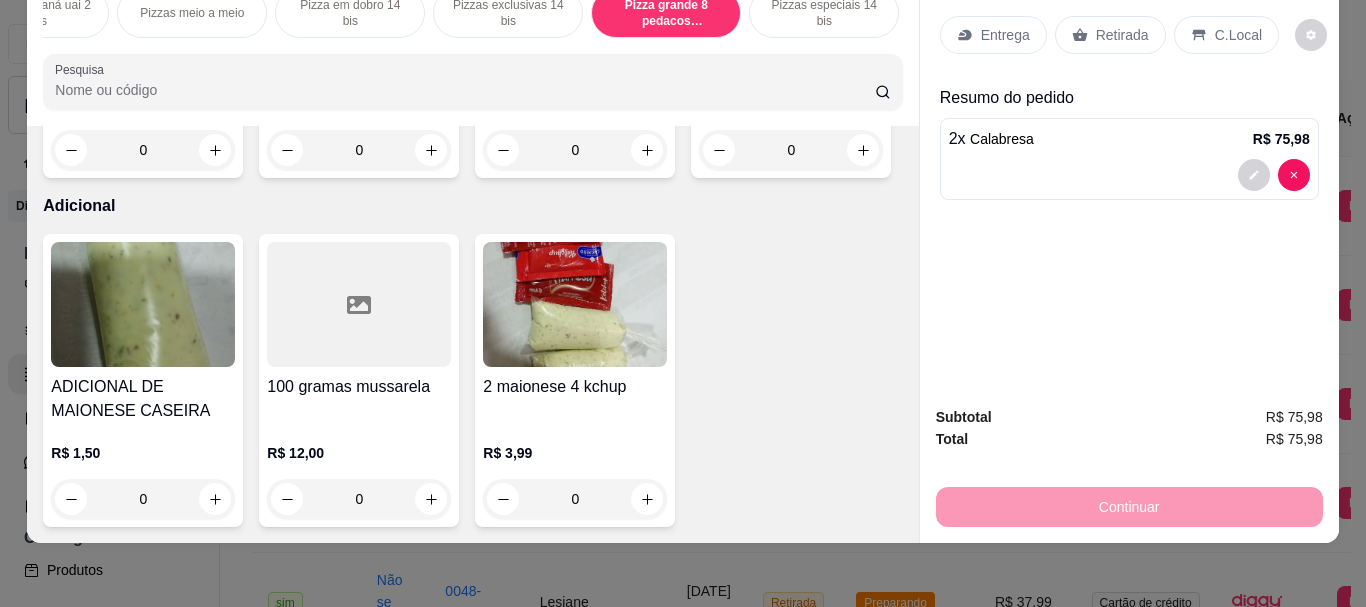 scroll, scrollTop: 8575, scrollLeft: 0, axis: vertical 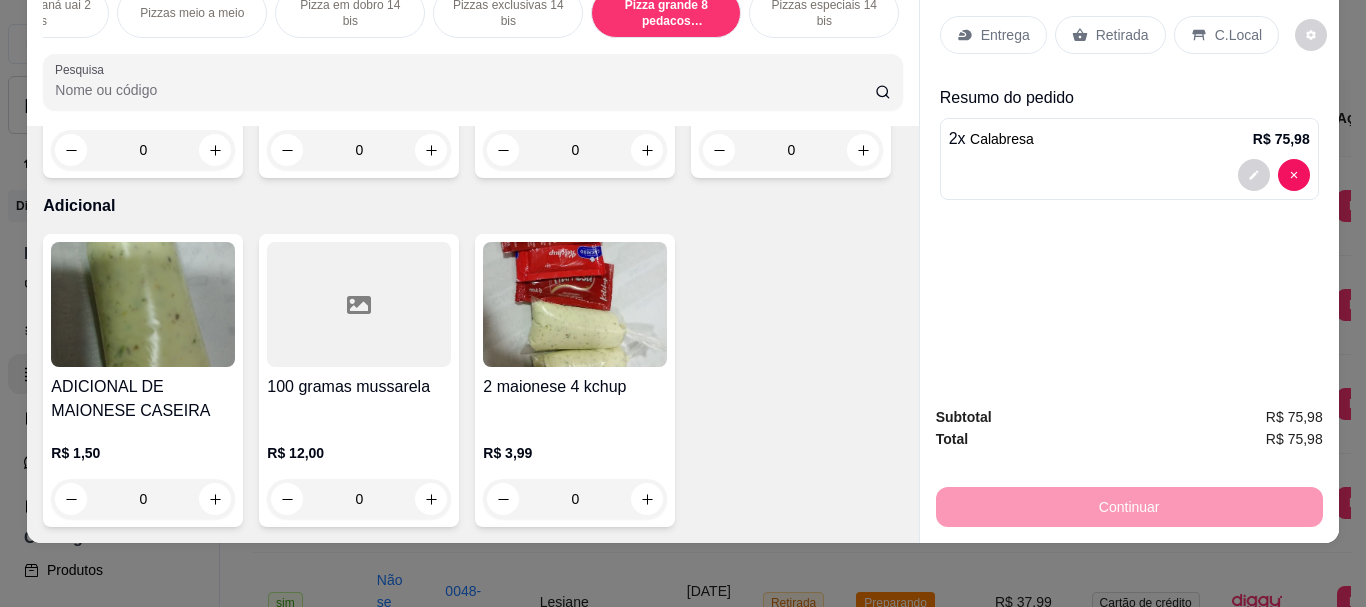 click 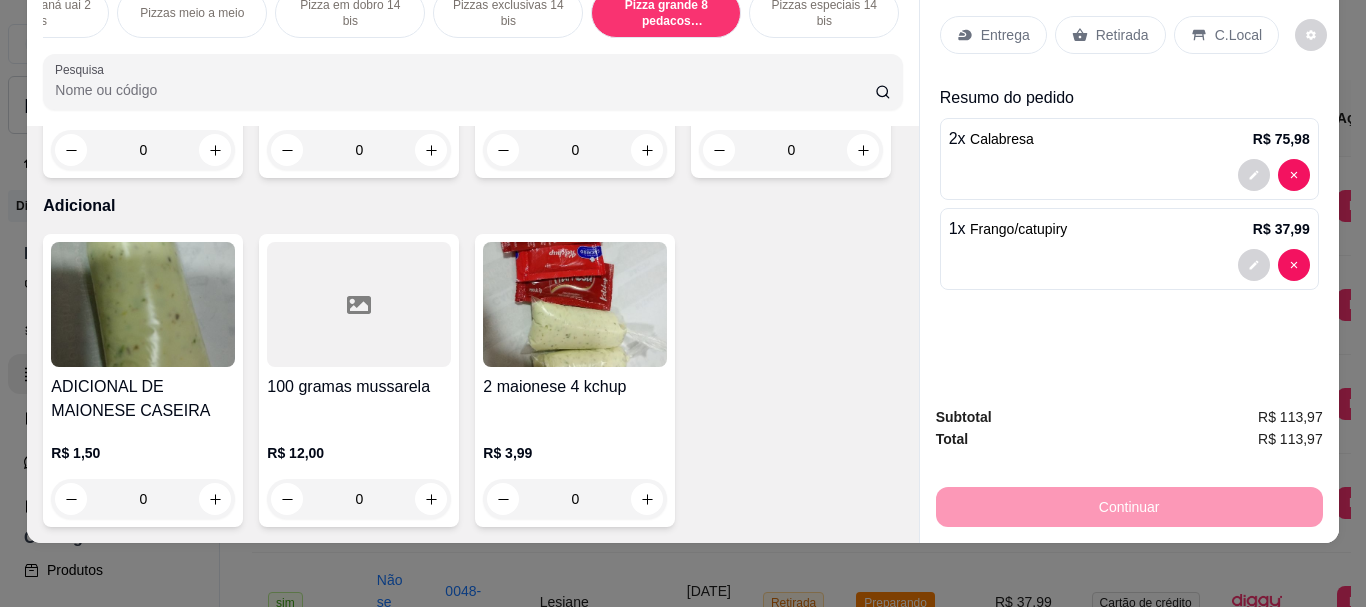 click 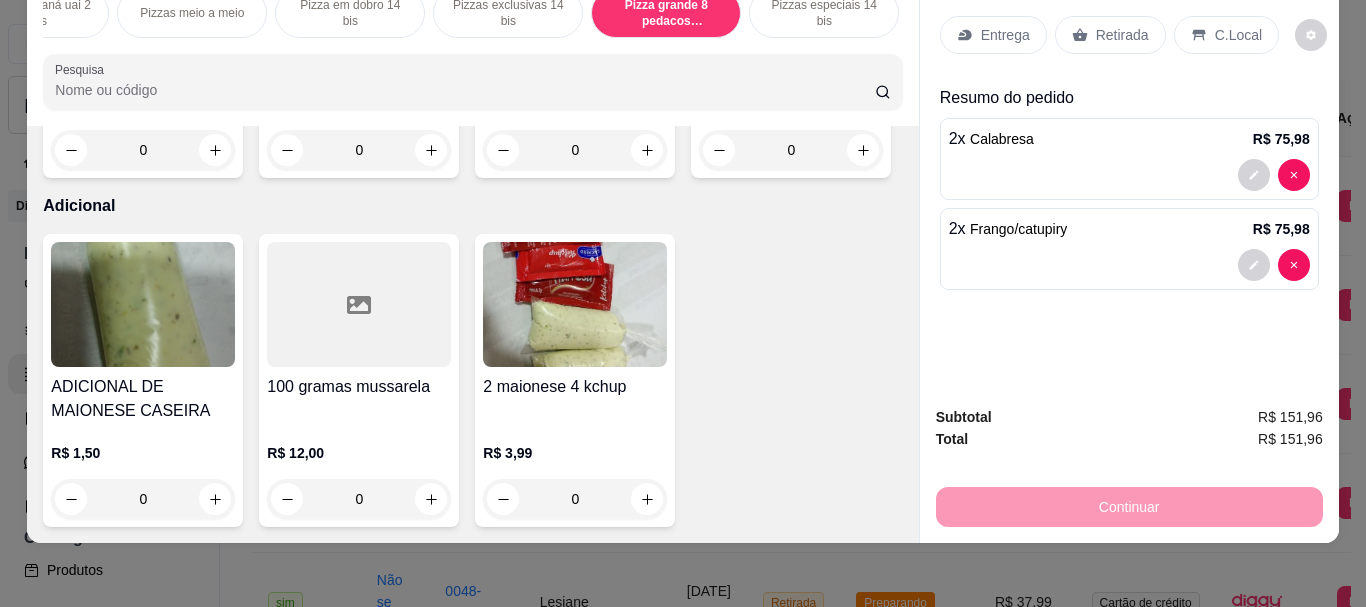click 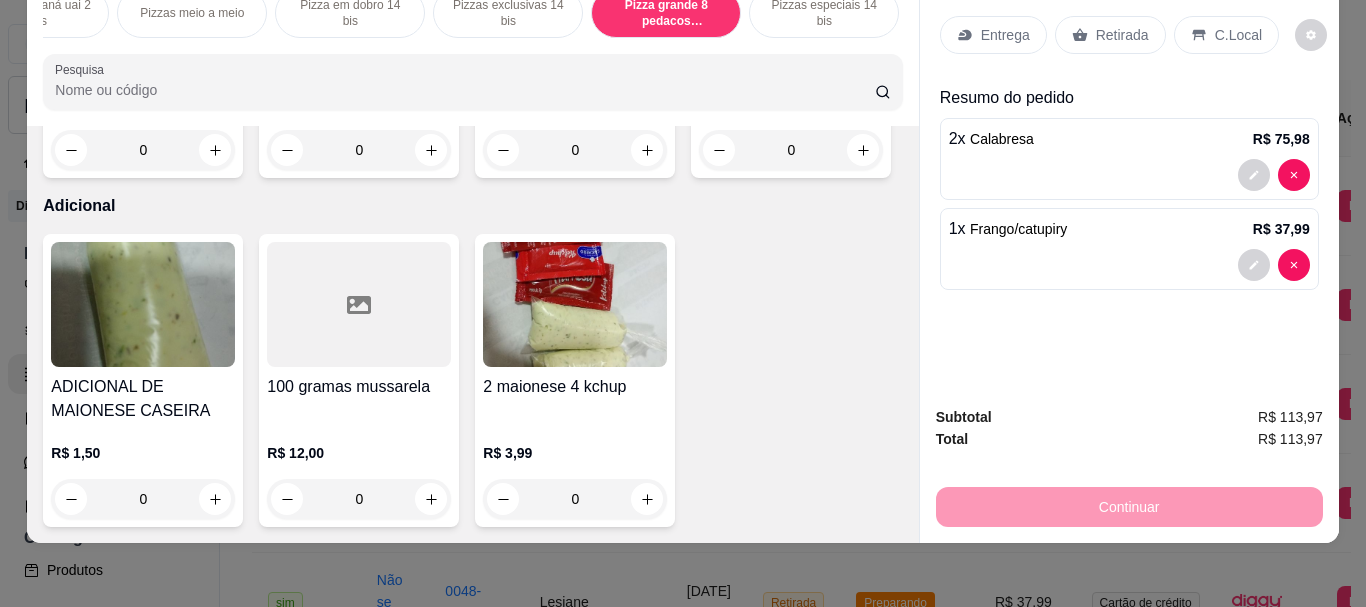 click on "Retirada" at bounding box center [1110, 35] 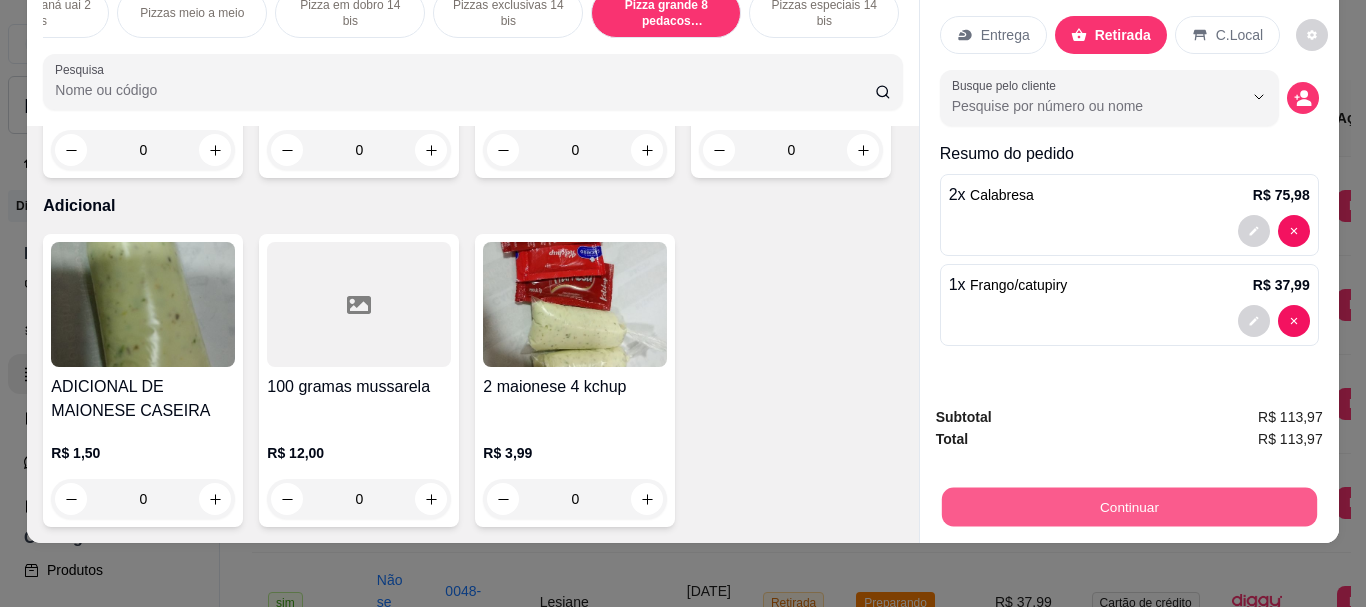 click on "Continuar" at bounding box center (1128, 506) 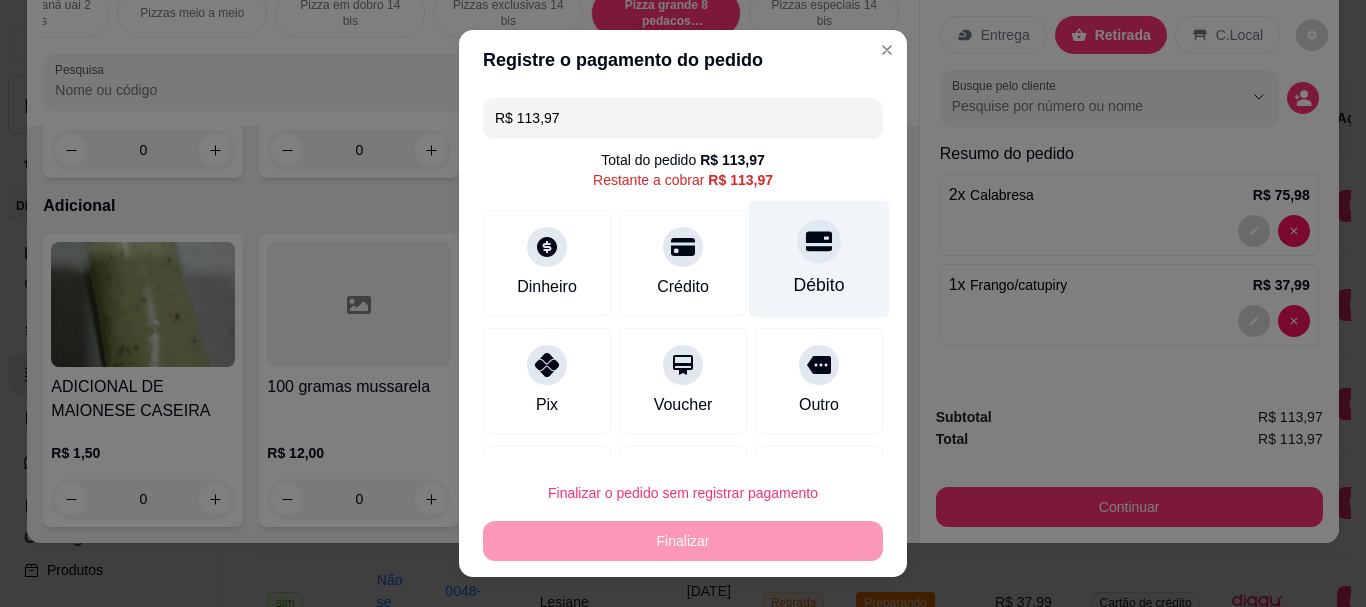click on "Débito" at bounding box center [819, 259] 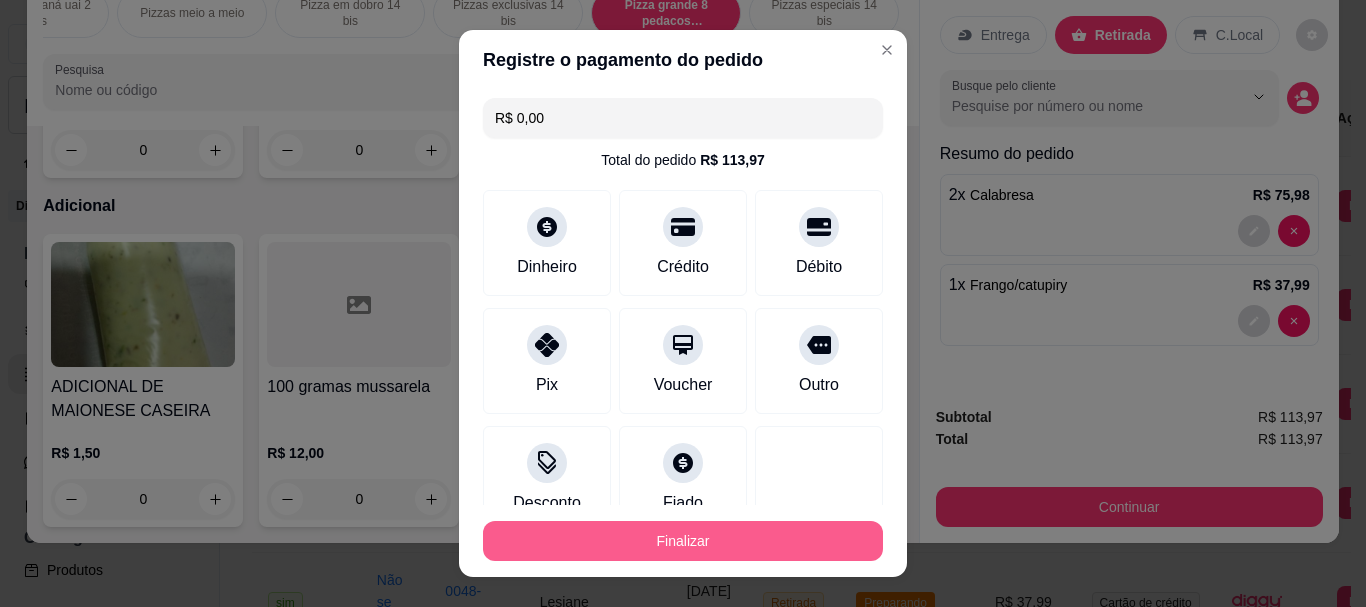 click on "Finalizar" at bounding box center [683, 541] 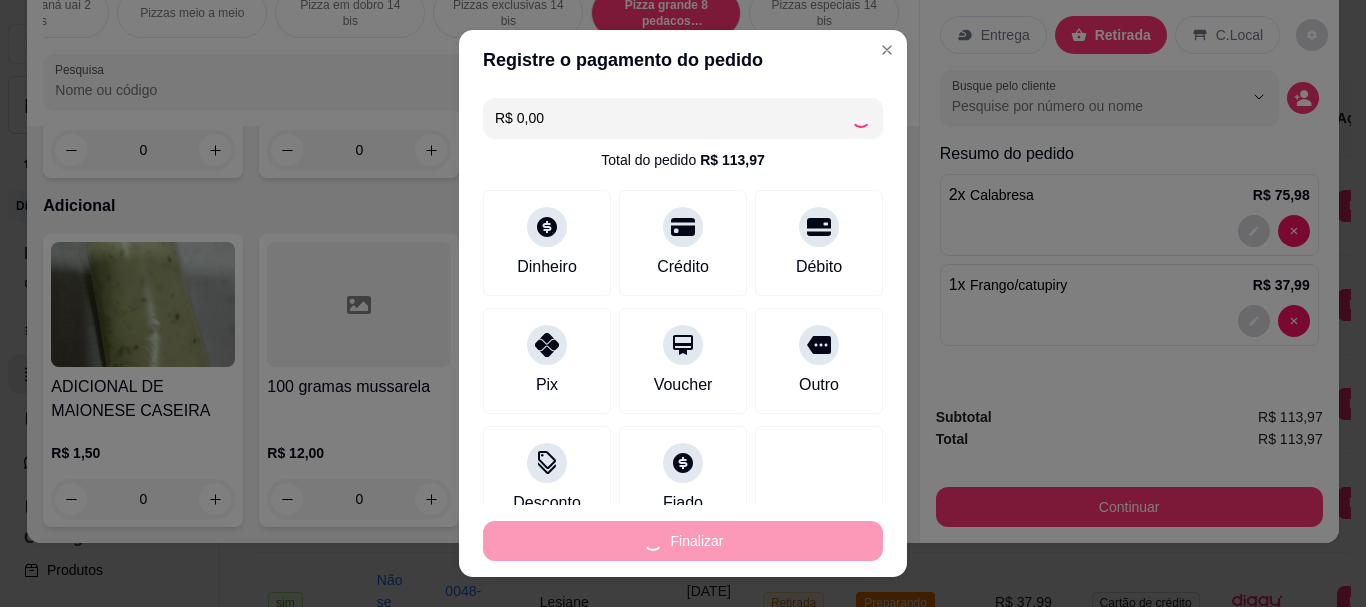 type on "0" 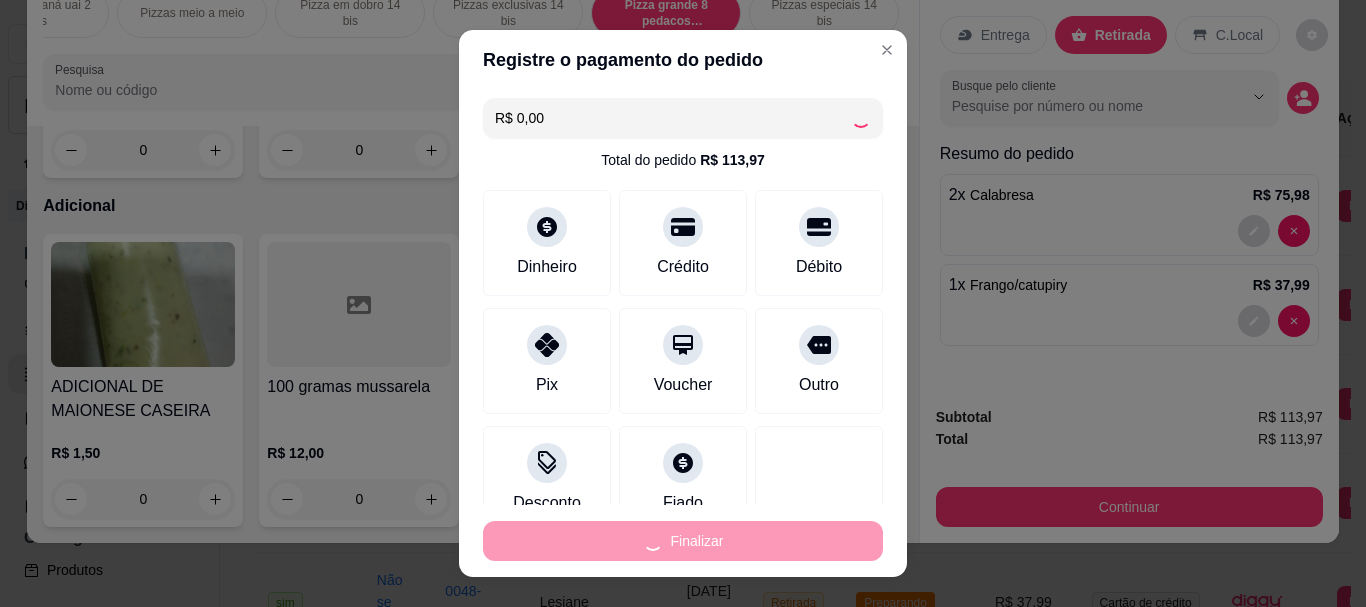 type on "0" 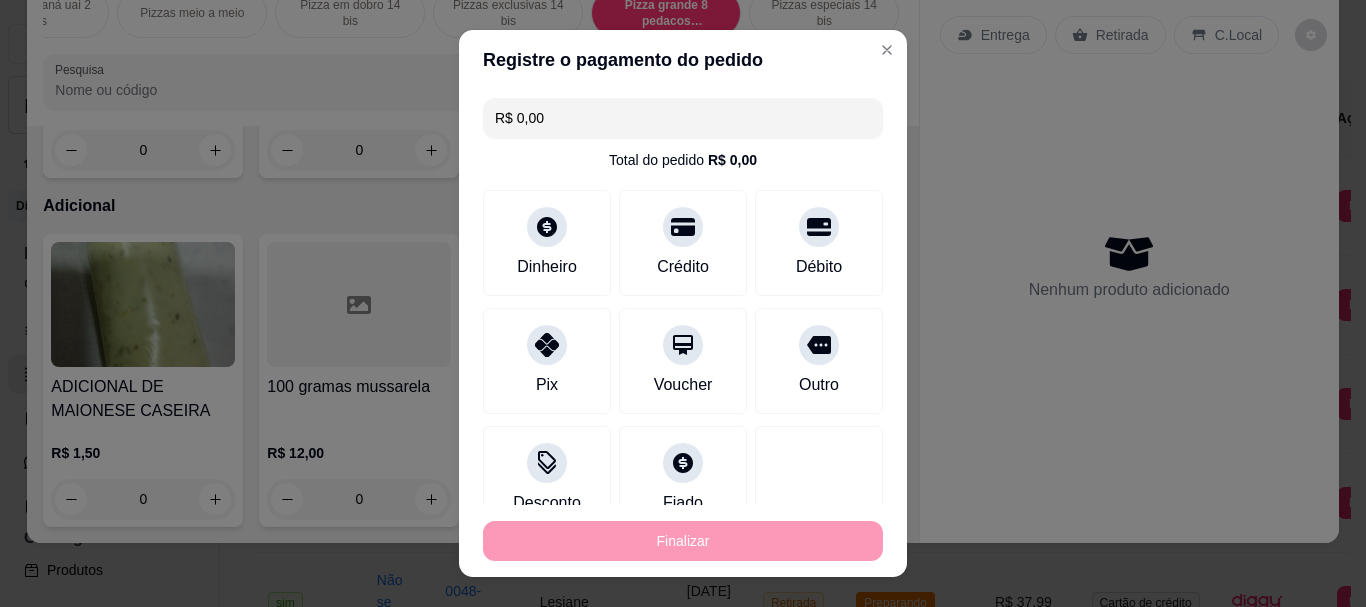 type on "-R$ 113,97" 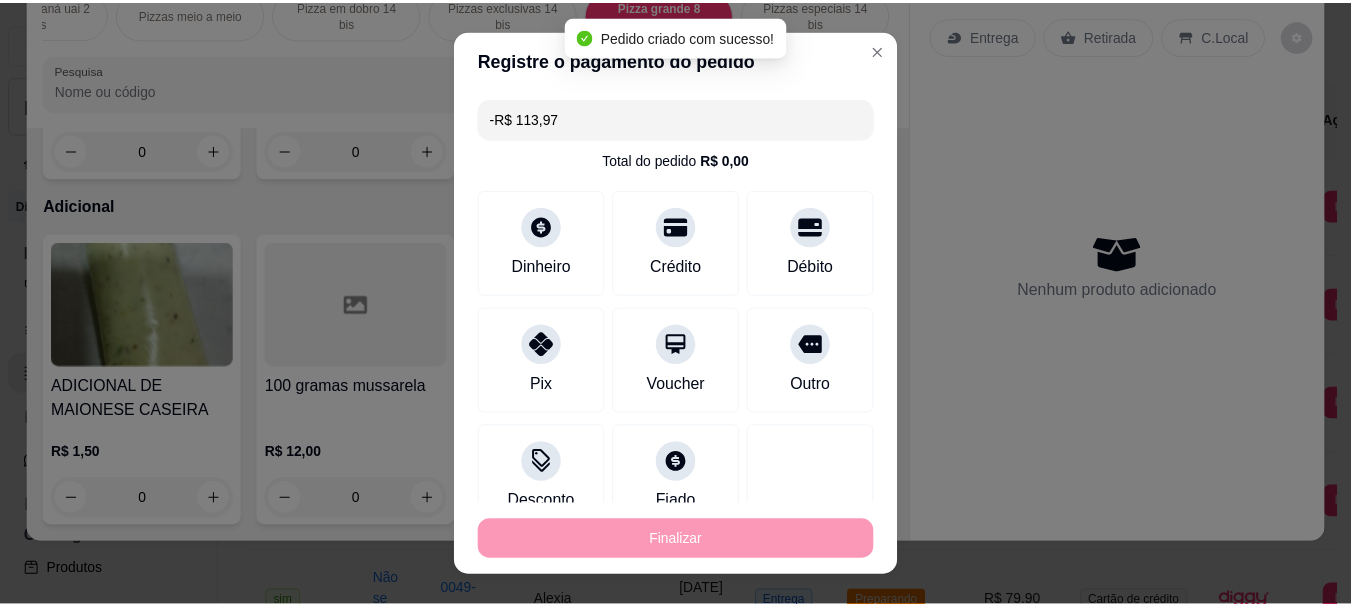 scroll, scrollTop: 8573, scrollLeft: 0, axis: vertical 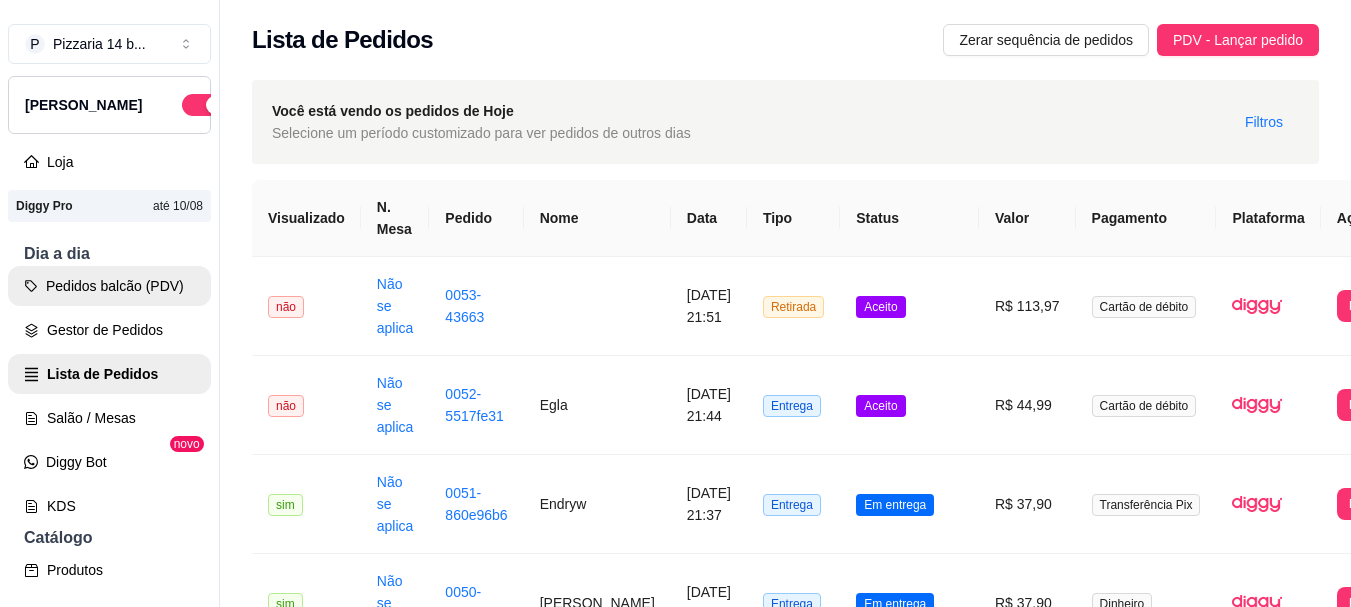 click on "Pedidos balcão (PDV)" at bounding box center (109, 286) 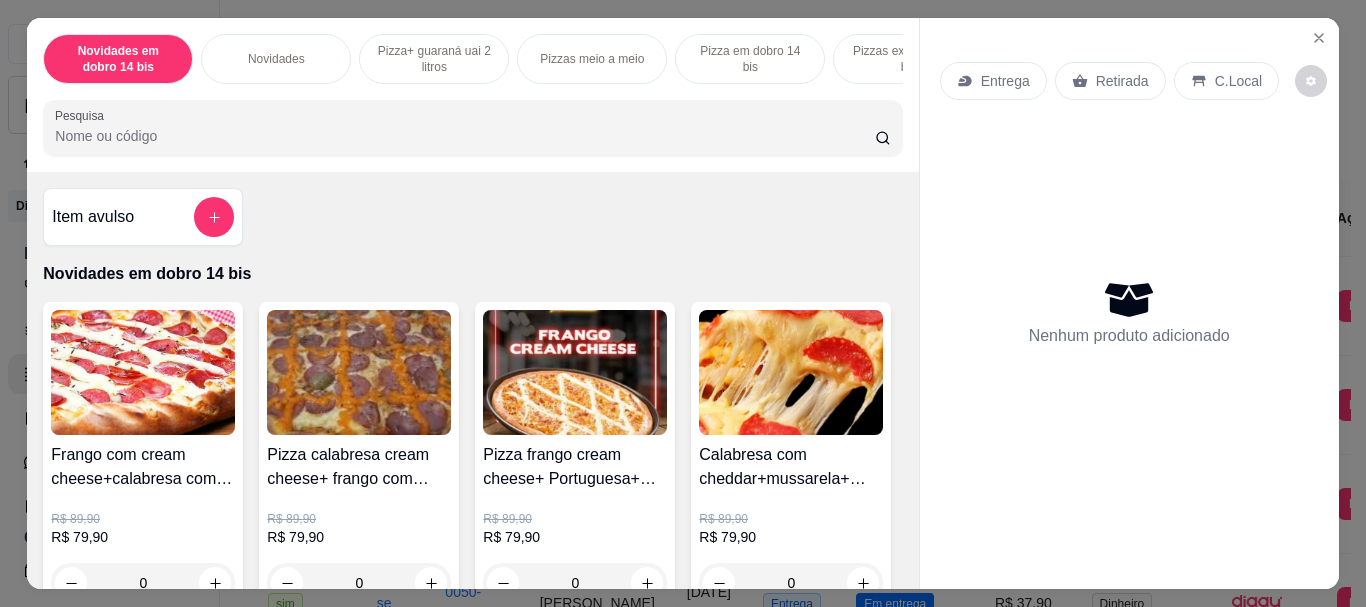 click on "Pizzas meio a meio" at bounding box center [592, 59] 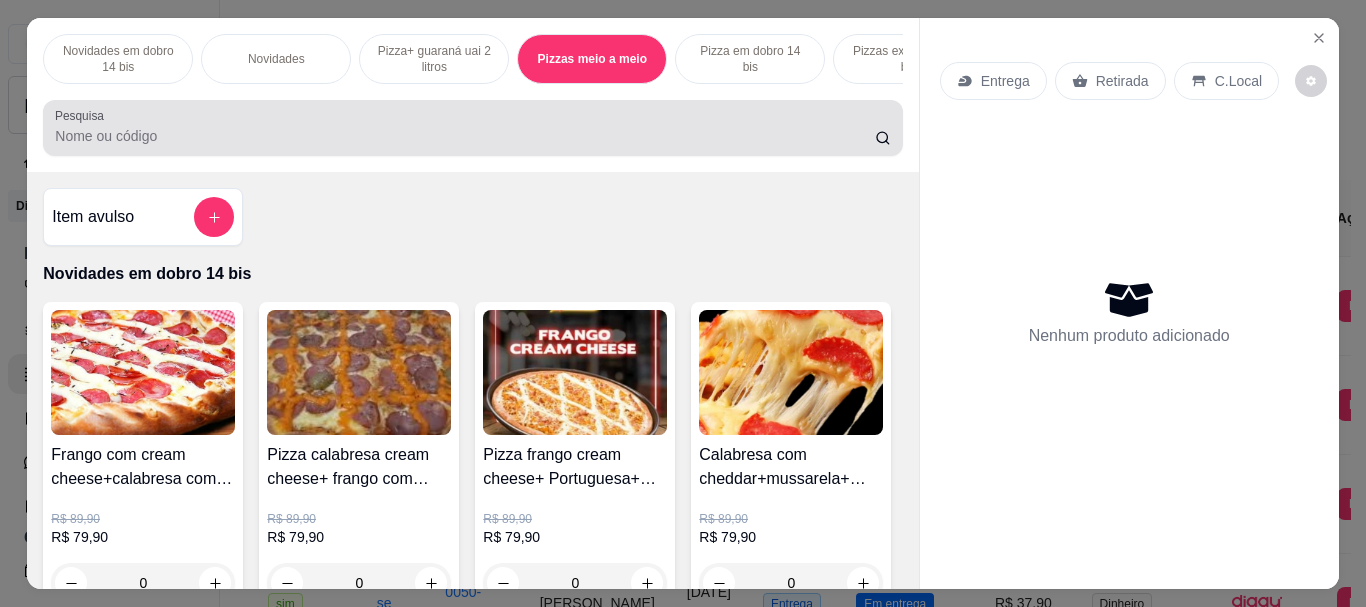 scroll, scrollTop: 3340, scrollLeft: 0, axis: vertical 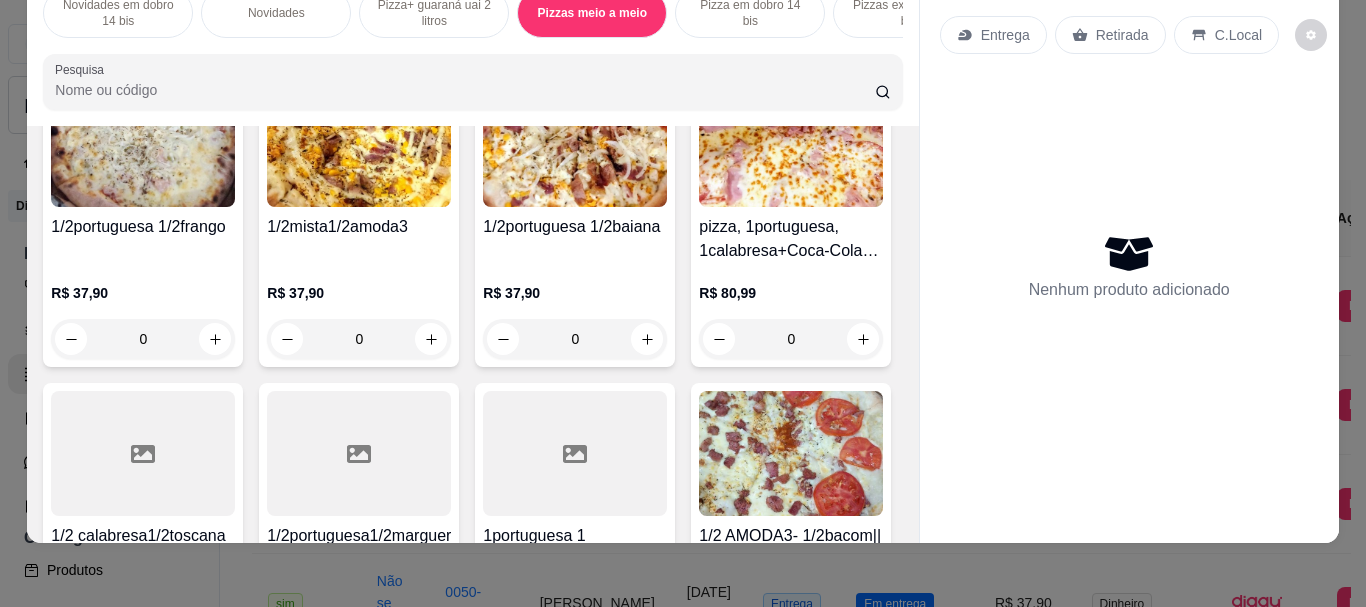 click at bounding box center [359, -783] 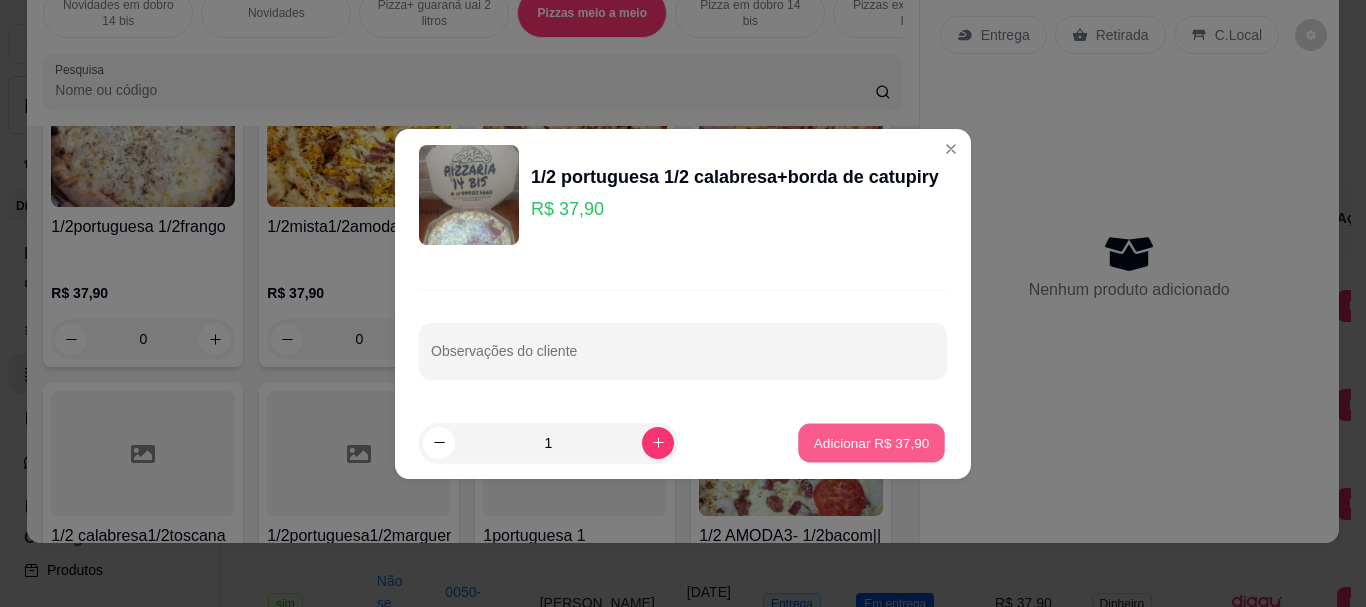 click on "Adicionar   R$ 37,90" at bounding box center [871, 442] 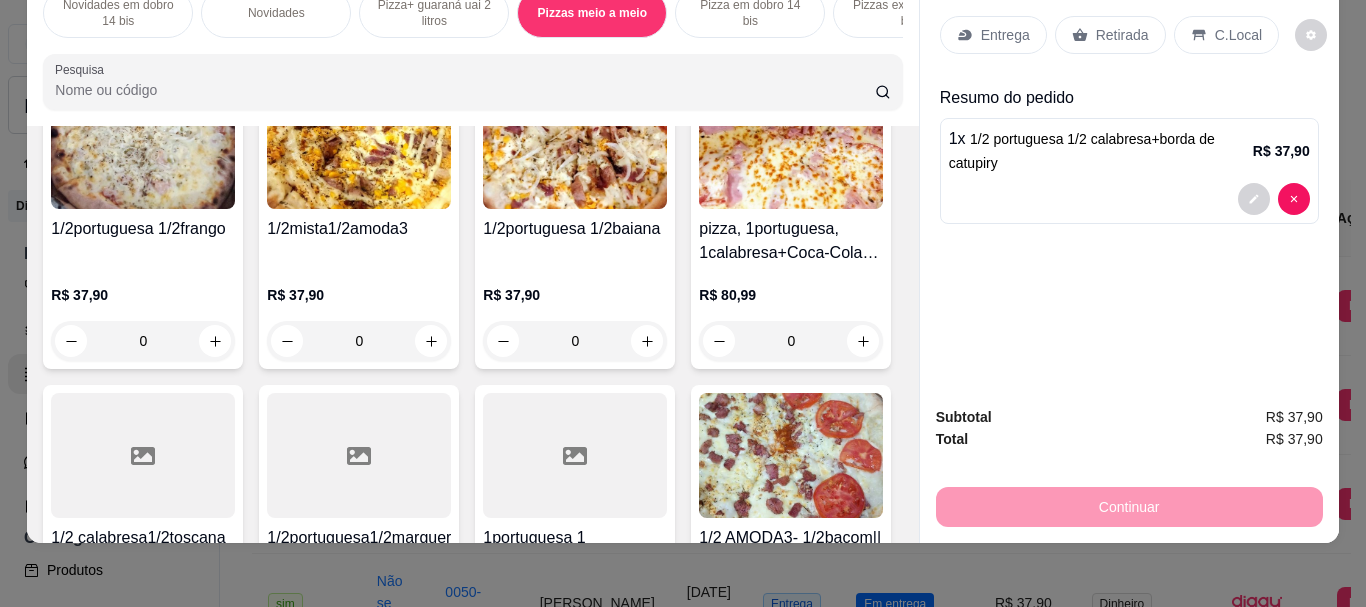 click on "Retirada" at bounding box center [1122, 35] 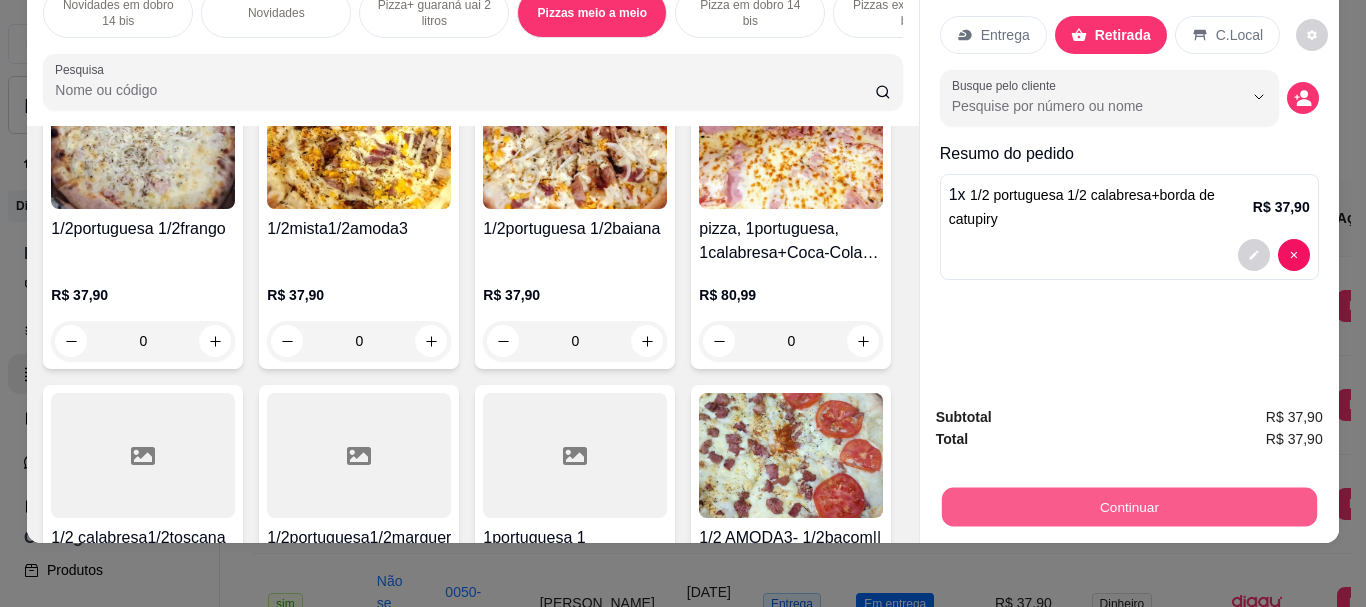 click on "Continuar" at bounding box center [1128, 506] 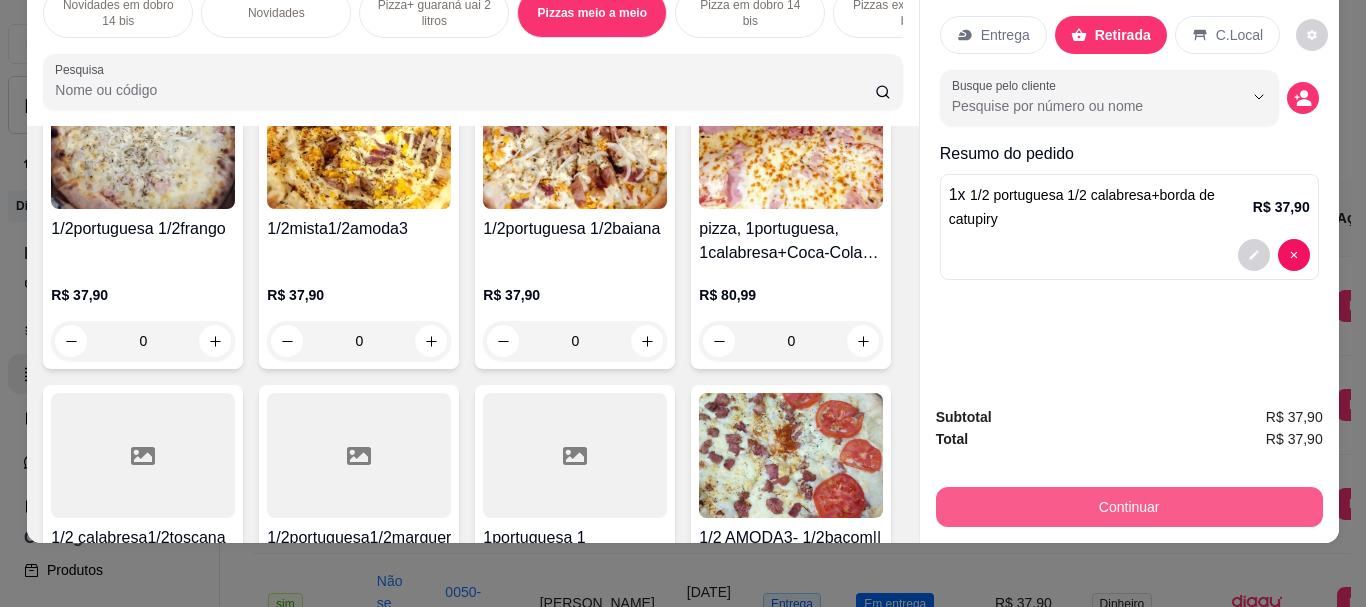 click on "Continuar" at bounding box center (1129, 507) 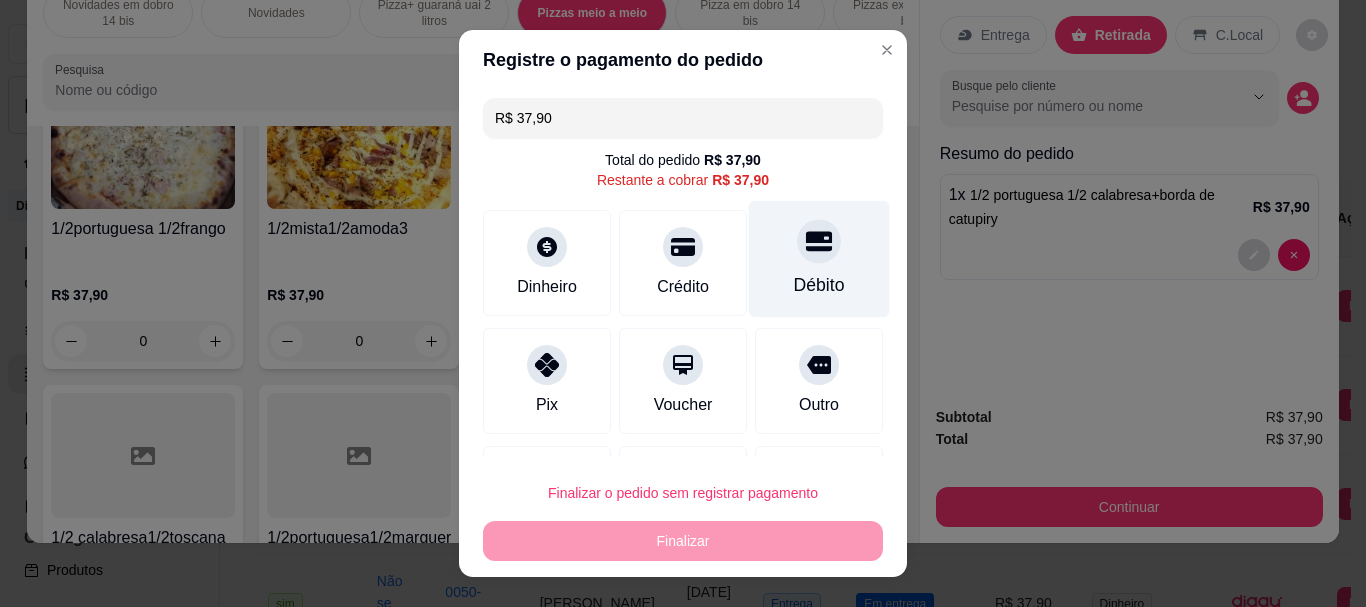 click on "Débito" at bounding box center (819, 259) 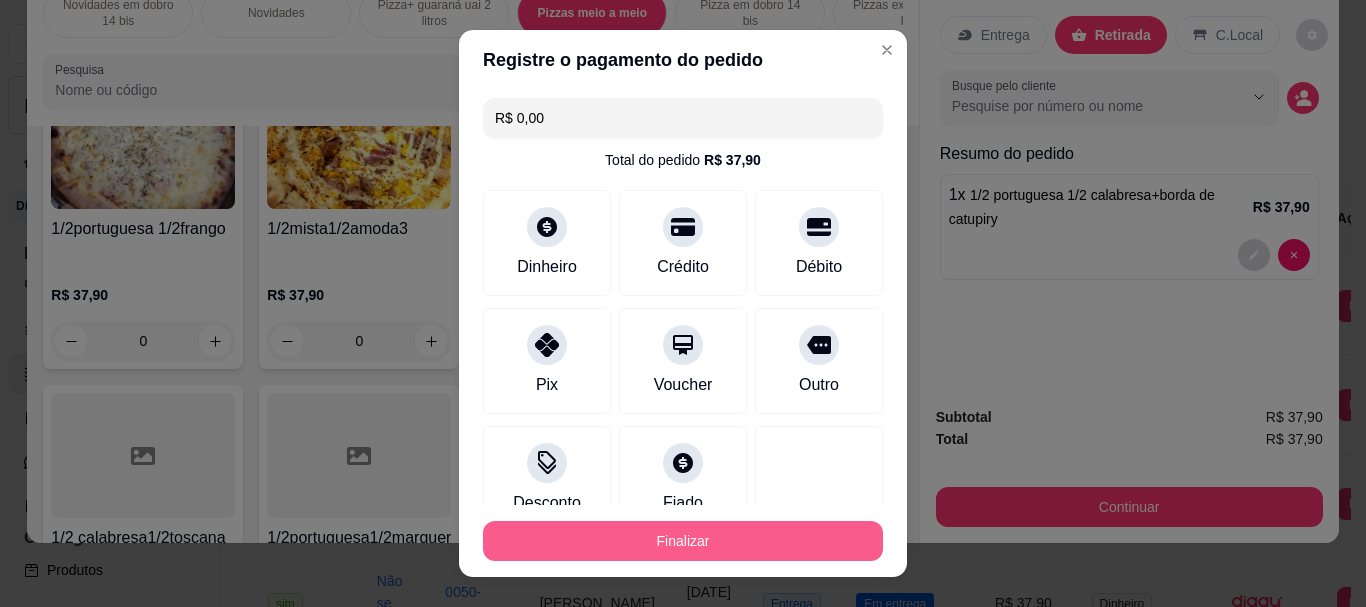 click on "Finalizar" at bounding box center (683, 541) 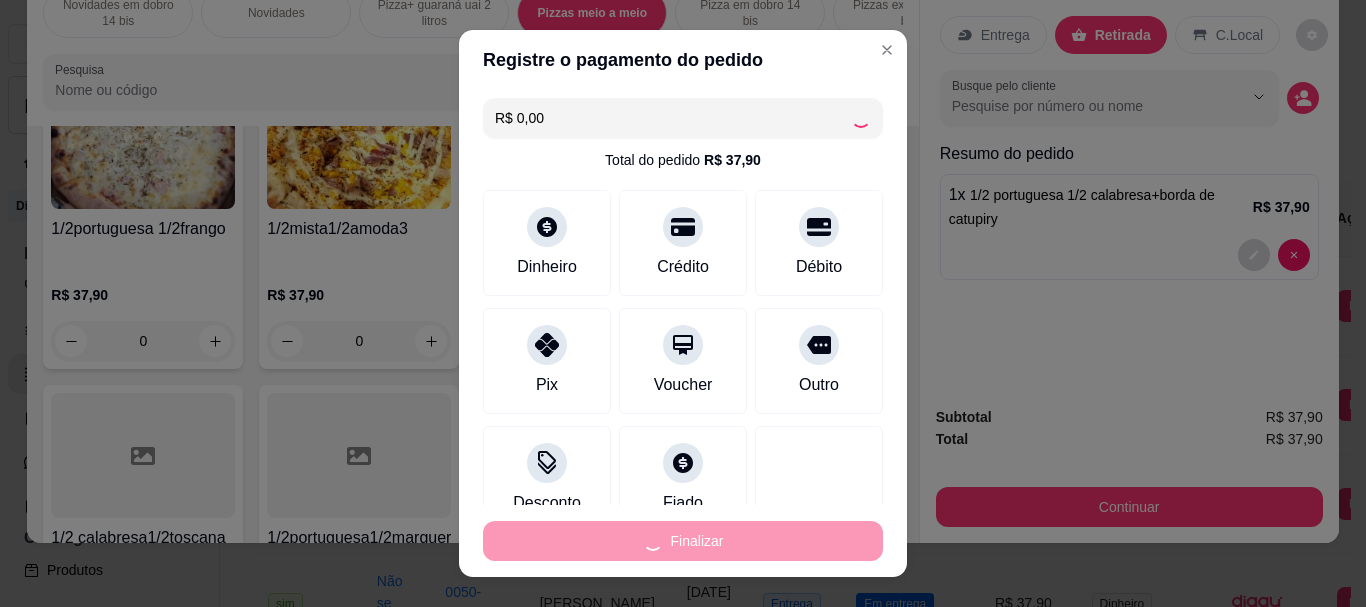 type on "0" 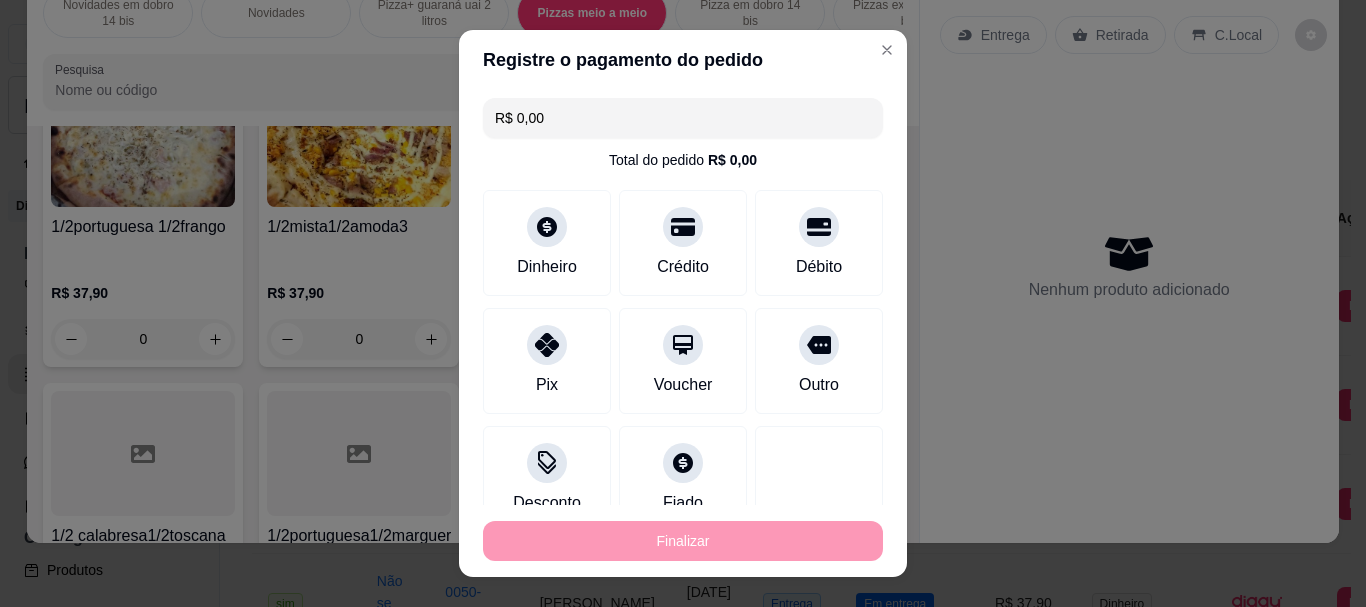type on "-R$ 37,90" 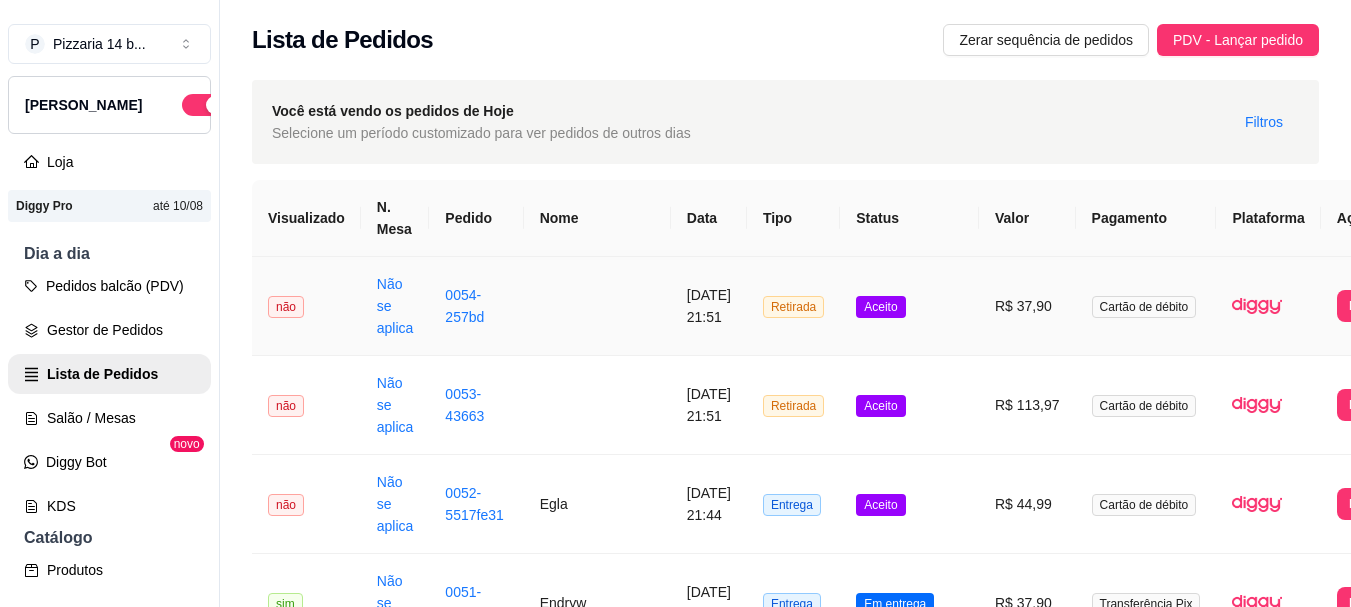 click at bounding box center [597, 306] 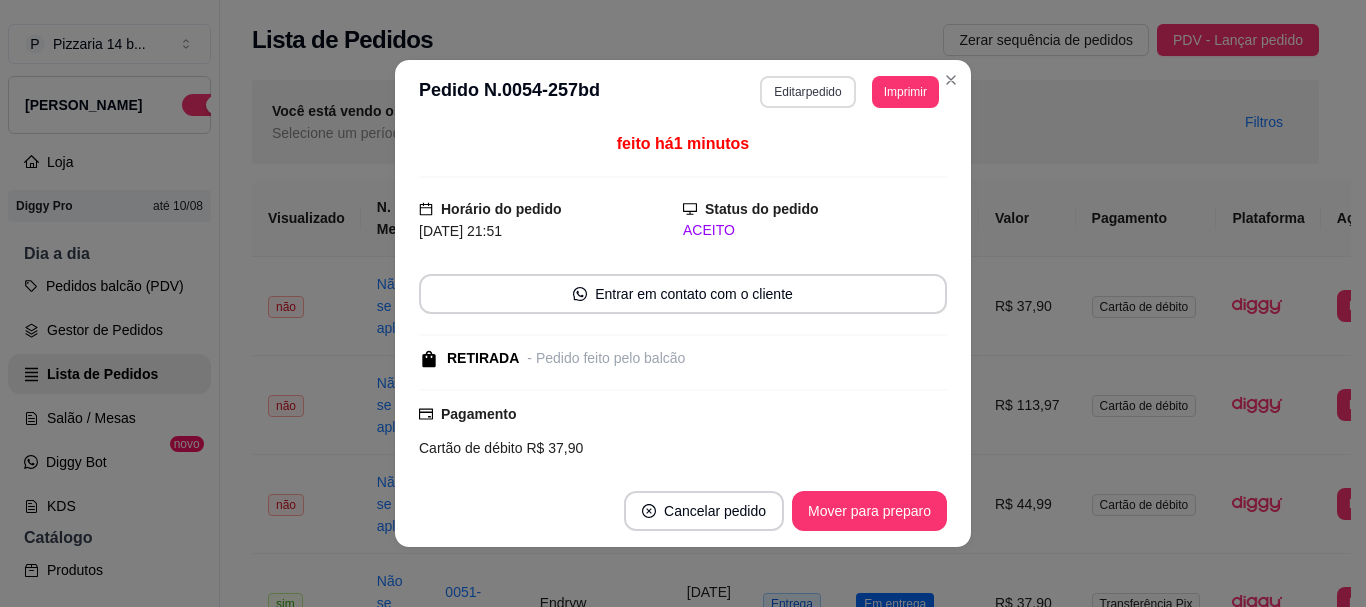 click on "Editar  pedido" at bounding box center [807, 92] 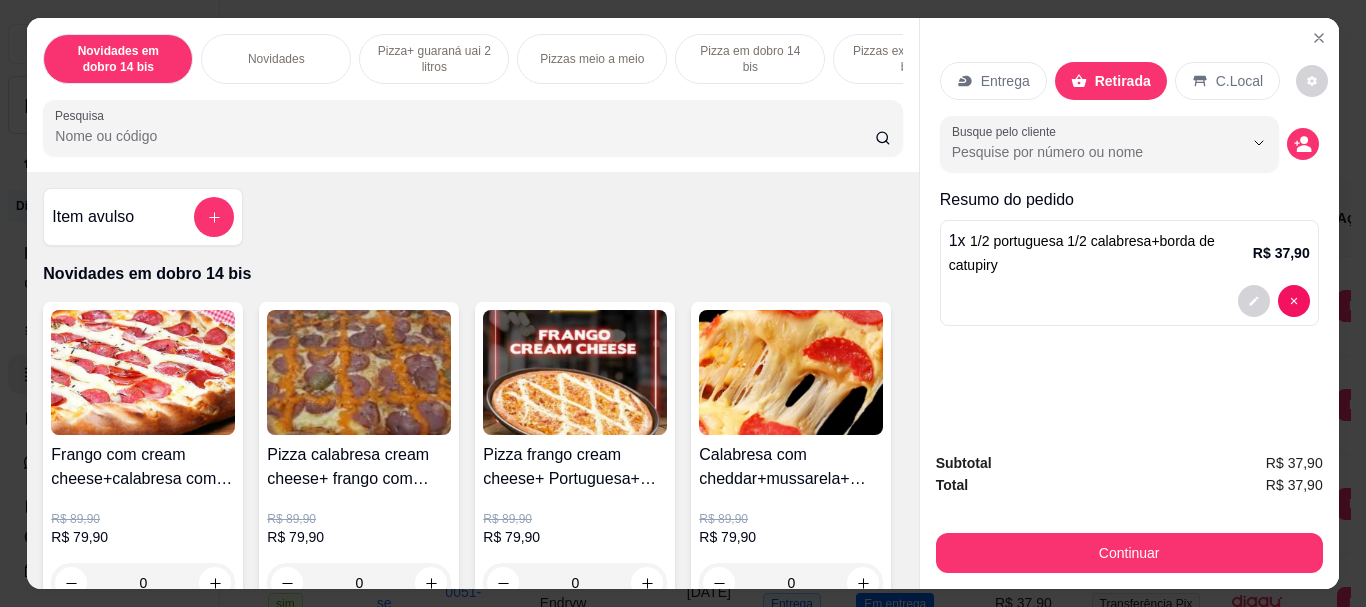 click on "1 x   1/2 portuguesa 1/2 calabresa+borda de catupiry" at bounding box center (1101, 253) 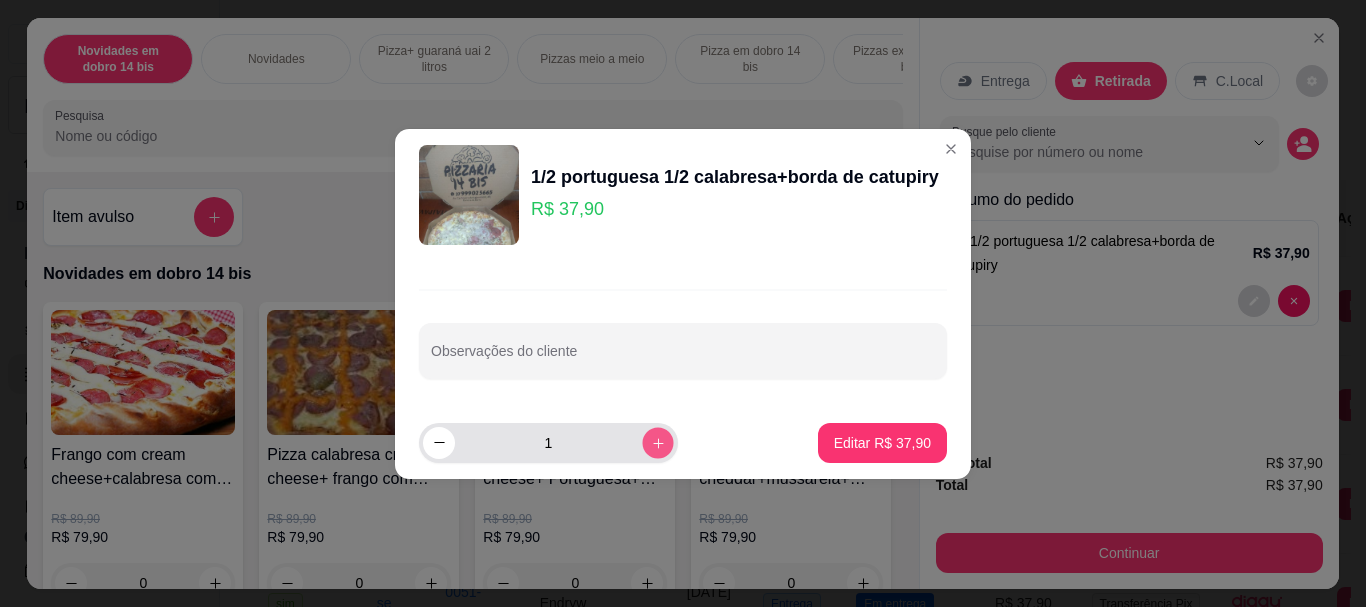 click 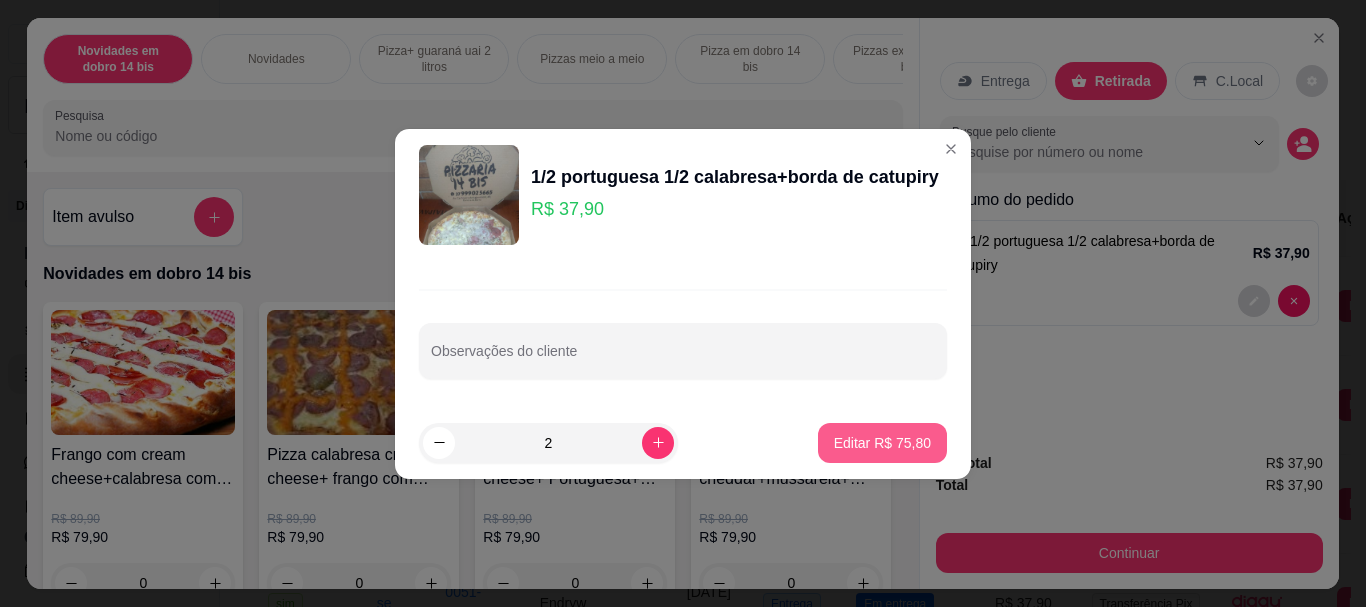 click on "Editar   R$ 75,80" at bounding box center [882, 443] 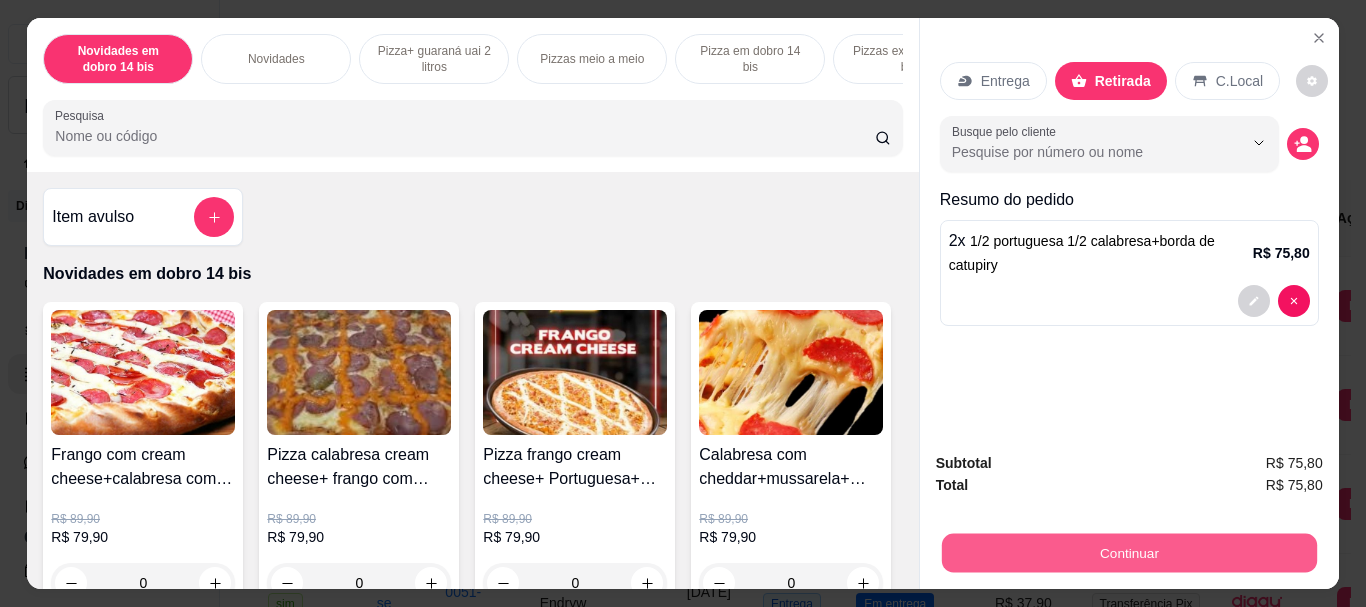 click on "Continuar" at bounding box center (1128, 552) 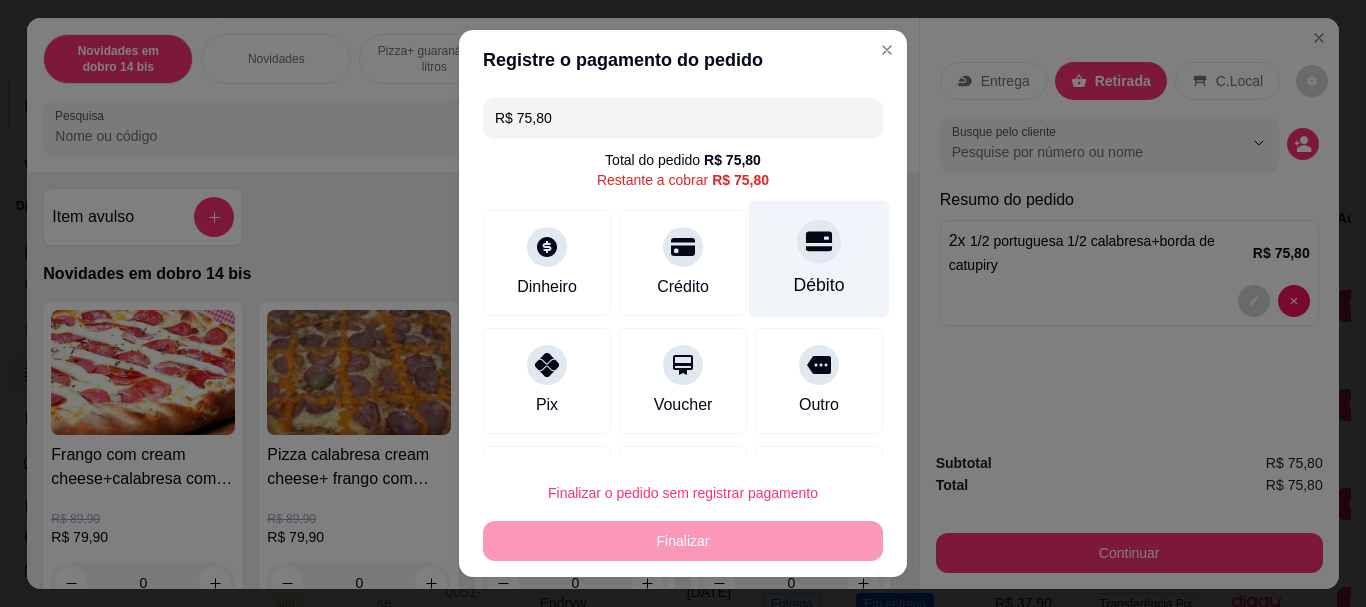 drag, startPoint x: 778, startPoint y: 246, endPoint x: 772, endPoint y: 290, distance: 44.407207 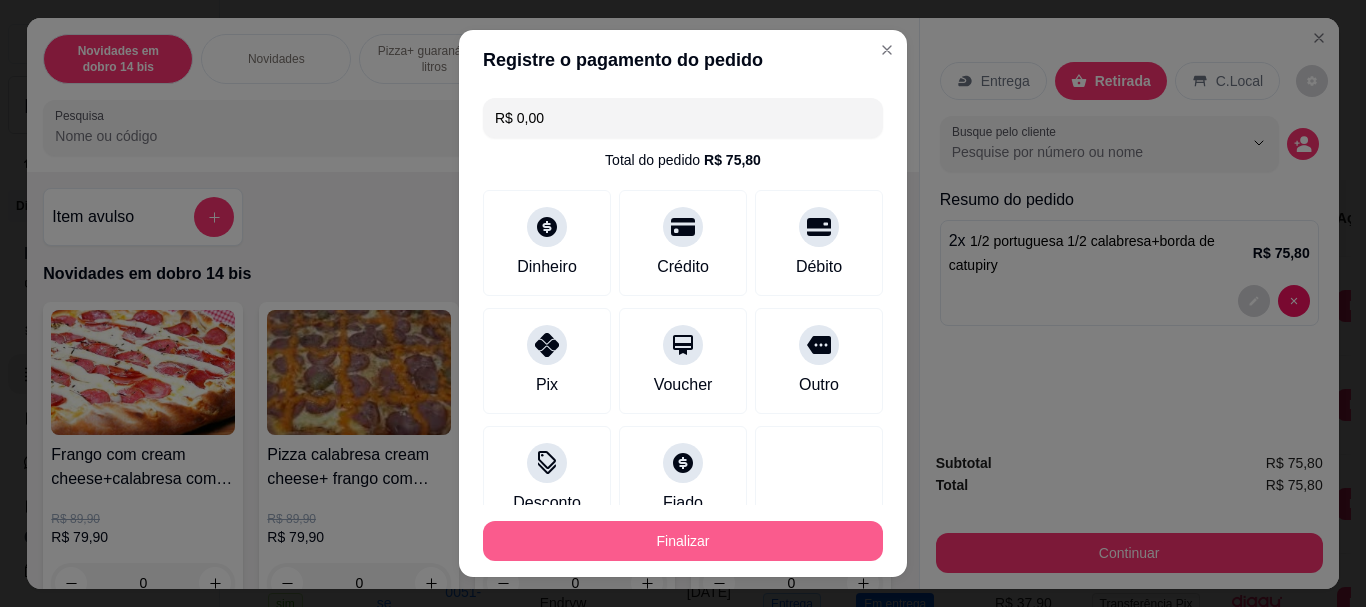 click on "Registre o pagamento do pedido R$ 0,00 Total do pedido   R$ 75,80 Dinheiro Crédito Débito Pix Voucher Outro Desconto Fiado Pagamento registrados Cartão de débito R$ 75,80 Finalizar" at bounding box center [683, 303] 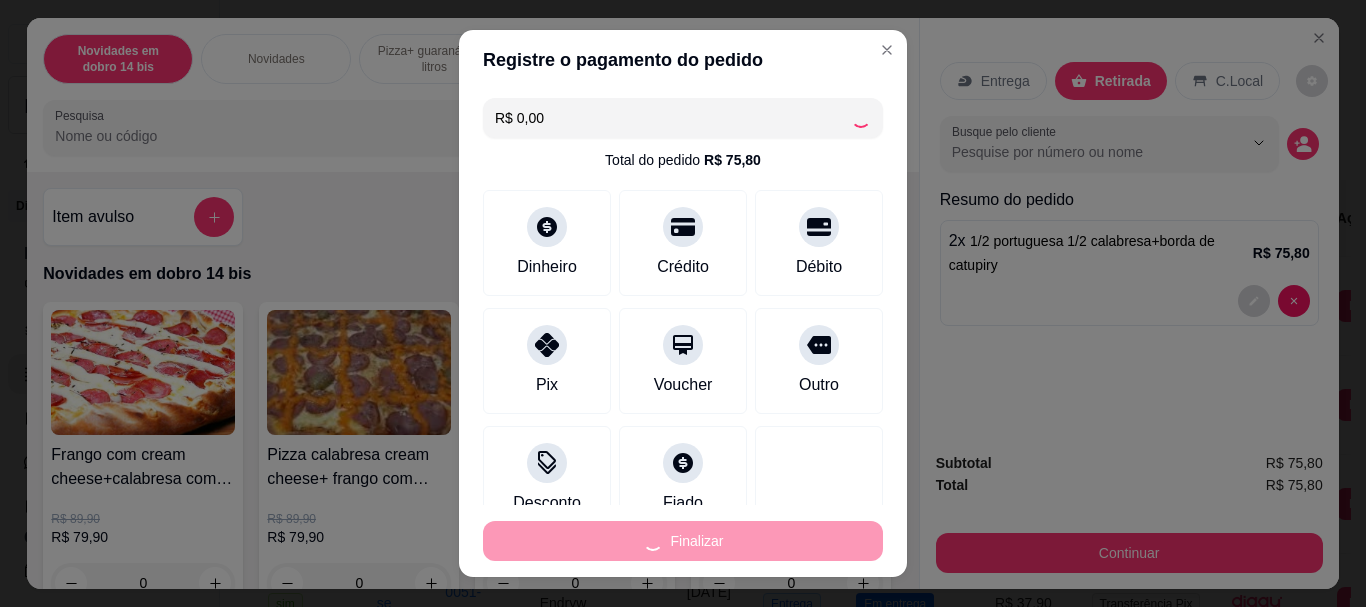 type on "0" 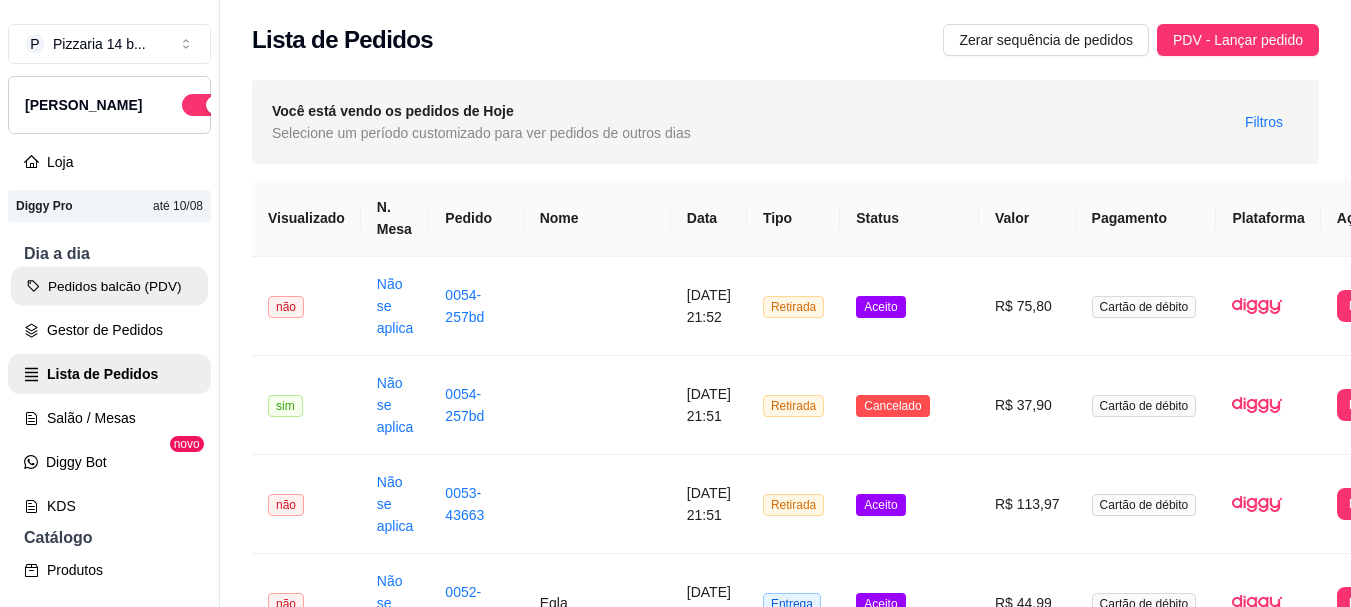 click on "Pedidos balcão (PDV)" at bounding box center [109, 286] 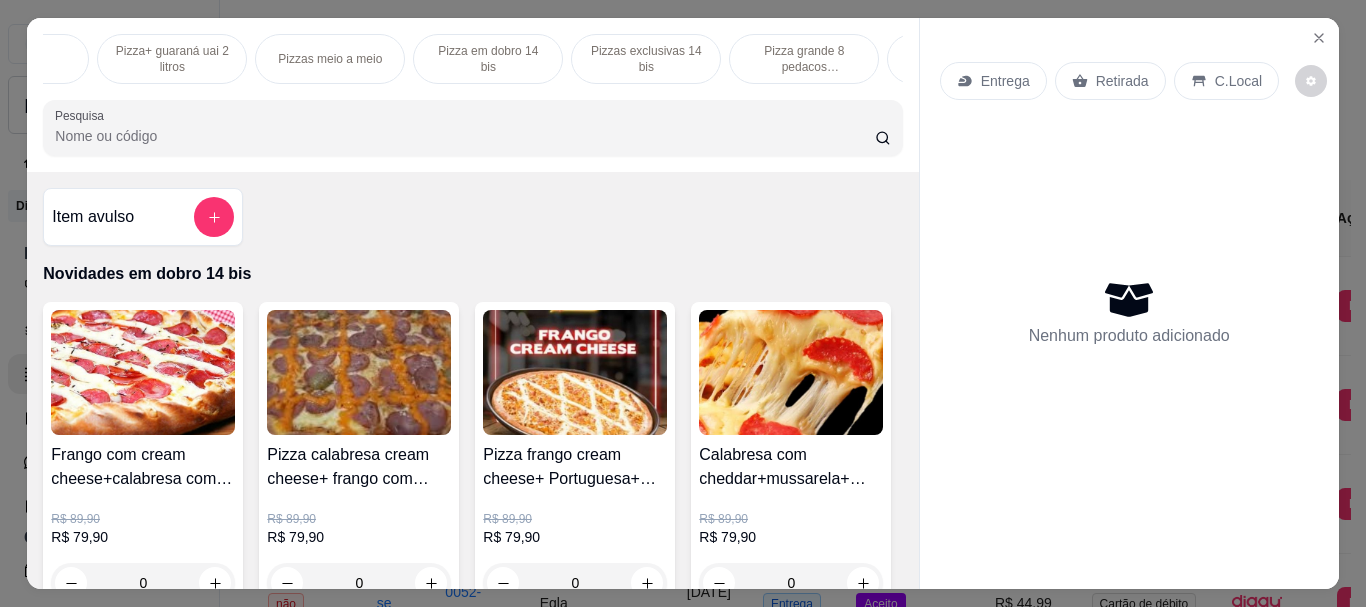 scroll, scrollTop: 0, scrollLeft: 280, axis: horizontal 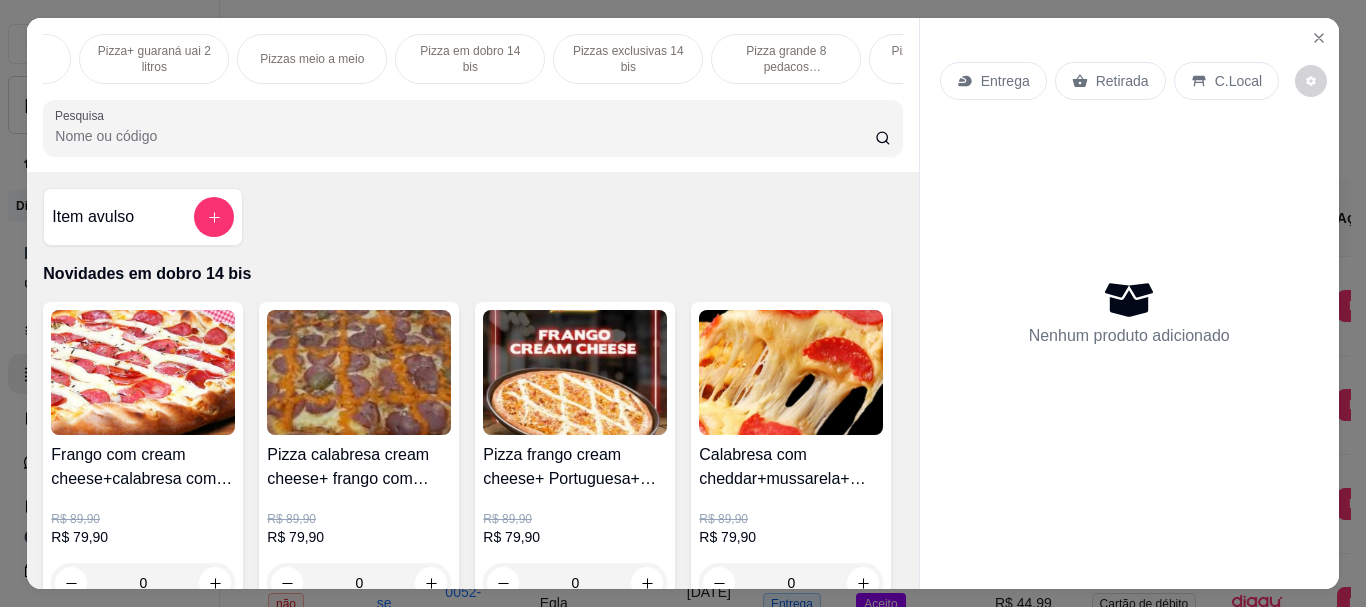 click on "Pizza grande 8 pedacos promocionais" at bounding box center (786, 59) 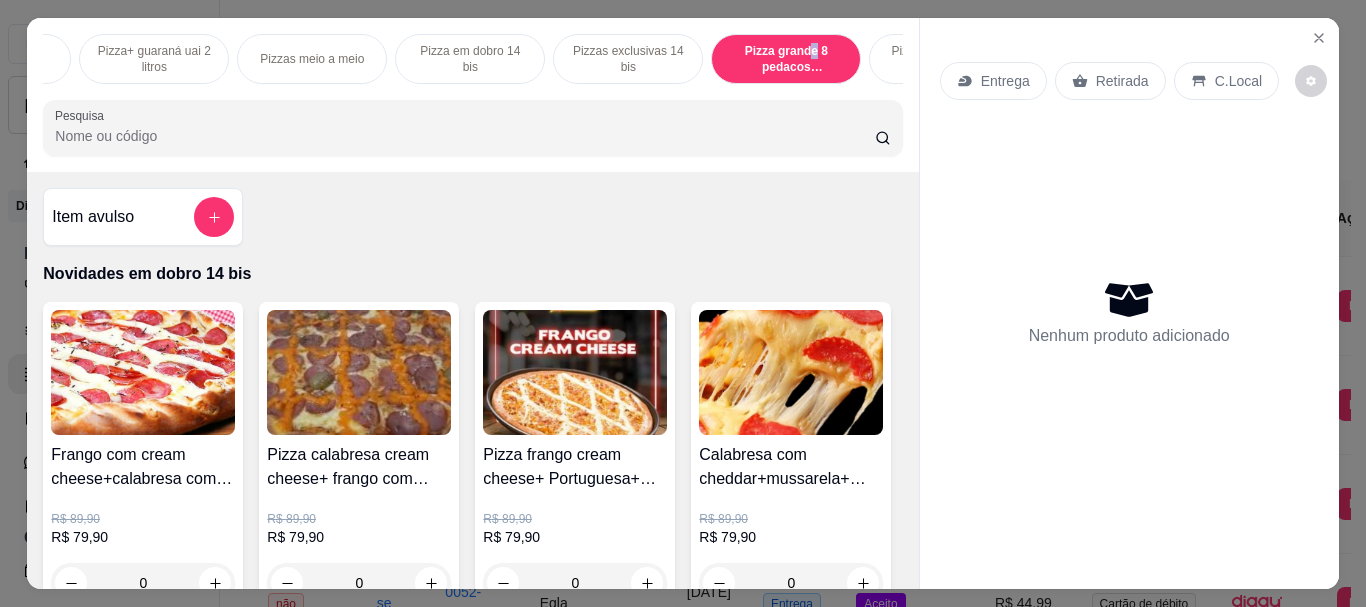 scroll, scrollTop: 7975, scrollLeft: 0, axis: vertical 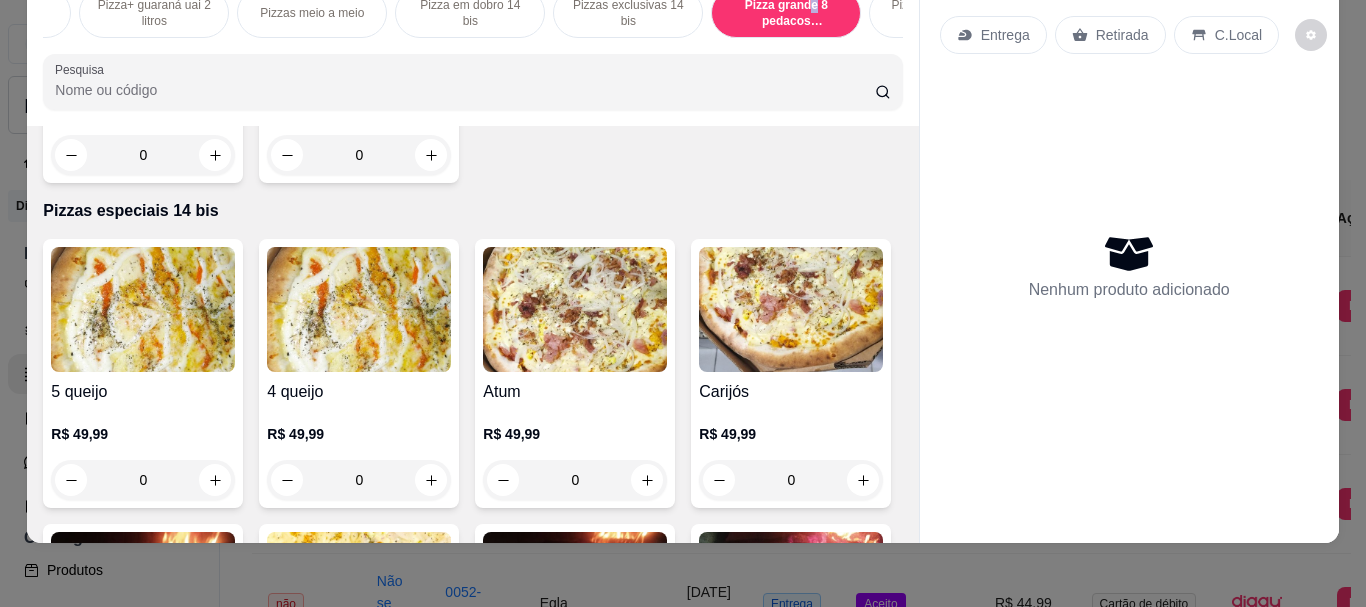 click 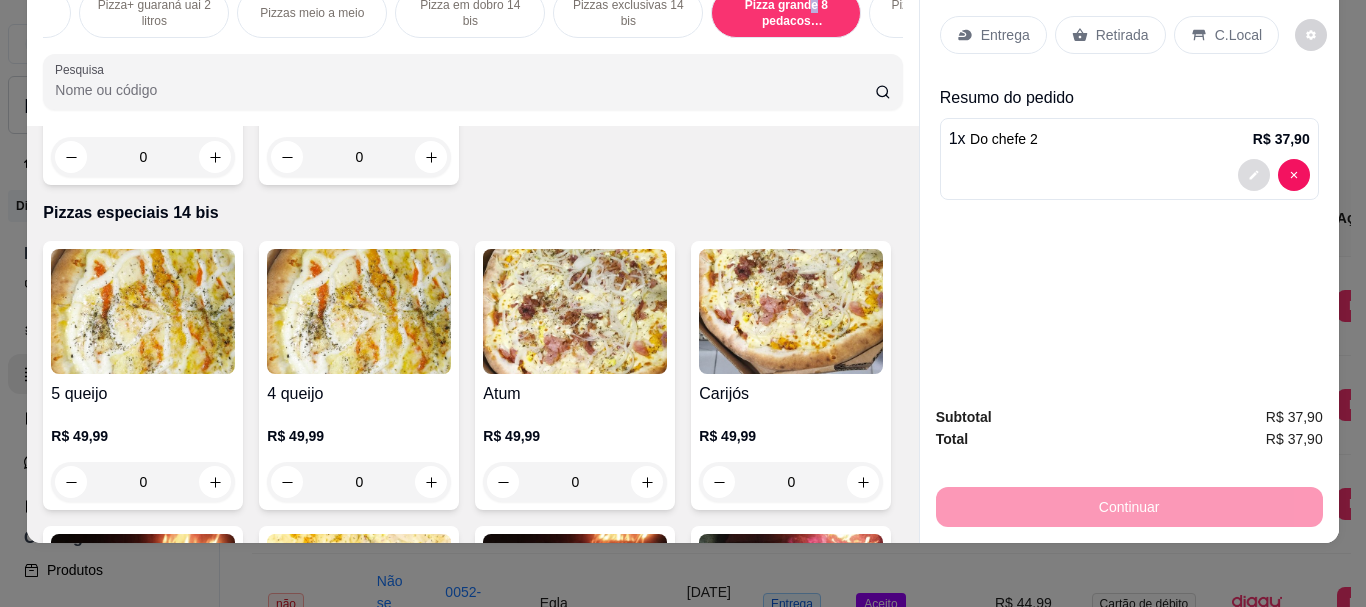 click at bounding box center (1254, 175) 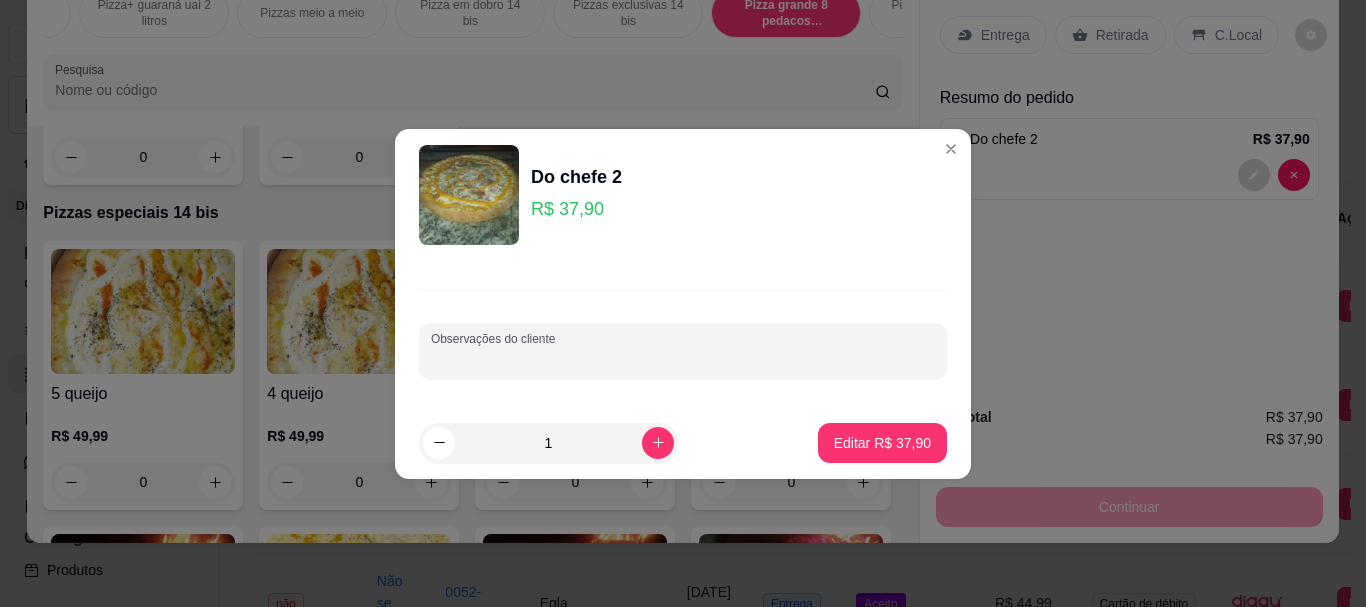 click on "Observações do cliente" at bounding box center (683, 359) 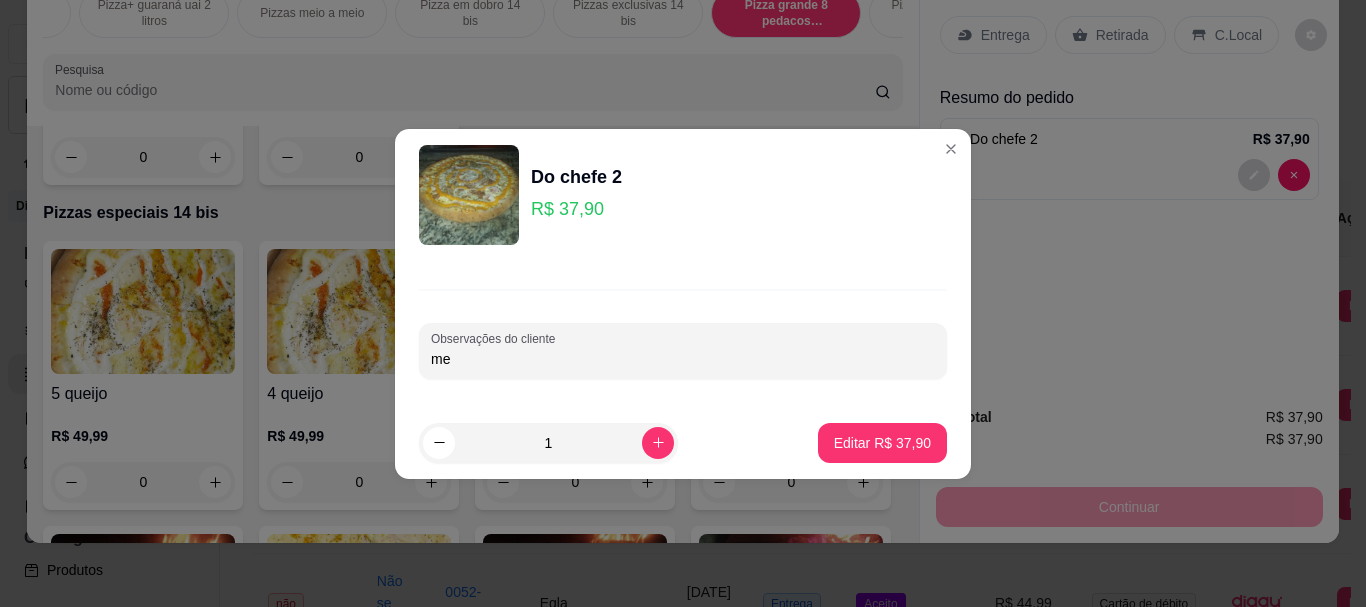 type on "m" 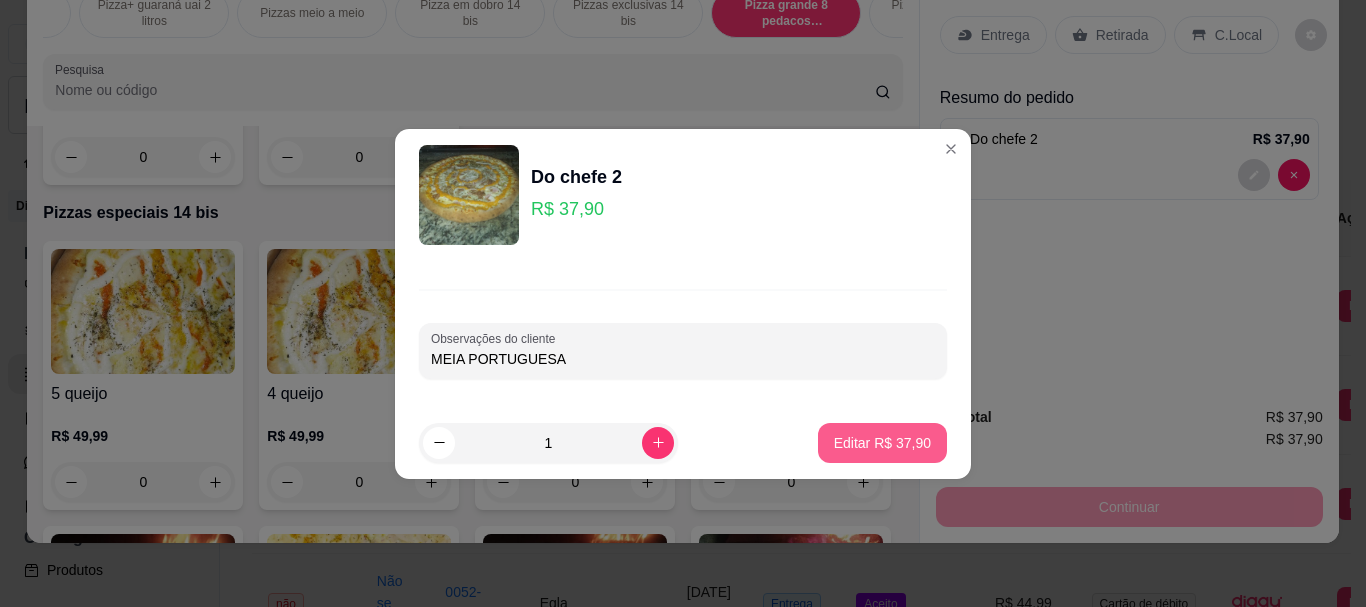 type on "MEIA PORTUGUESA" 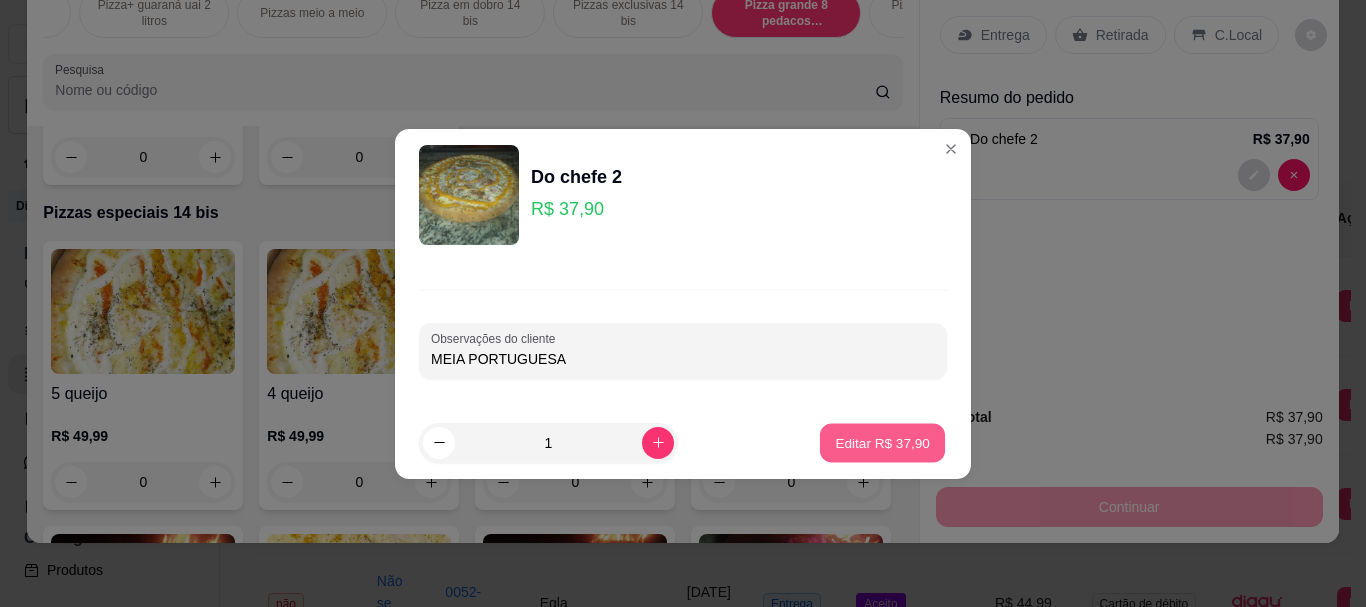click on "Editar   R$ 37,90" at bounding box center [882, 442] 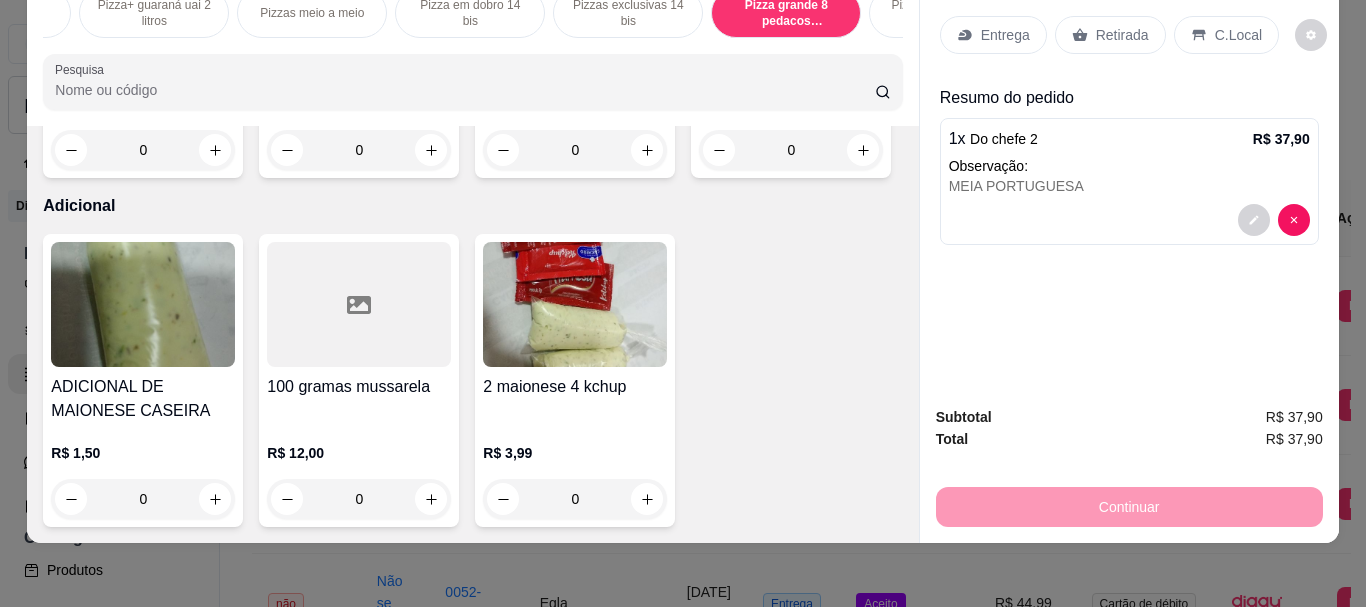 scroll, scrollTop: 10875, scrollLeft: 0, axis: vertical 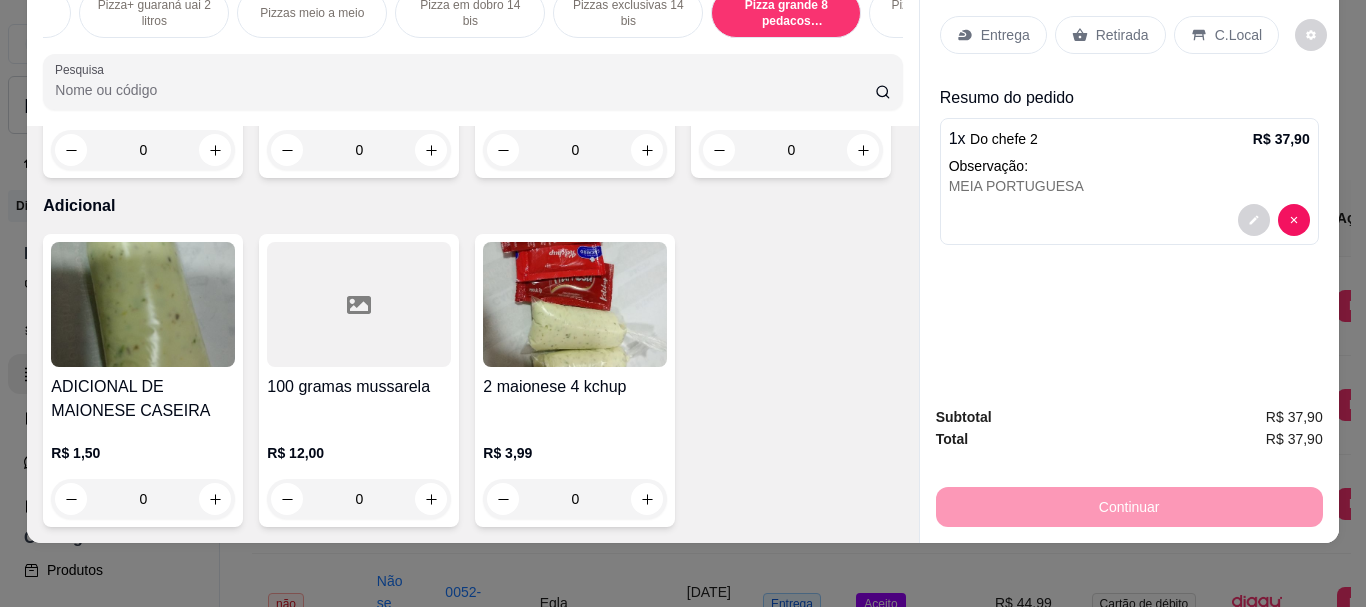 click 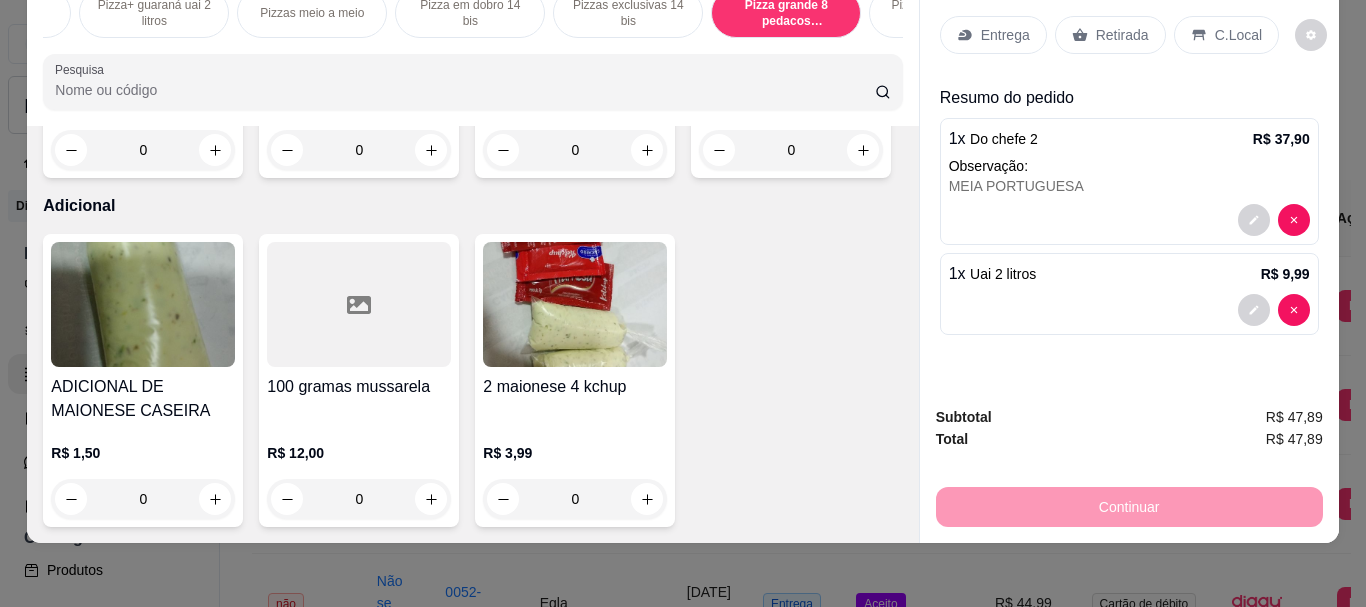 click on "Retirada" at bounding box center [1122, 35] 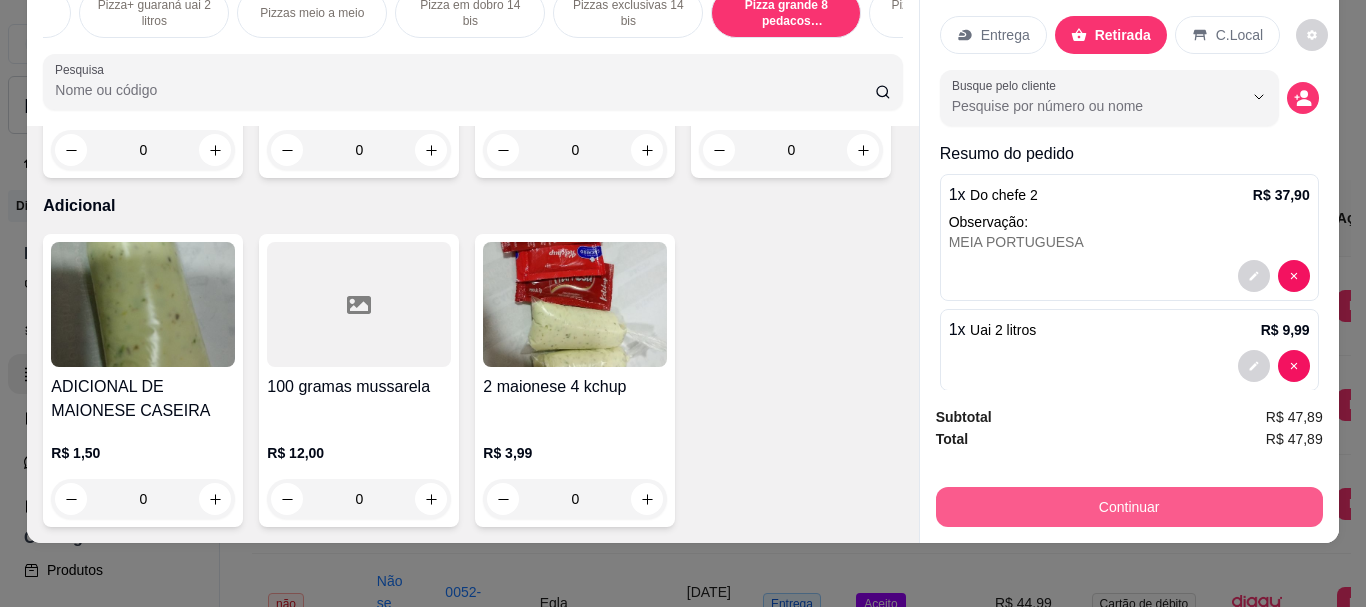 click on "Continuar" at bounding box center [1129, 507] 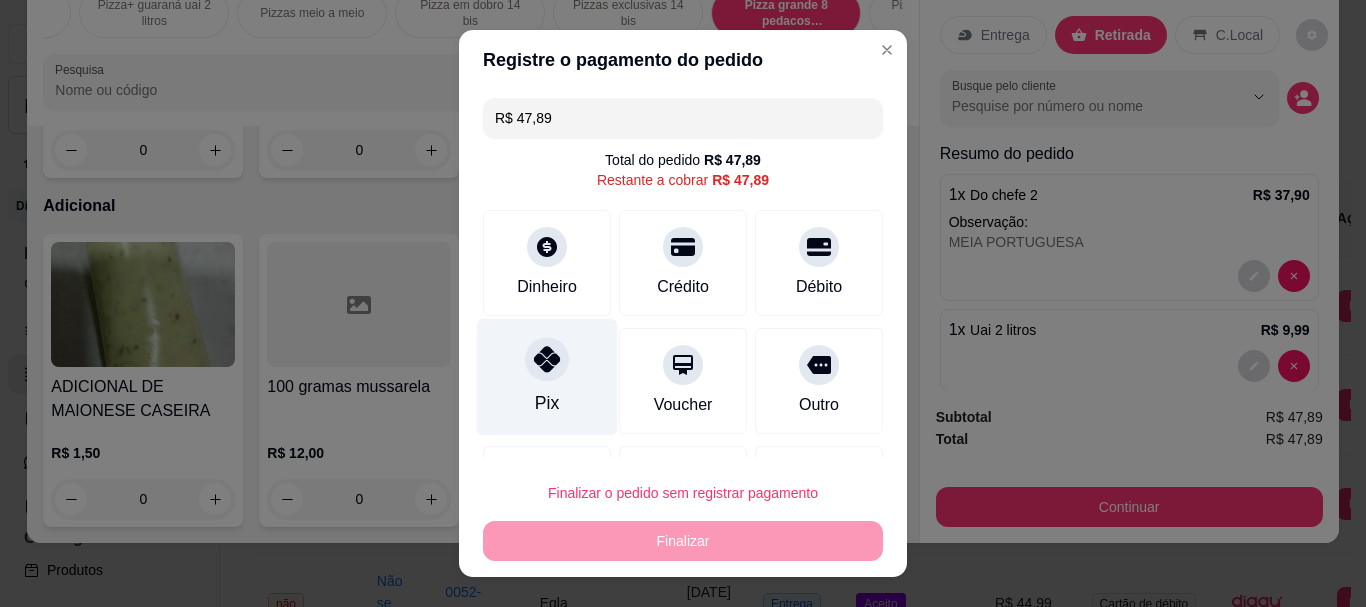 click 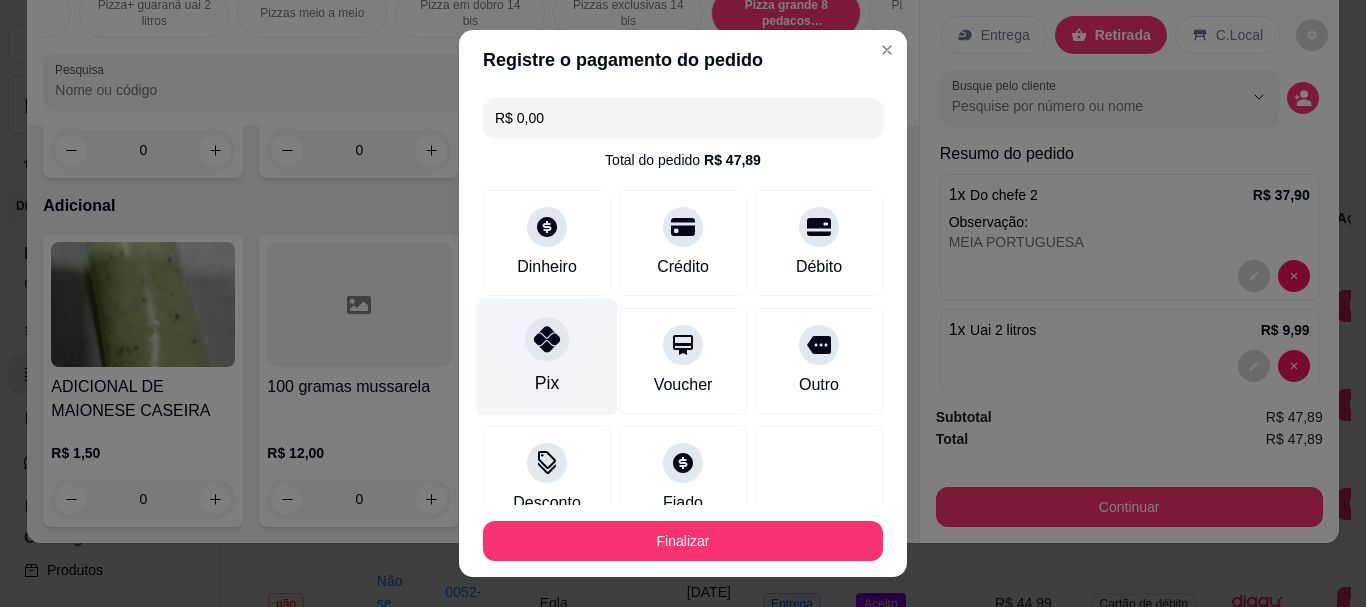 type on "R$ 0,00" 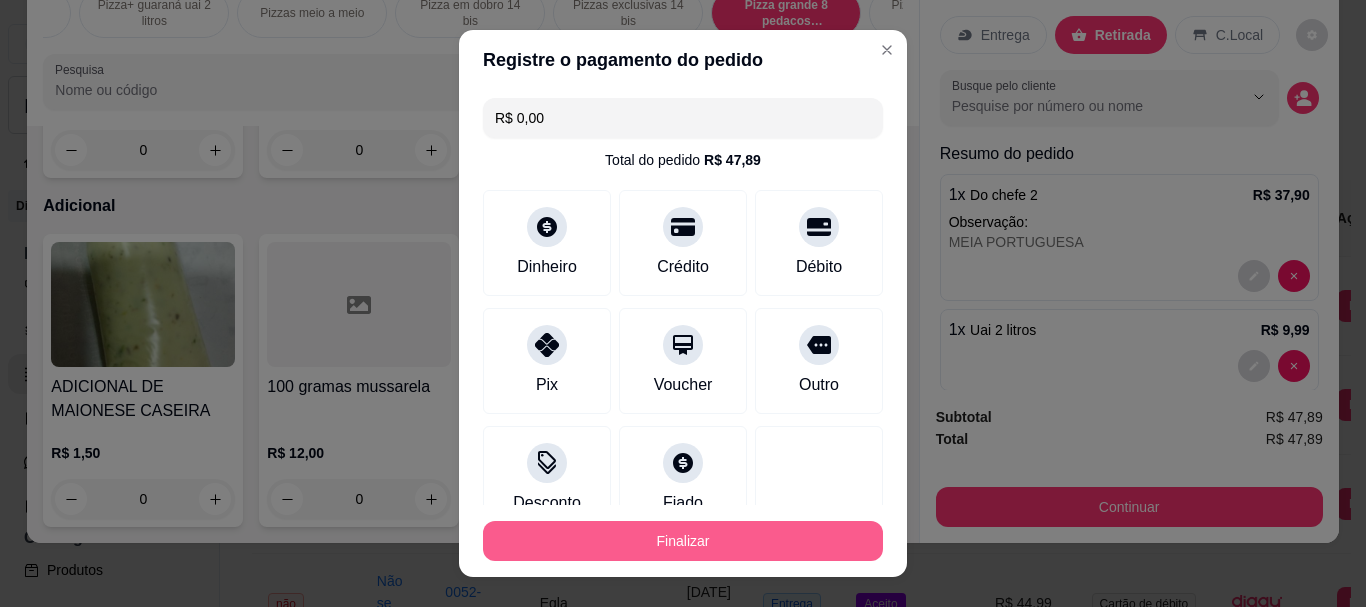 click on "Finalizar" at bounding box center (683, 541) 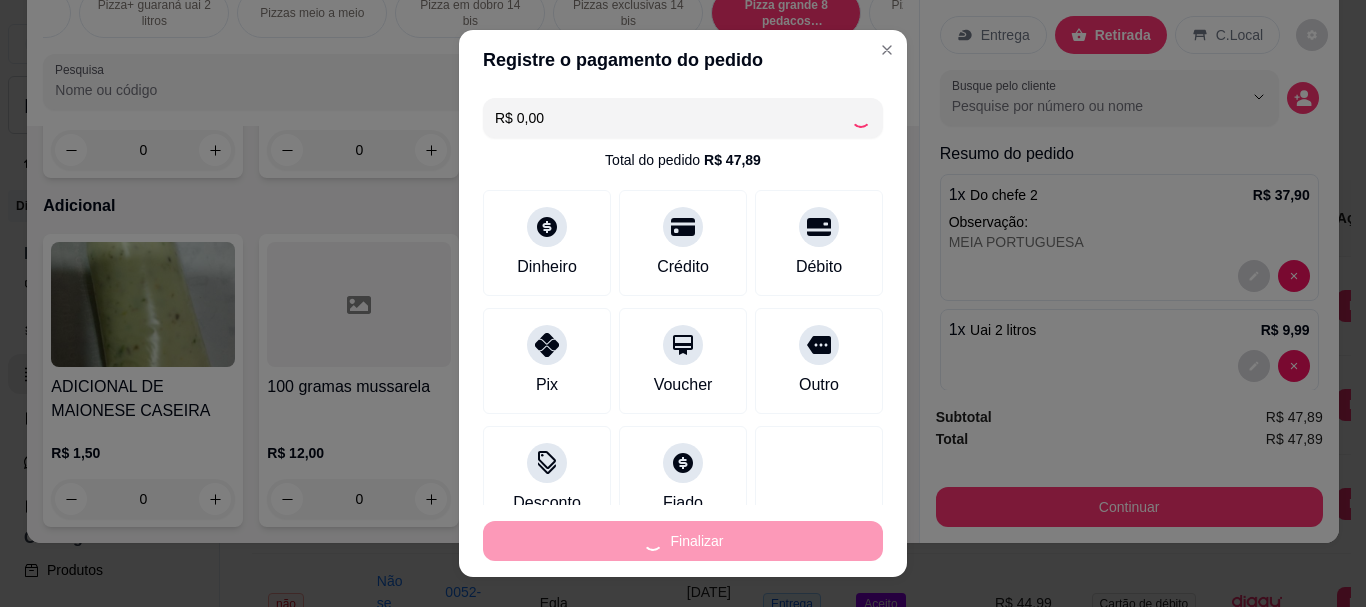 type on "0" 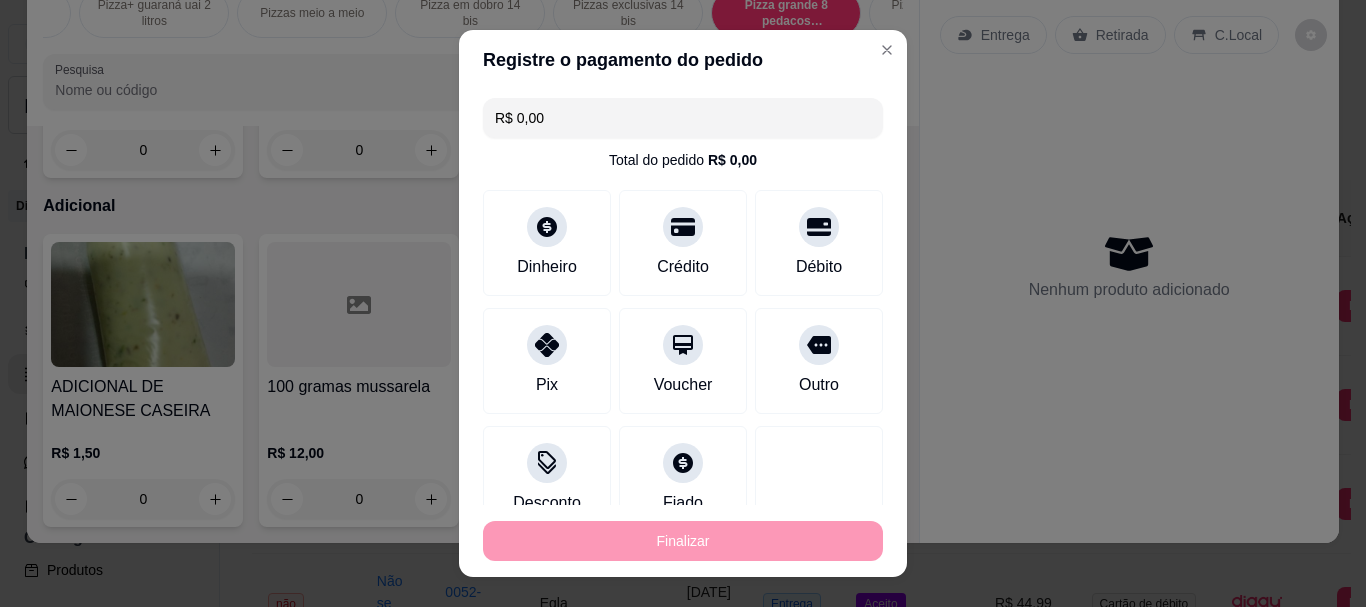 type on "-R$ 47,89" 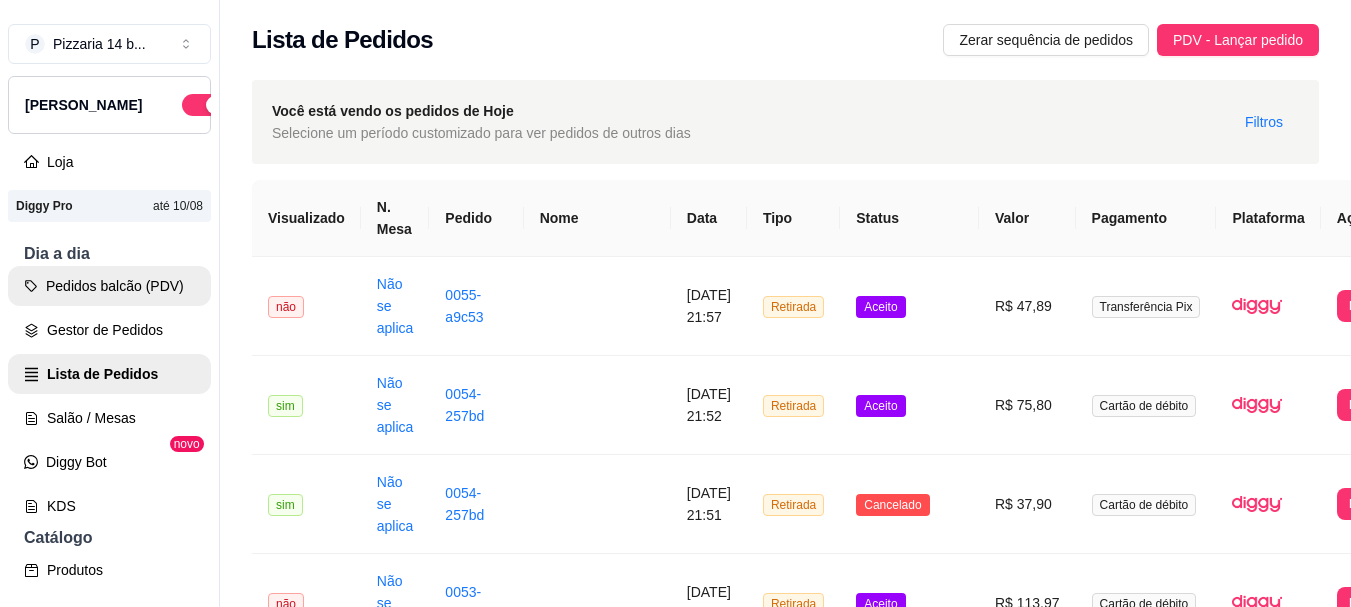 click on "Pedidos balcão (PDV)" at bounding box center [109, 286] 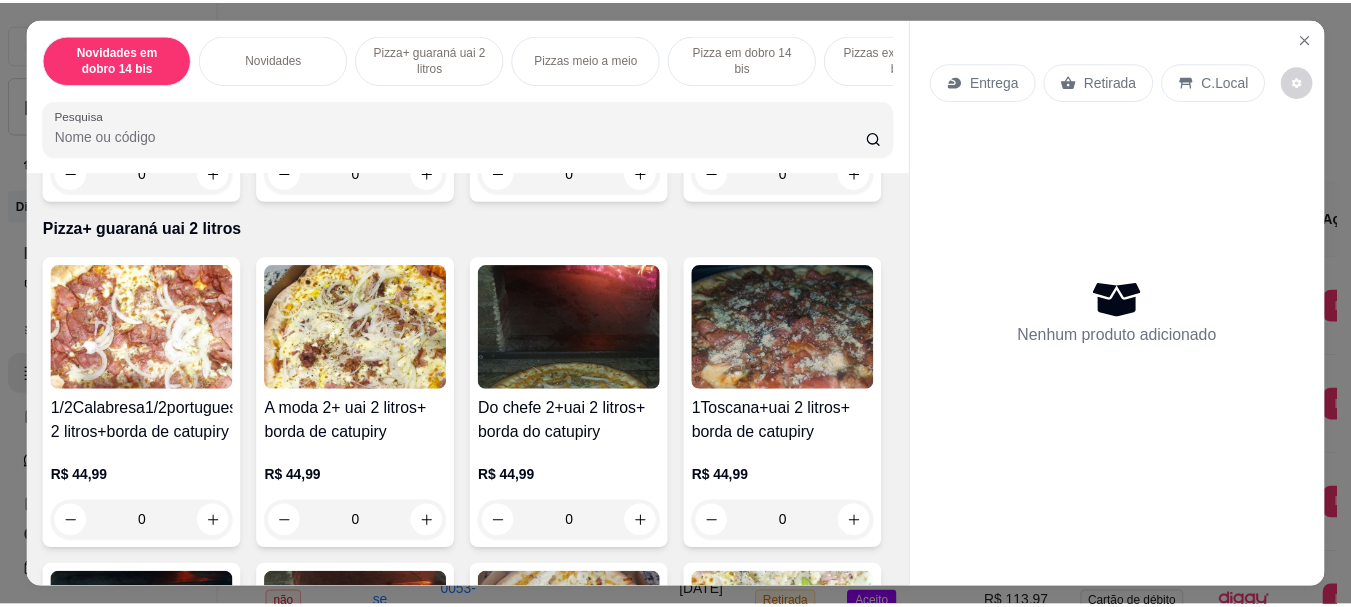 scroll, scrollTop: 1200, scrollLeft: 0, axis: vertical 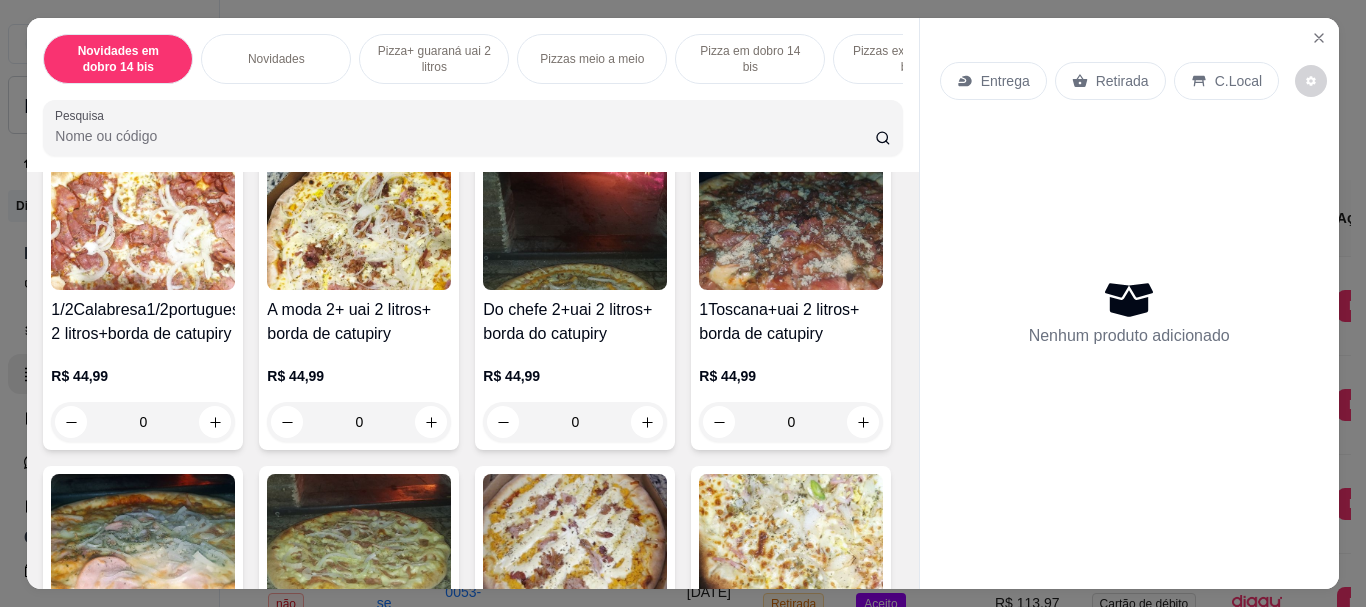 click at bounding box center (791, -138) 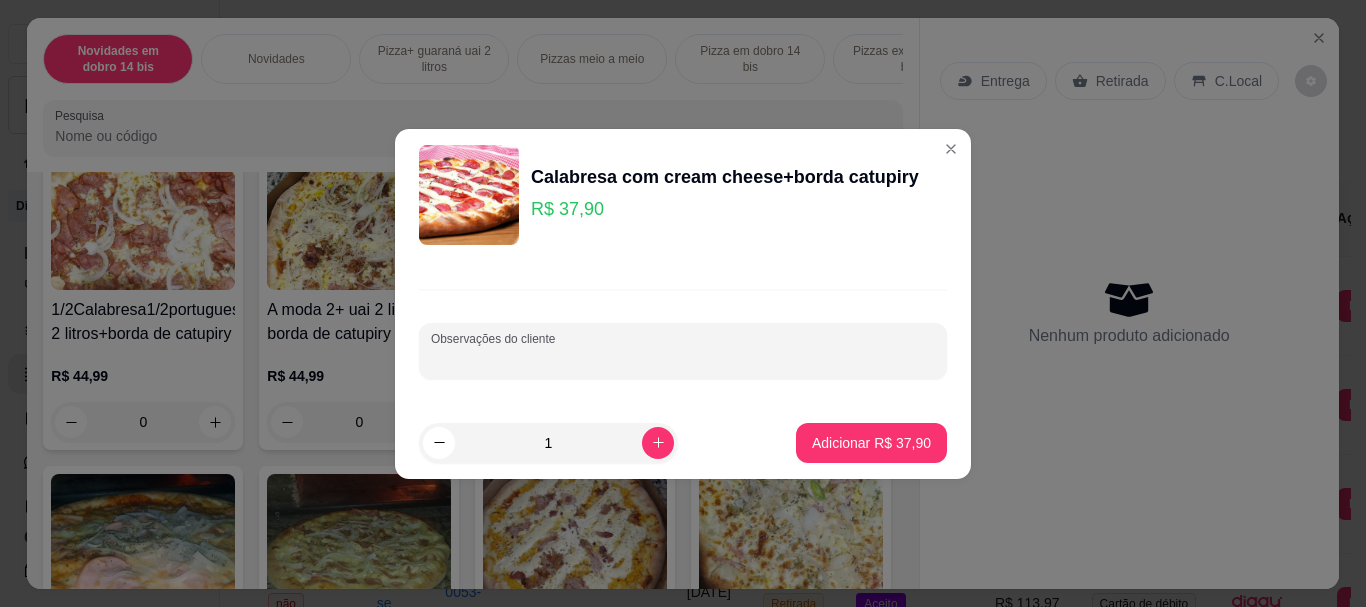 drag, startPoint x: 463, startPoint y: 351, endPoint x: 464, endPoint y: 379, distance: 28.01785 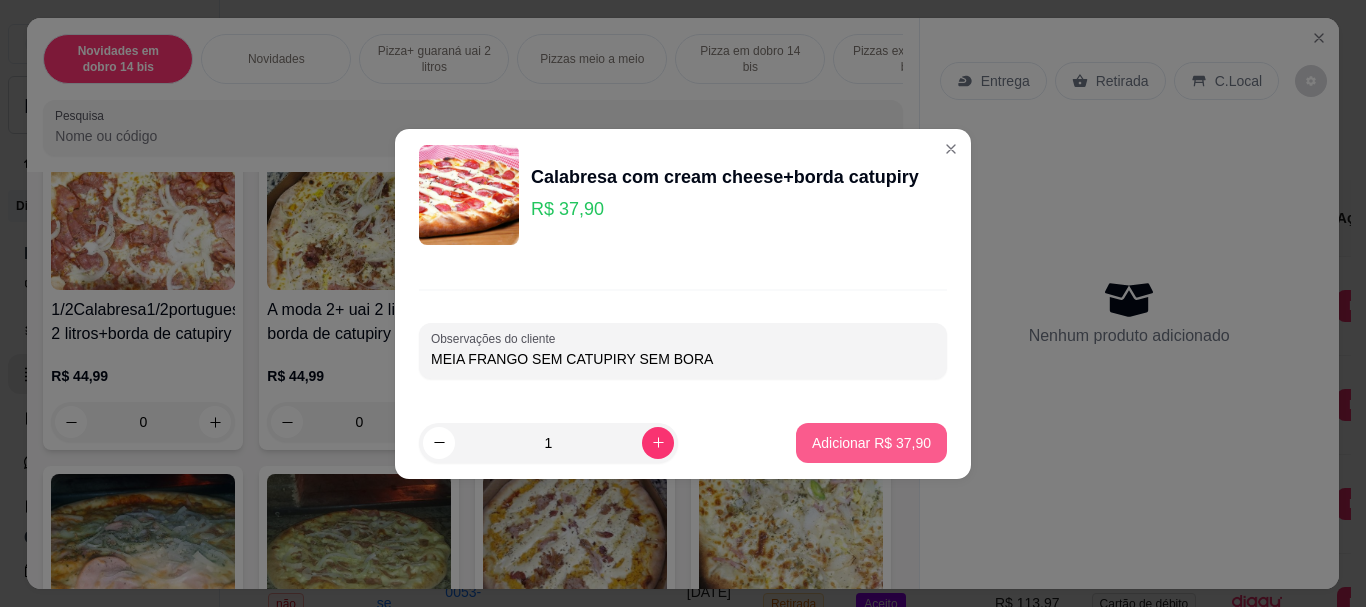 type on "MEIA FRANGO SEM CATUPIRY SEM BORA" 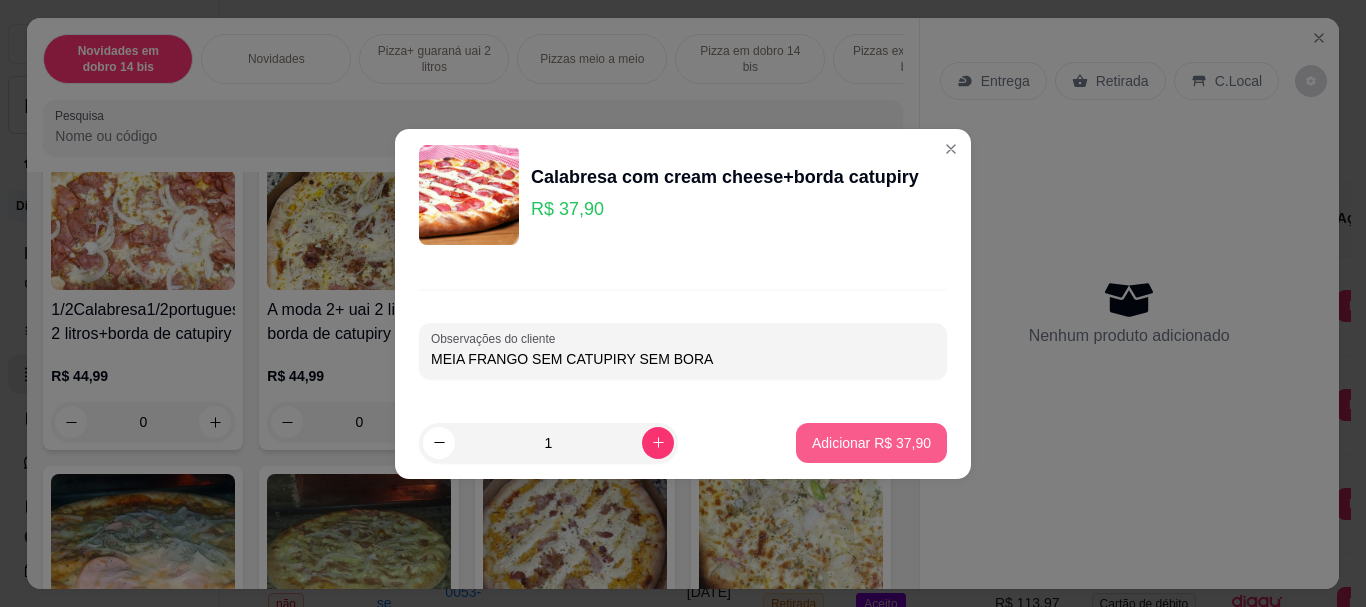 click on "Adicionar   R$ 37,90" at bounding box center (871, 443) 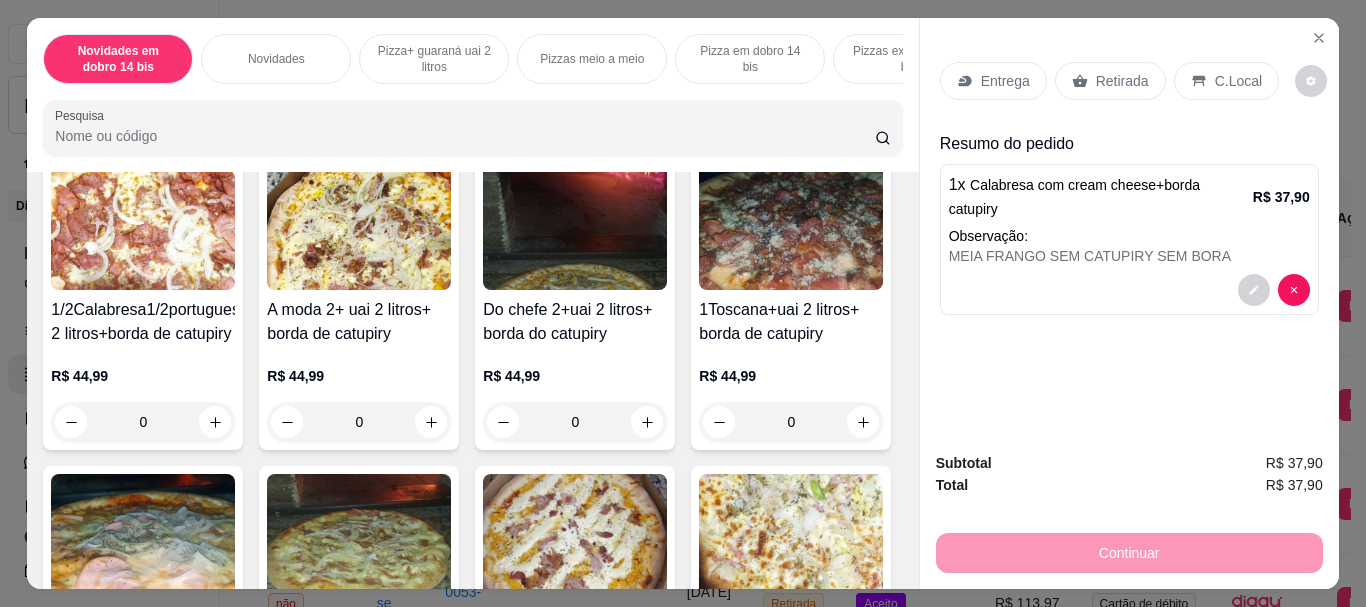click on "Retirada" at bounding box center [1122, 81] 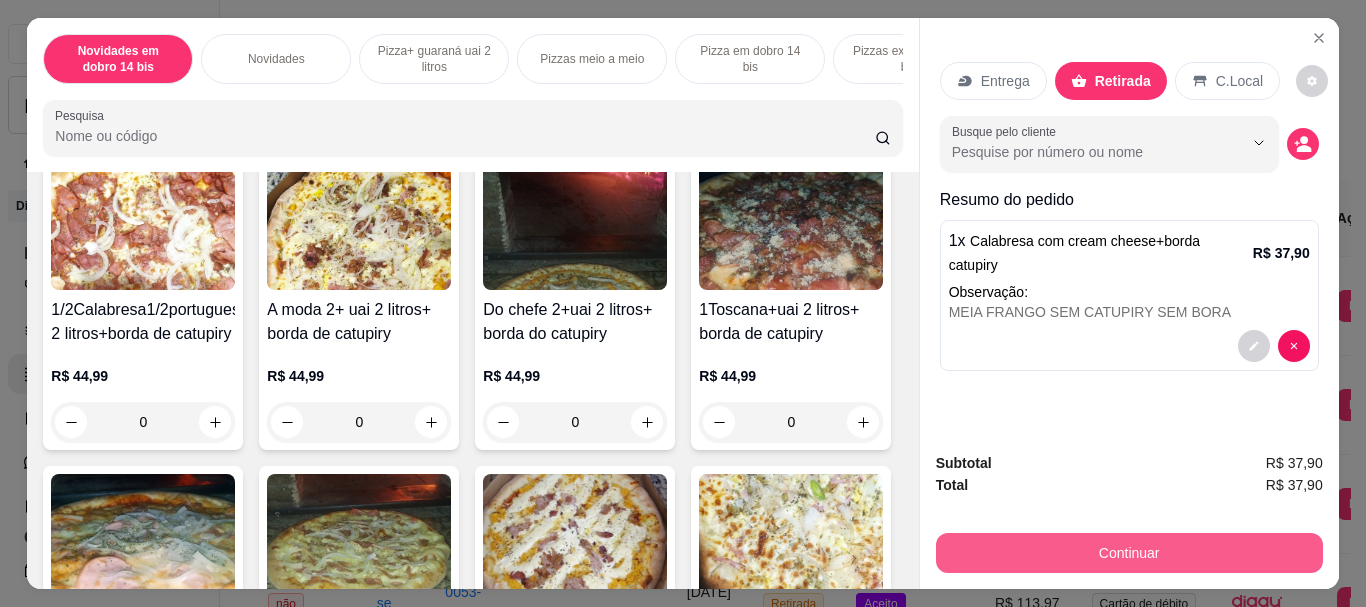 click on "Continuar" at bounding box center [1129, 553] 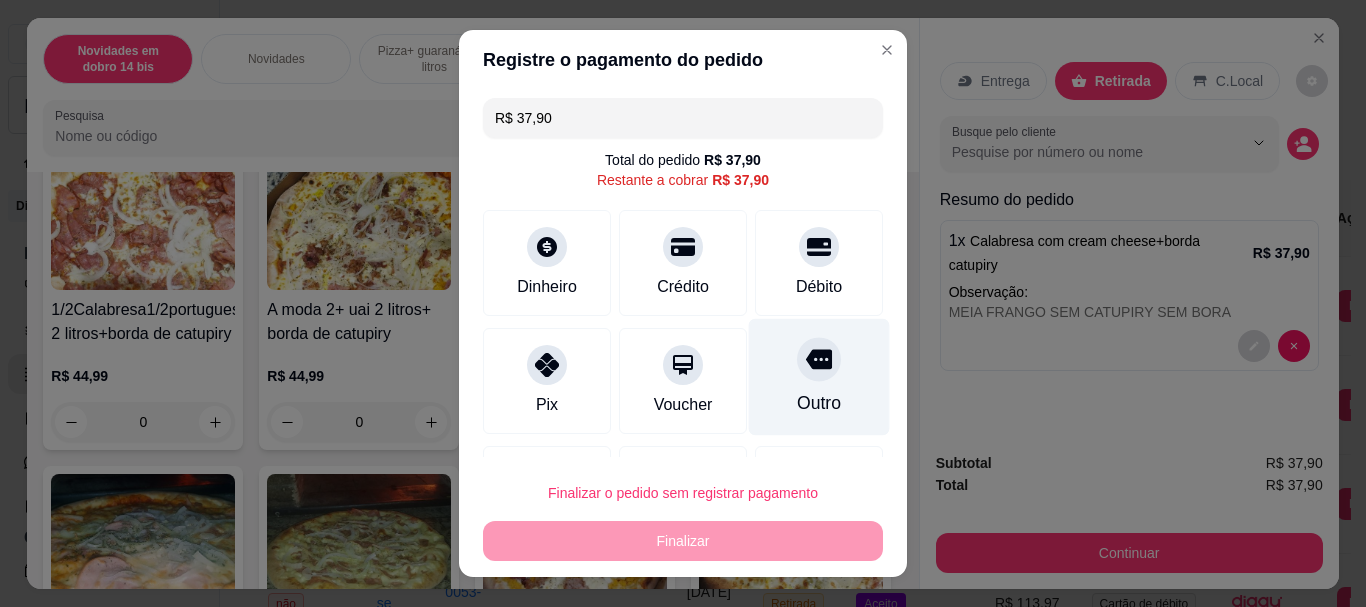 drag, startPoint x: 803, startPoint y: 258, endPoint x: 797, endPoint y: 324, distance: 66.27216 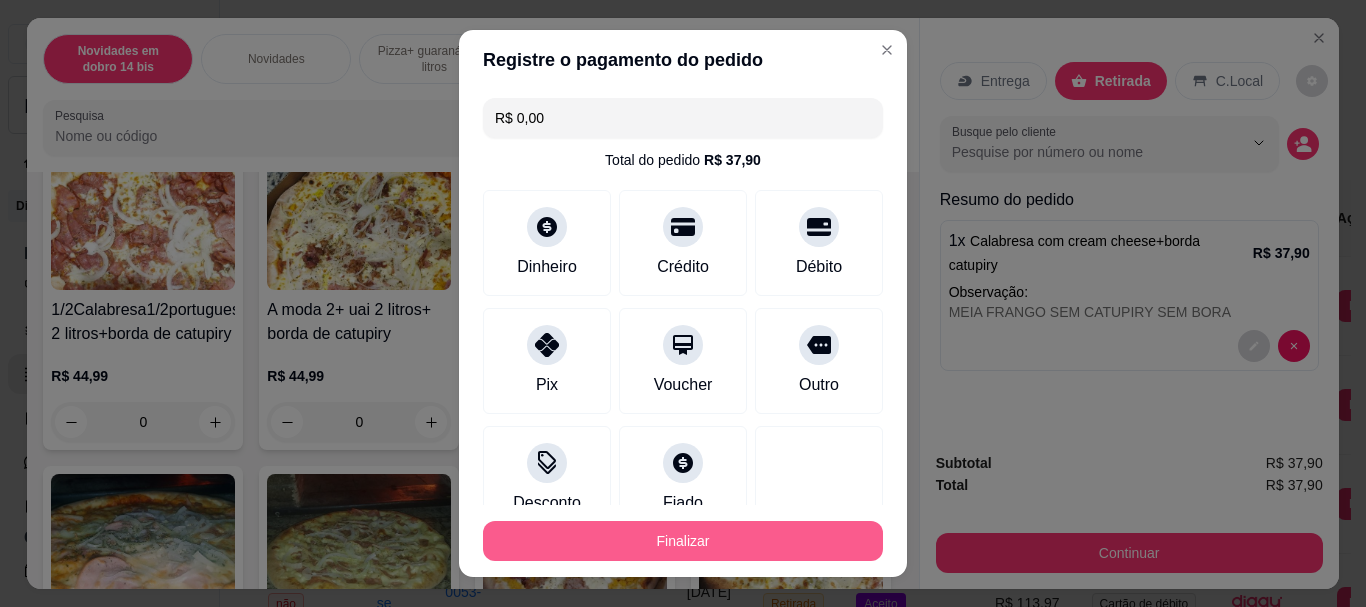 click on "Finalizar" at bounding box center (683, 541) 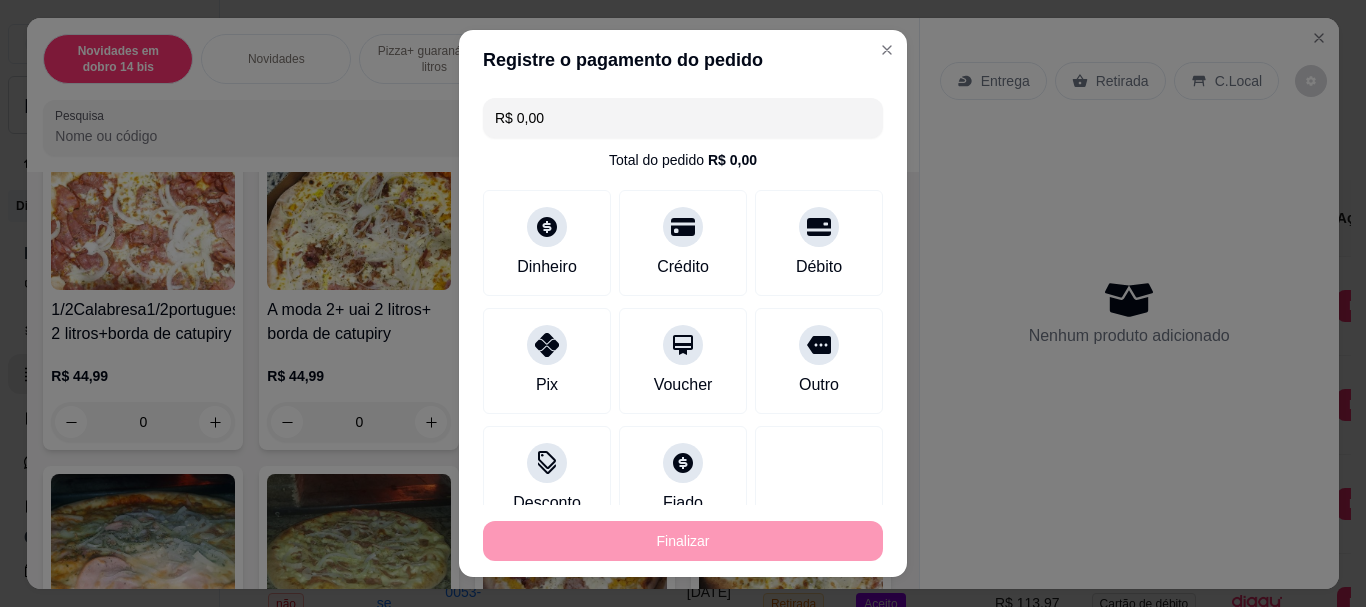type on "-R$ 37,90" 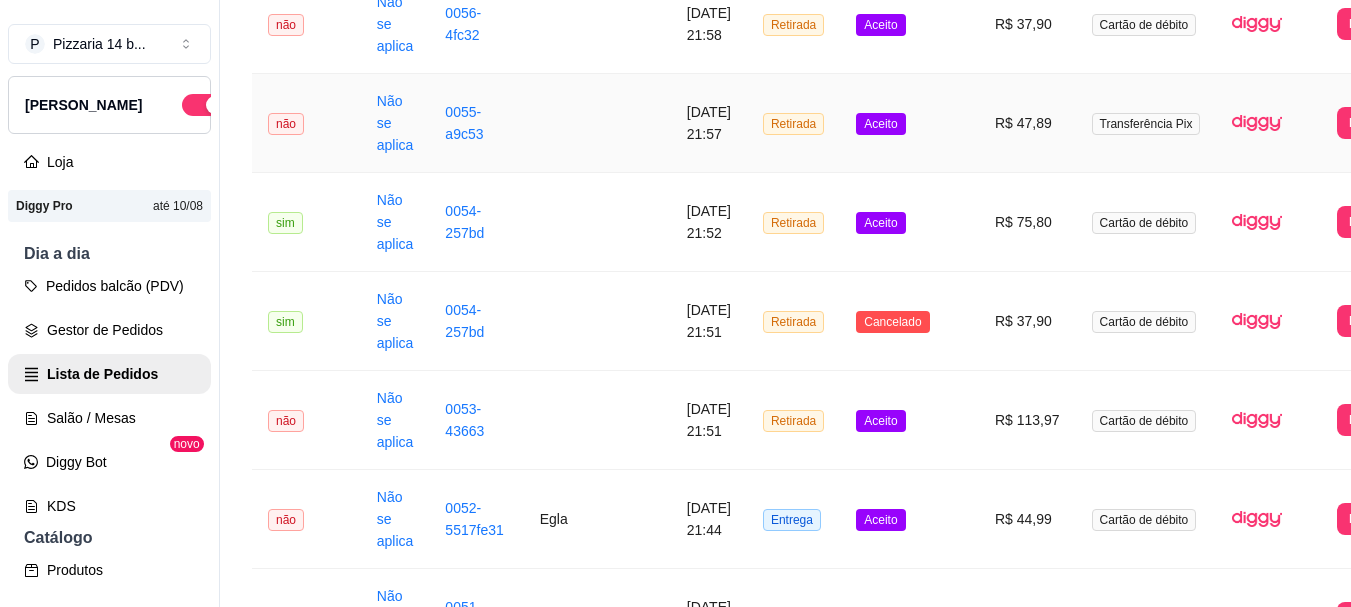 scroll, scrollTop: 300, scrollLeft: 0, axis: vertical 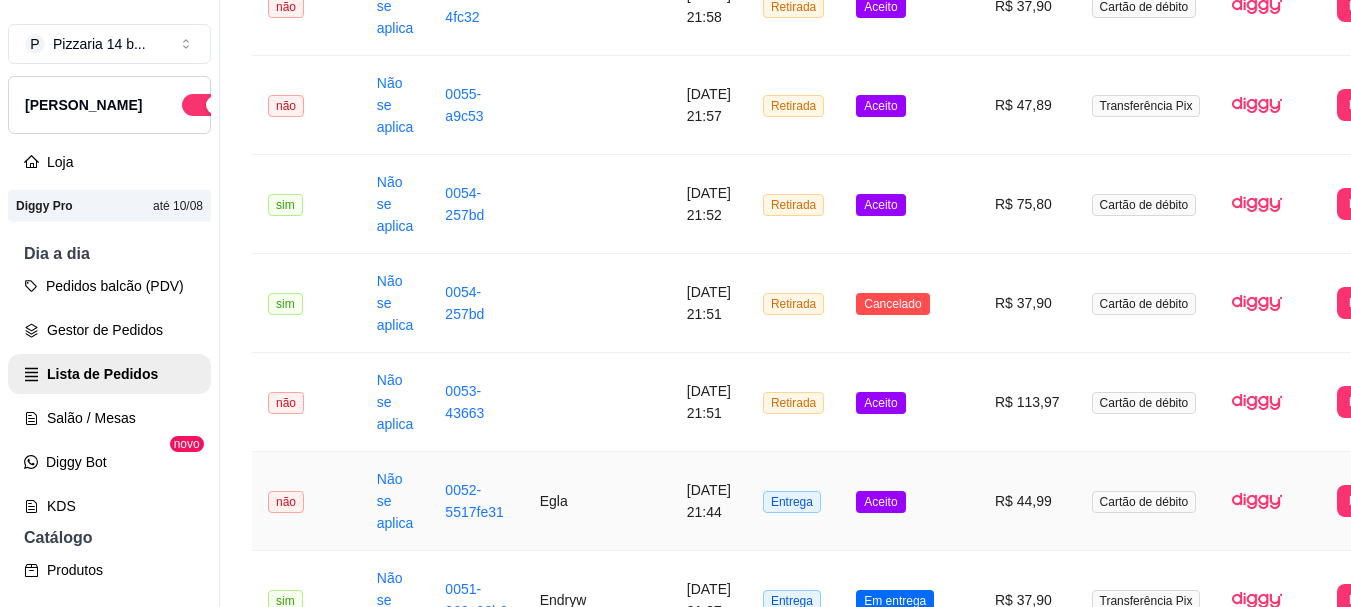 click on "0052-5517fe31" at bounding box center (476, 501) 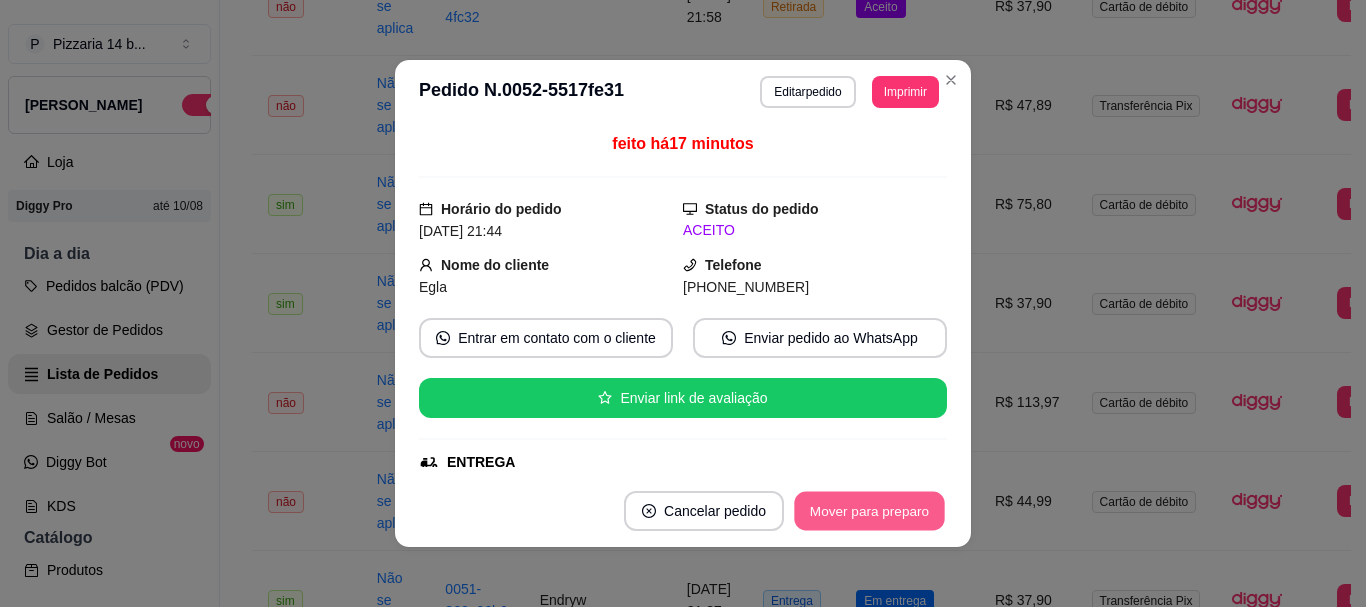 click on "Mover para preparo" at bounding box center (869, 511) 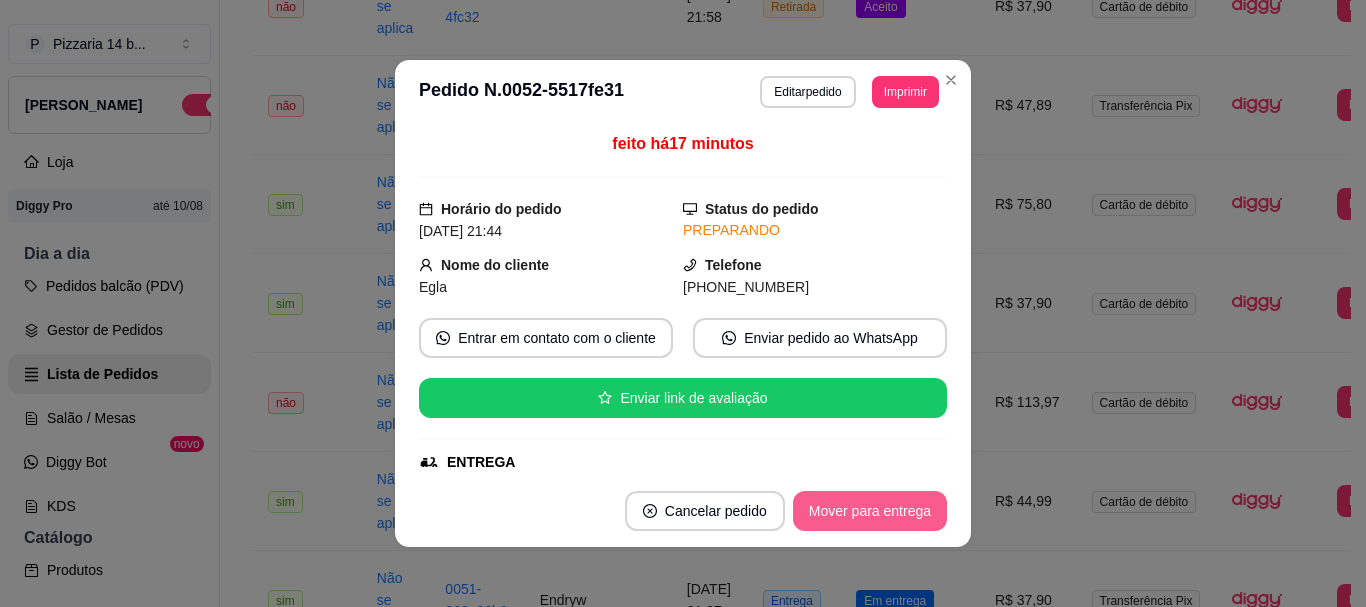 click on "Mover para entrega" at bounding box center [870, 511] 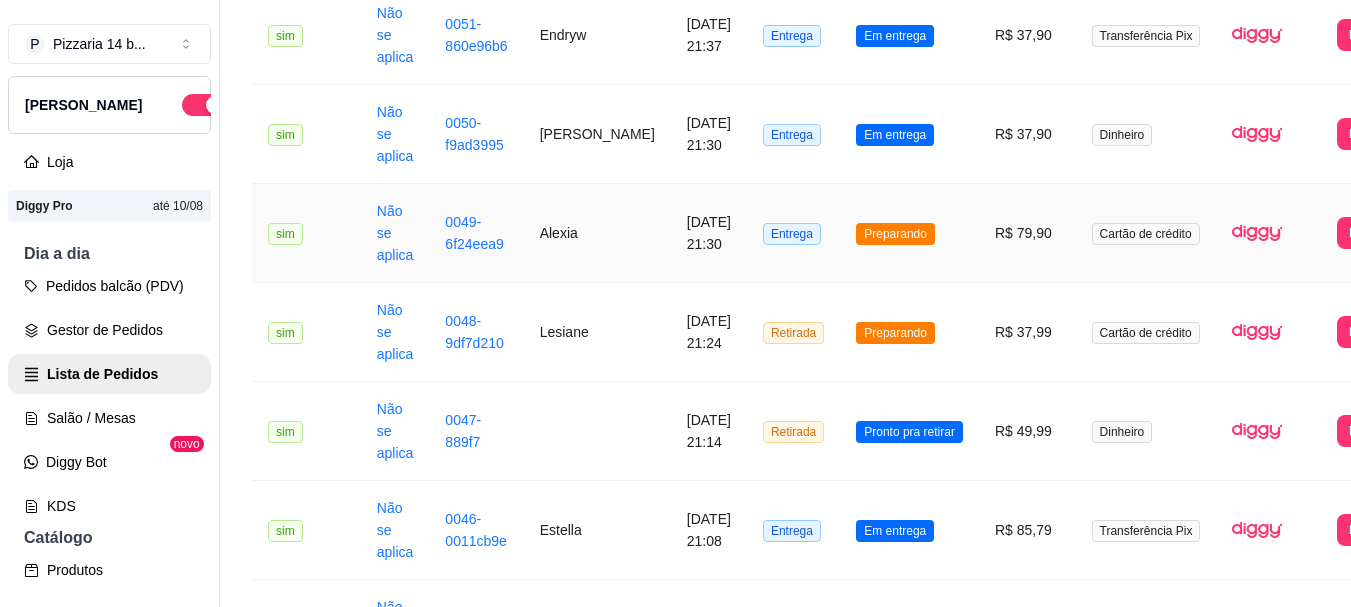 scroll, scrollTop: 900, scrollLeft: 0, axis: vertical 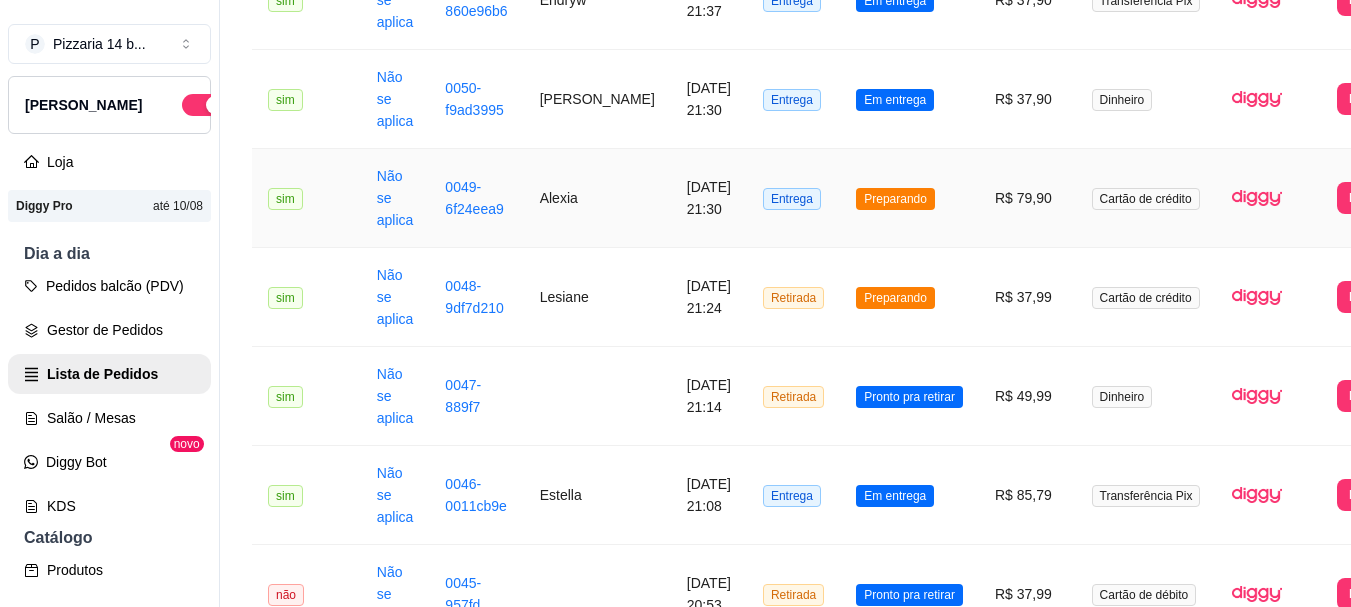 click on "0049-6f24eea9" at bounding box center [476, 198] 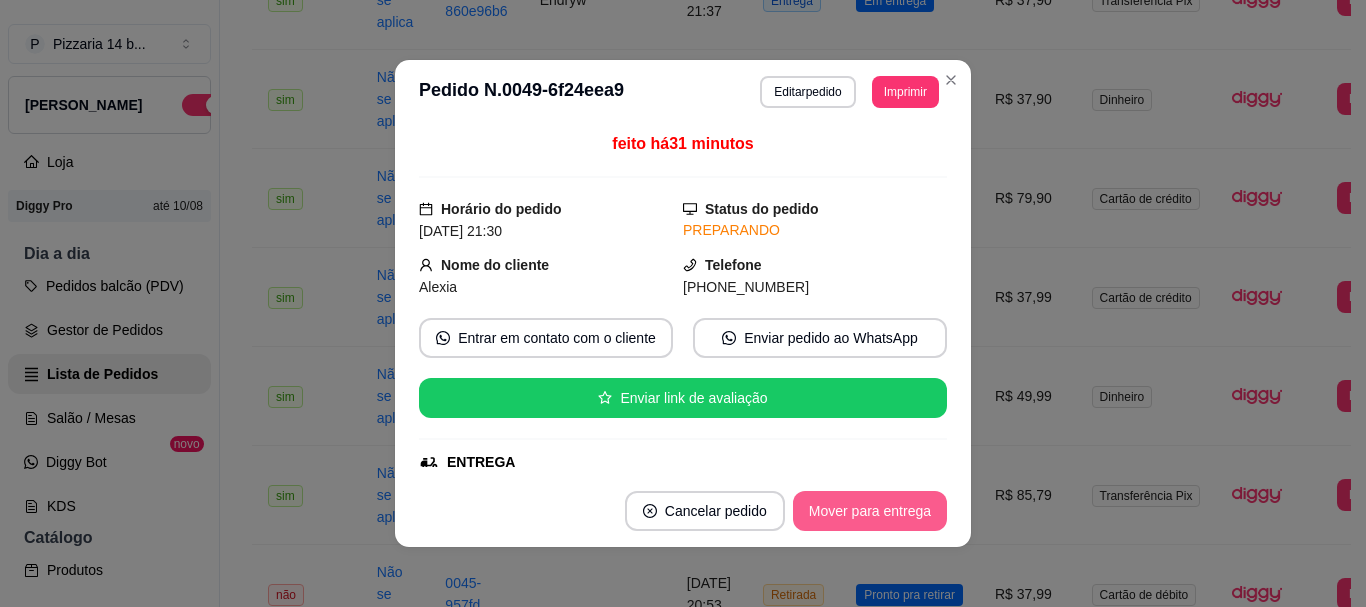 click on "Mover para entrega" at bounding box center (870, 511) 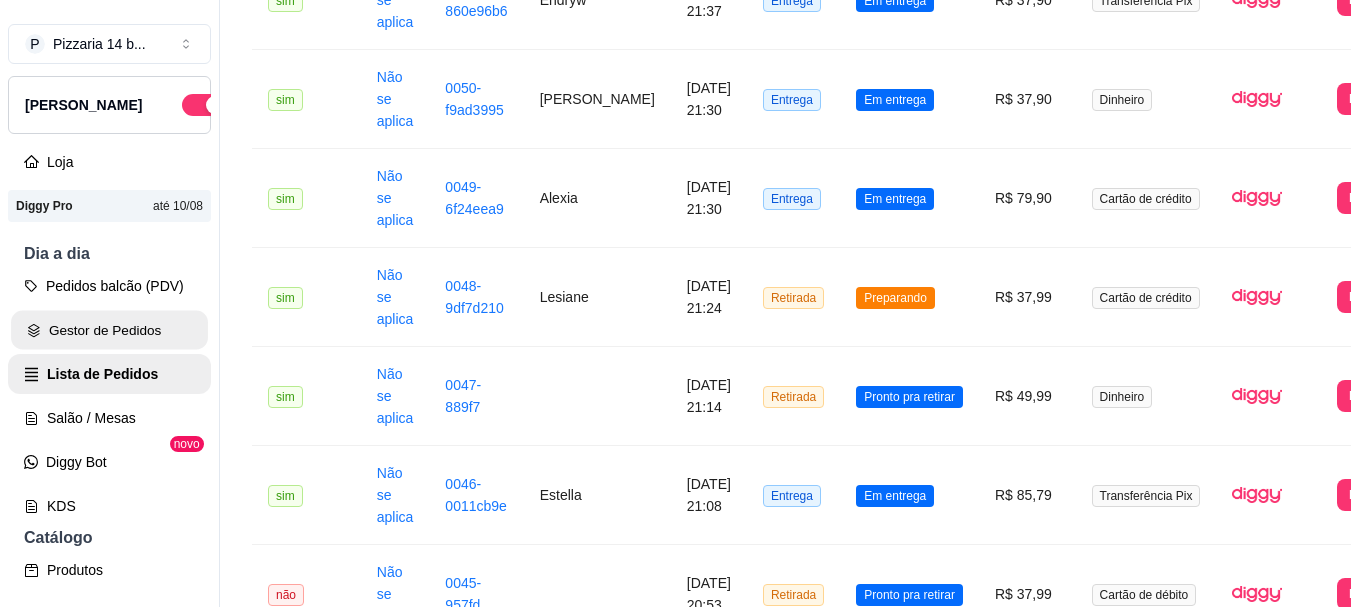 click on "Gestor de Pedidos" at bounding box center (109, 330) 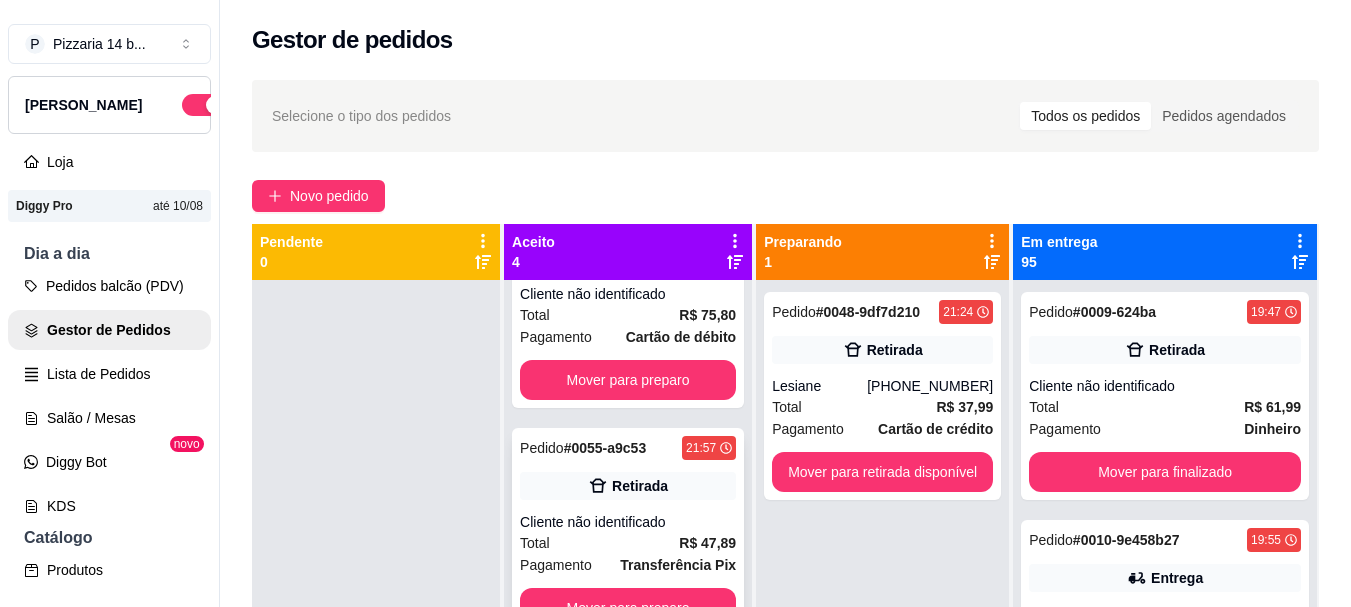 scroll, scrollTop: 325, scrollLeft: 0, axis: vertical 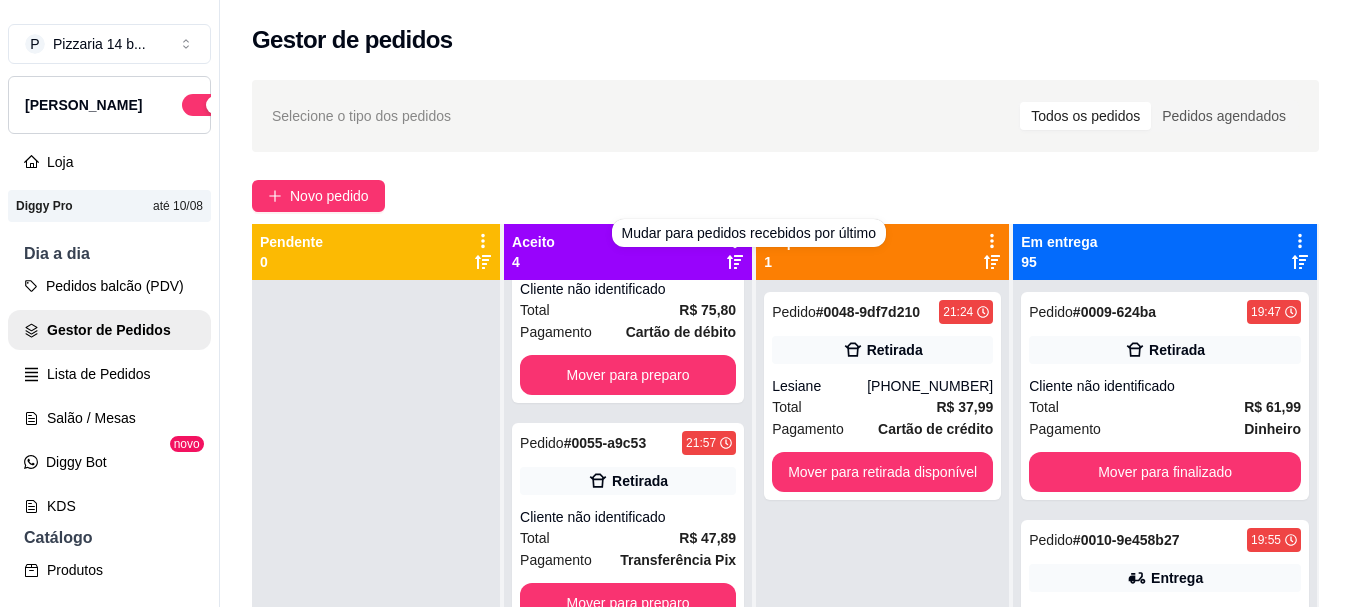 click at bounding box center (735, 251) 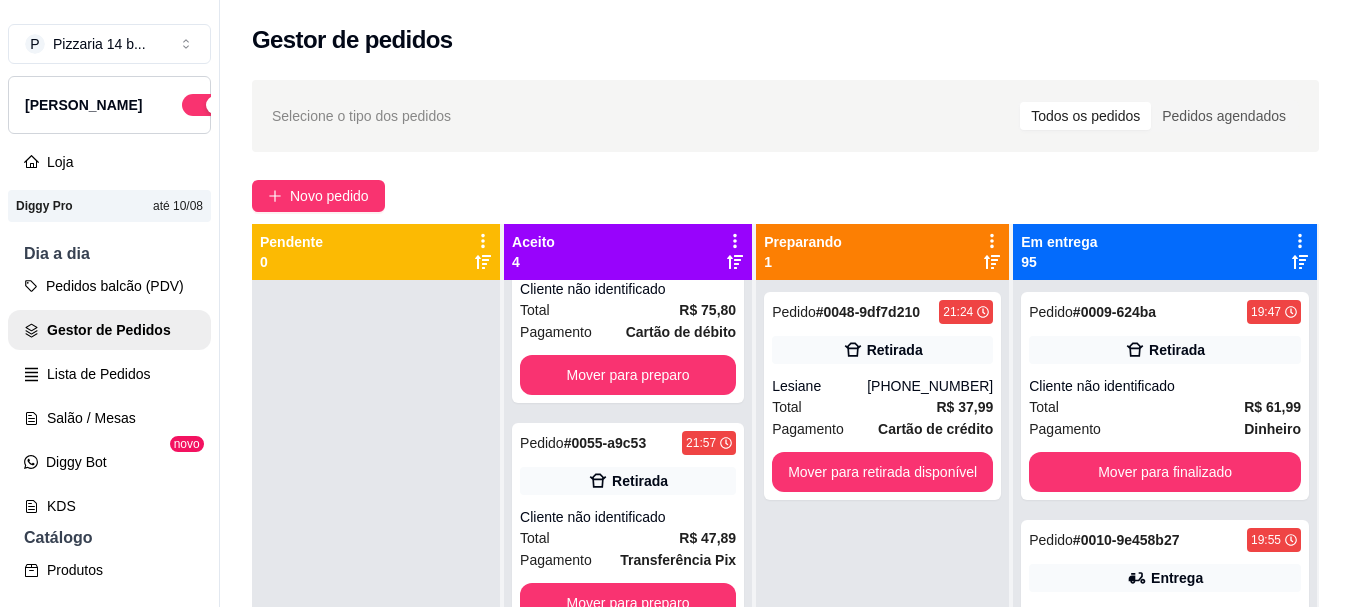 click 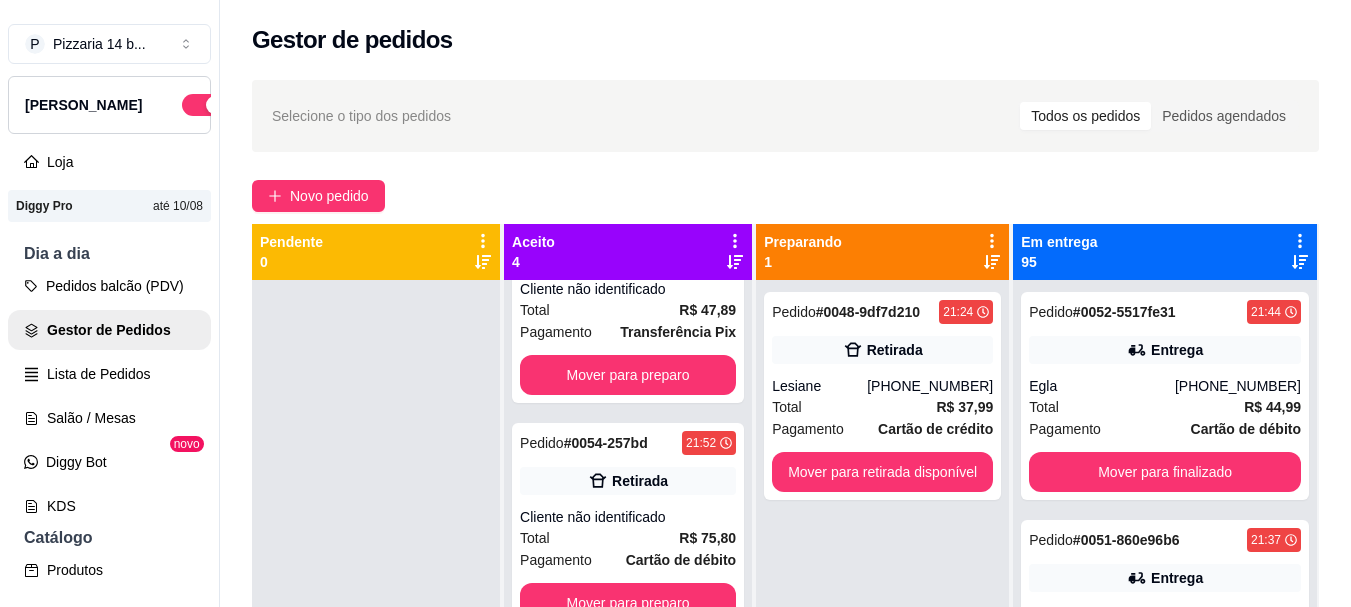 scroll, scrollTop: 0, scrollLeft: 0, axis: both 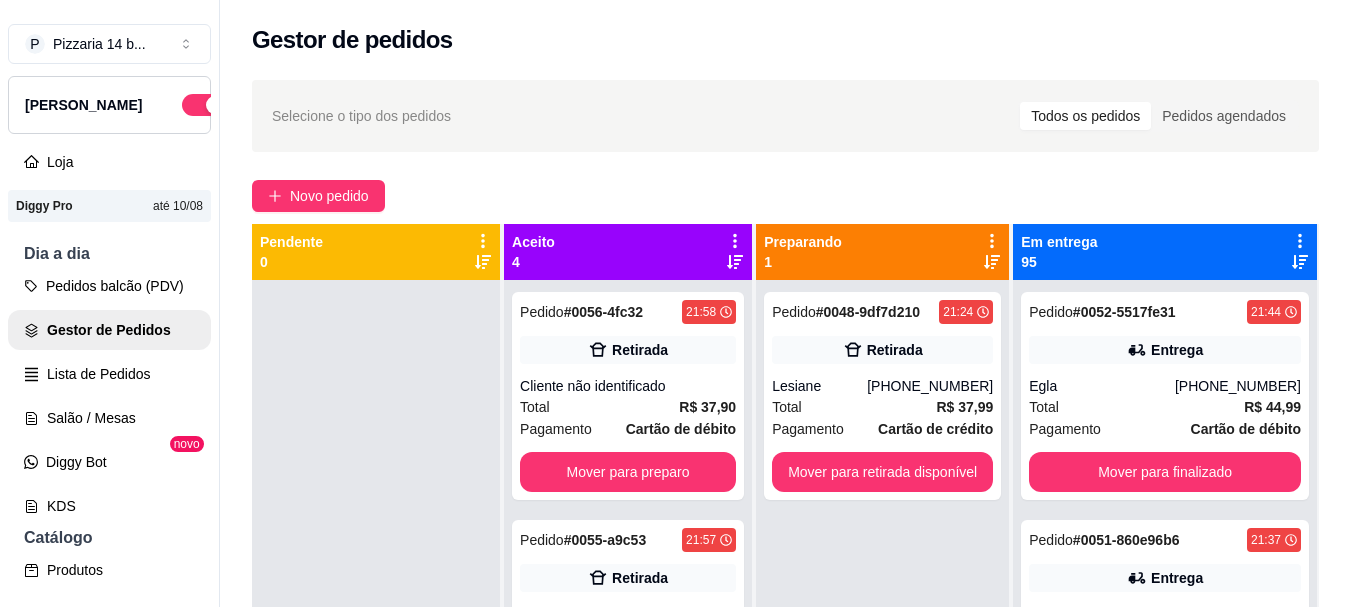 click 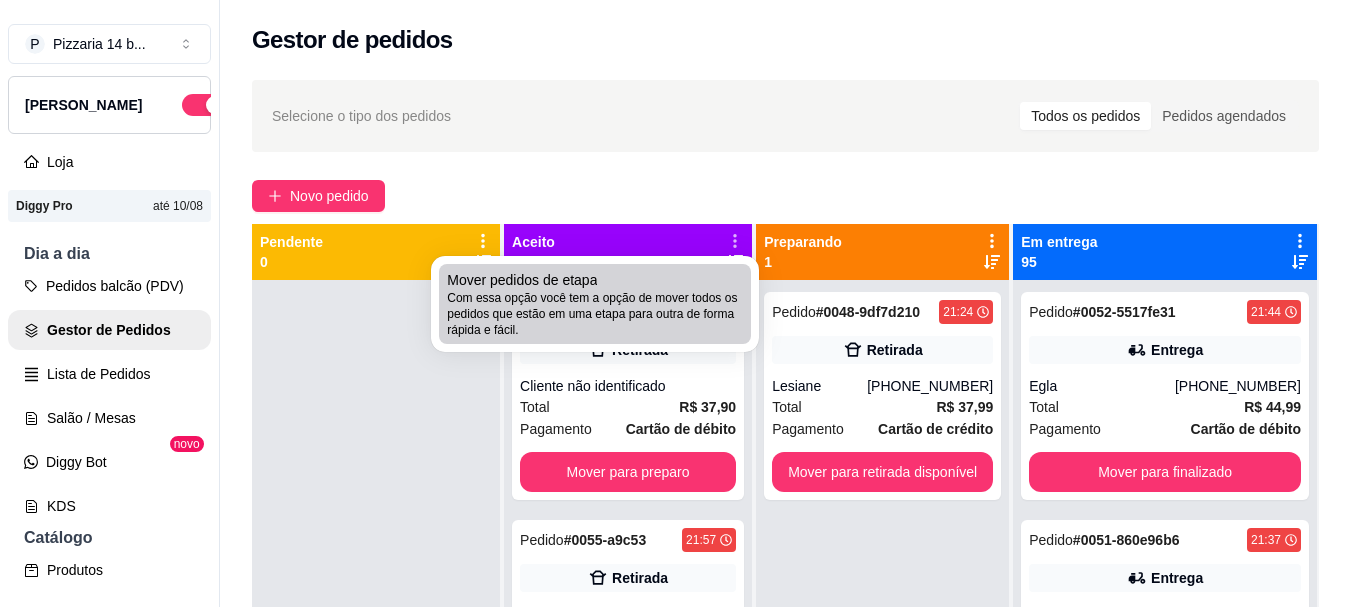 click on "Com essa opção você tem a opção de mover todos os pedidos que estão em uma etapa para outra de forma rápida e fácil." at bounding box center [595, 314] 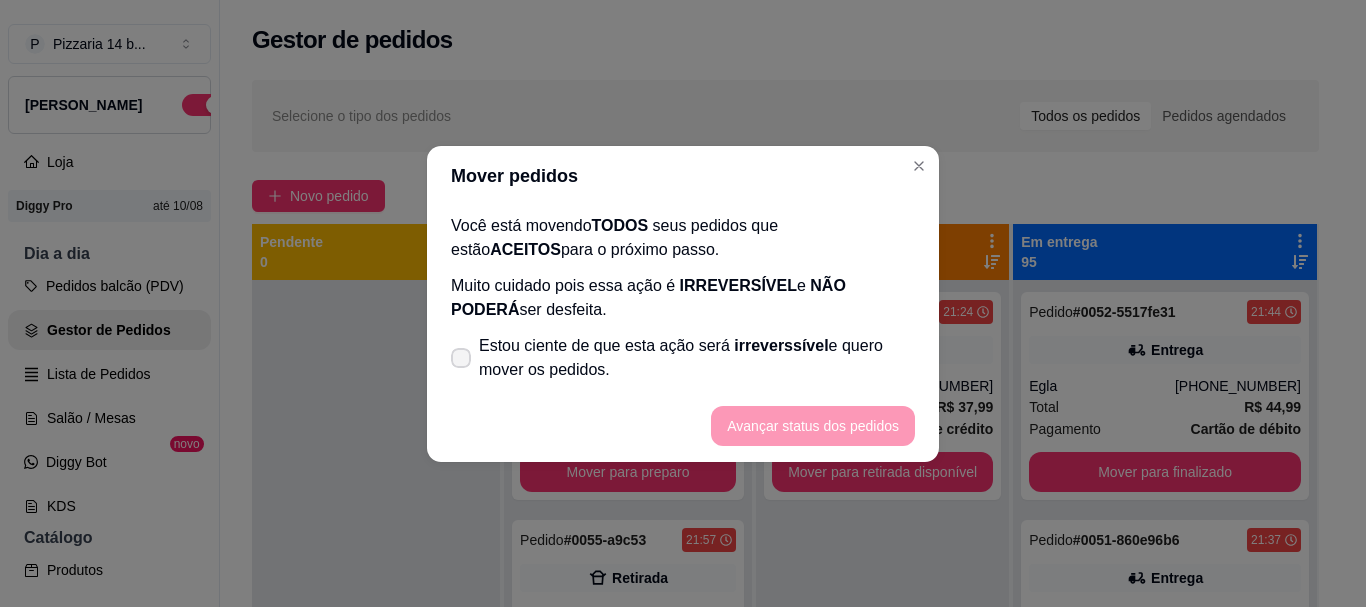 click 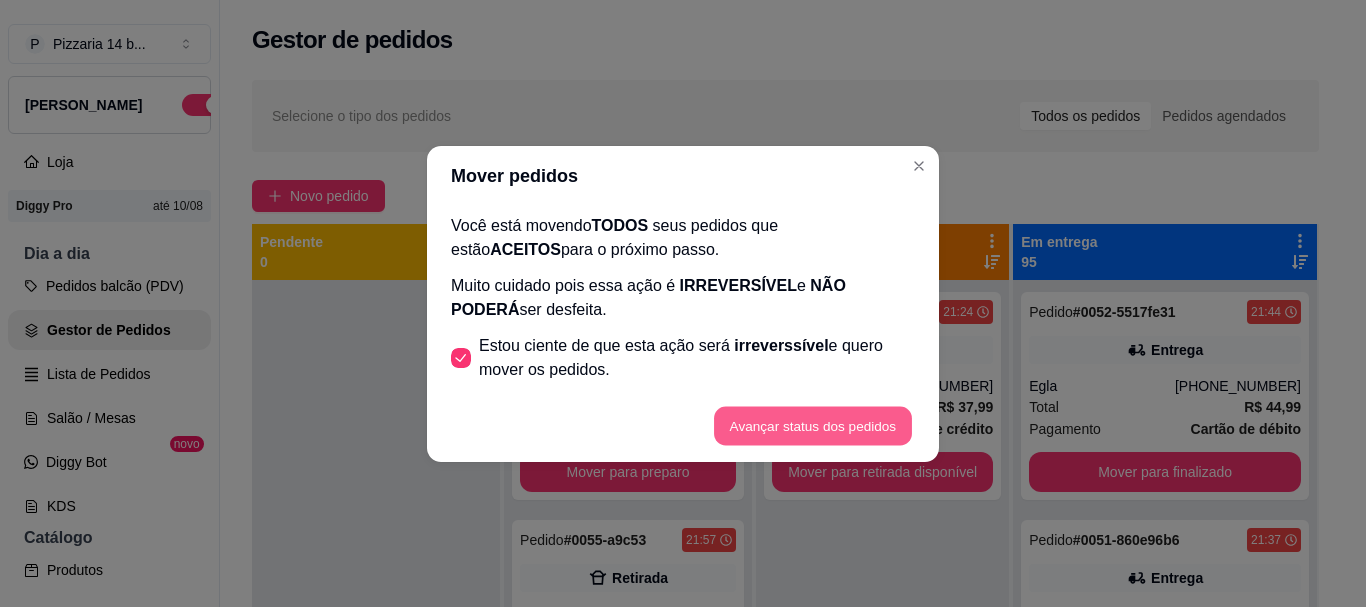 click on "Avançar status dos pedidos" at bounding box center (813, 425) 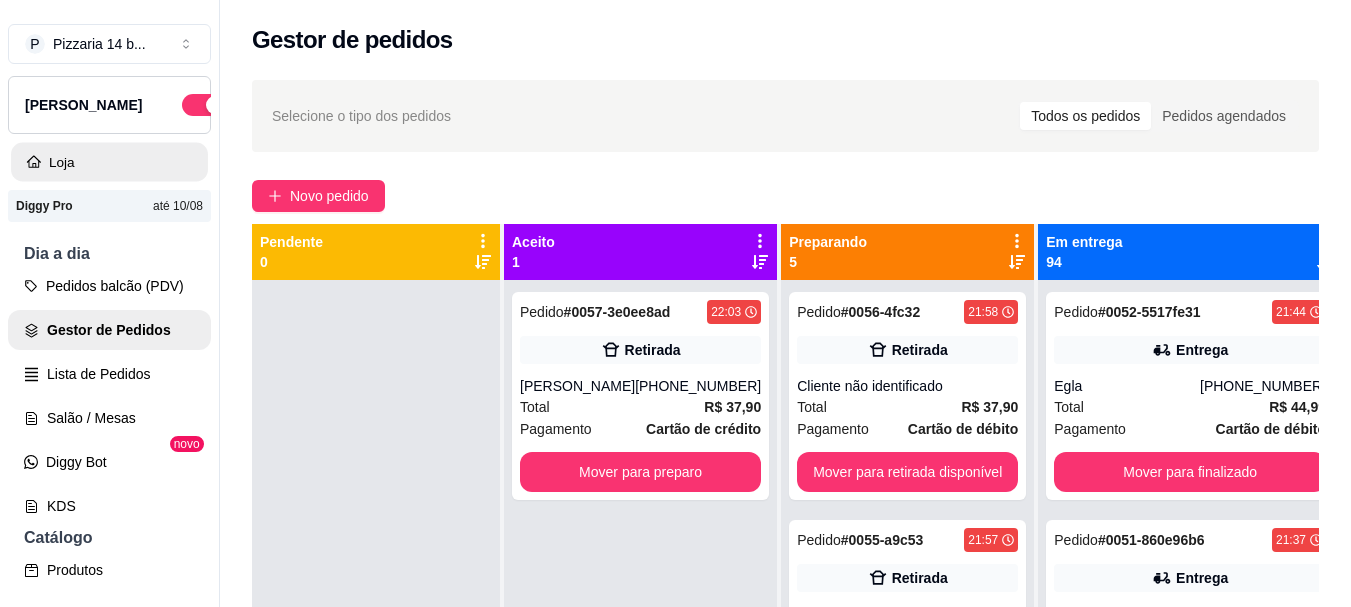 click on "Loja" at bounding box center [109, 162] 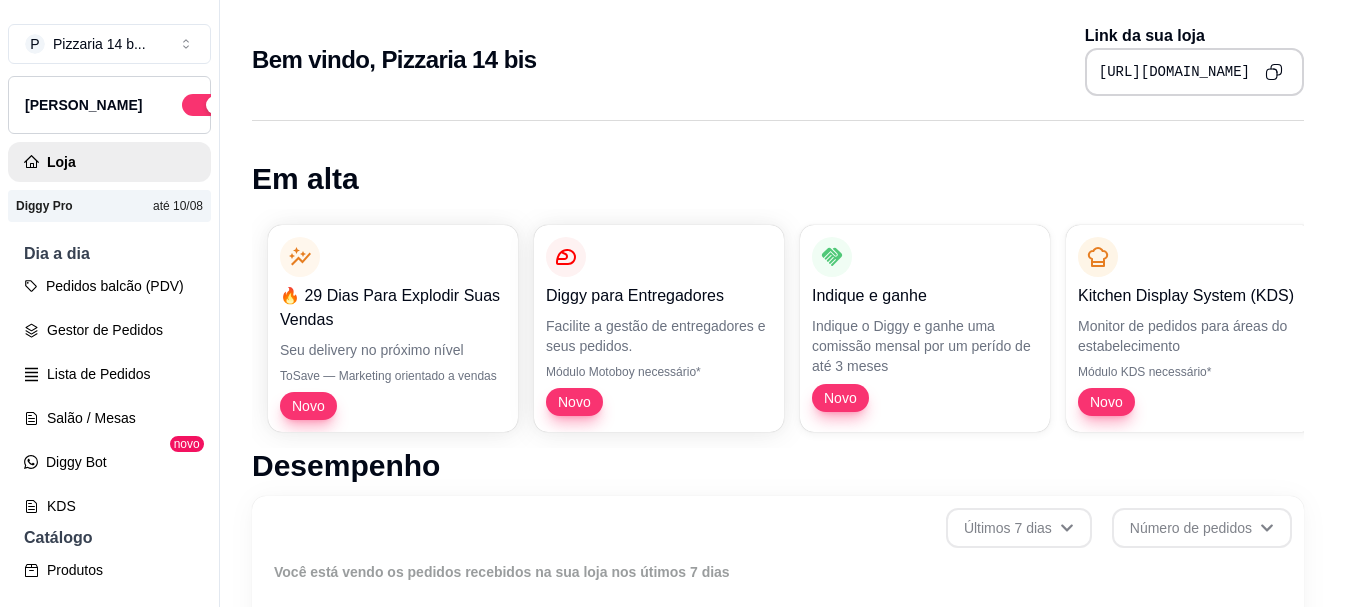 scroll, scrollTop: 32, scrollLeft: 0, axis: vertical 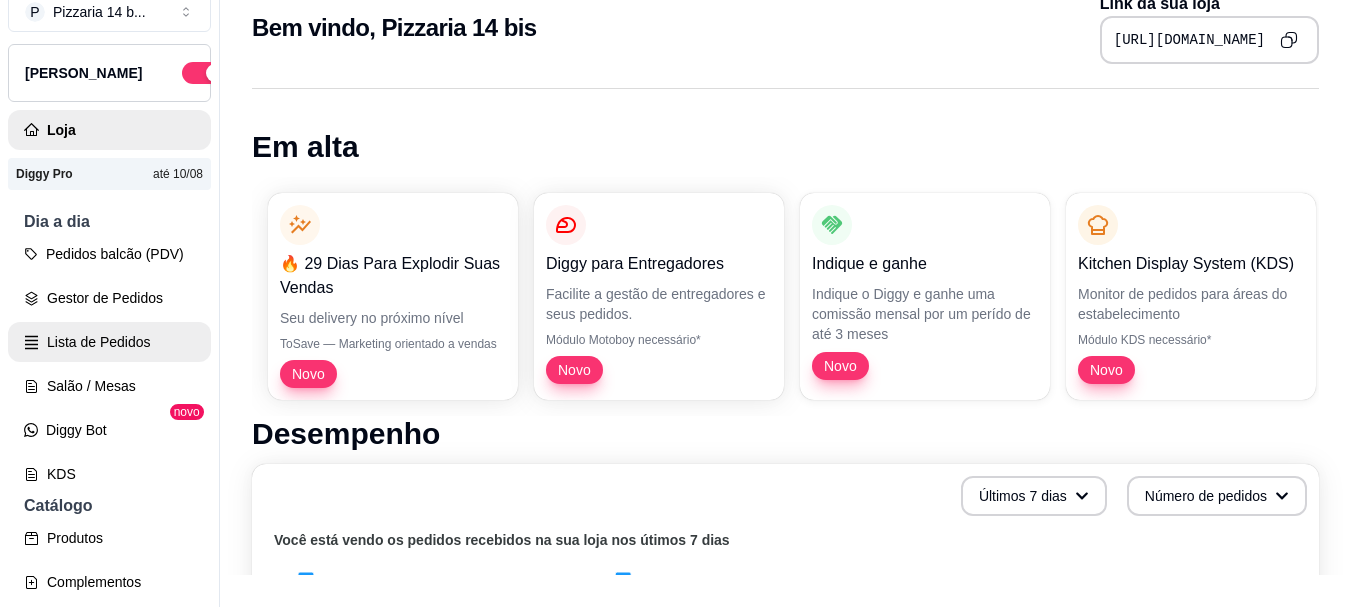 click on "Lista de Pedidos" at bounding box center (109, 342) 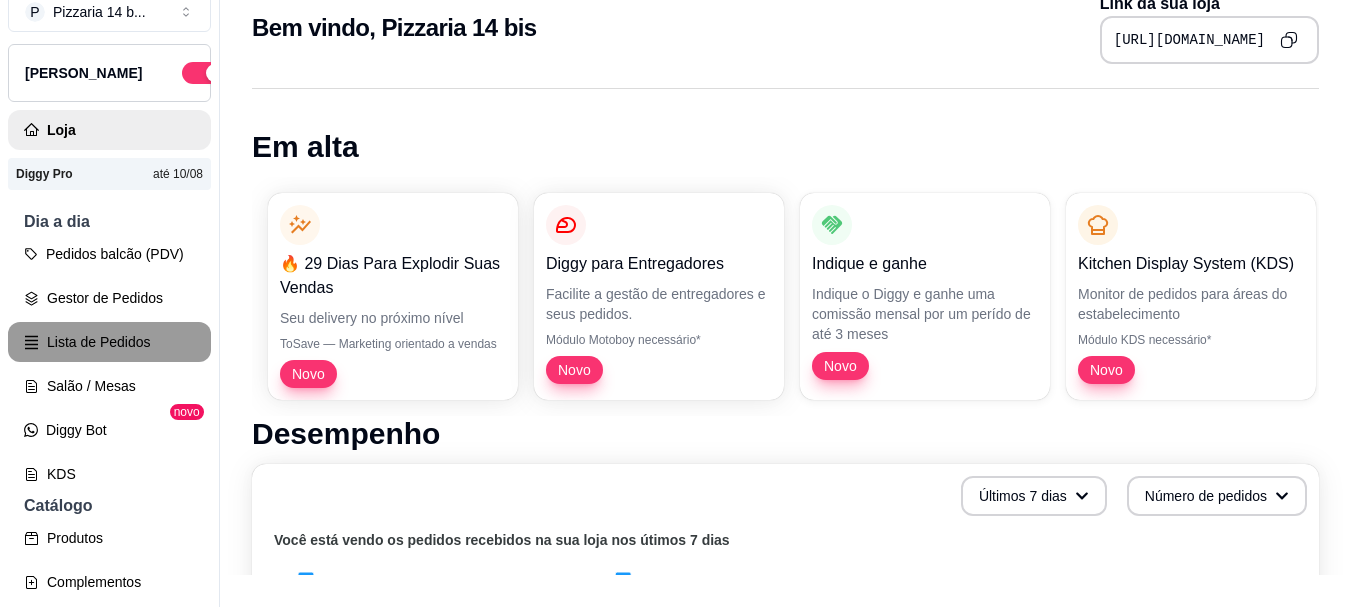 scroll, scrollTop: 0, scrollLeft: 0, axis: both 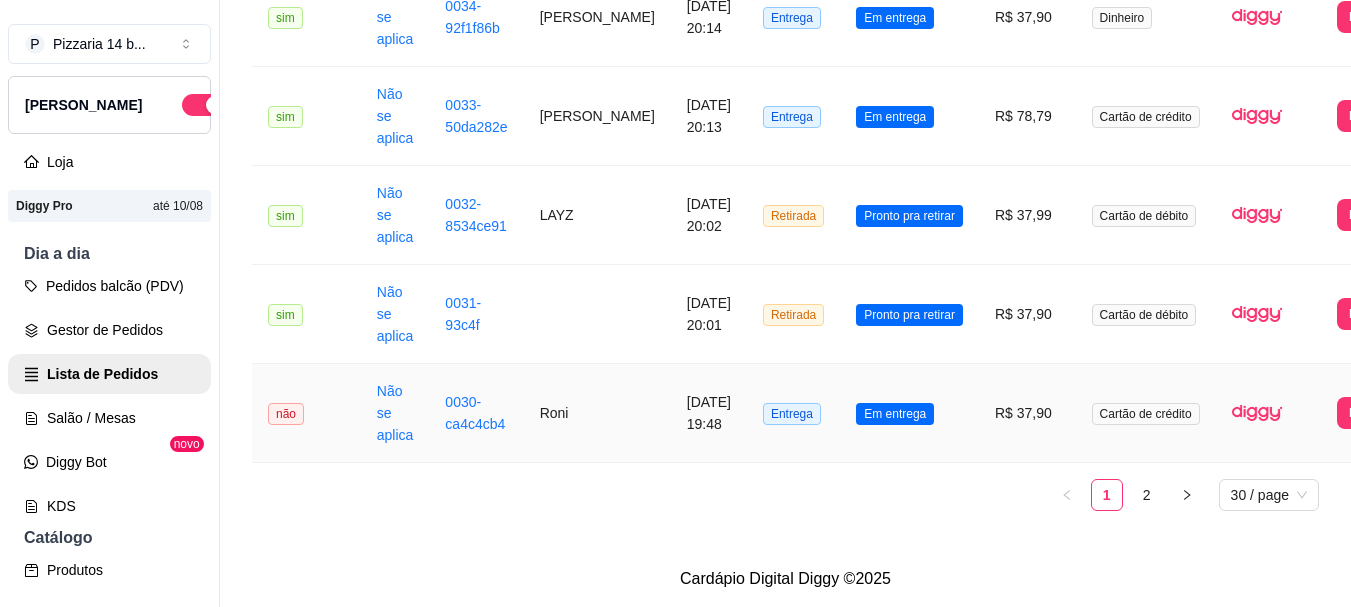 click on "Roni" at bounding box center [597, 413] 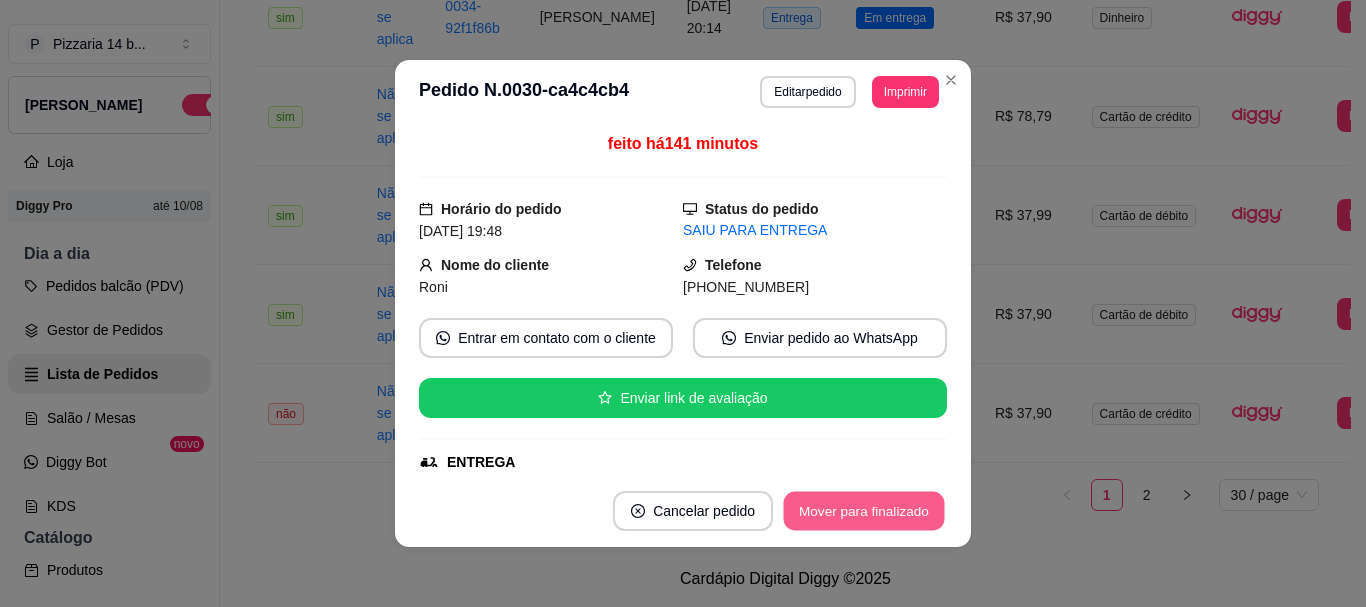 click on "Mover para finalizado" at bounding box center (864, 511) 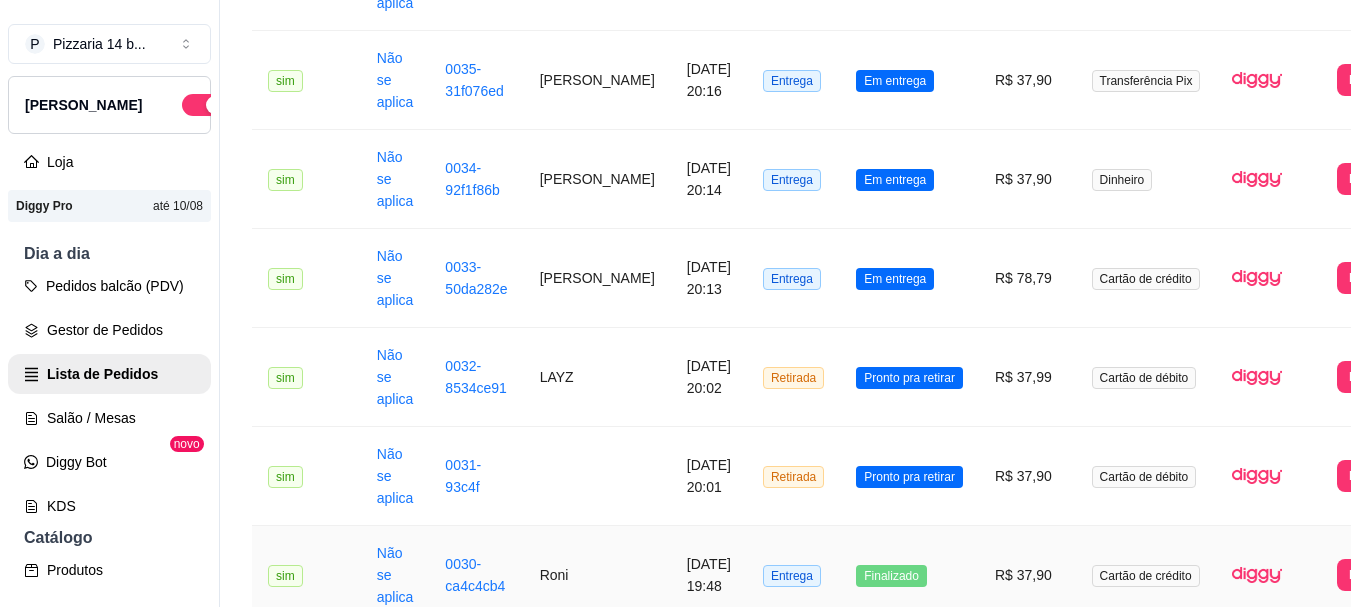scroll, scrollTop: 2600, scrollLeft: 0, axis: vertical 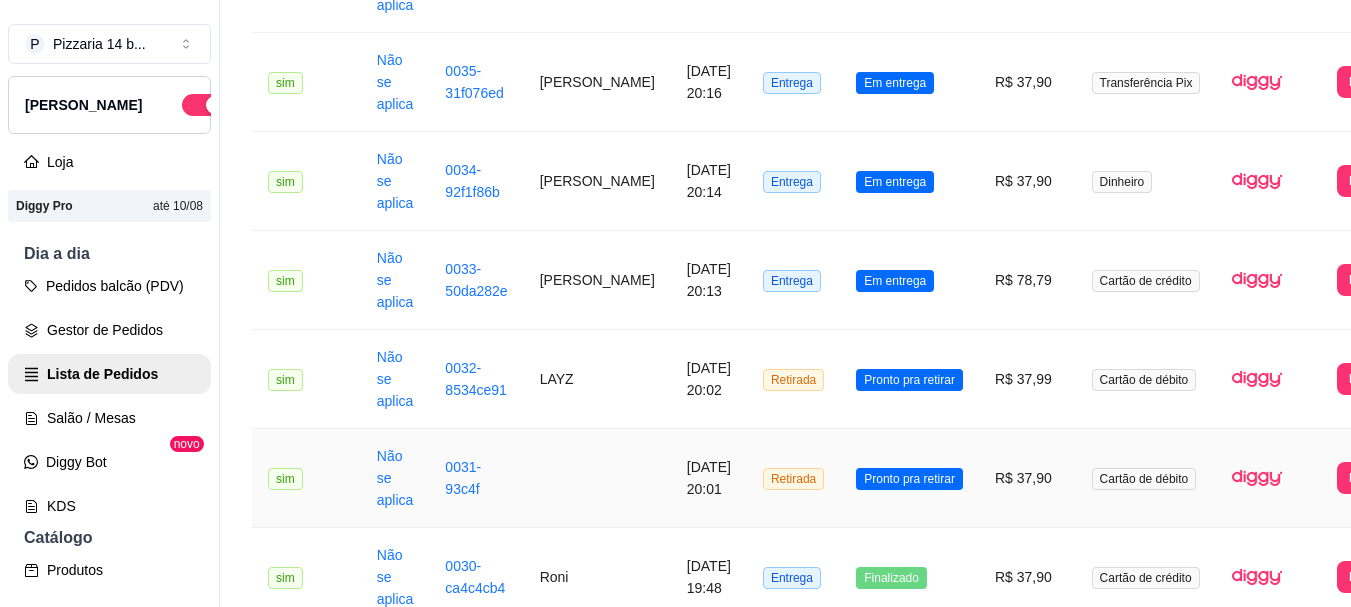 click at bounding box center (597, 478) 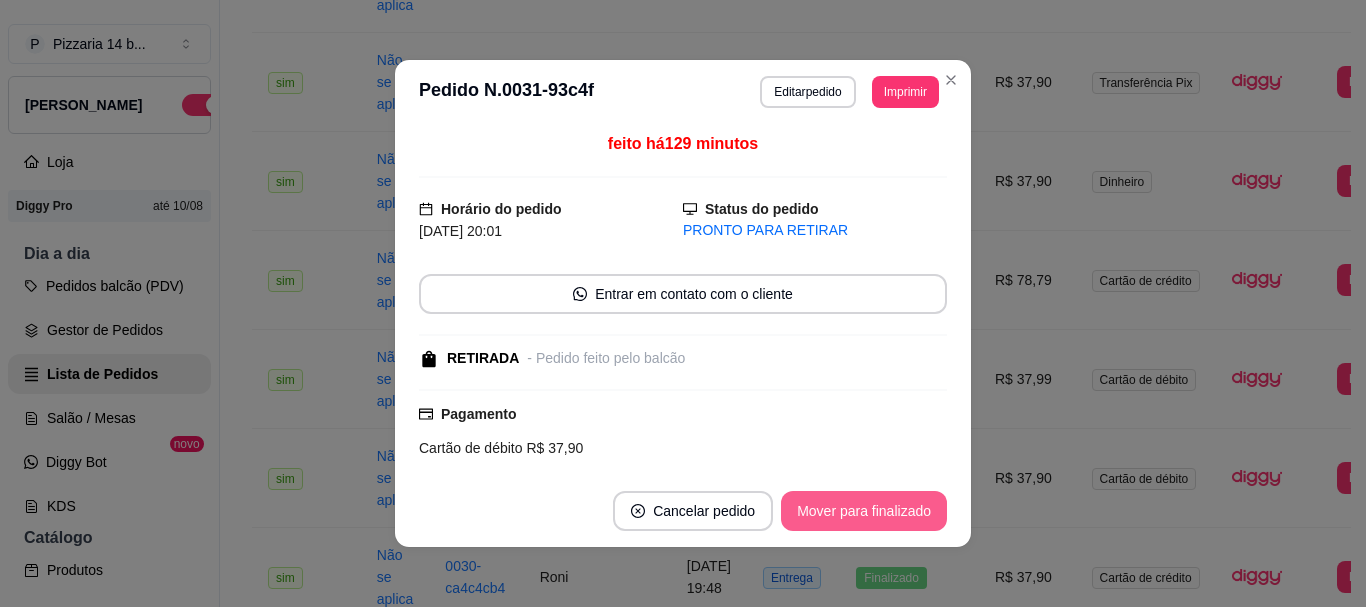 click on "Mover para finalizado" at bounding box center [864, 511] 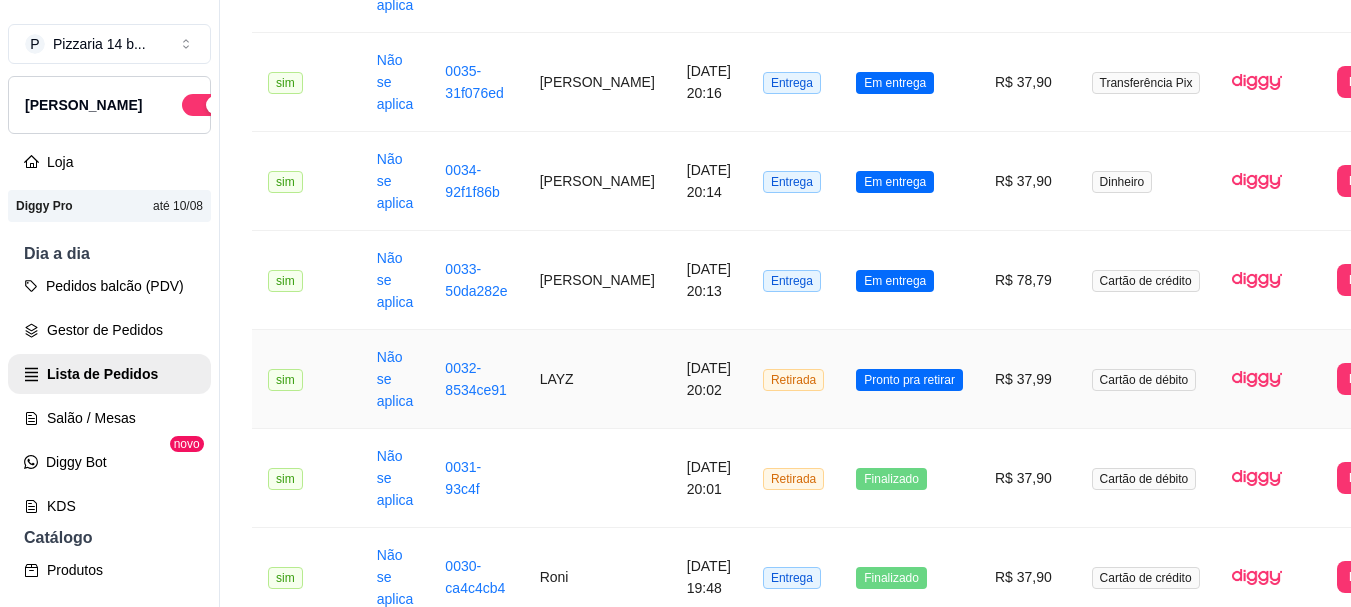 click on "[DATE] 20:02" at bounding box center [709, 379] 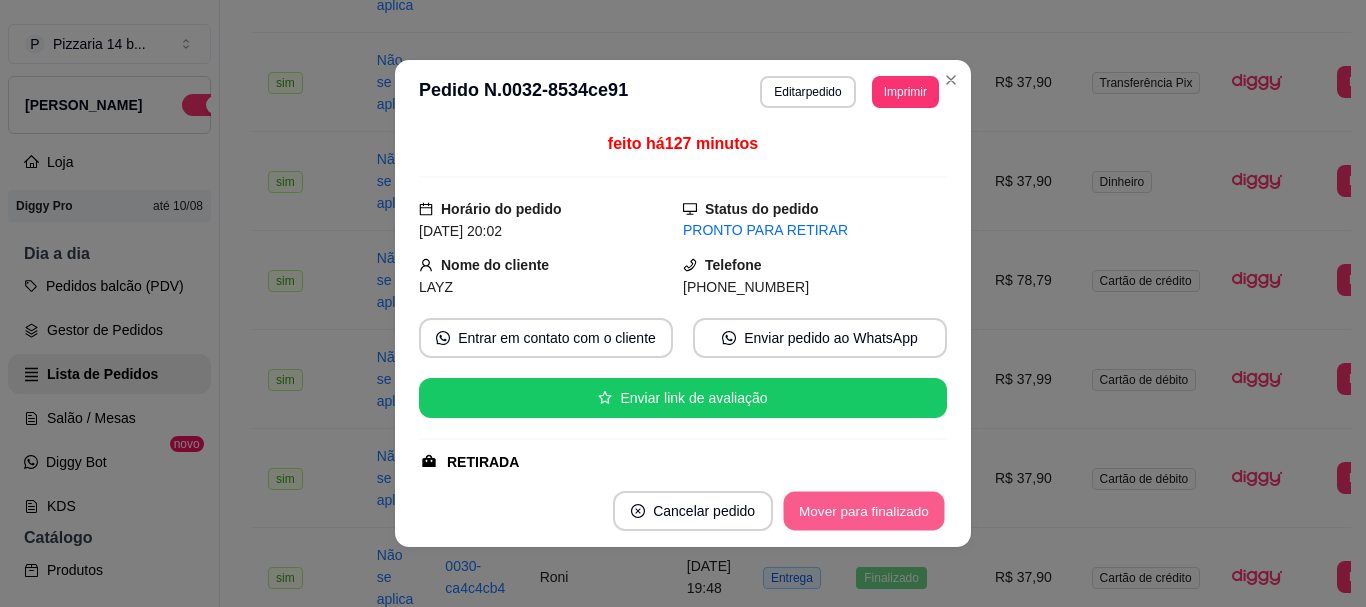 click on "Mover para finalizado" at bounding box center [864, 511] 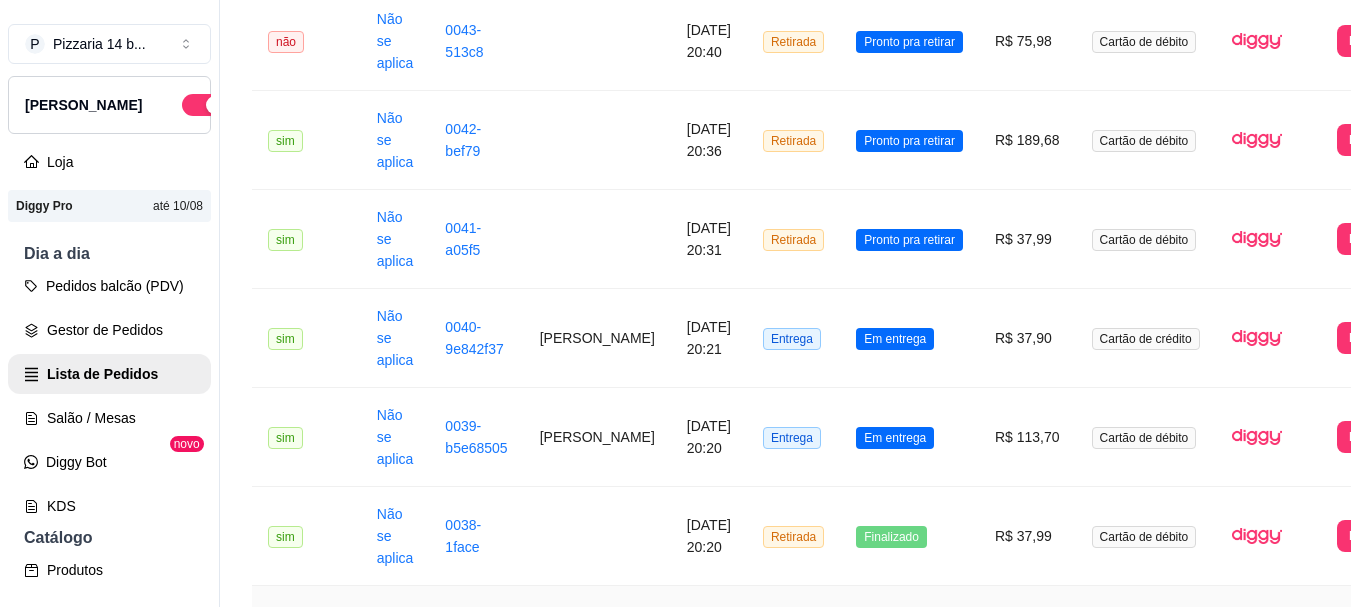 scroll, scrollTop: 1800, scrollLeft: 0, axis: vertical 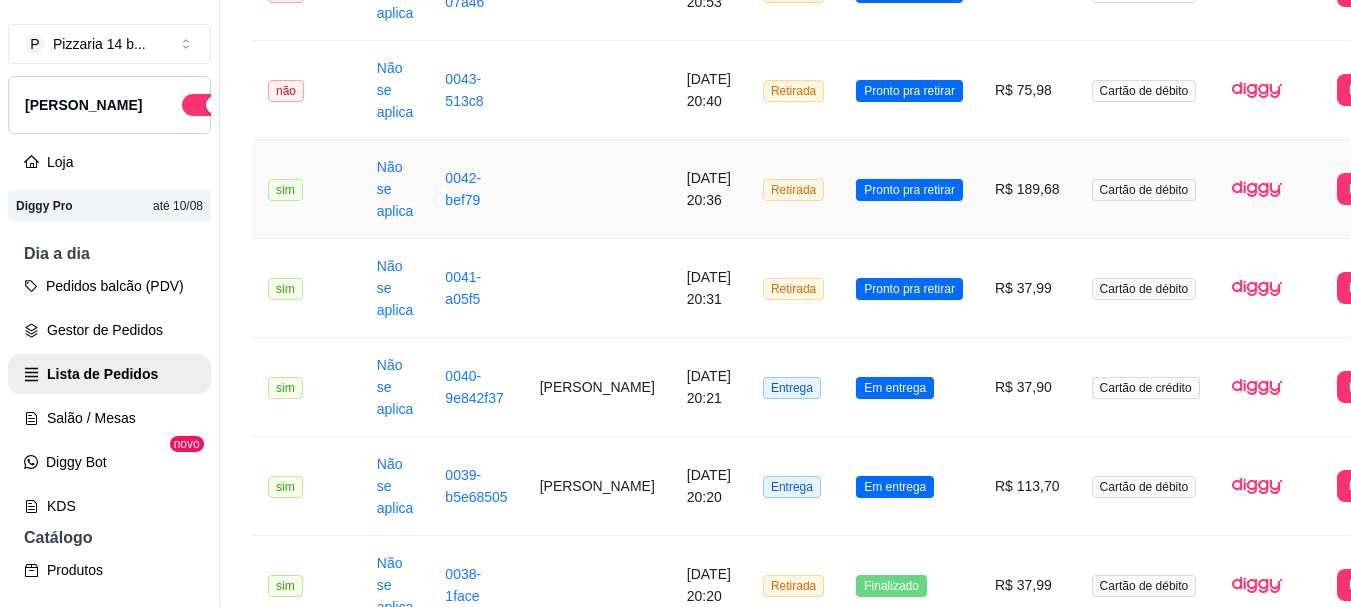 click at bounding box center (597, 189) 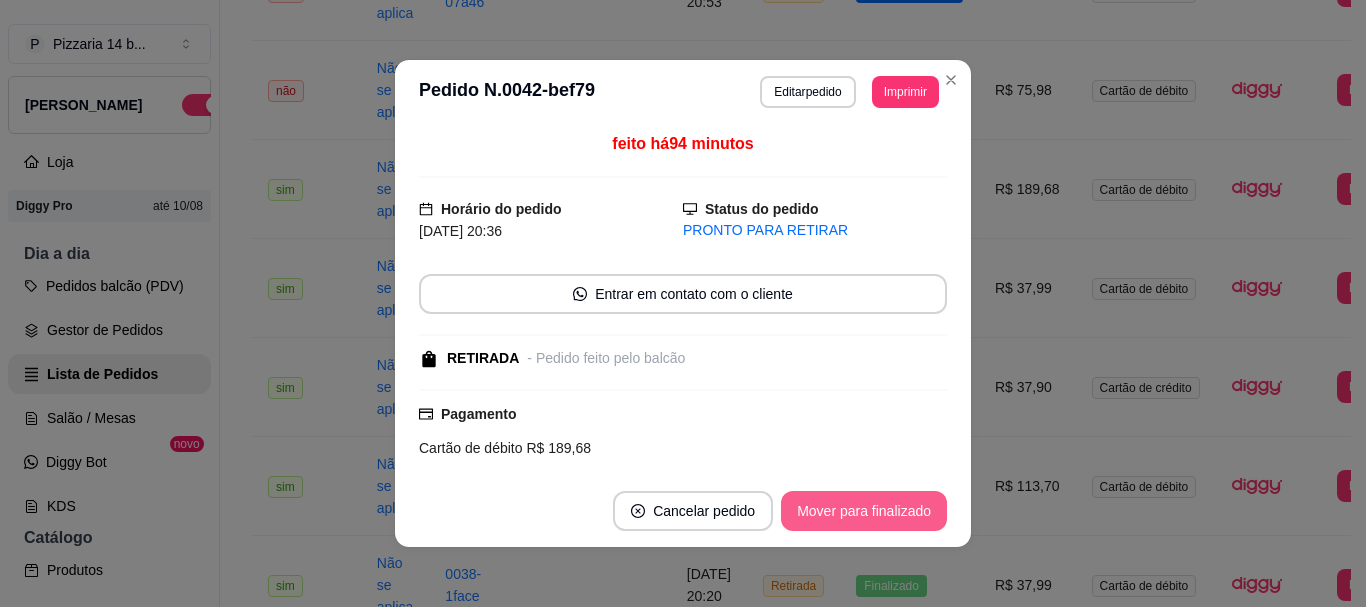 click on "Mover para finalizado" at bounding box center (864, 511) 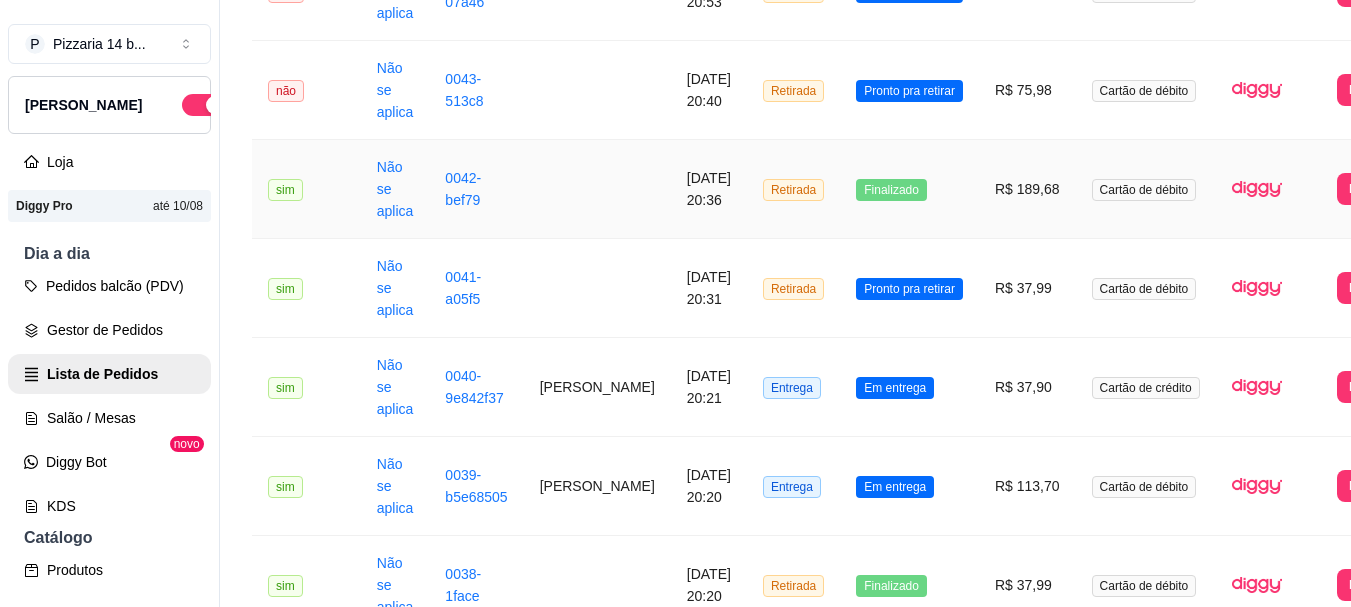 click at bounding box center [597, 189] 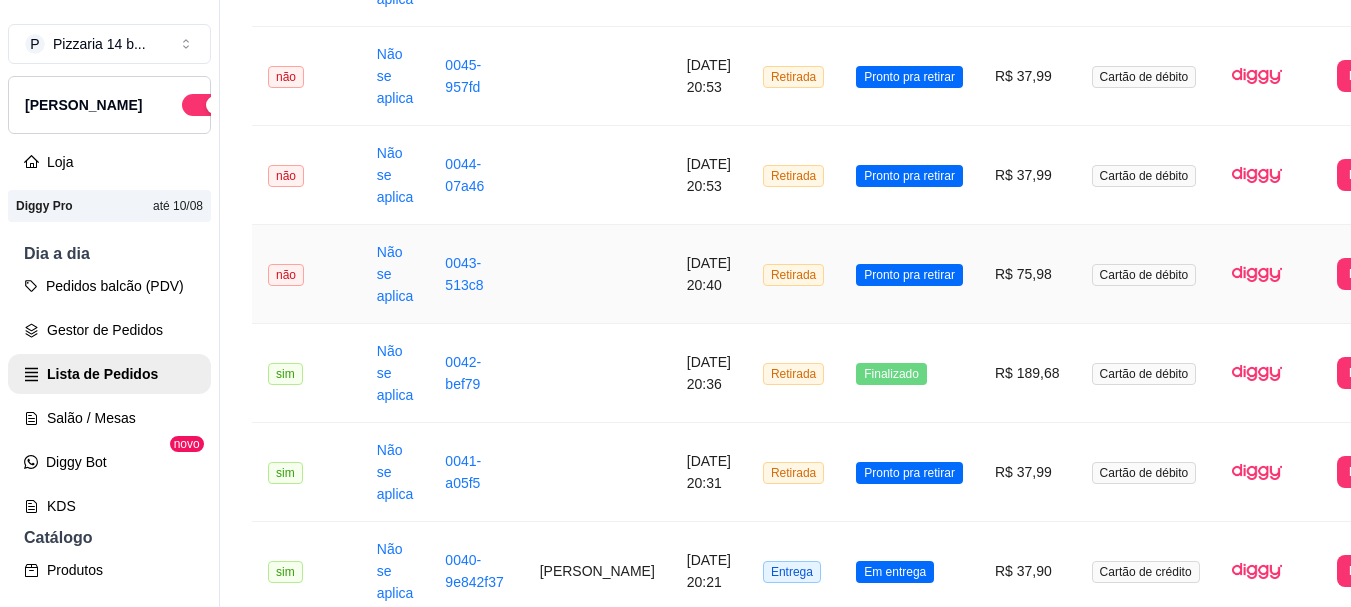 scroll, scrollTop: 1600, scrollLeft: 0, axis: vertical 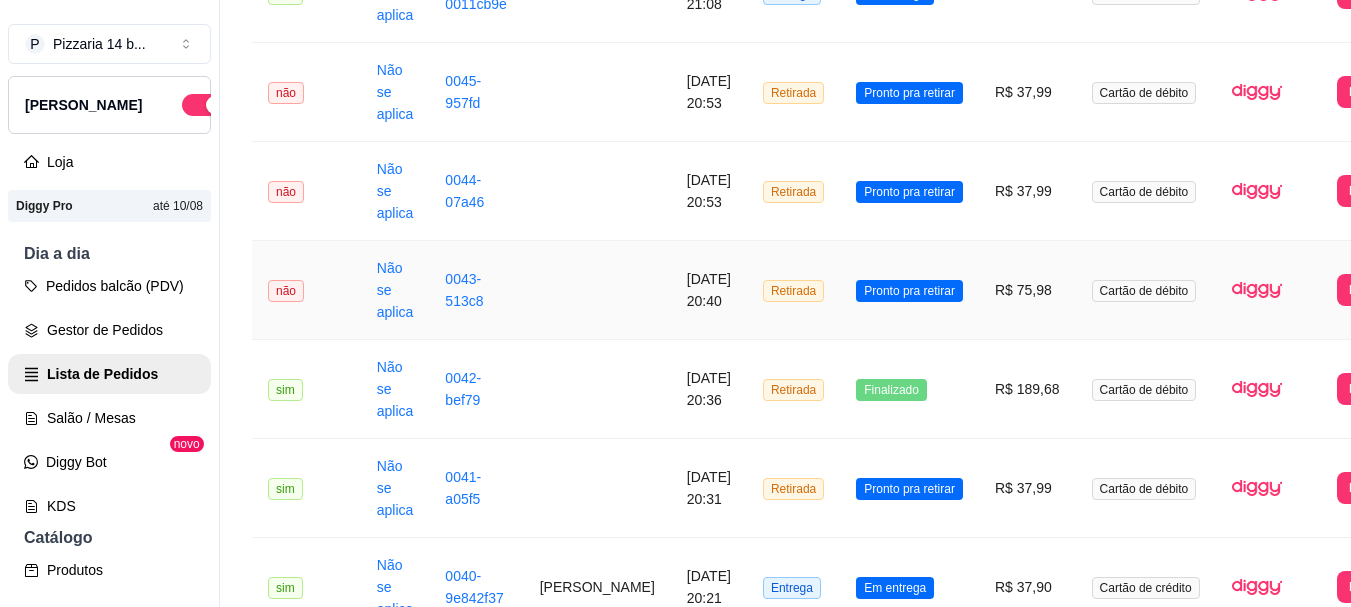 click on "[DATE] 20:40" at bounding box center (709, 290) 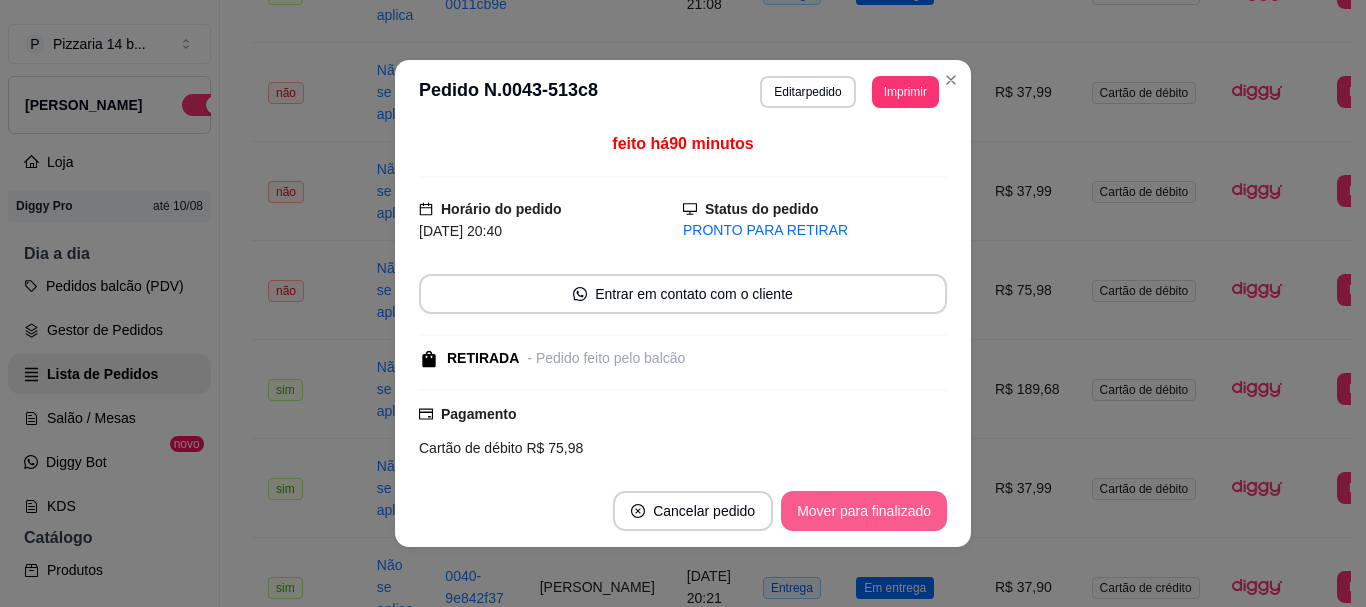 click on "Mover para finalizado" at bounding box center (864, 511) 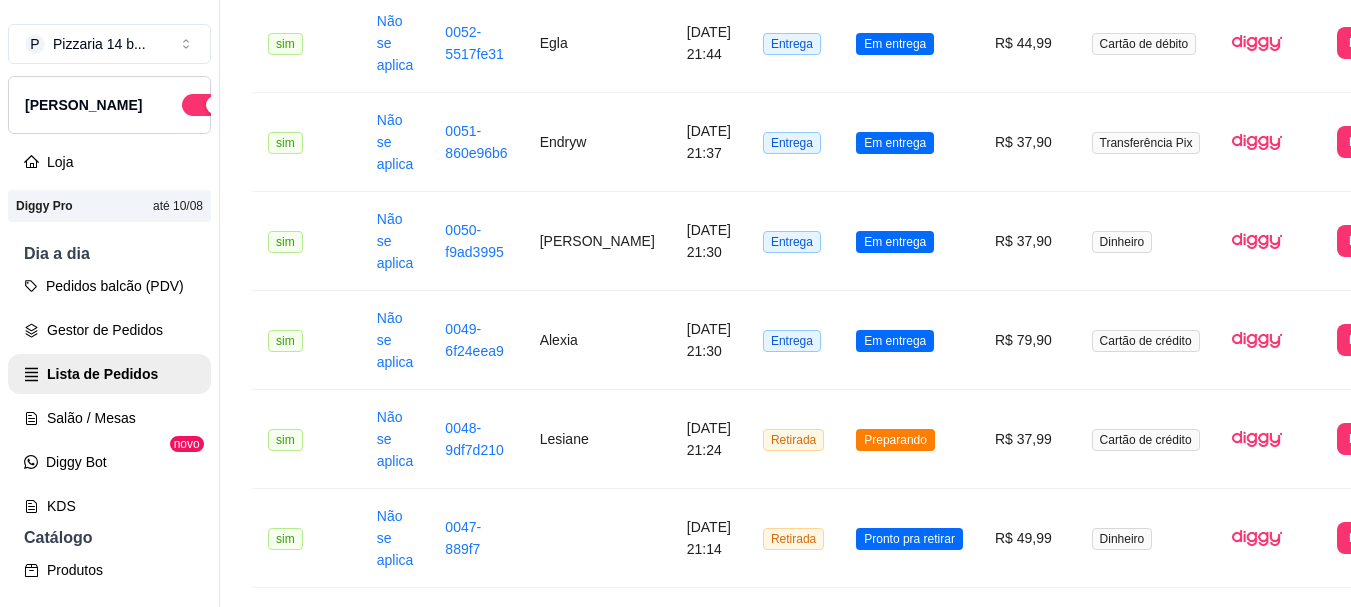 scroll, scrollTop: 900, scrollLeft: 0, axis: vertical 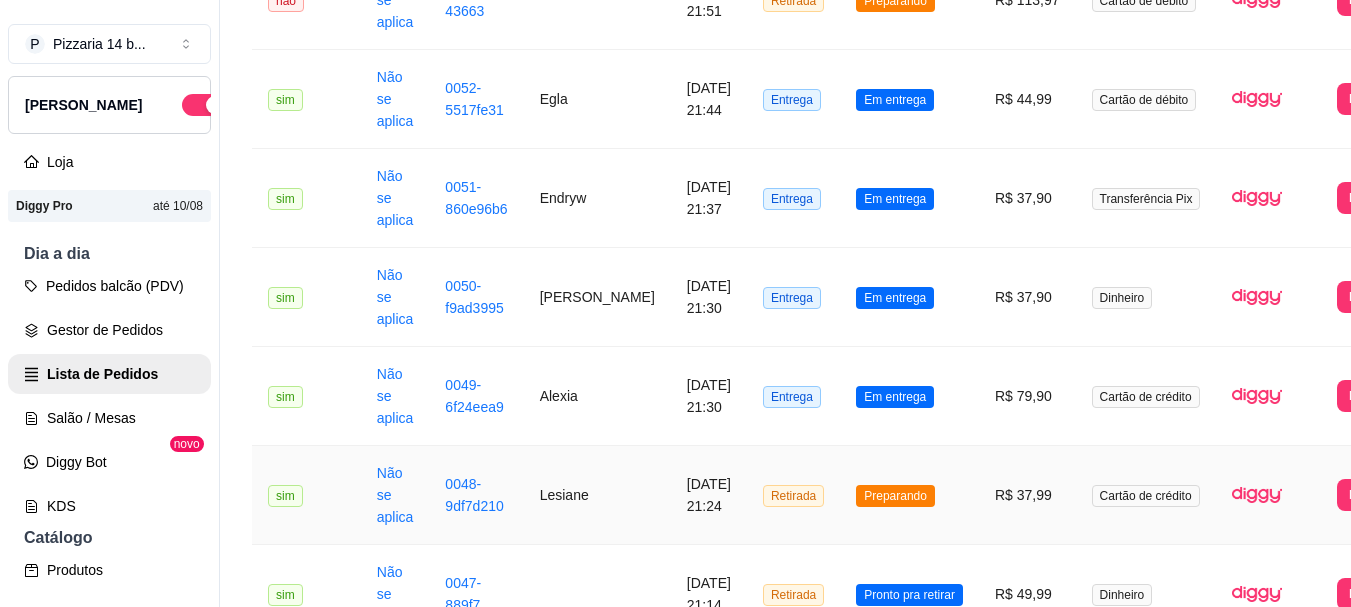 click on "Lesiane" at bounding box center (597, 495) 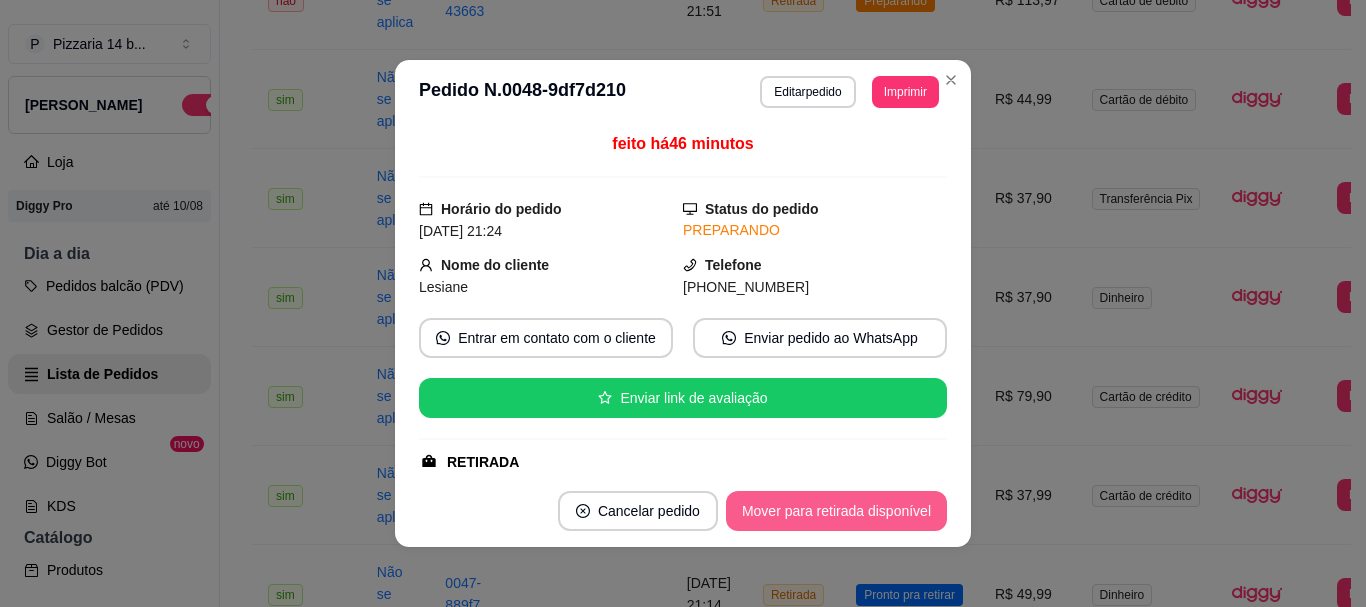 click on "Mover para retirada disponível" at bounding box center (836, 511) 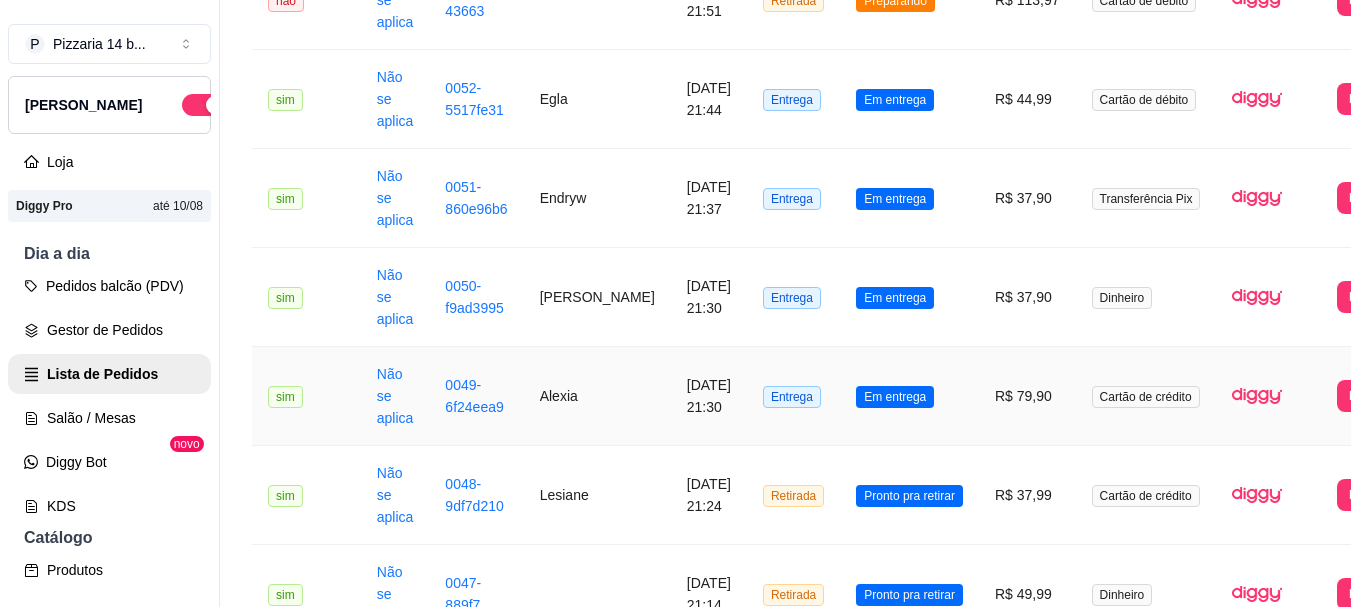scroll, scrollTop: 700, scrollLeft: 0, axis: vertical 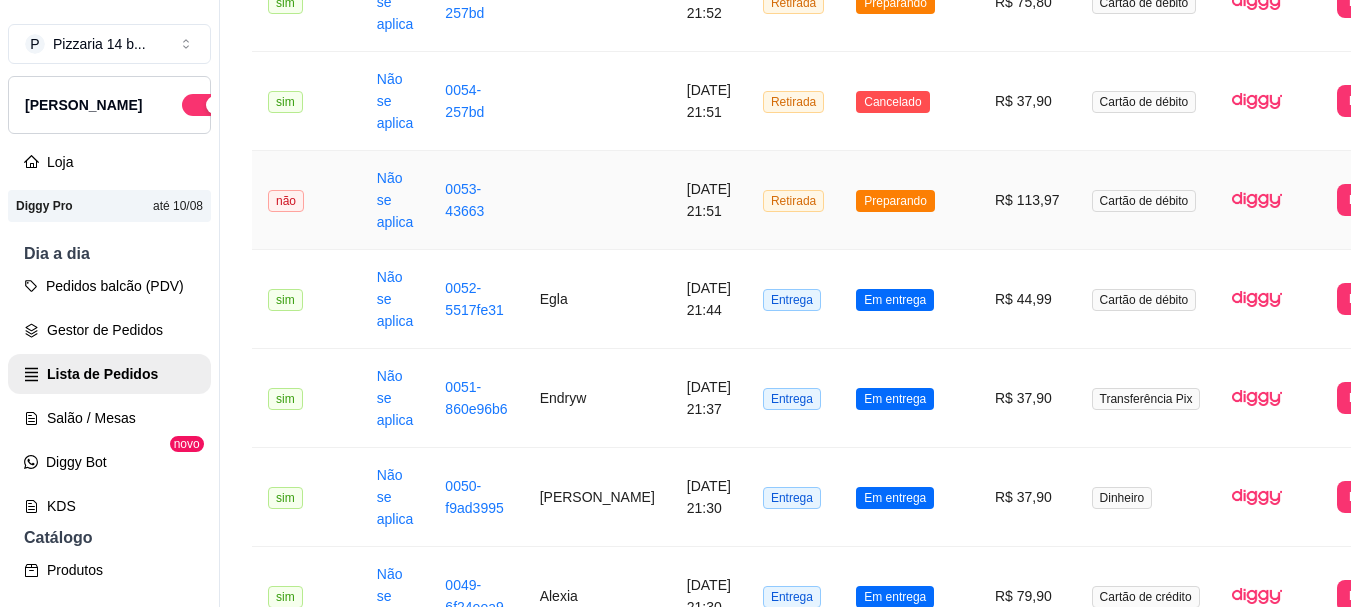 click on "0053-43663" at bounding box center (476, 200) 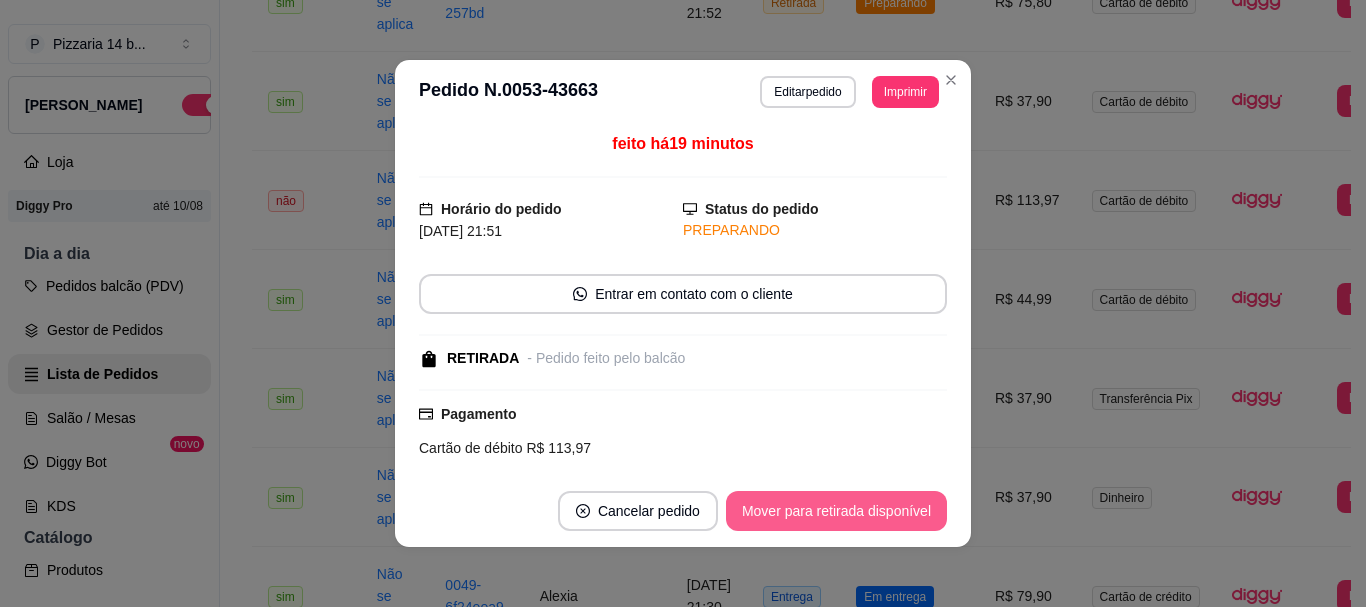 click on "Mover para retirada disponível" at bounding box center (836, 511) 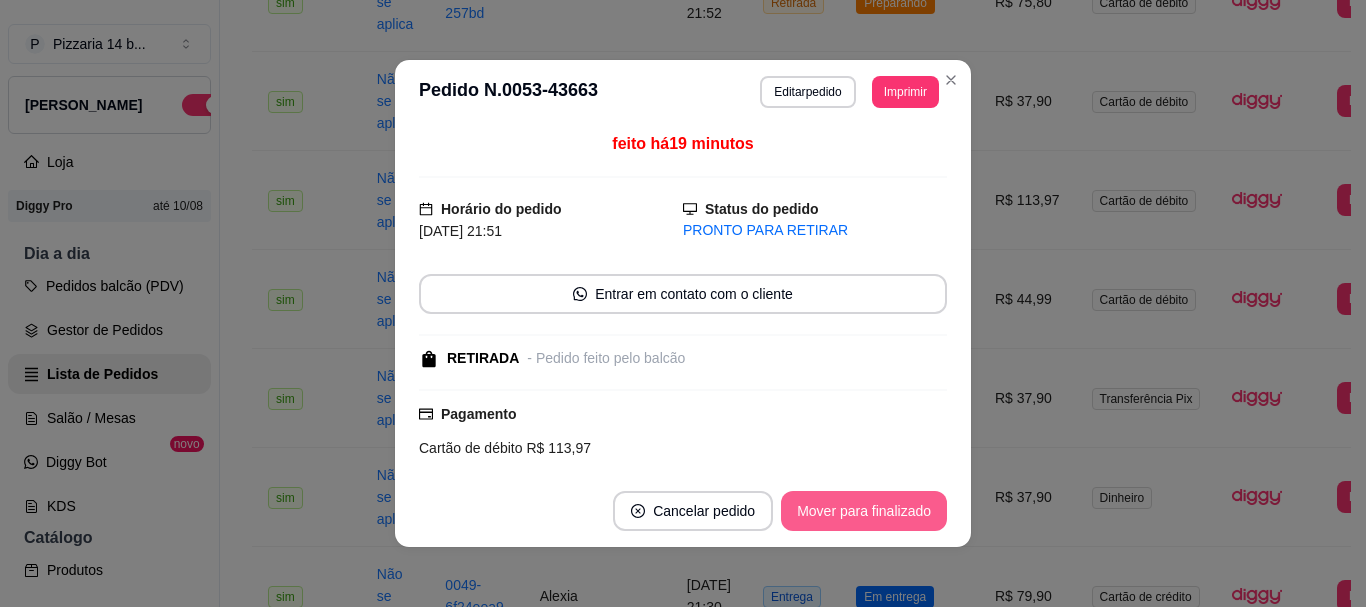 click on "Mover para finalizado" at bounding box center (864, 511) 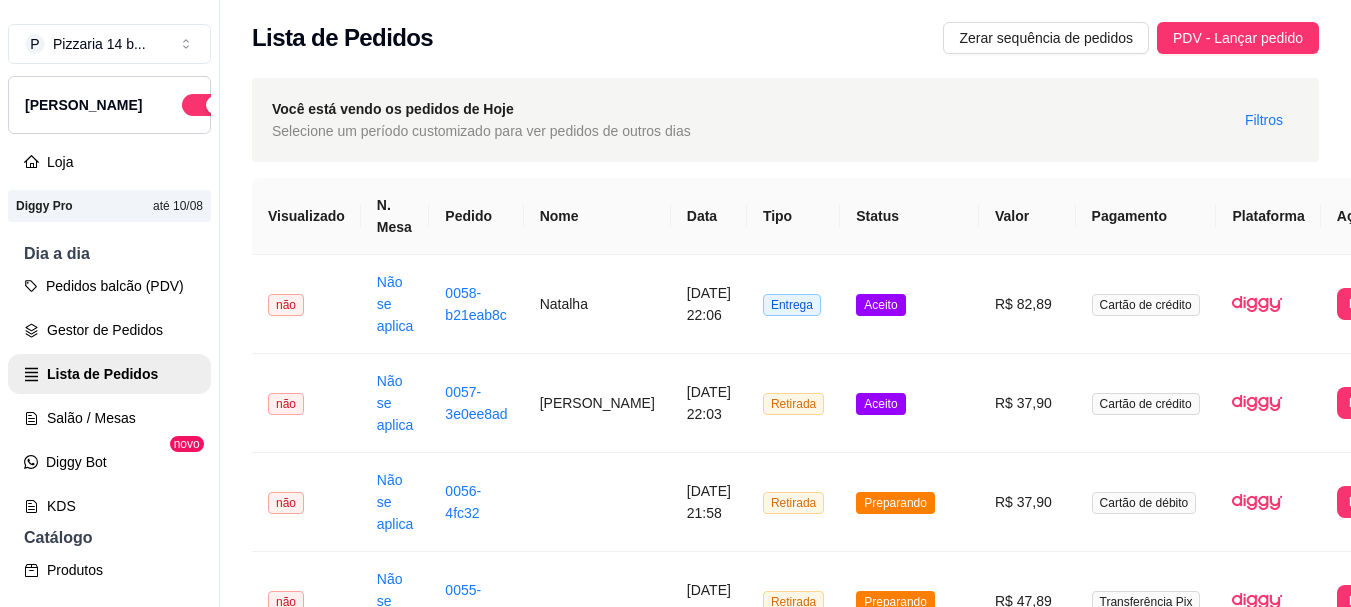 scroll, scrollTop: 0, scrollLeft: 0, axis: both 